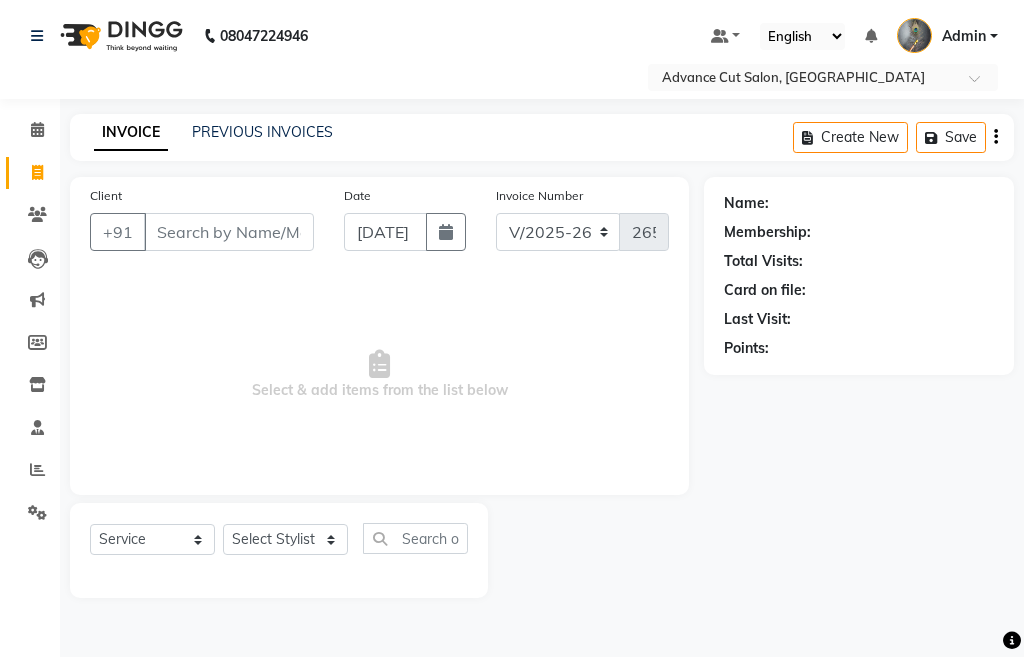 select on "4939" 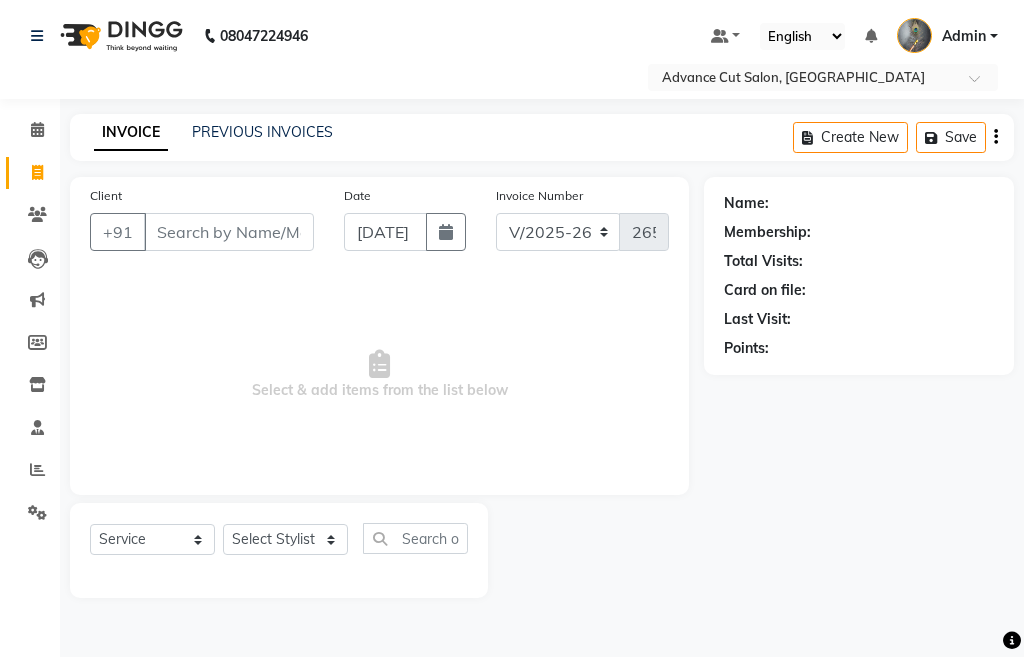 select on "4939" 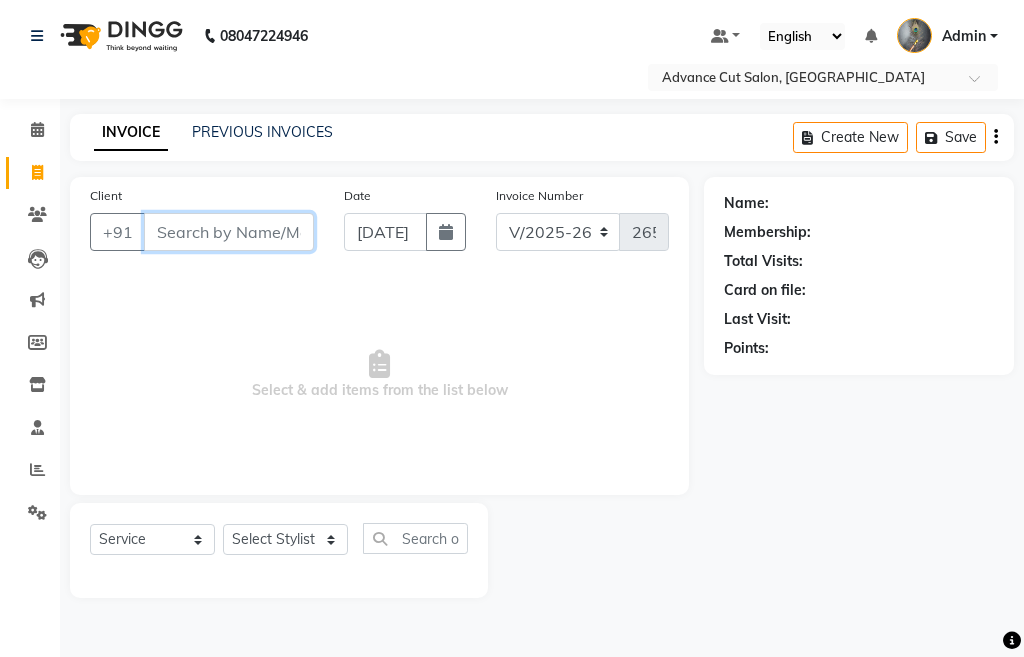 scroll, scrollTop: 0, scrollLeft: 0, axis: both 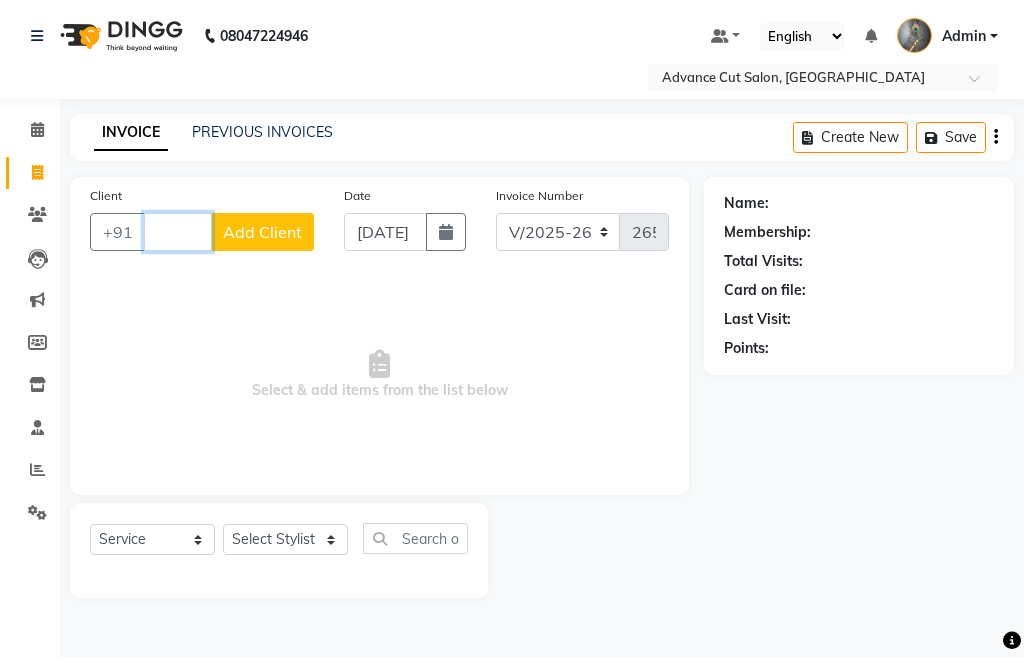 type 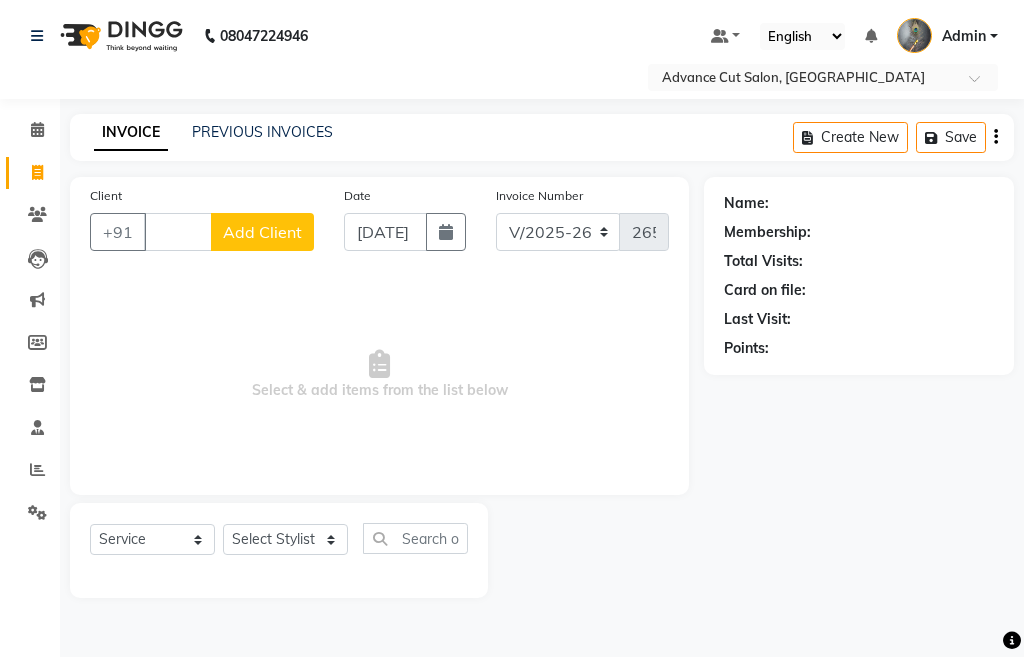 click on "Client +91 Add Client" 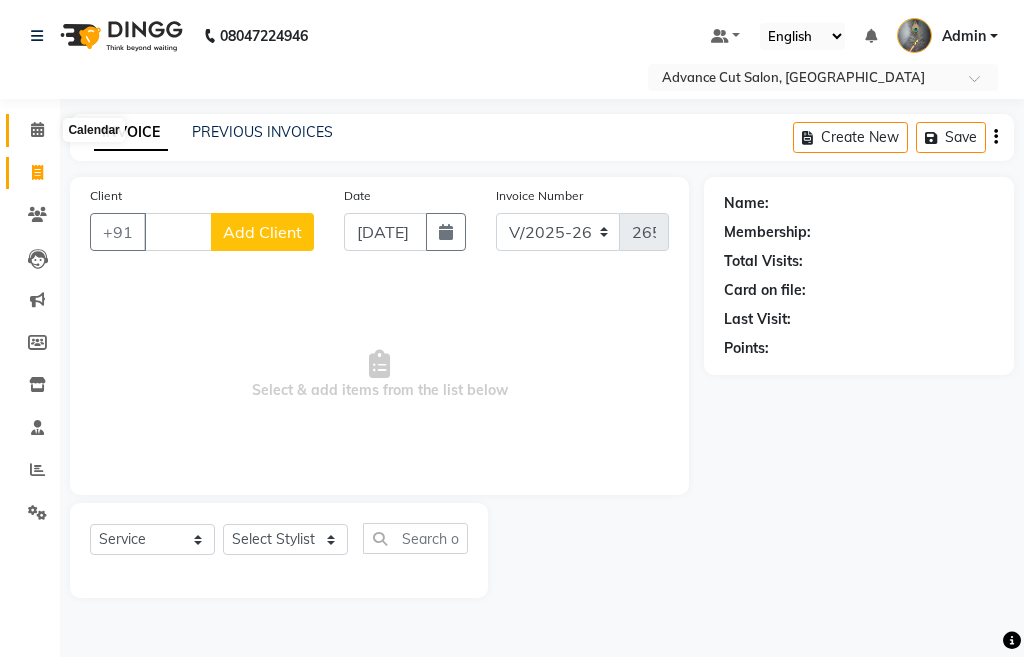 click 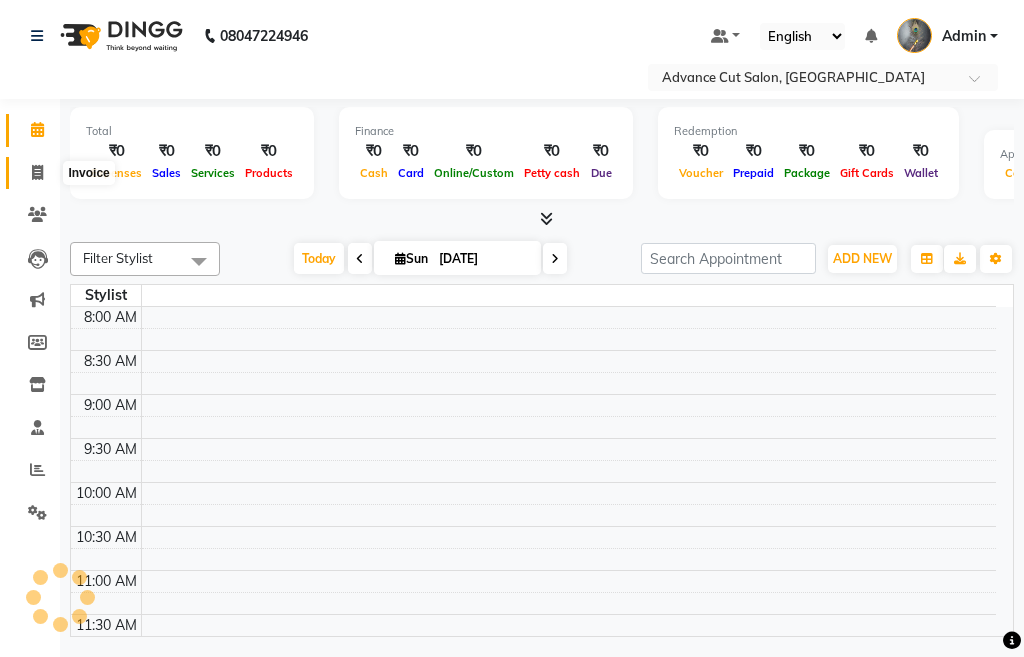 click 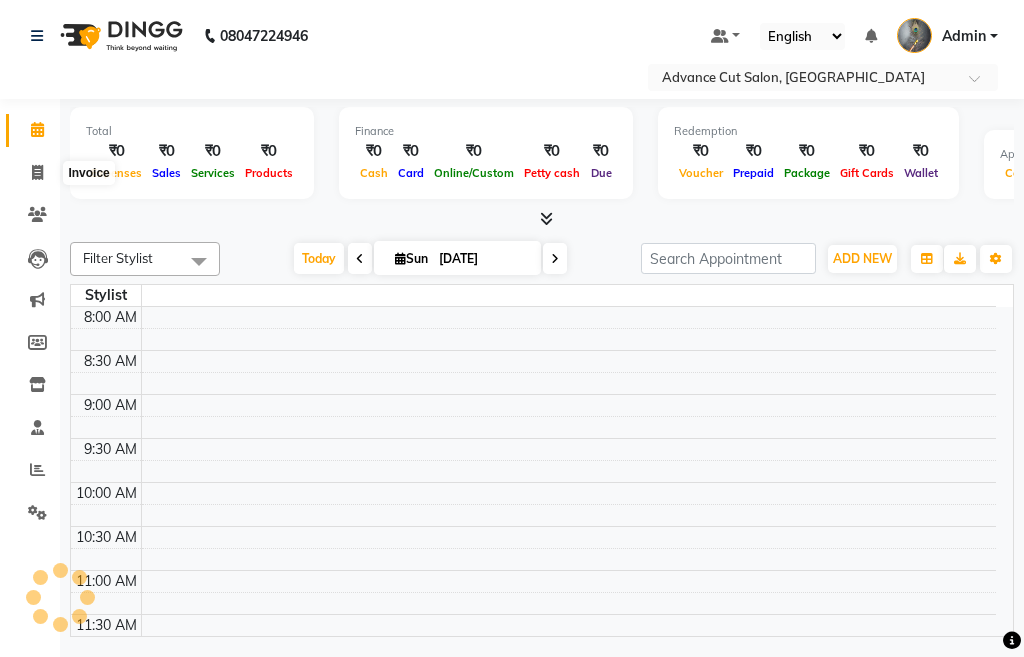 select on "service" 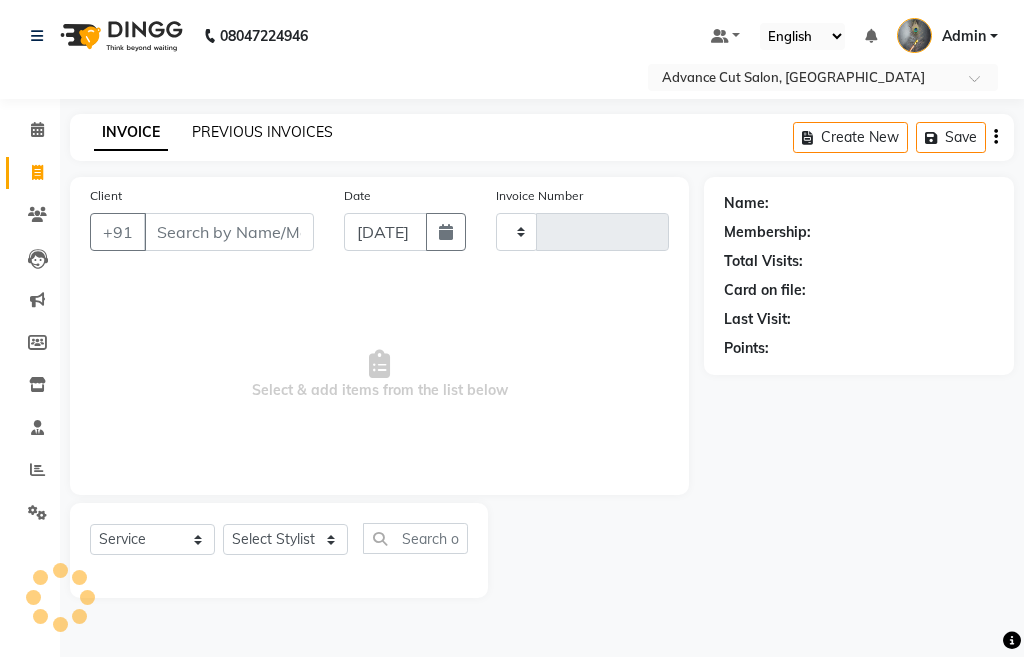 click on "PREVIOUS INVOICES" 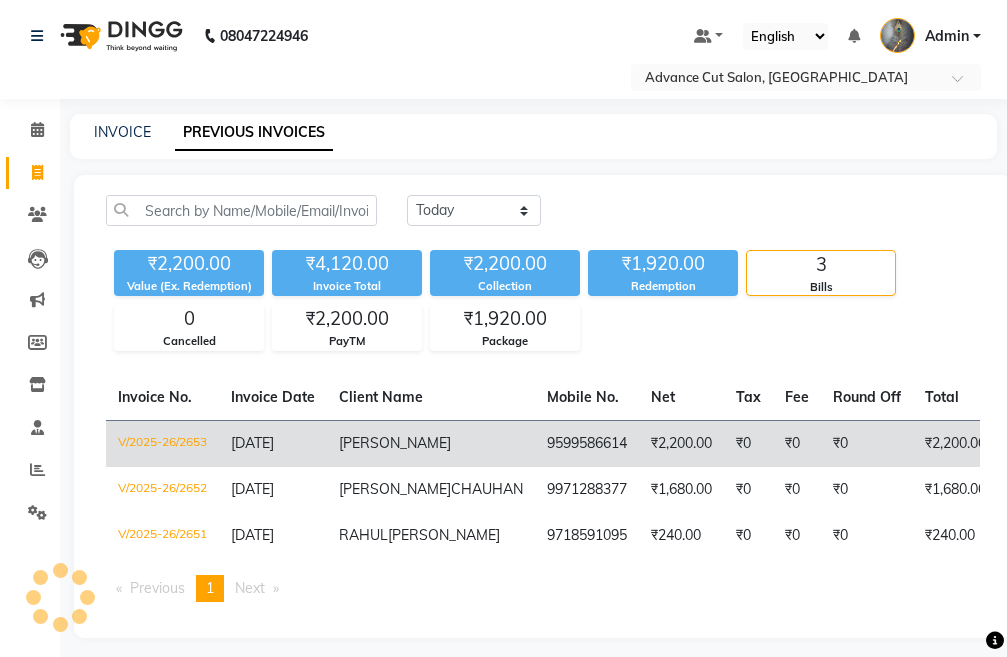 scroll, scrollTop: 68, scrollLeft: 0, axis: vertical 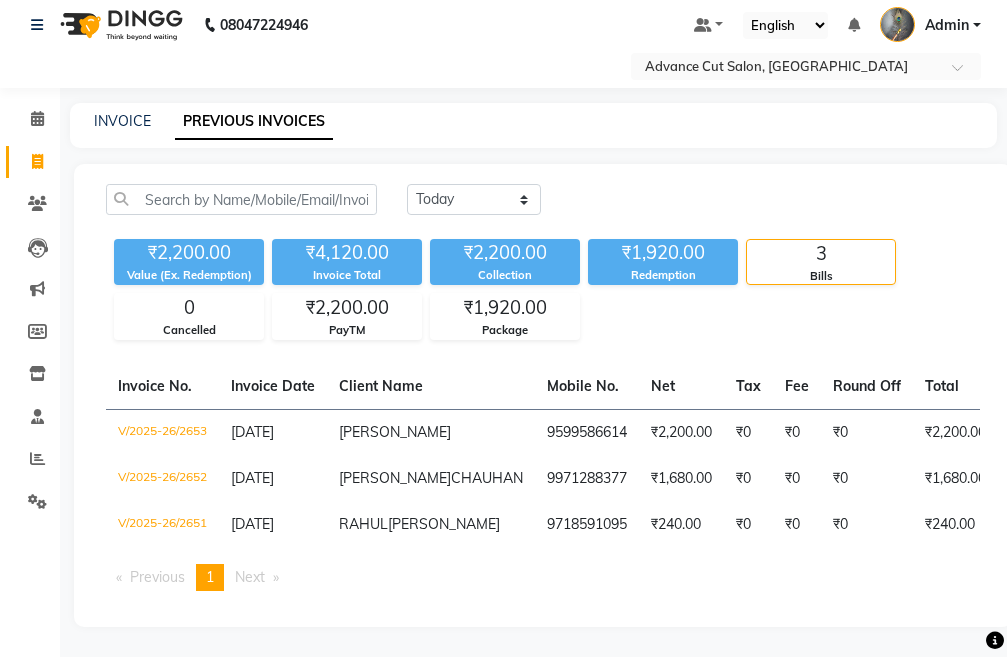 click on "Invoice" 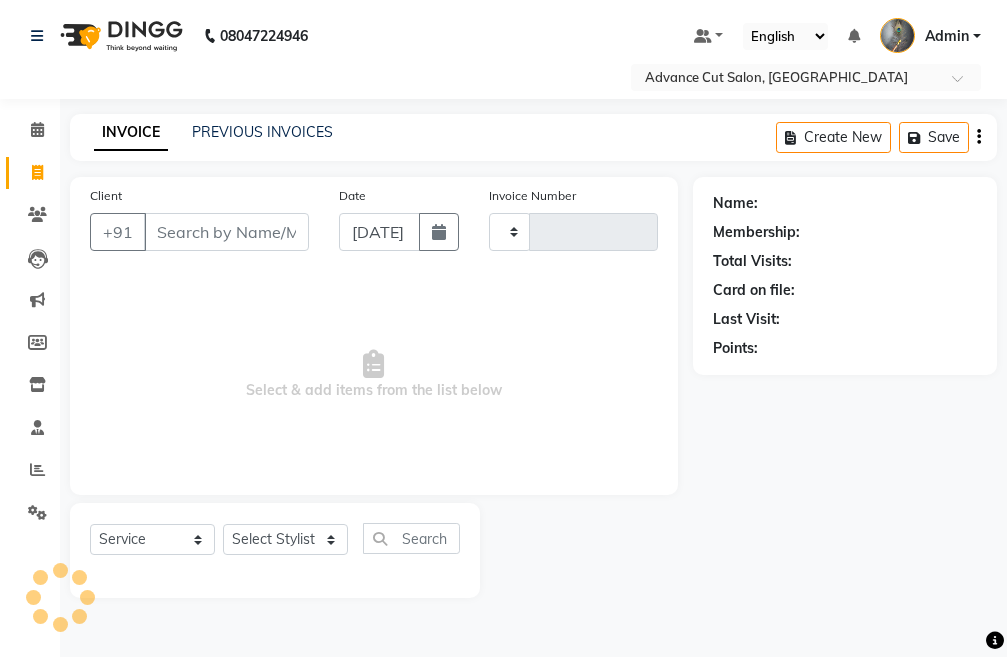 scroll, scrollTop: 0, scrollLeft: 0, axis: both 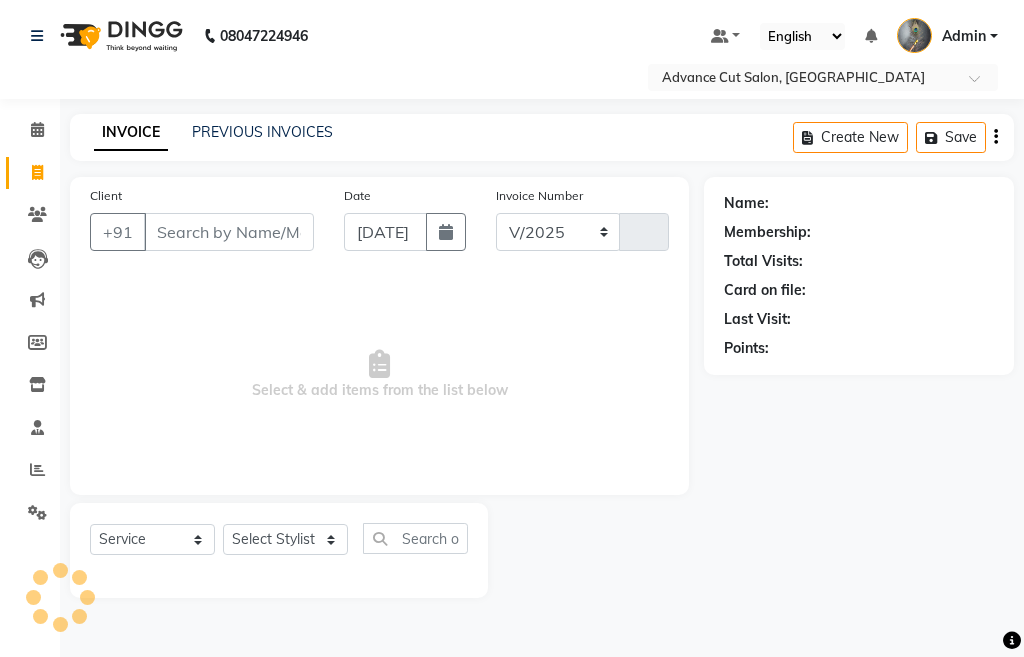 select on "4939" 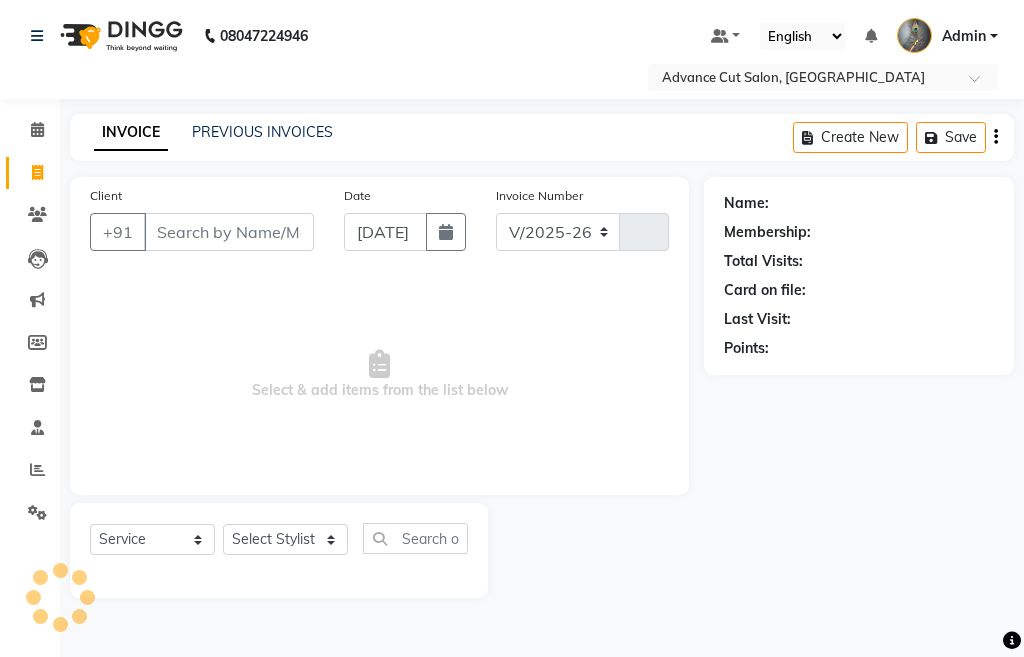 type on "2654" 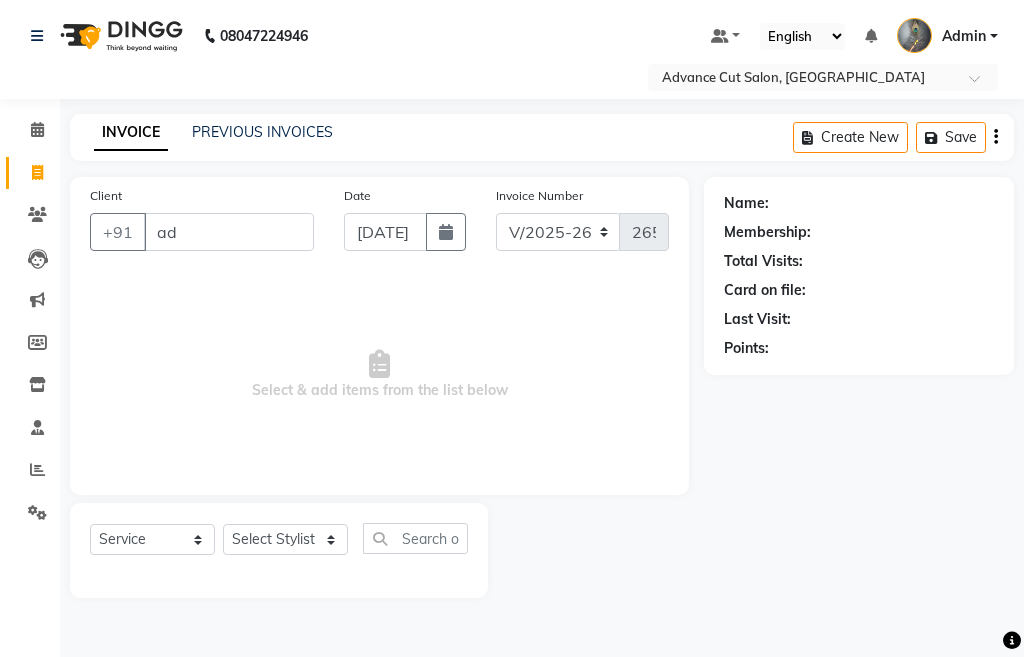 type on "a" 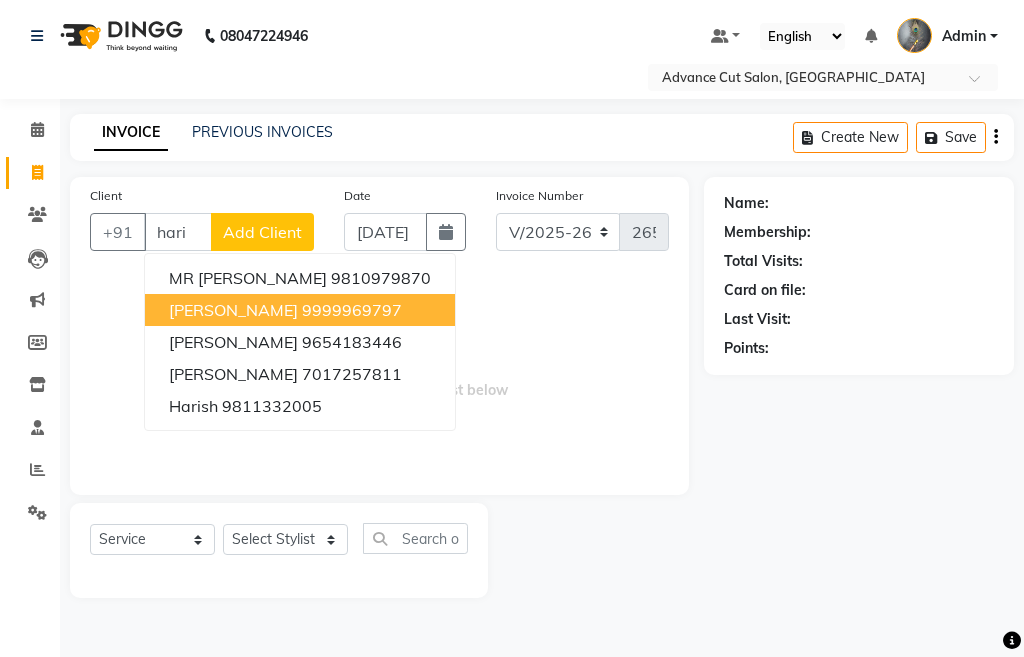 click on "9999969797" at bounding box center (352, 310) 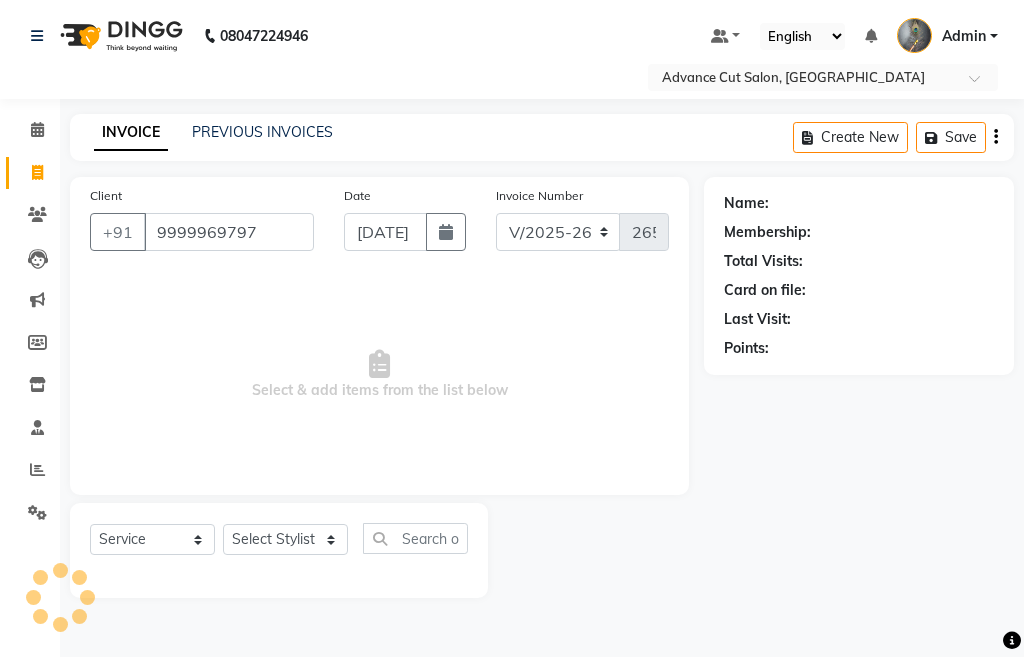 type on "9999969797" 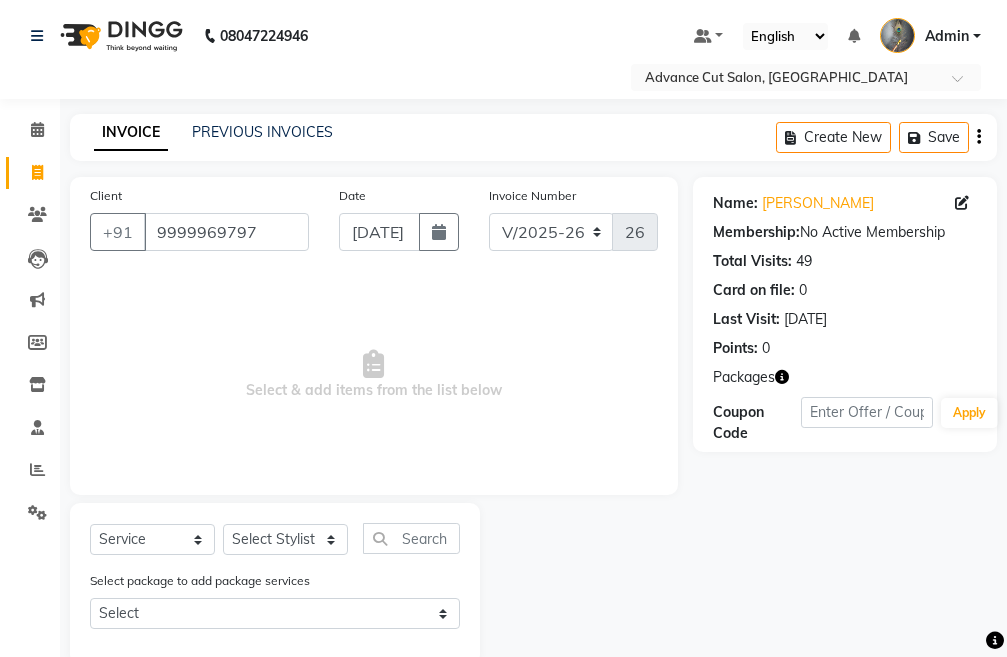 click 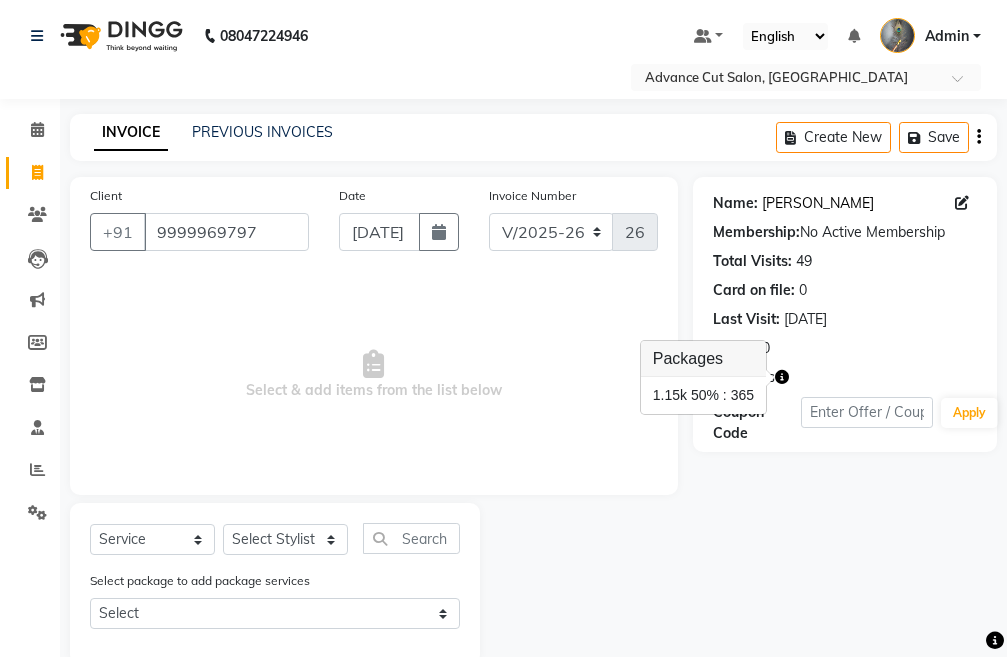 click on "Hari" 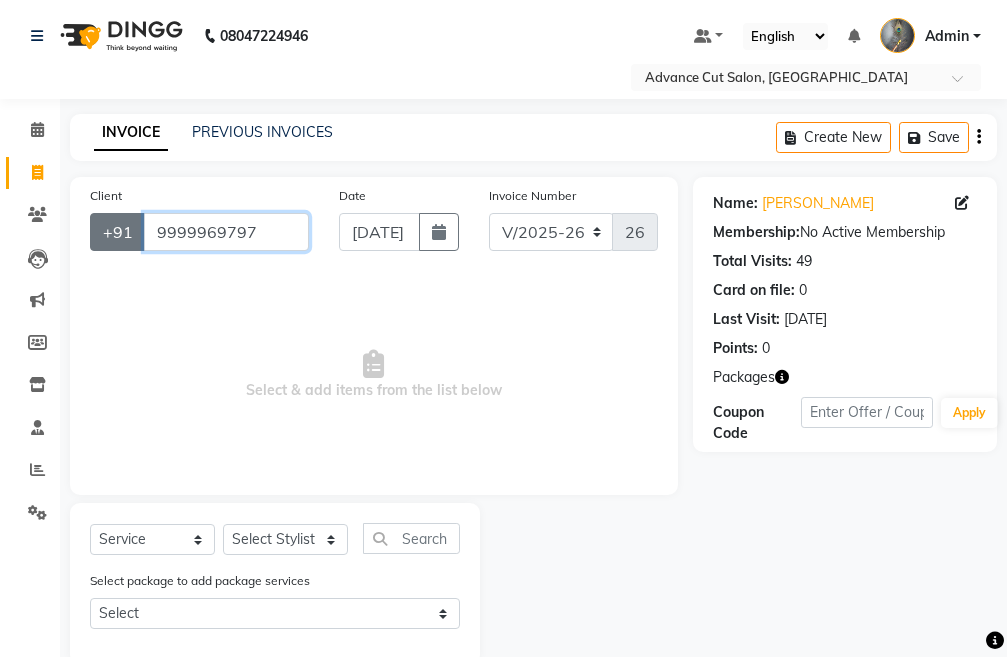 drag, startPoint x: 278, startPoint y: 237, endPoint x: 132, endPoint y: 221, distance: 146.8741 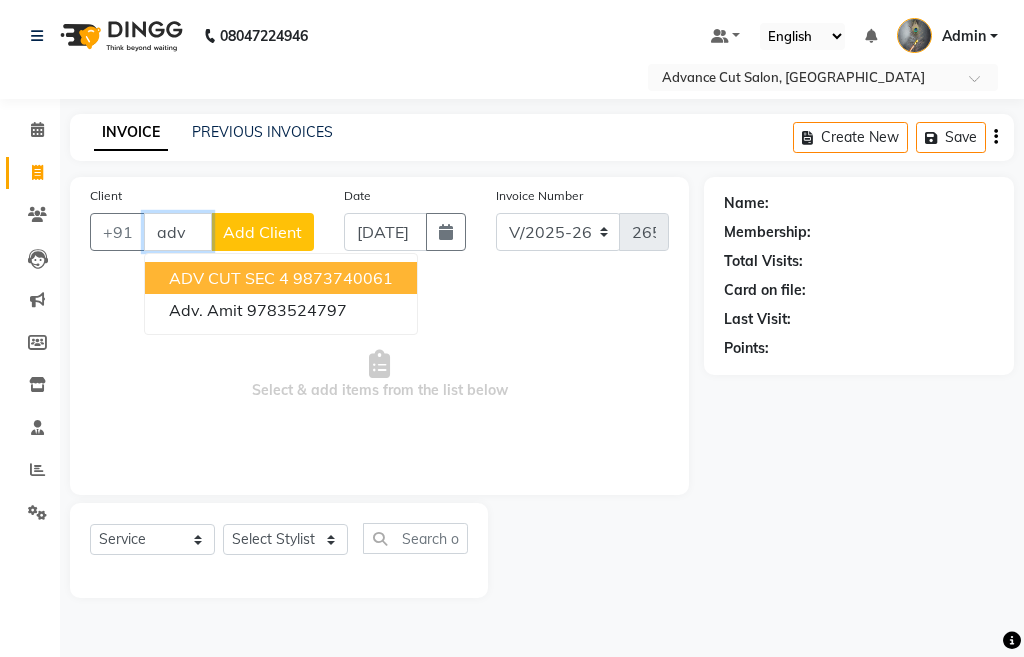 click on "ADV CUT SEC 4  9873740061" at bounding box center [281, 278] 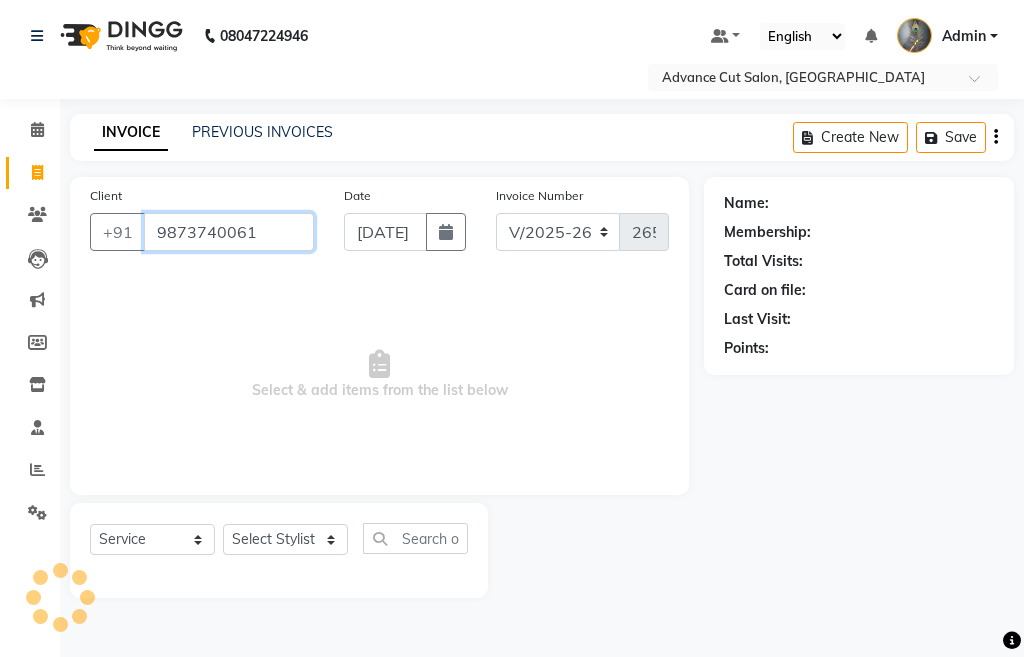 type on "9873740061" 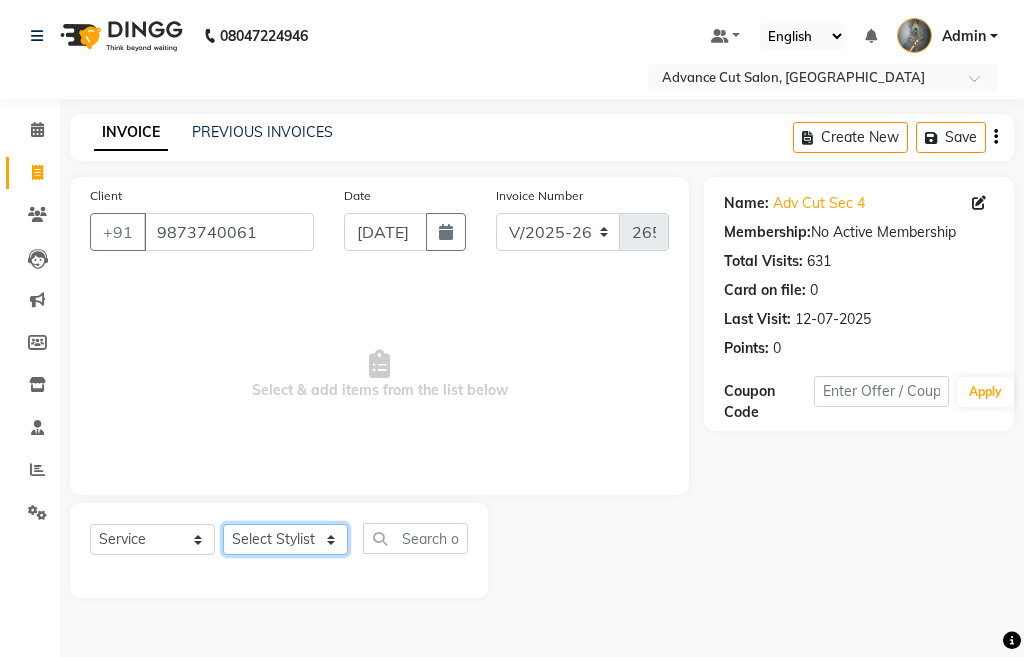 click on "Select Stylist Admin chahit COUNTOR [PERSON_NAME] mamta [PERSON_NAME] navi [PERSON_NAME] [PERSON_NAME] [PERSON_NAME] sunny tip" 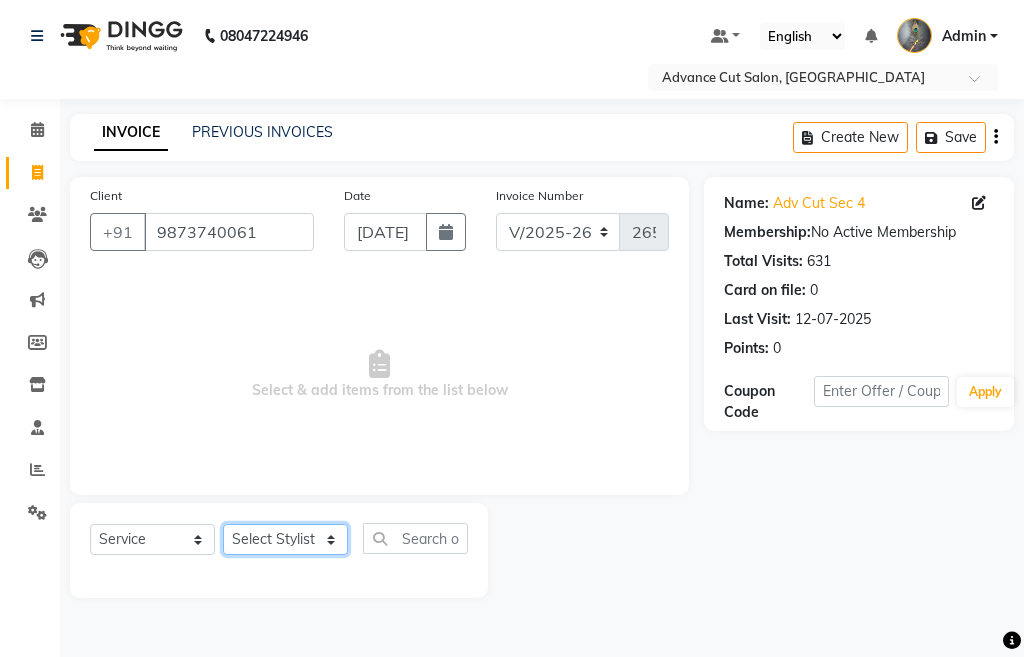select on "78660" 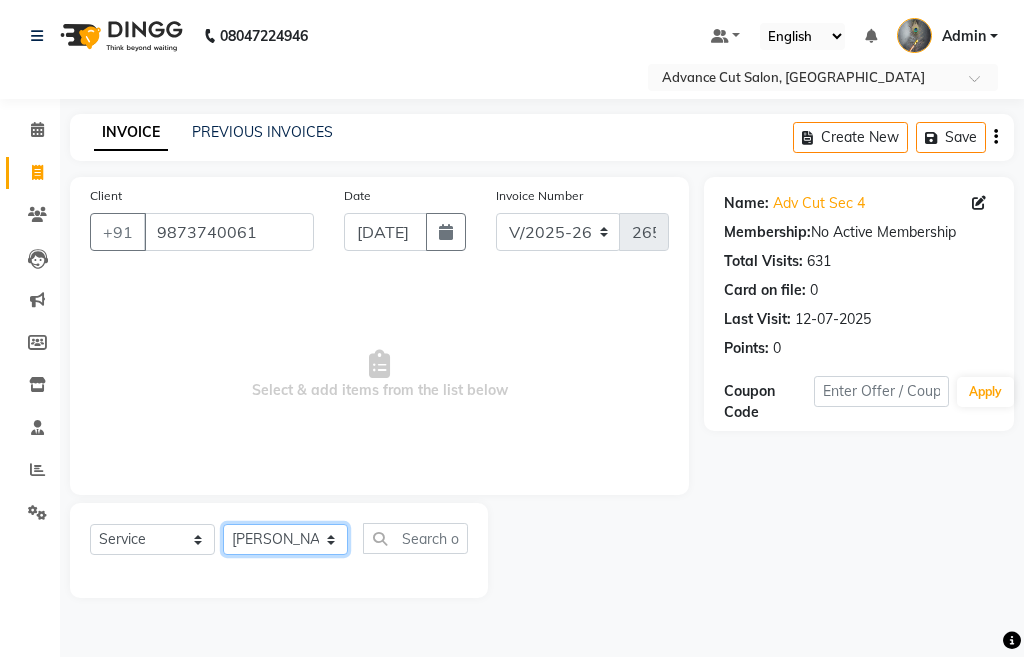 click on "Select Stylist Admin chahit COUNTOR [PERSON_NAME] mamta [PERSON_NAME] navi [PERSON_NAME] [PERSON_NAME] [PERSON_NAME] sunny tip" 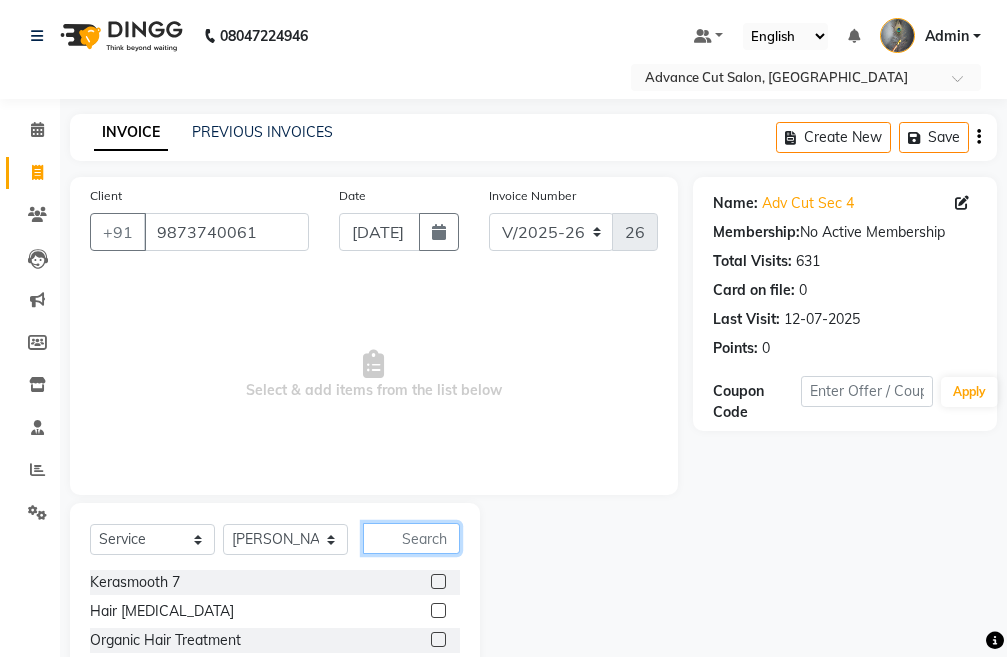 click 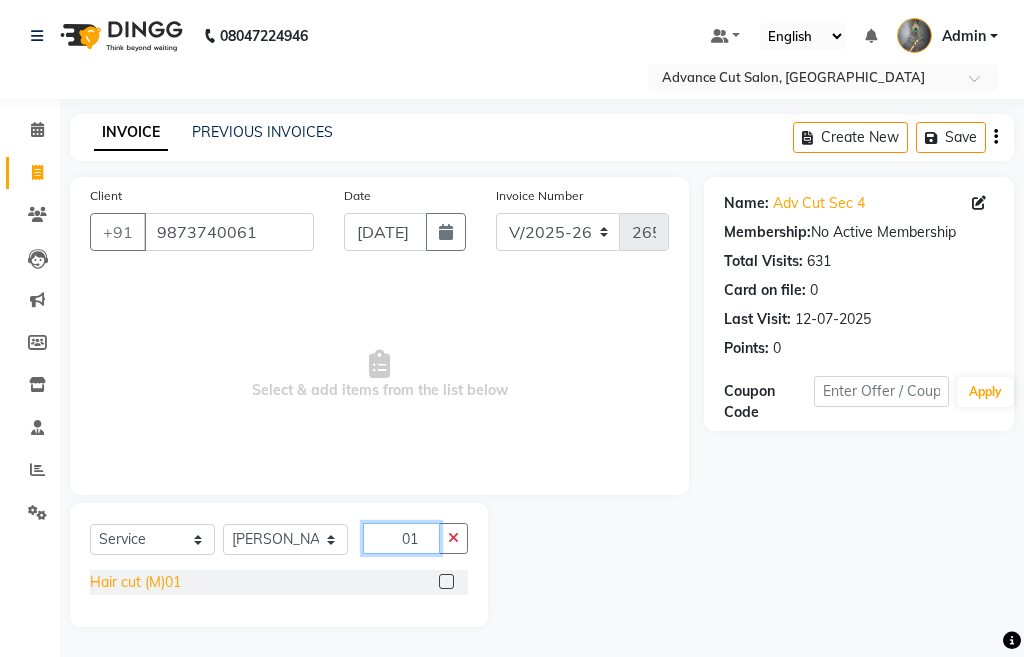 type on "01" 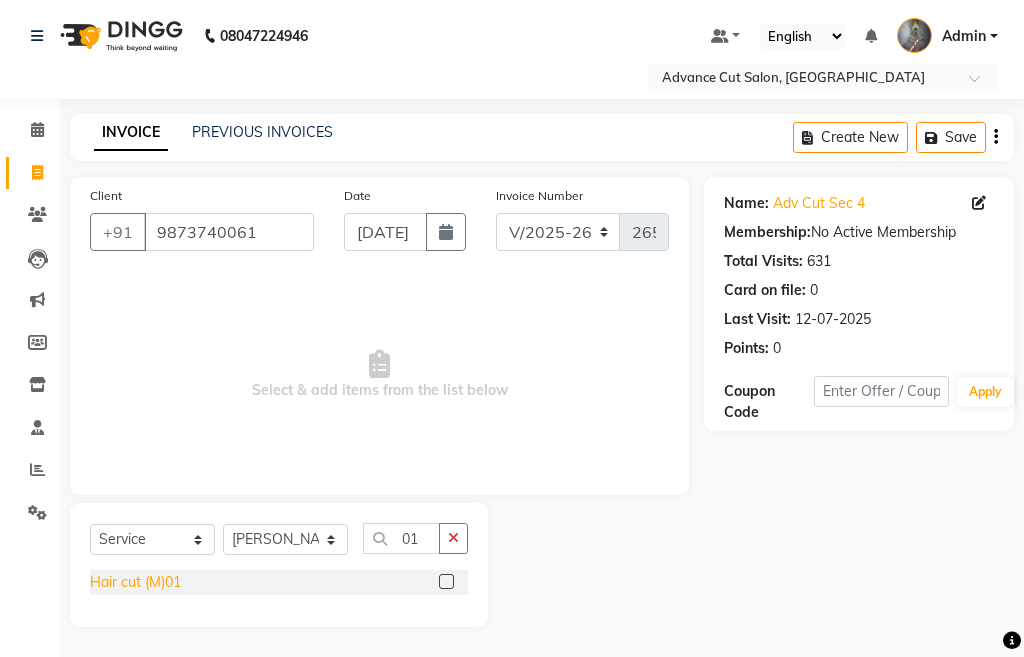 click on "Hair cut (M)01" 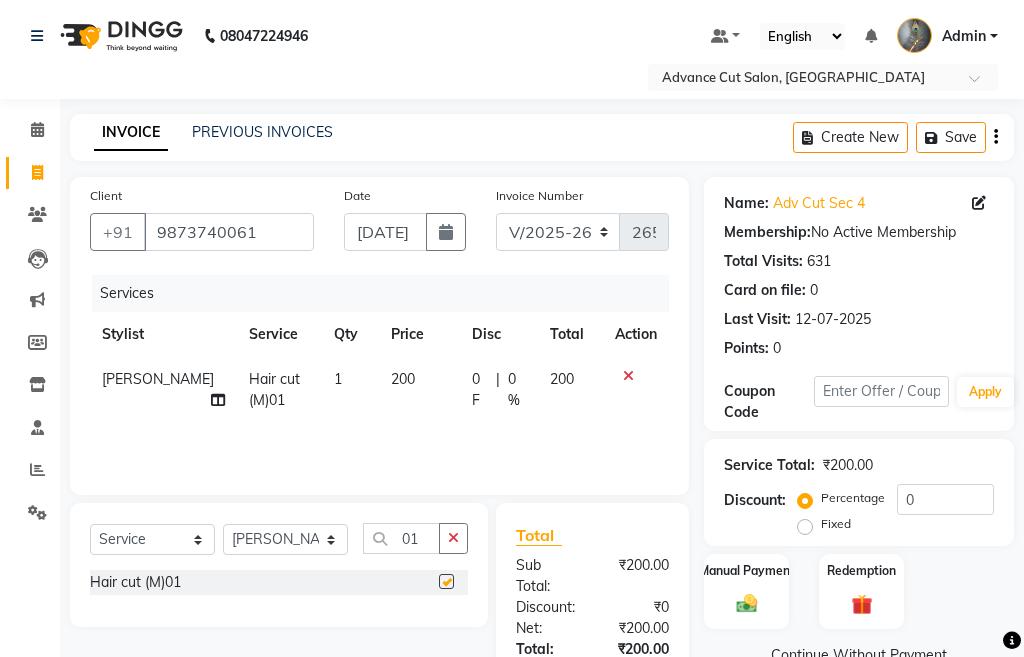checkbox on "false" 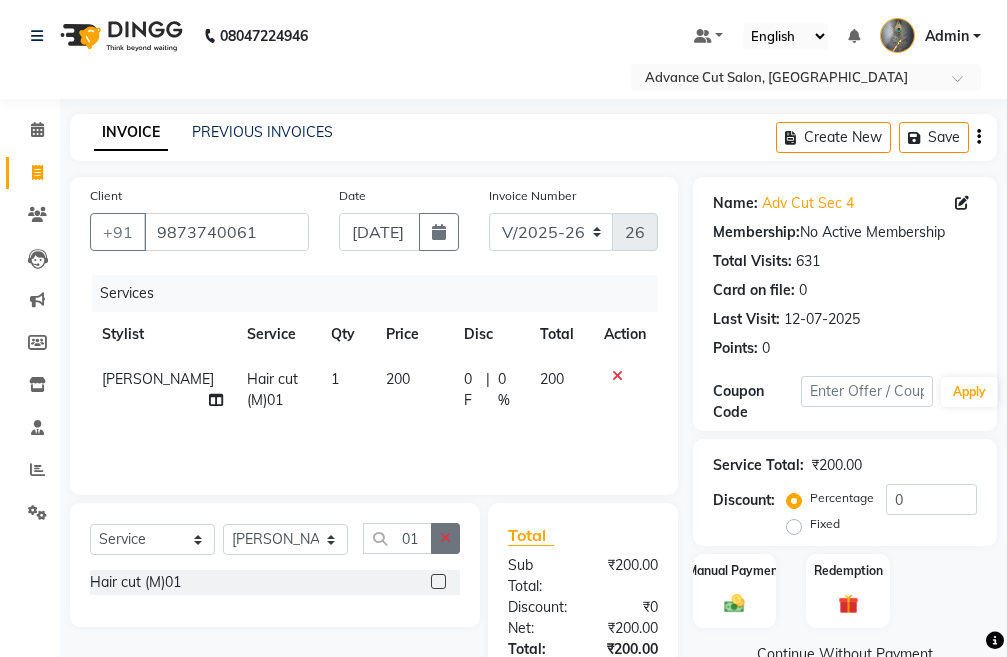 click 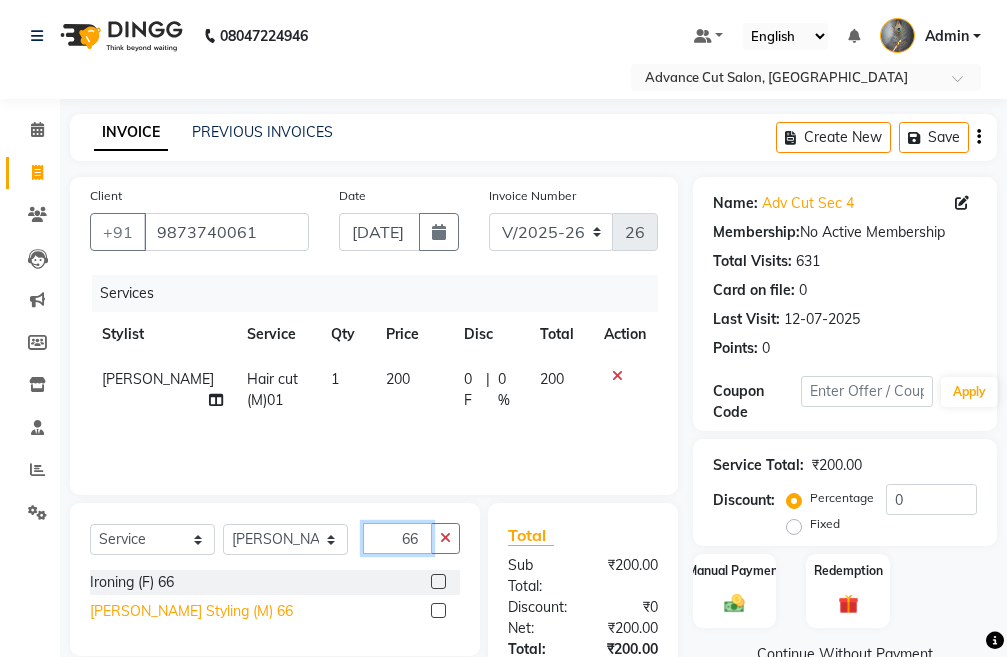 type on "66" 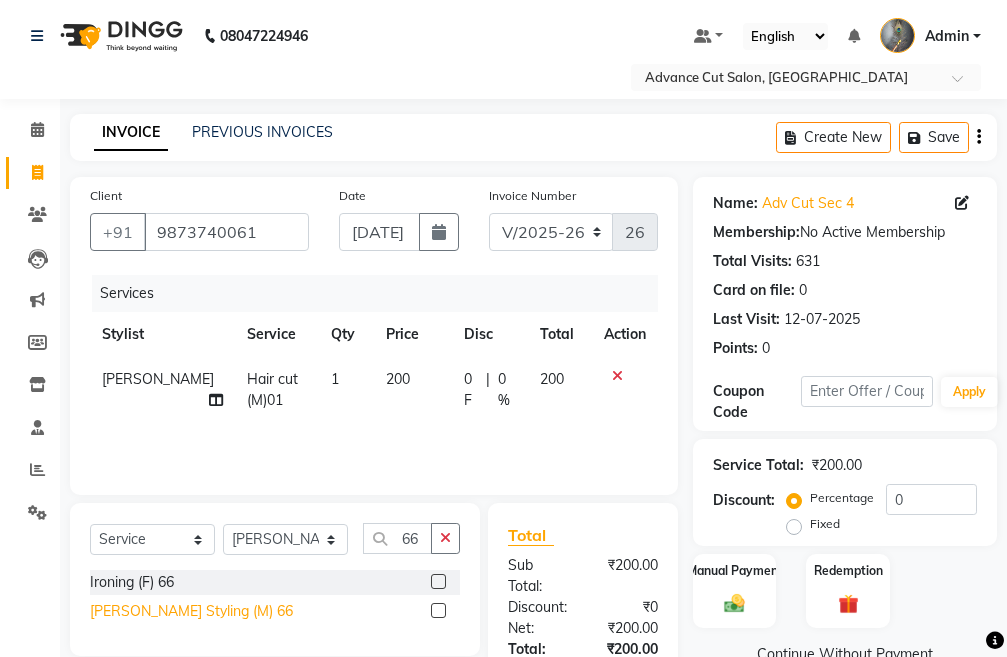 click on "[PERSON_NAME] Styling (M) 66" 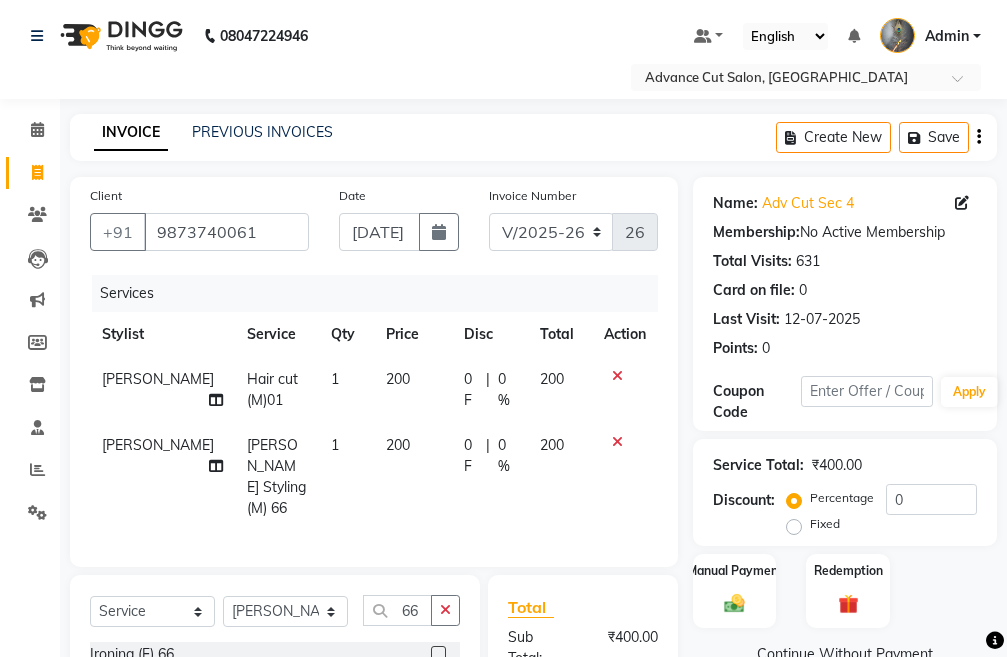 checkbox on "false" 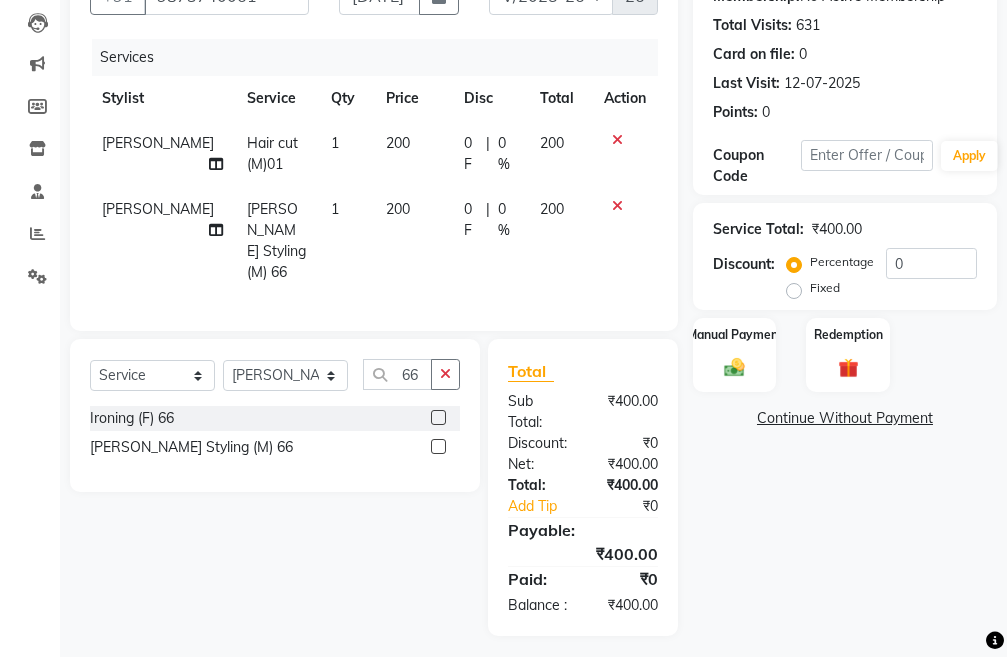 scroll, scrollTop: 241, scrollLeft: 0, axis: vertical 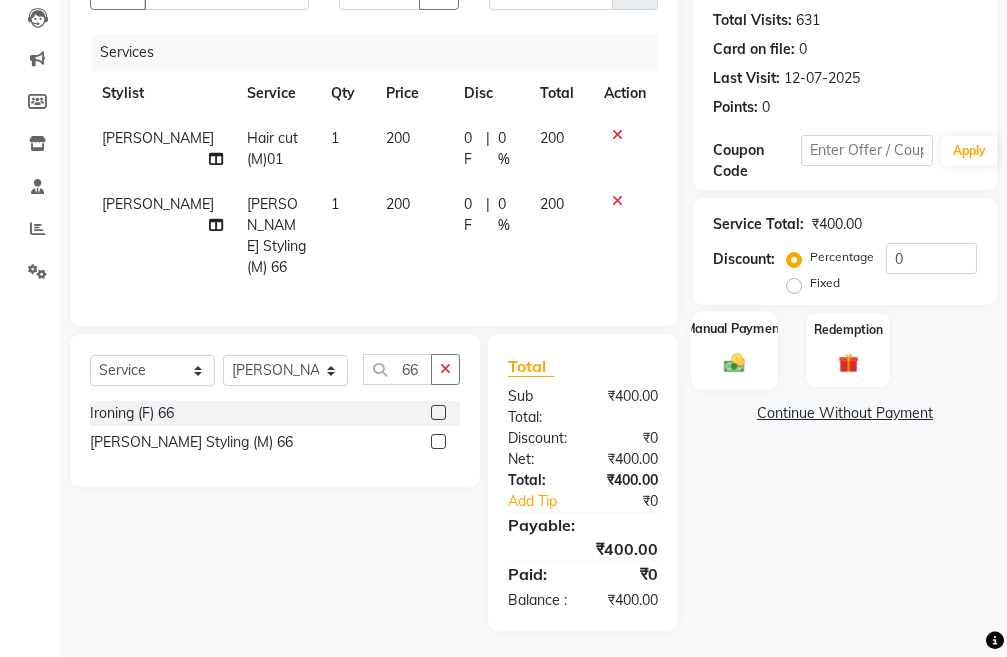 click on "Manual Payment" 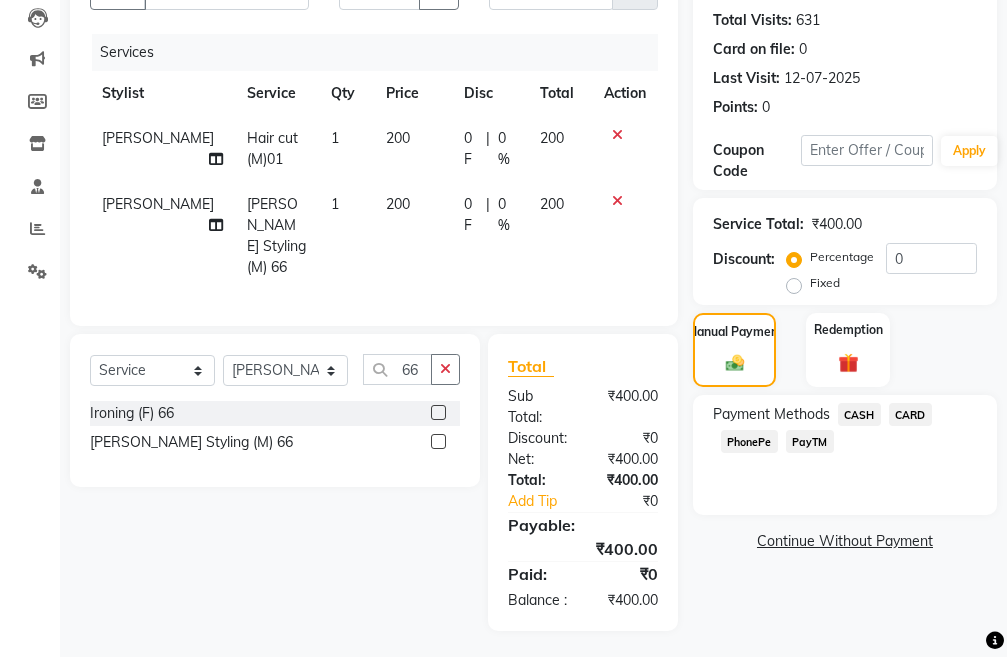 click on "PayTM" 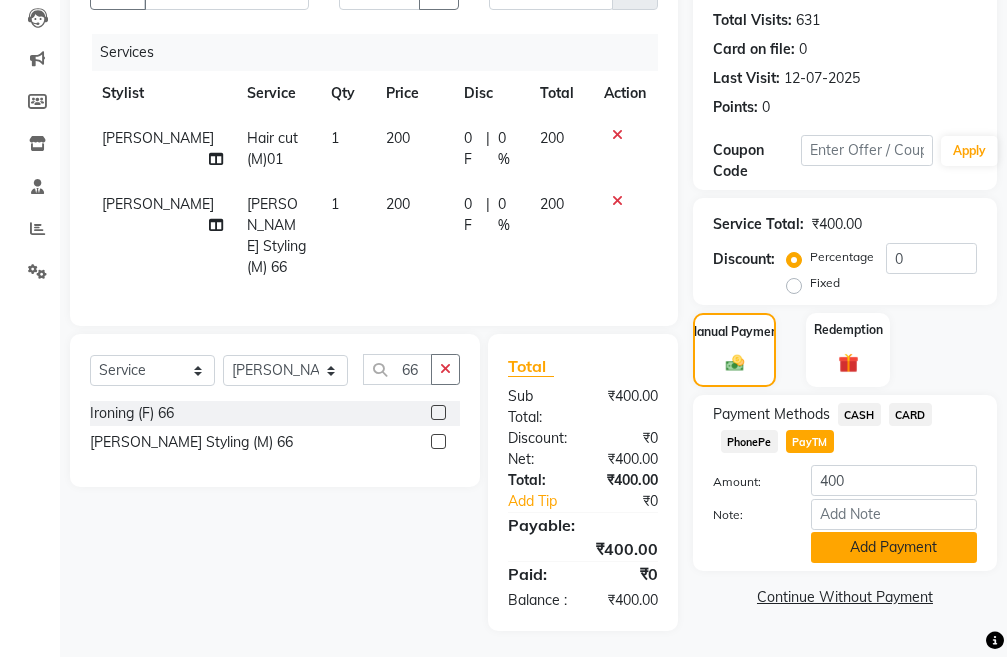 click on "Add Payment" 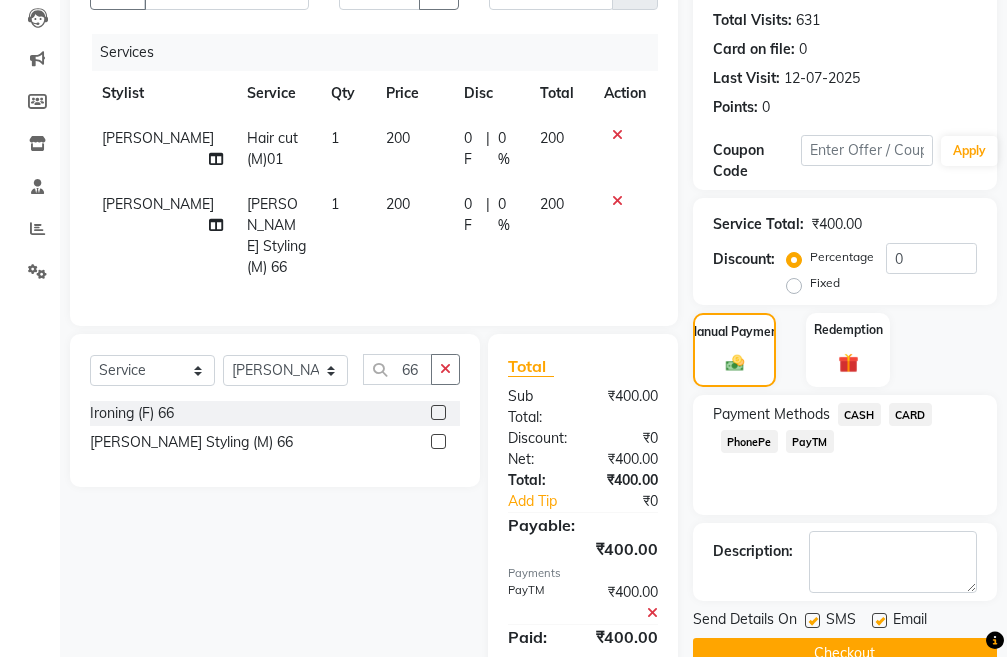 scroll, scrollTop: 304, scrollLeft: 0, axis: vertical 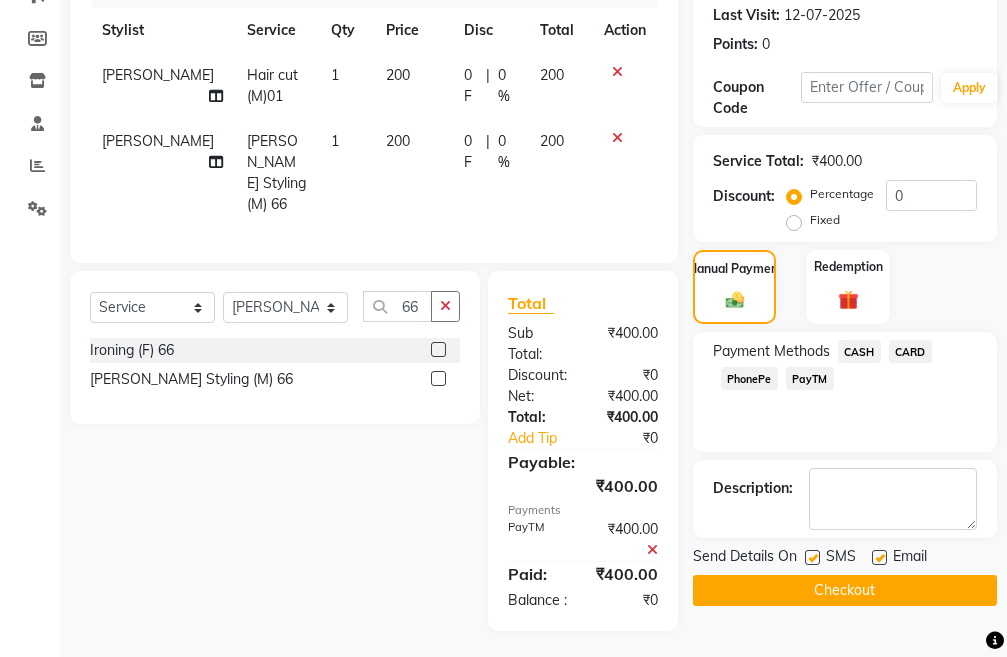 click on "Checkout" 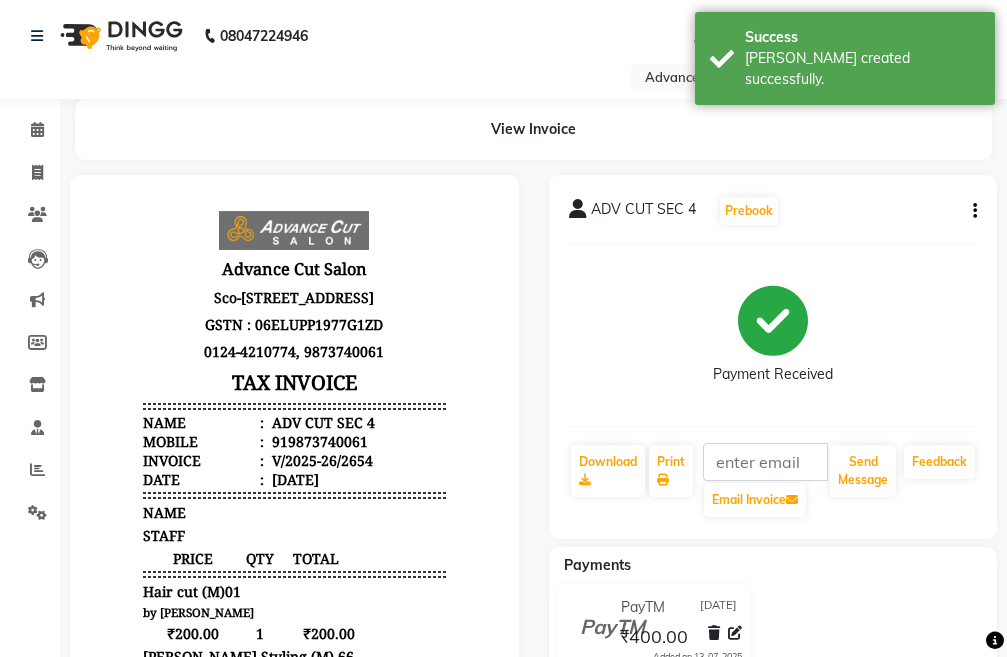 scroll, scrollTop: 0, scrollLeft: 0, axis: both 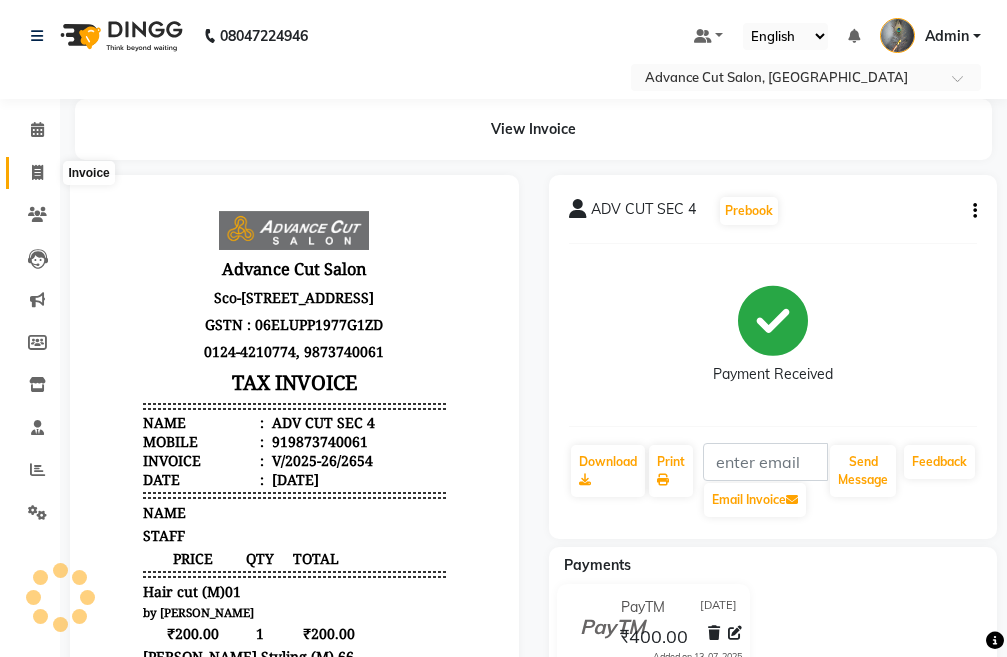 click 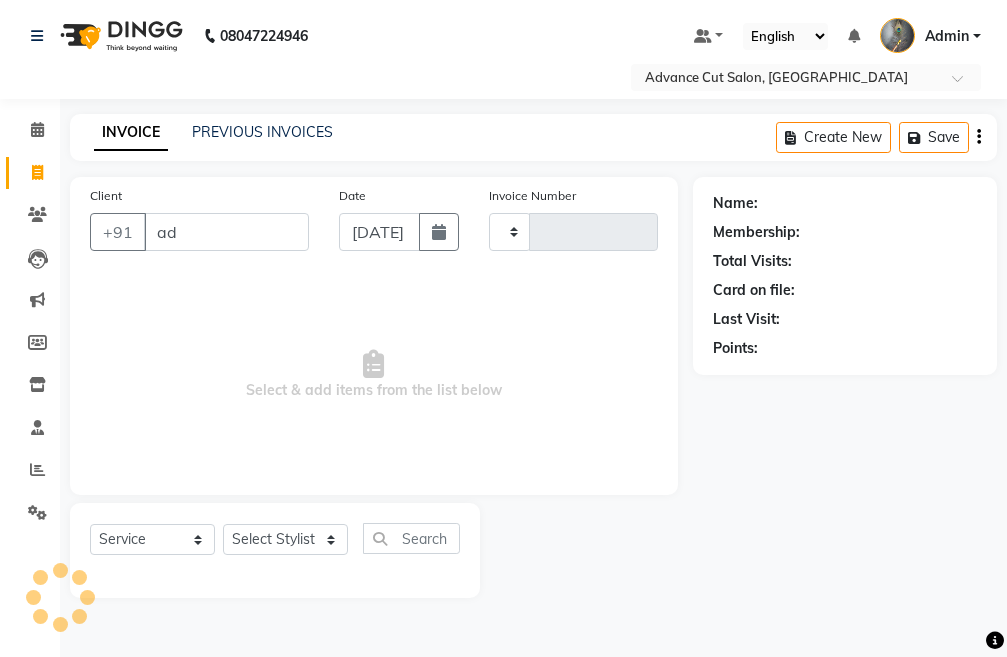type on "adv" 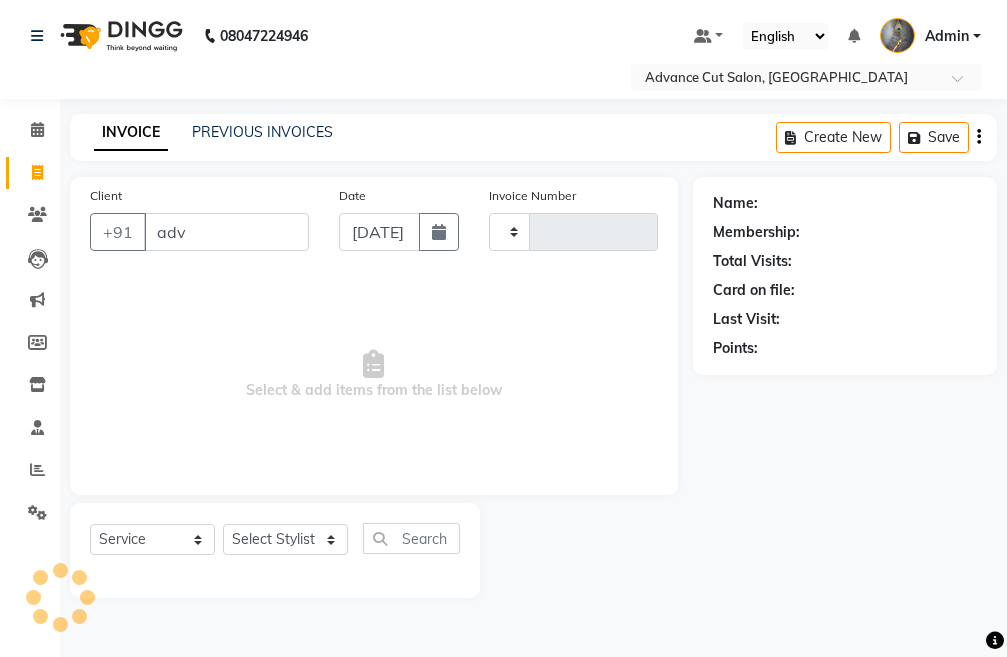type on "2657" 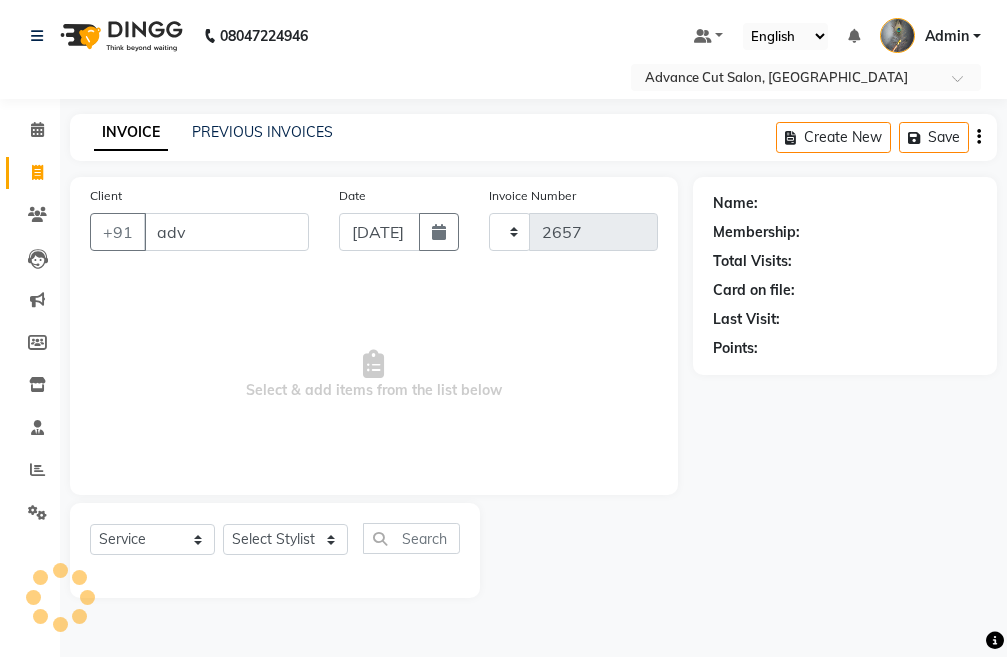 select on "4939" 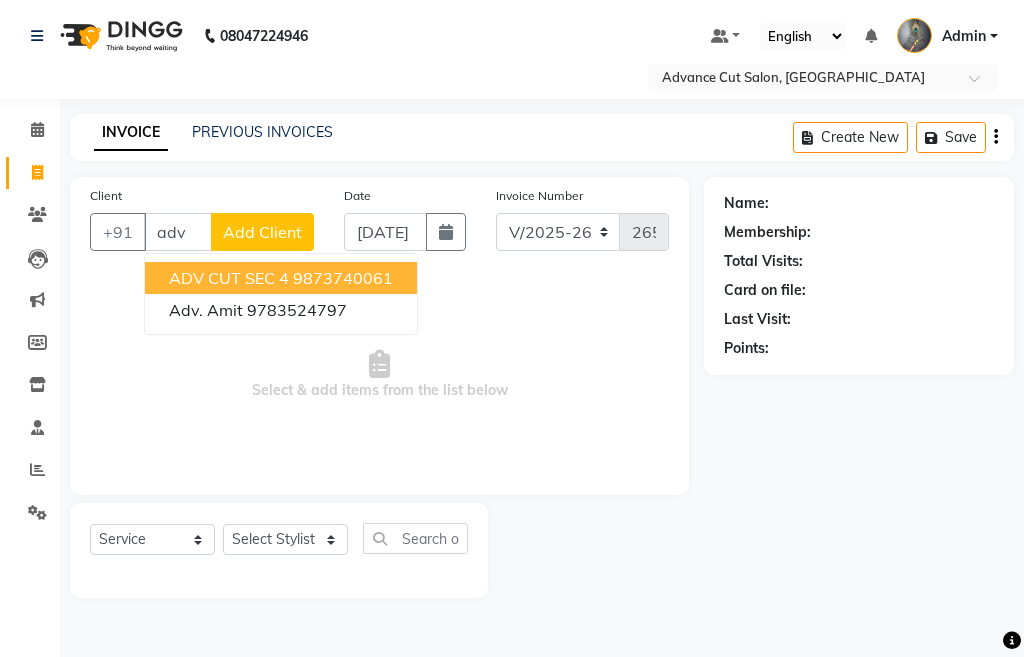 click on "ADV CUT SEC 4" at bounding box center (229, 278) 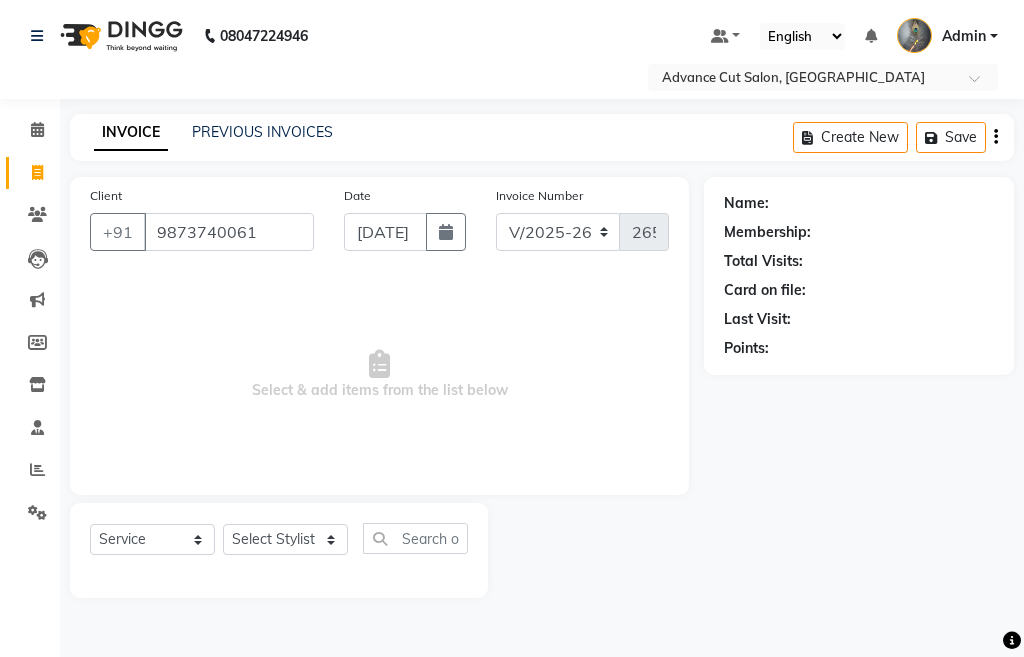type on "9873740061" 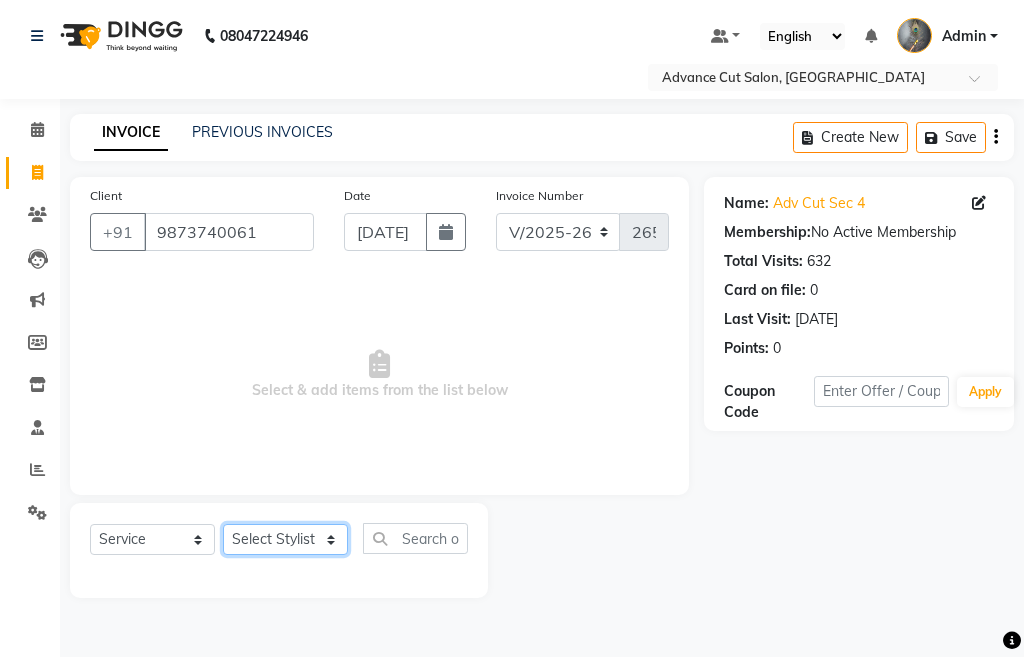 click on "Select Stylist Admin chahit COUNTOR [PERSON_NAME] mamta [PERSON_NAME] navi [PERSON_NAME] [PERSON_NAME] [PERSON_NAME] sunny tip" 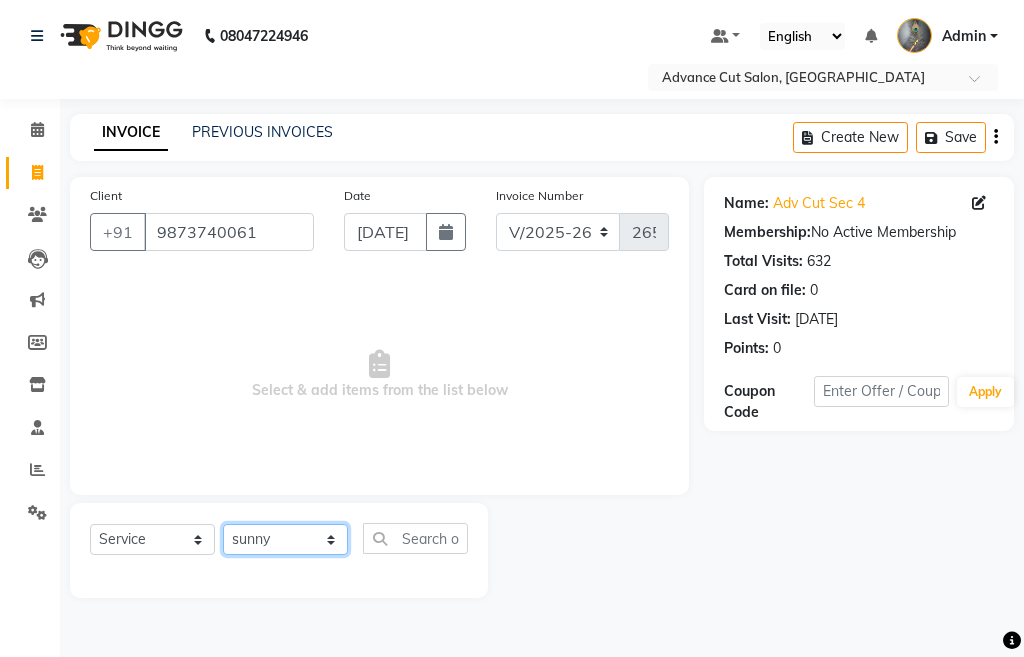 click on "Select Stylist Admin chahit COUNTOR [PERSON_NAME] mamta [PERSON_NAME] navi [PERSON_NAME] [PERSON_NAME] [PERSON_NAME] sunny tip" 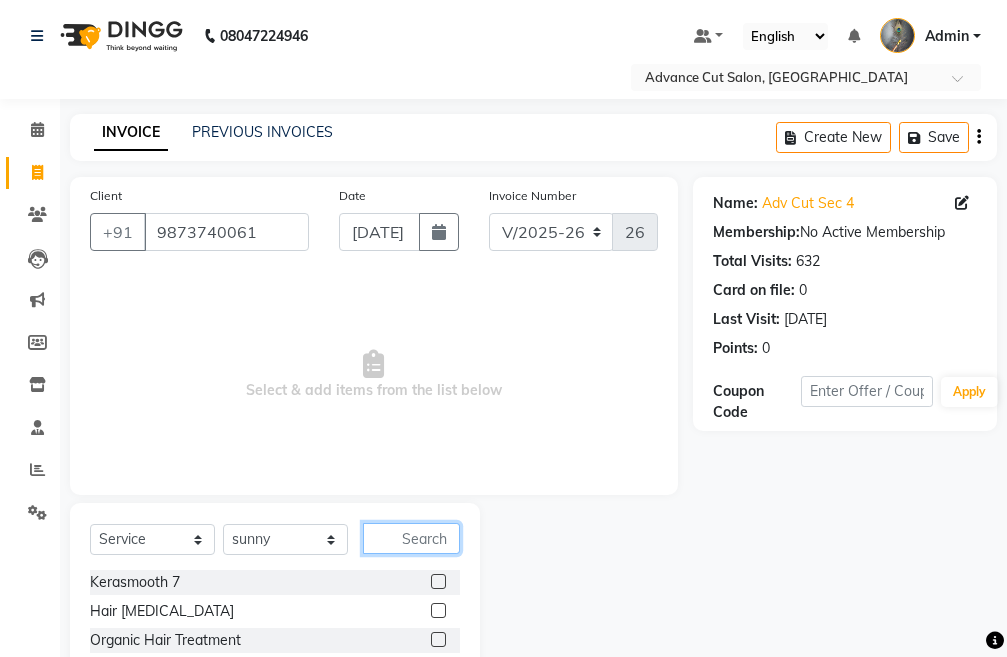 click 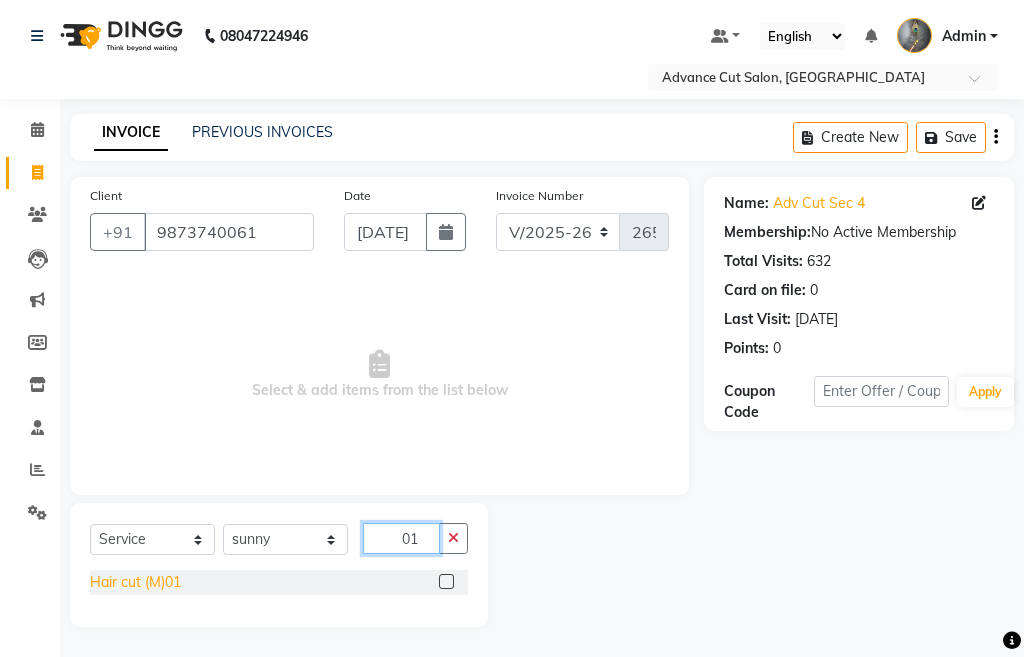 type on "01" 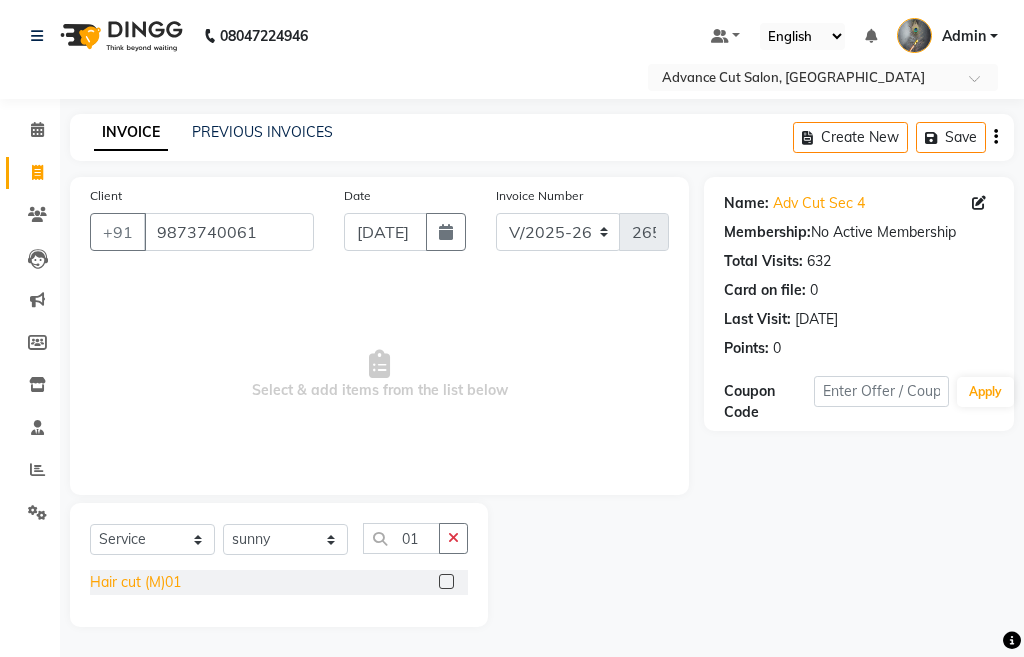 click on "Hair cut (M)01" 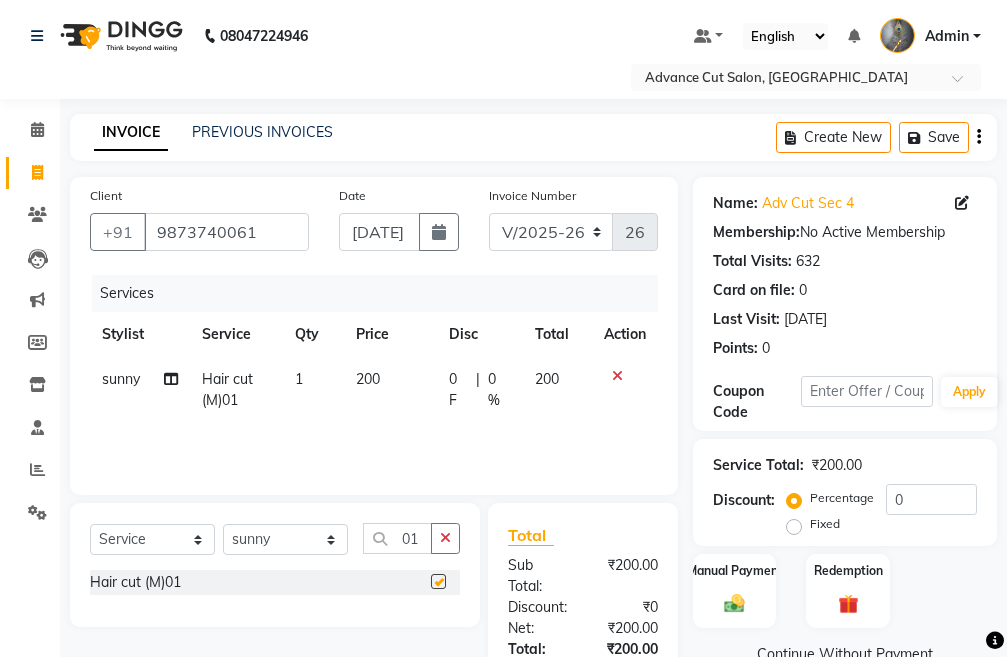 checkbox on "false" 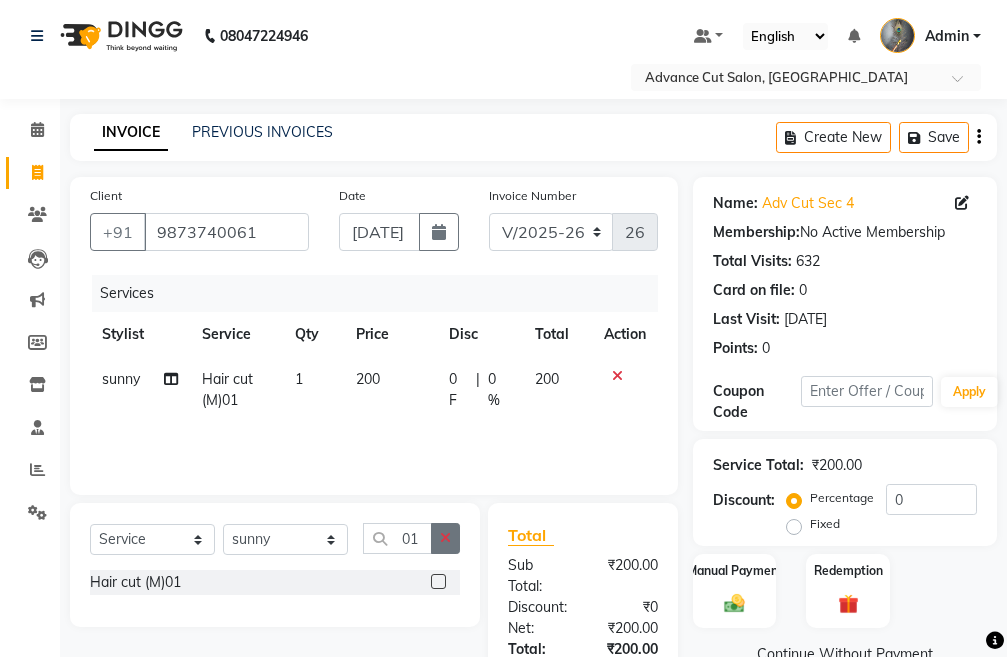 click 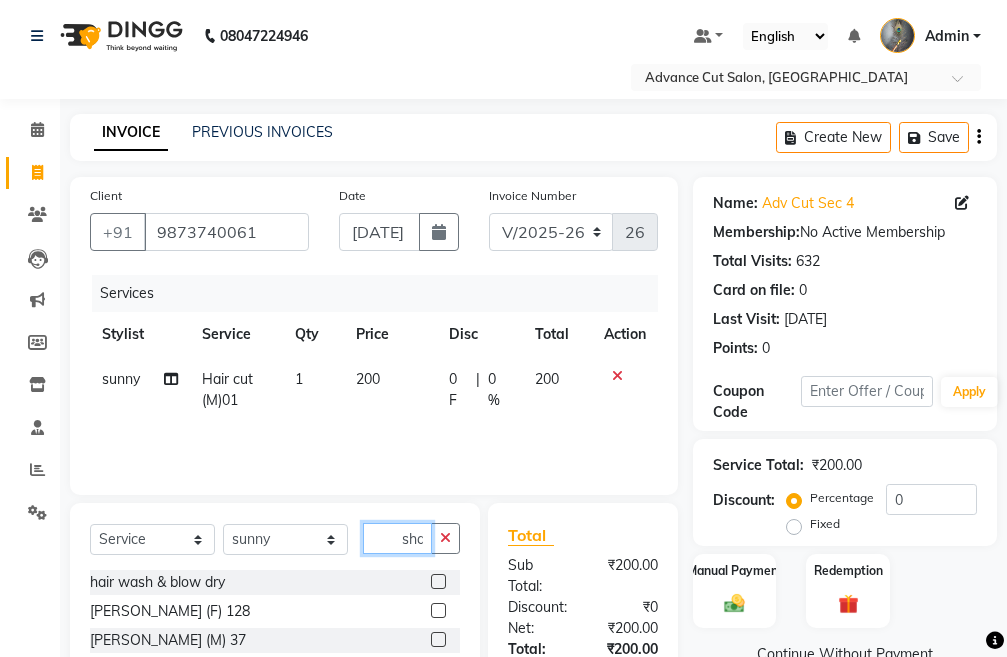 scroll, scrollTop: 0, scrollLeft: 13, axis: horizontal 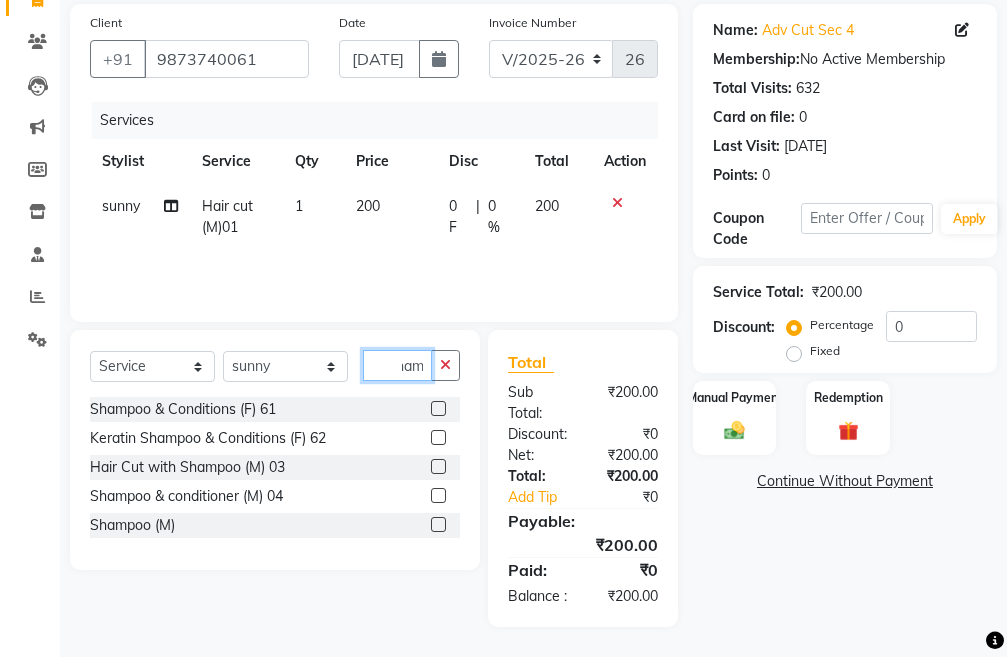type on "sham" 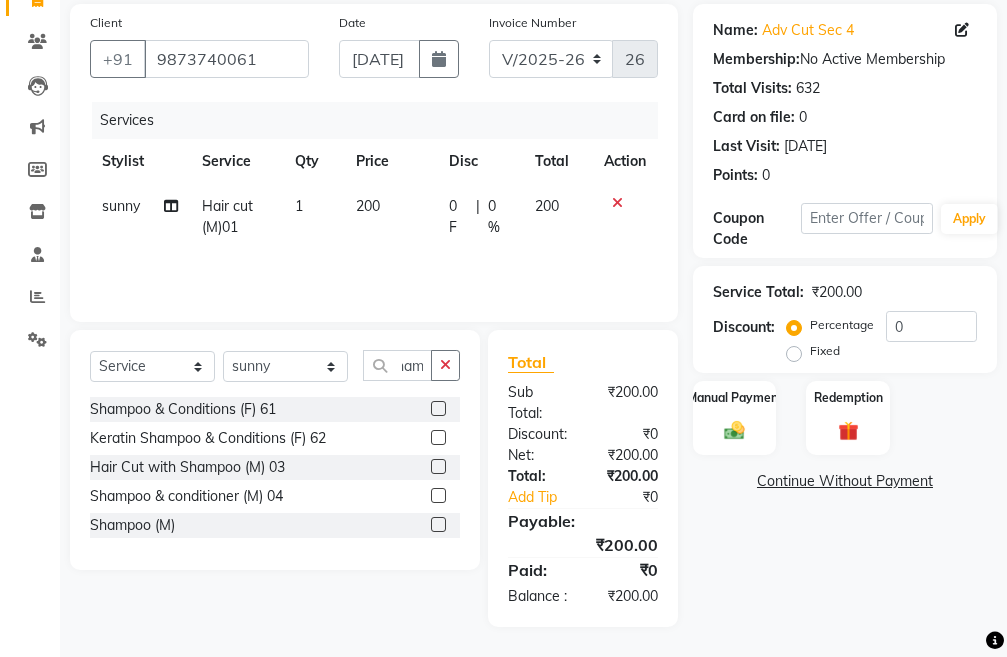 scroll, scrollTop: 0, scrollLeft: 0, axis: both 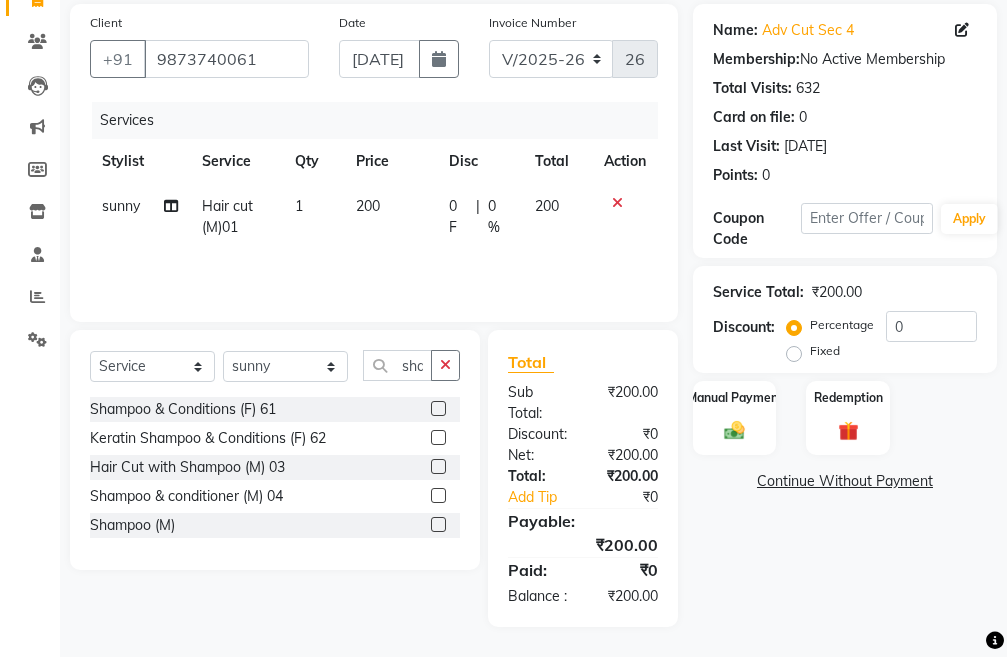 click on "Shampoo (M)" 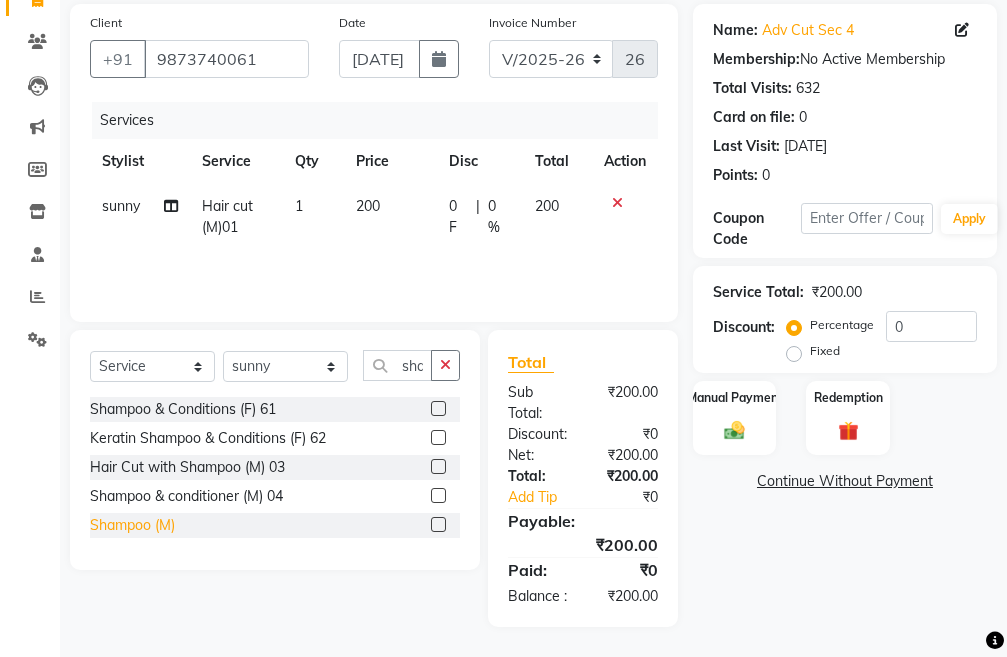 click on "Shampoo (M)" 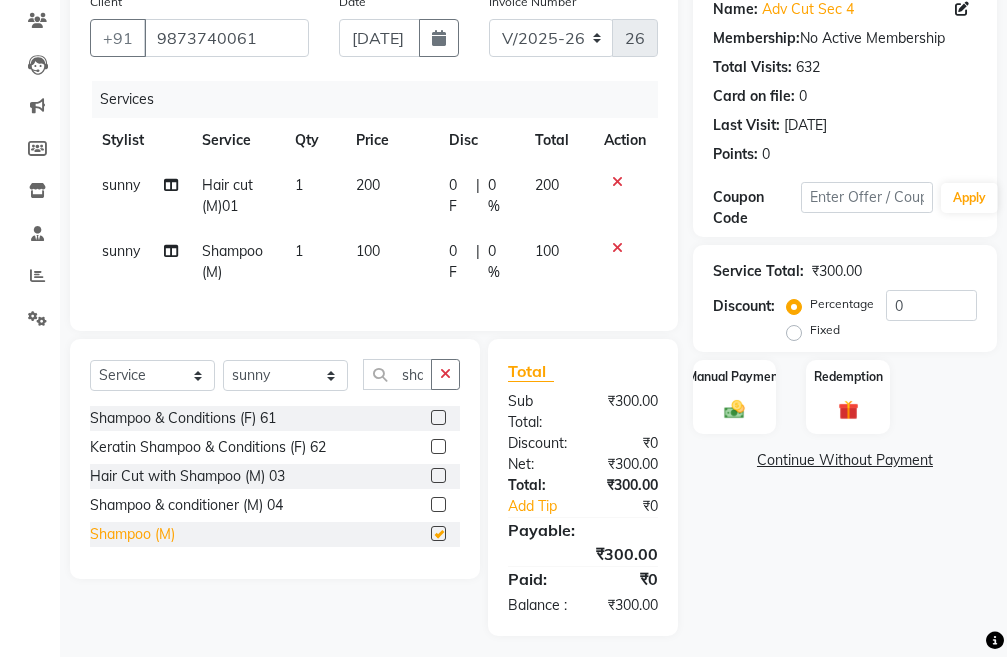 checkbox on "false" 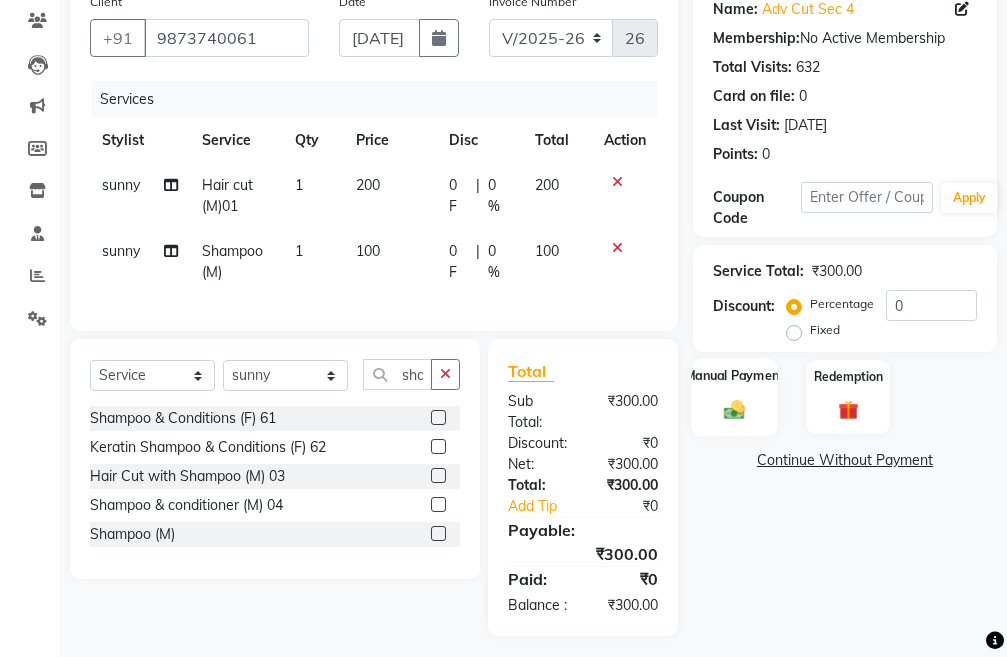 click on "Manual Payment" 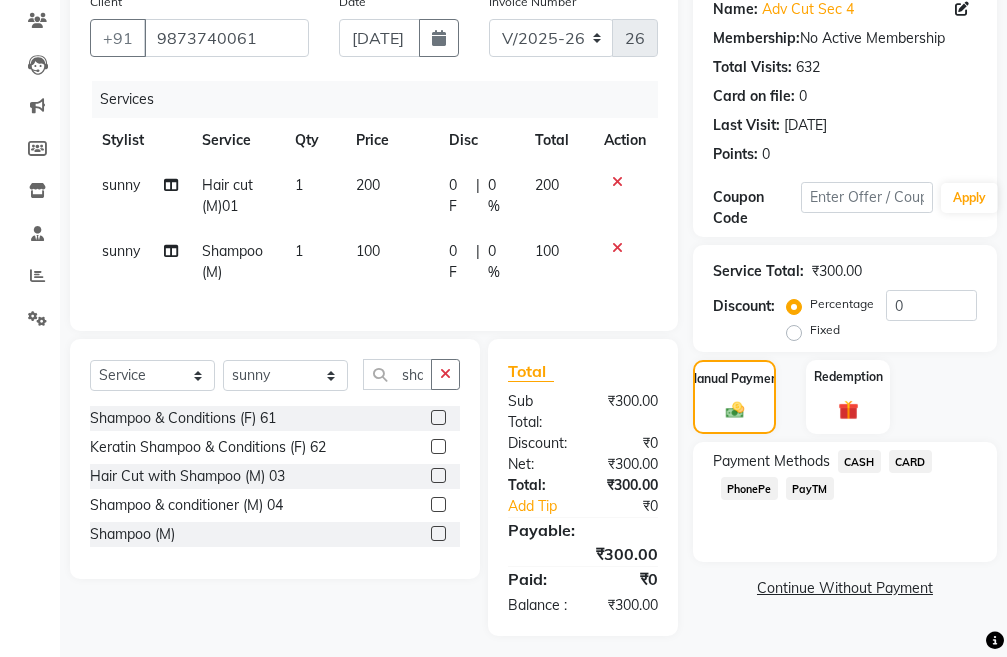click on "CASH" 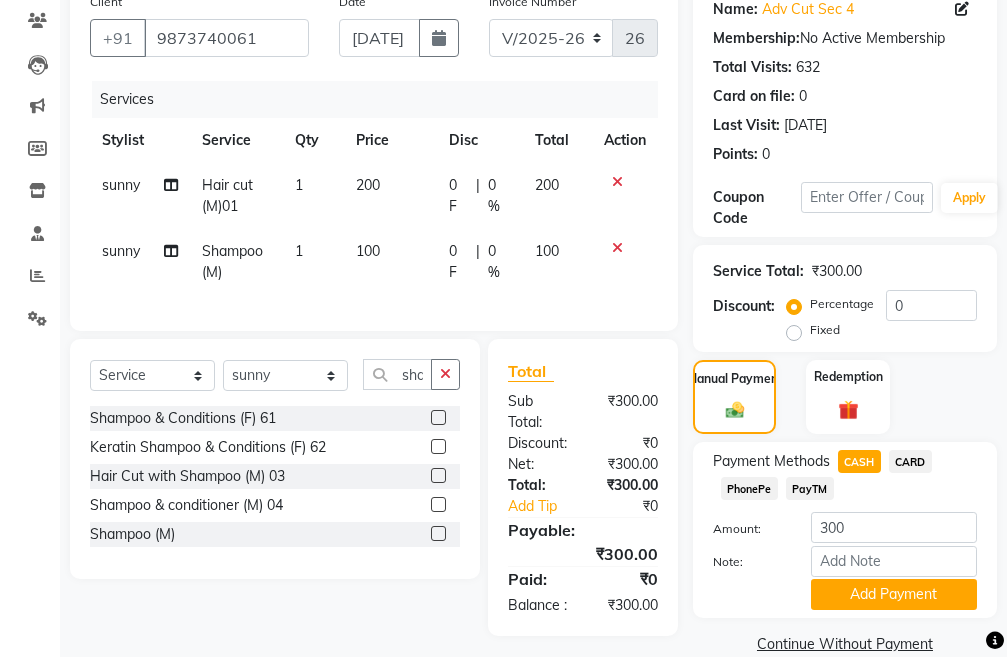 scroll, scrollTop: 241, scrollLeft: 0, axis: vertical 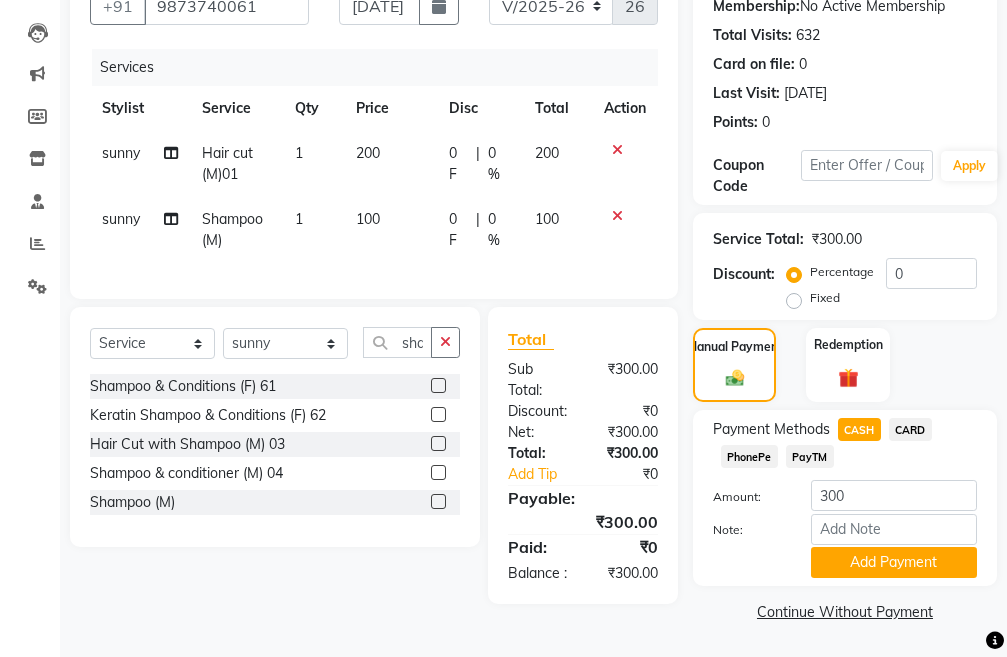 click on "Name: Adv Cut Sec 4  Membership:  No Active Membership  Total Visits:  632 Card on file:  0 Last Visit:   13-07-2025 Points:   0  Coupon Code Apply Service Total:  ₹300.00  Discount:  Percentage   Fixed  0 Manual Payment Redemption Payment Methods  CASH   CARD   PhonePe   PayTM  Amount: 300 Note: Add Payment  Continue Without Payment" 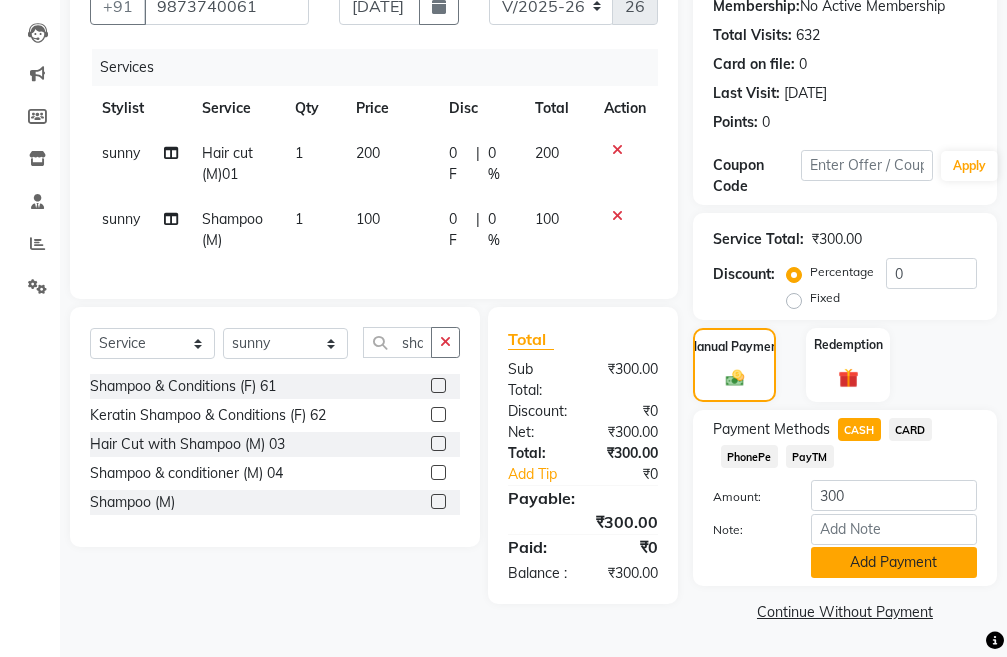 click on "Add Payment" 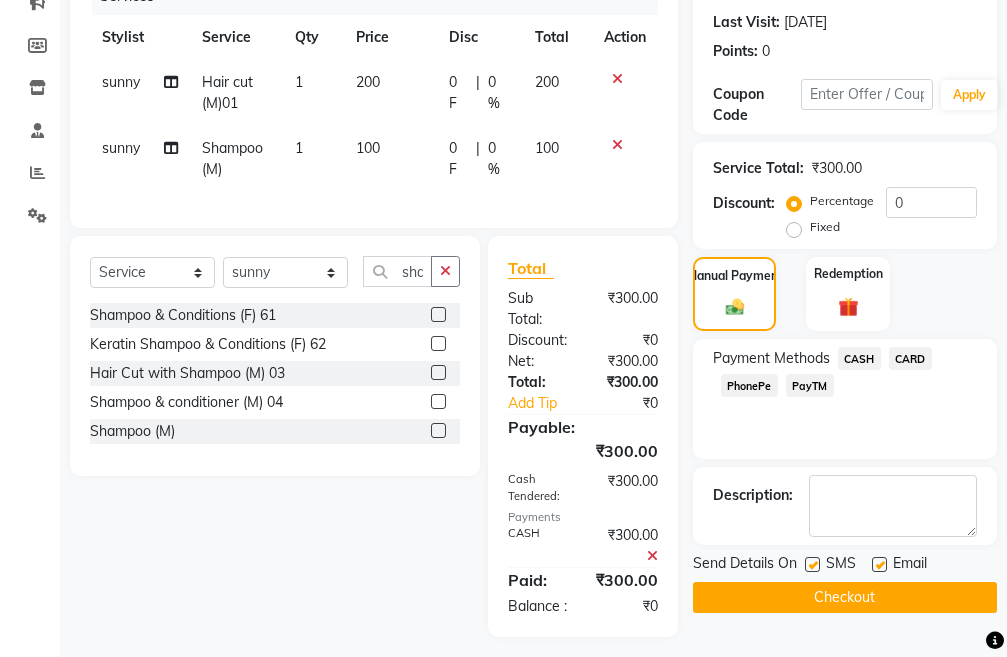 scroll, scrollTop: 345, scrollLeft: 0, axis: vertical 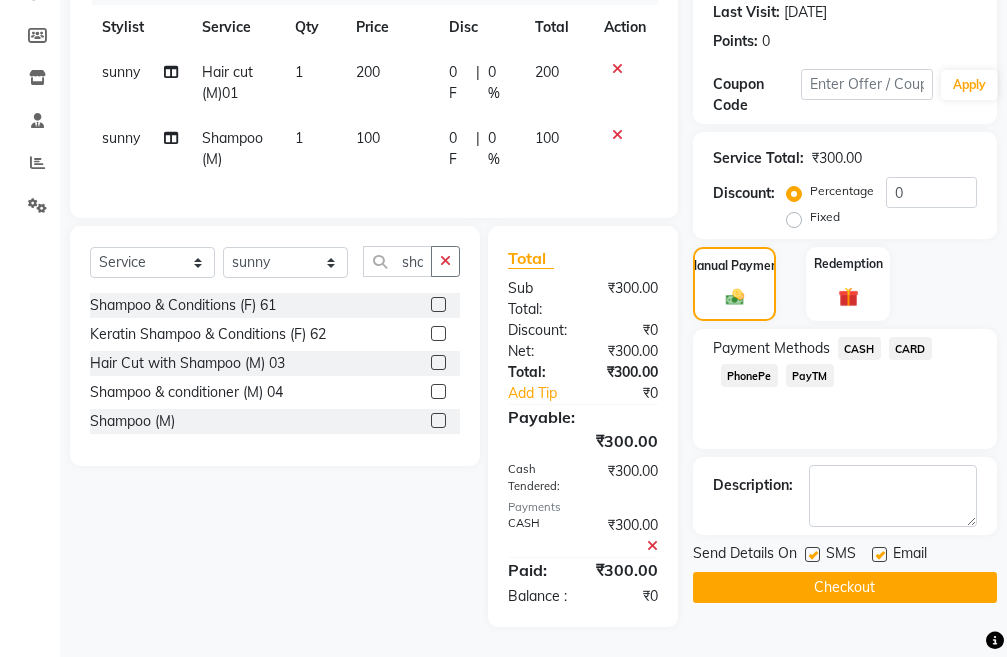 click on "Checkout" 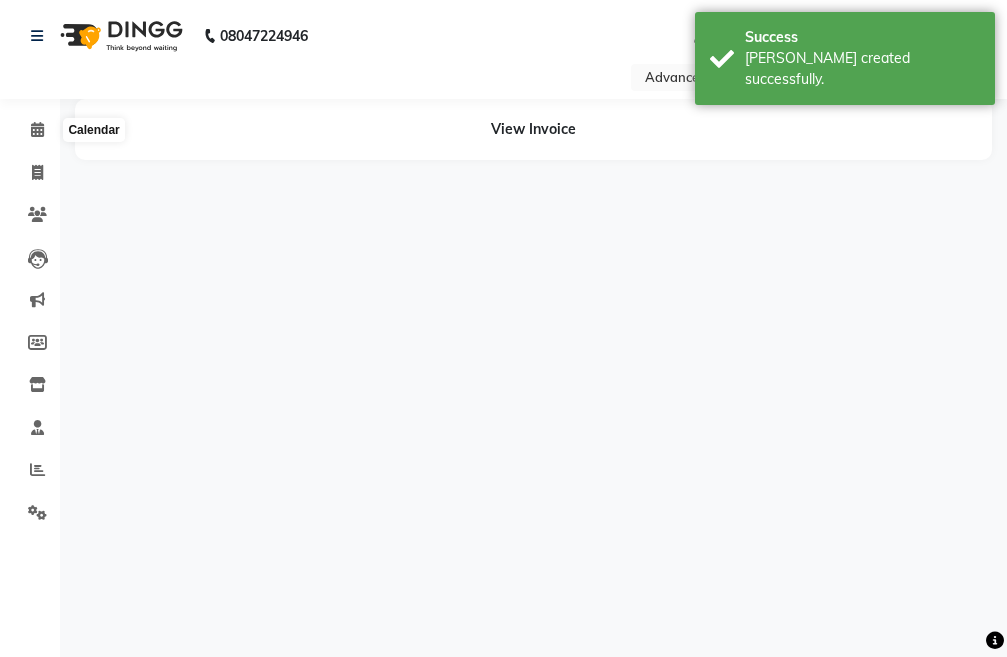 scroll, scrollTop: 0, scrollLeft: 0, axis: both 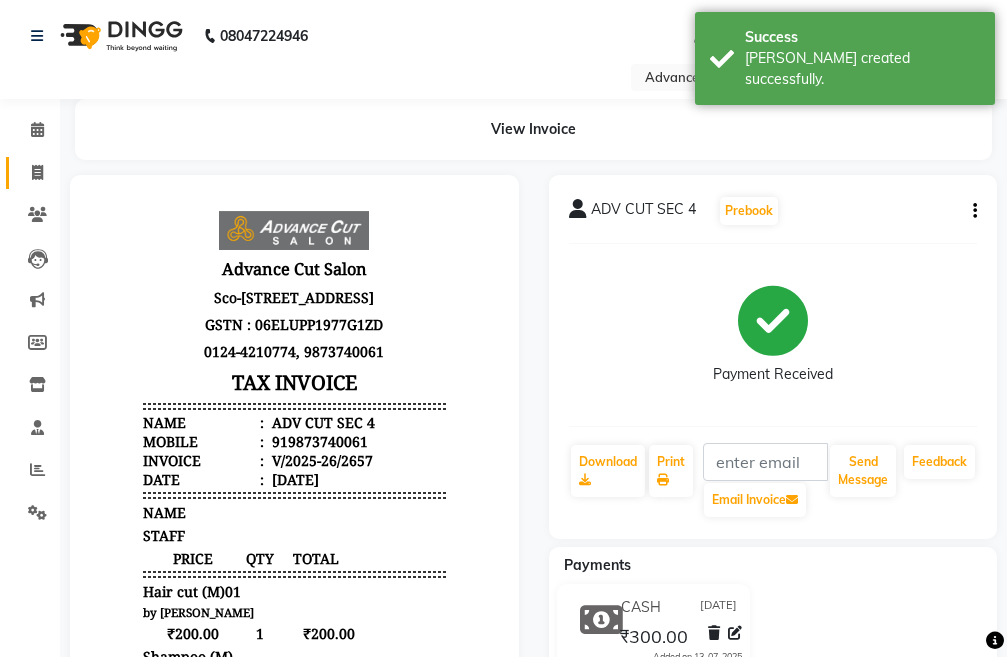 click on "Invoice" 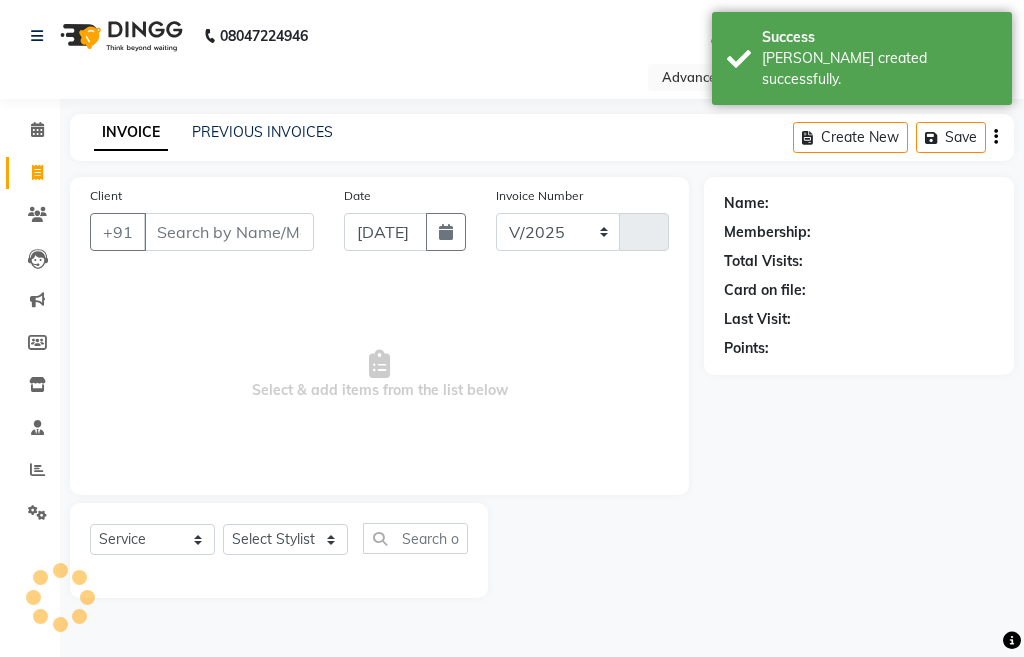select on "4939" 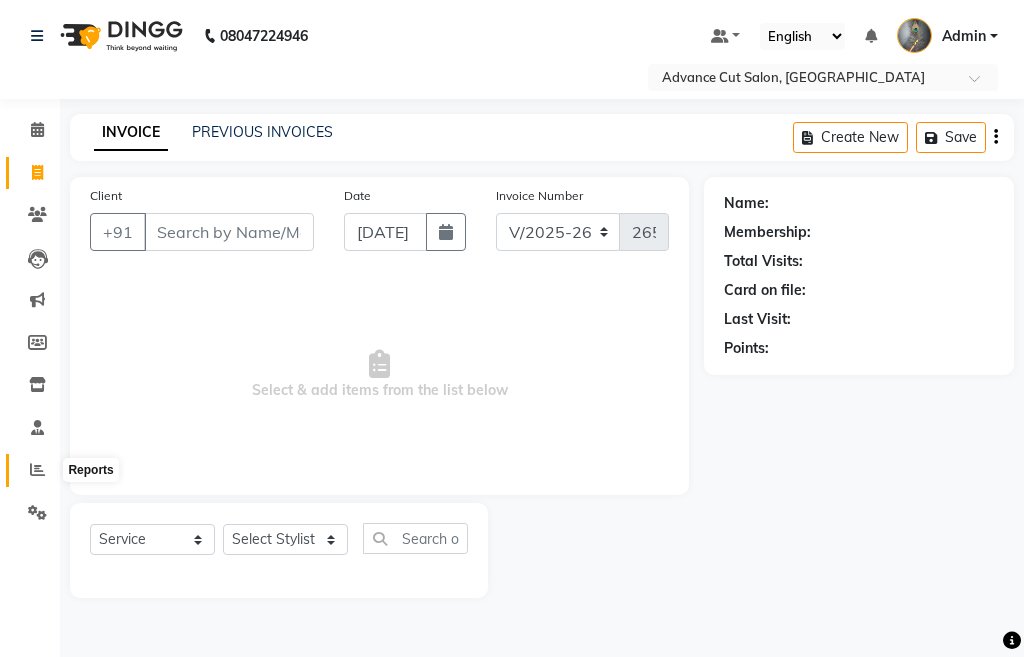 click 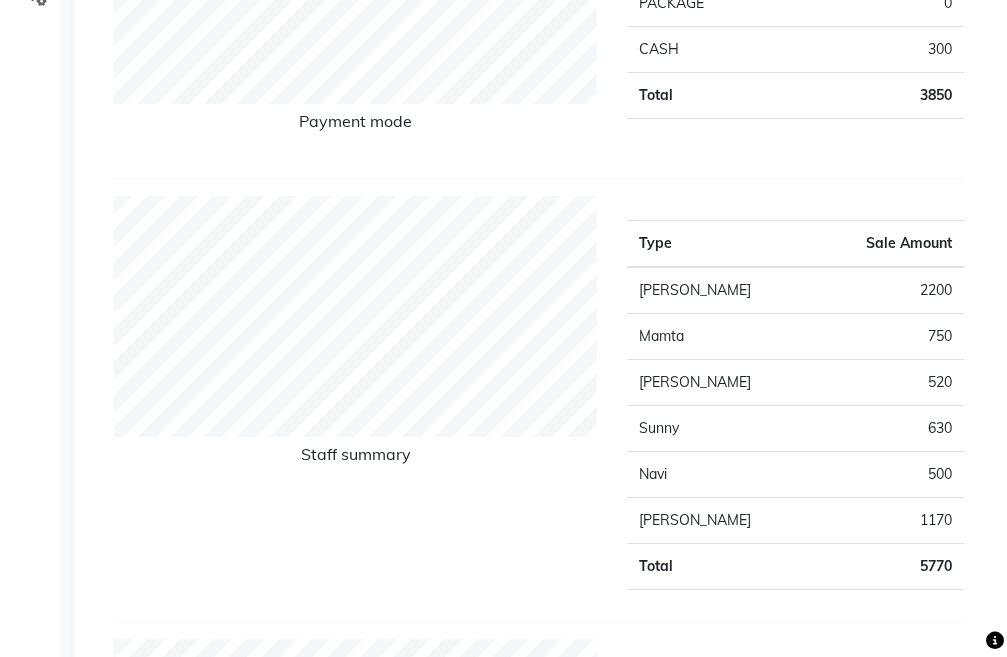 scroll, scrollTop: 500, scrollLeft: 0, axis: vertical 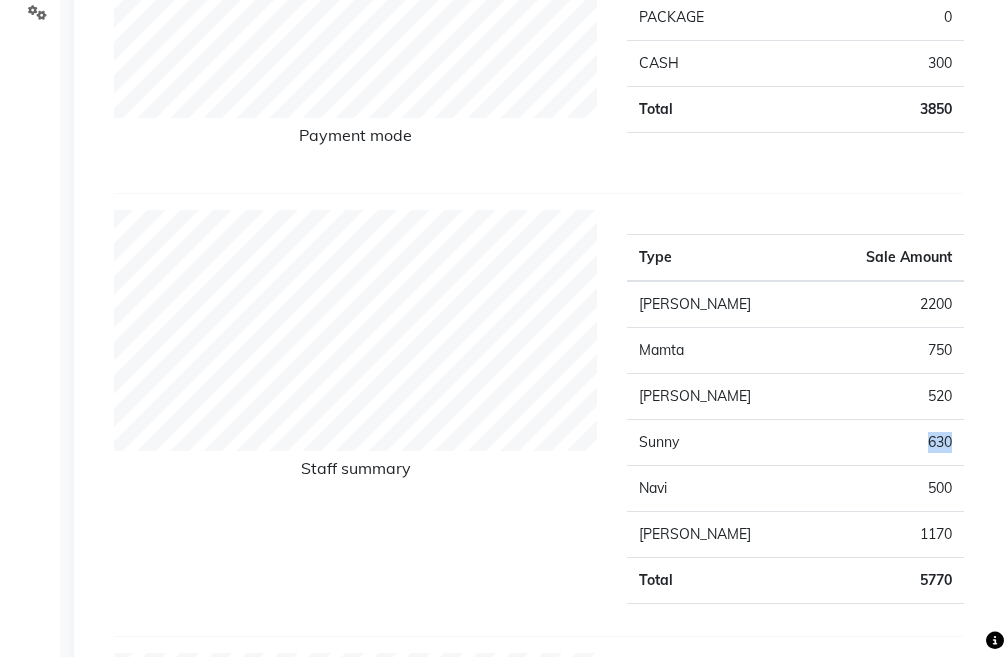 drag, startPoint x: 921, startPoint y: 440, endPoint x: 948, endPoint y: 437, distance: 27.166155 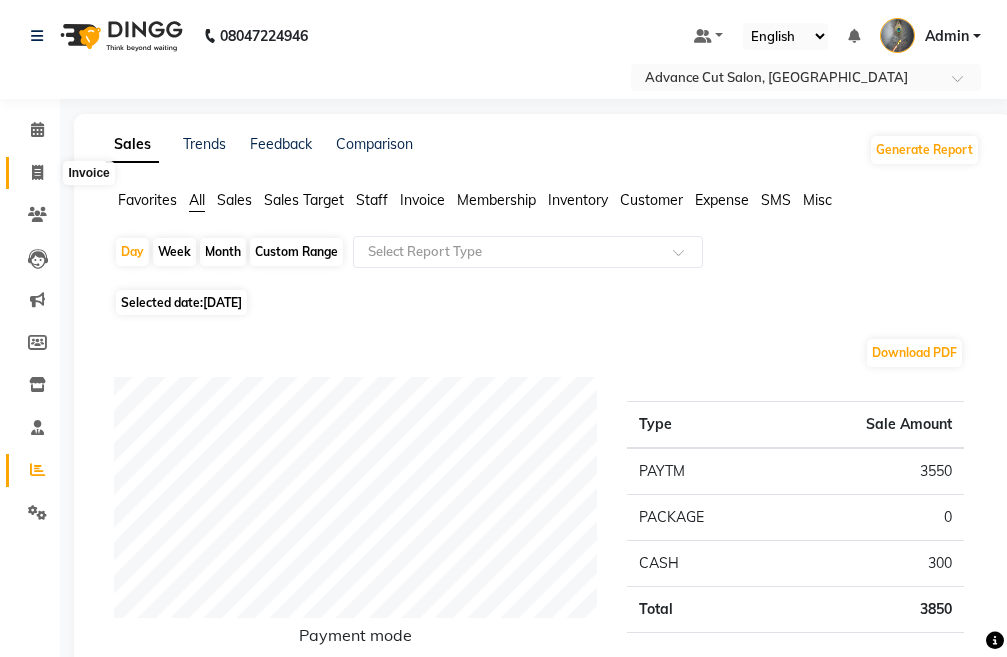 click 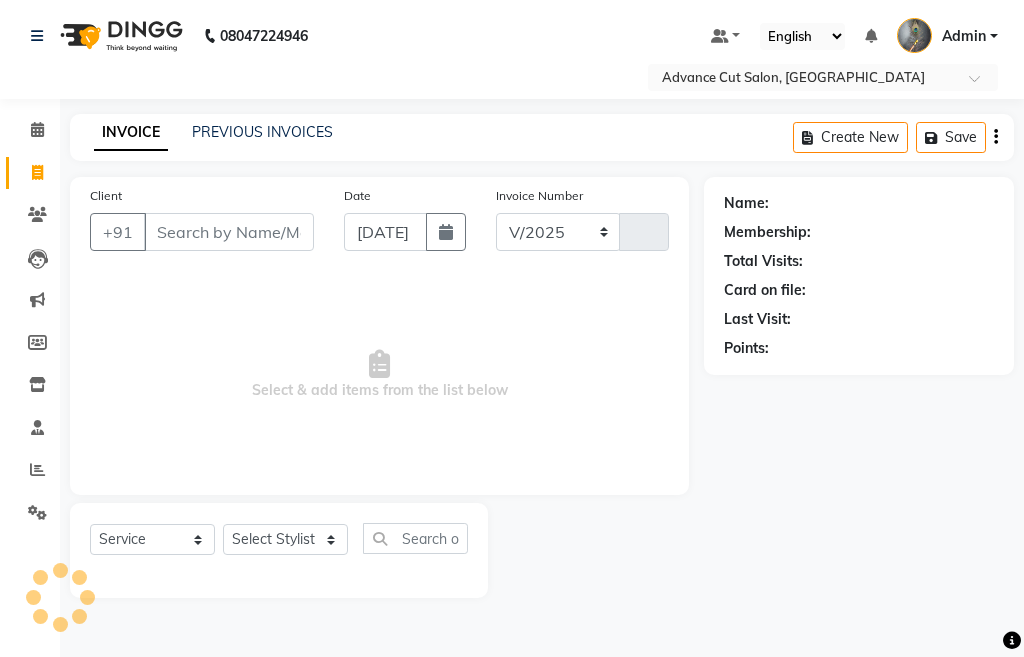 select on "4939" 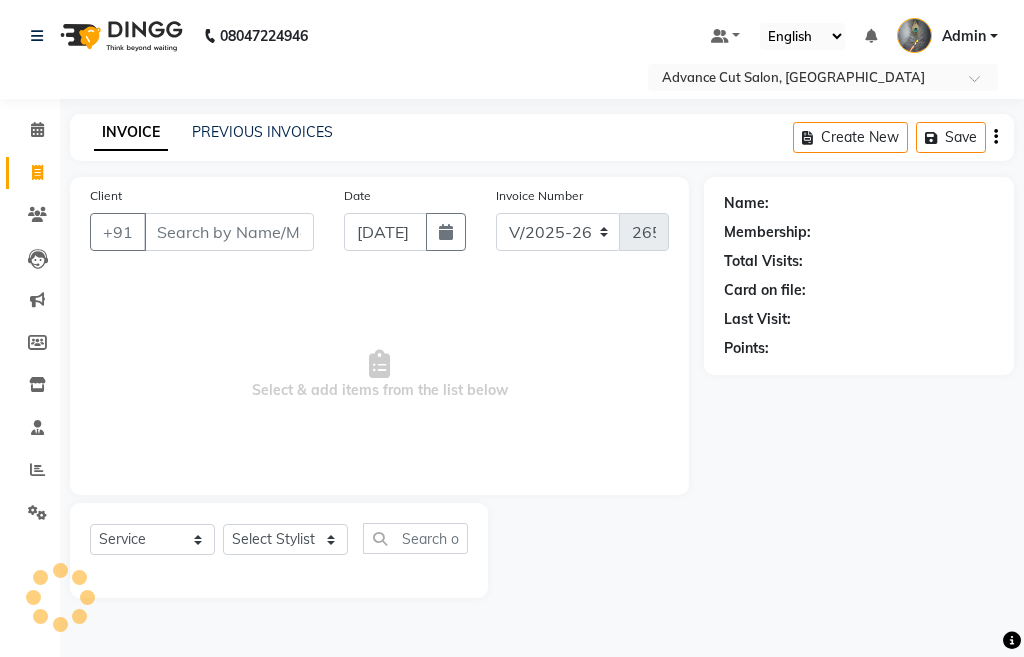 click on "Client" at bounding box center (229, 232) 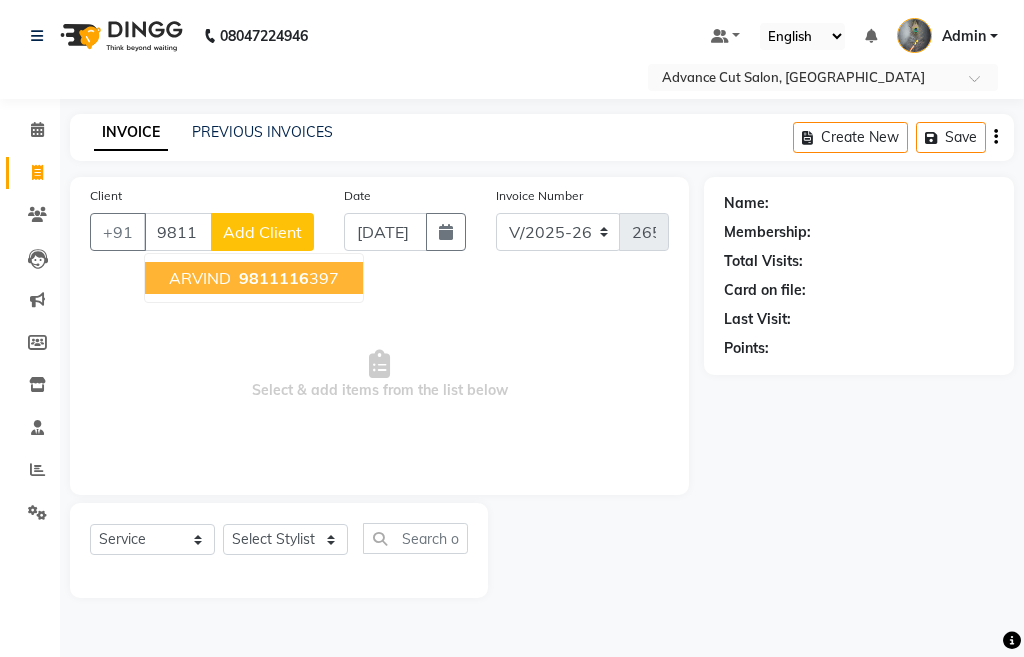 click on "9811116 397" at bounding box center (287, 278) 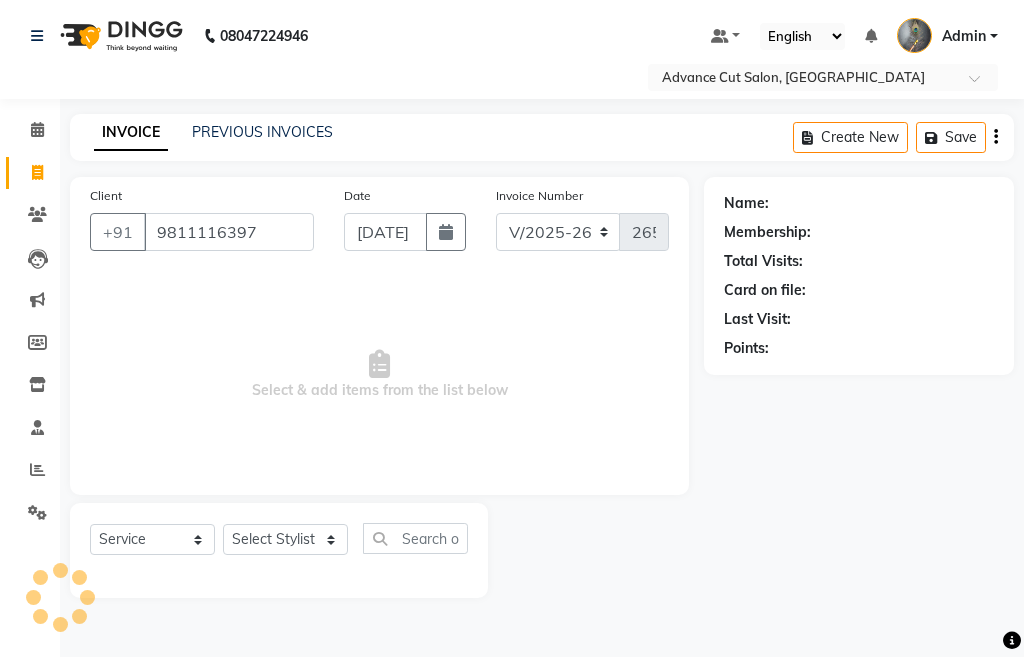 type on "9811116397" 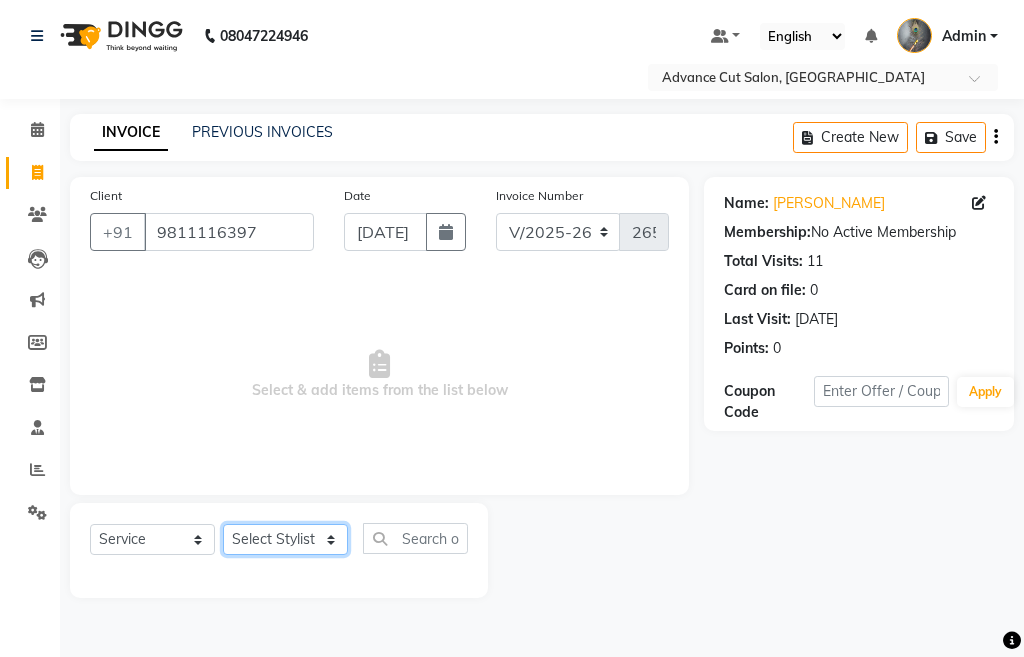 click on "Select Stylist Admin chahit COUNTOR [PERSON_NAME] mamta [PERSON_NAME] navi [PERSON_NAME] [PERSON_NAME] [PERSON_NAME] sunny tip" 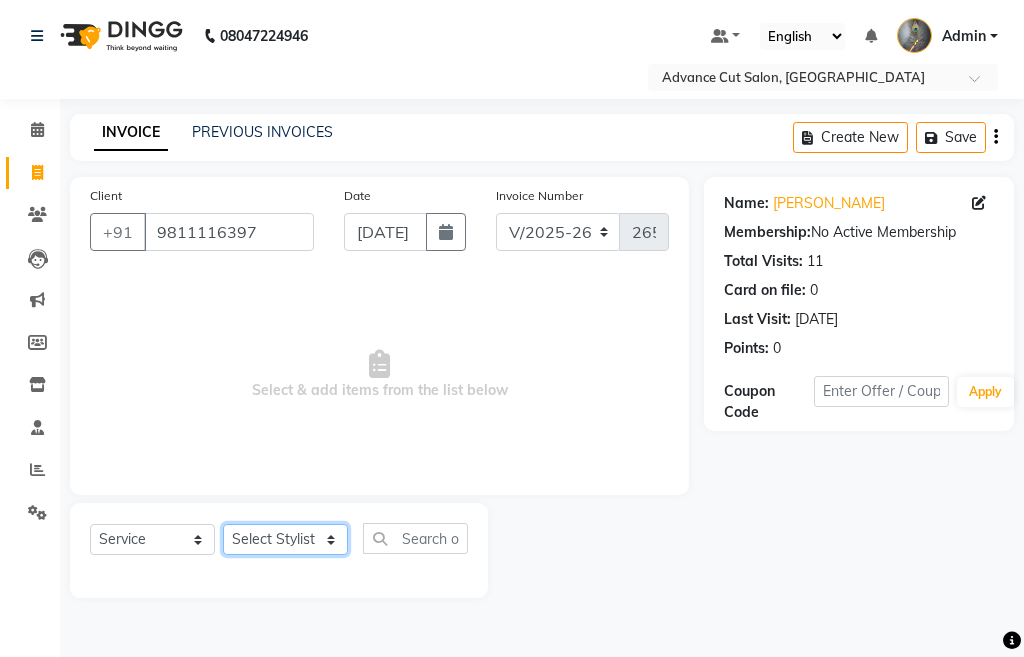 select on "30651" 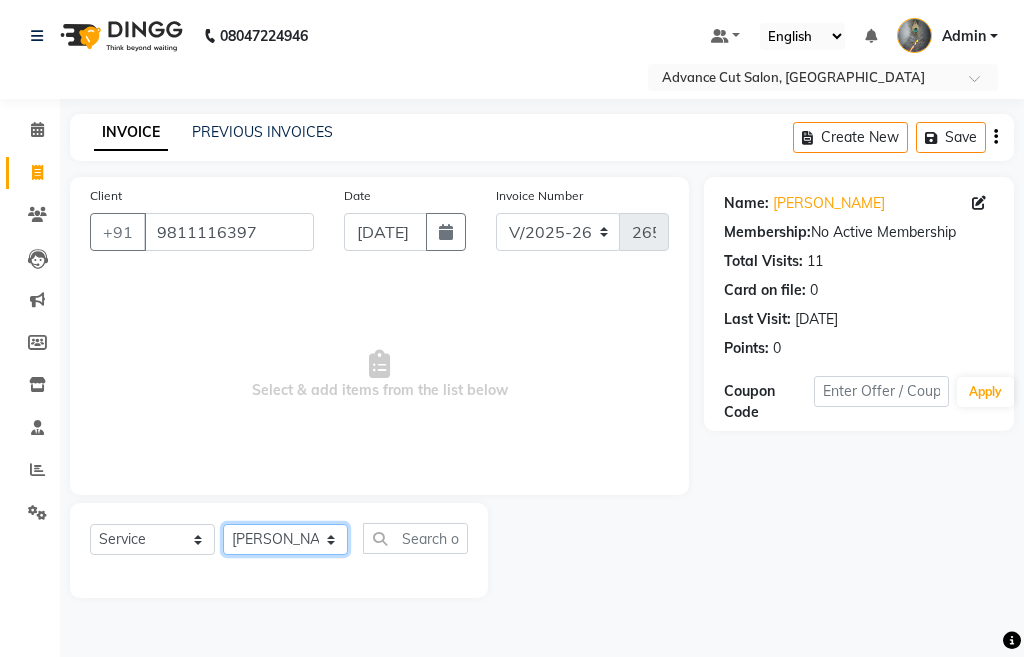 click on "Select Stylist Admin chahit COUNTOR [PERSON_NAME] mamta [PERSON_NAME] navi [PERSON_NAME] [PERSON_NAME] [PERSON_NAME] sunny tip" 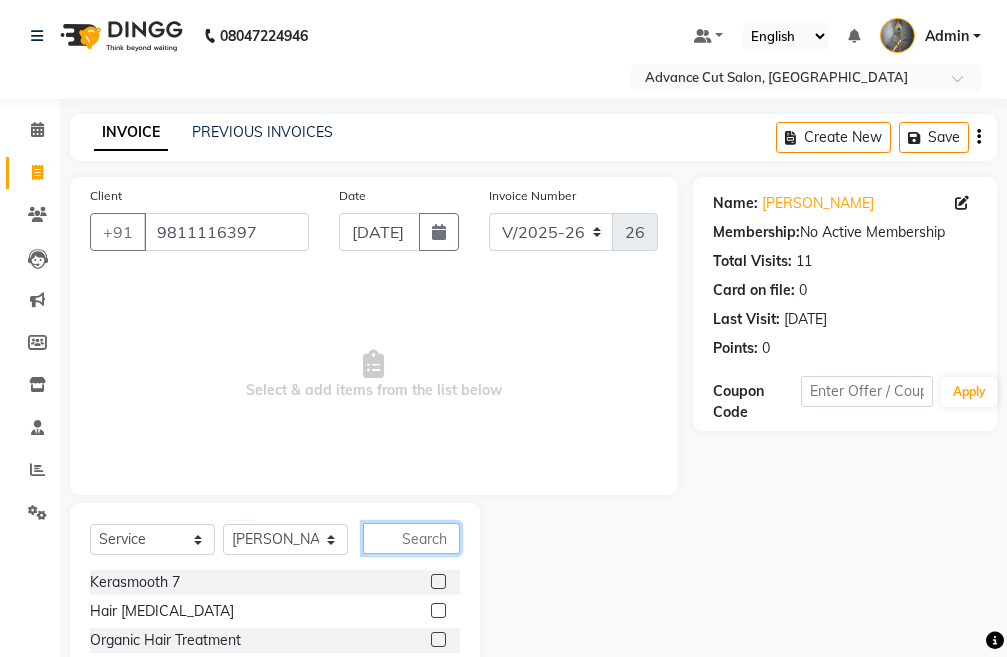 click 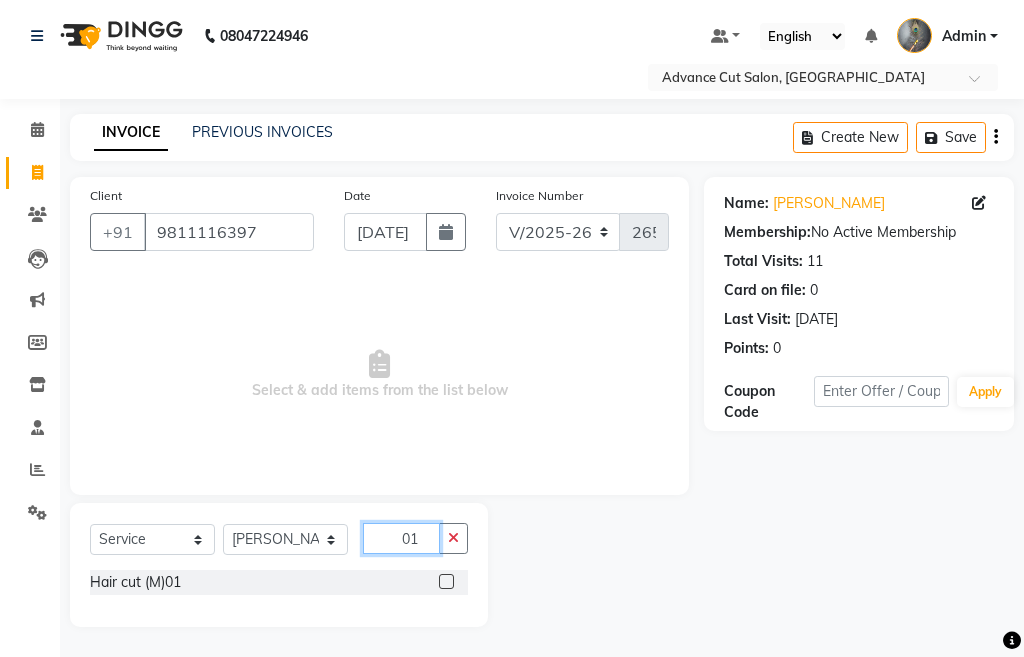 type on "01" 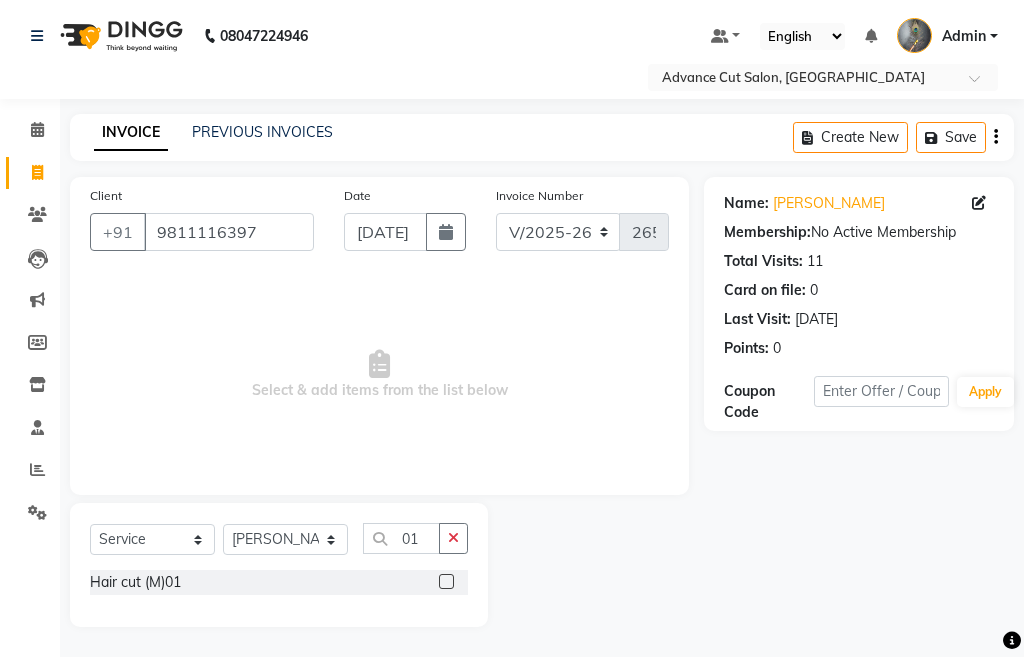 click on "Hair cut (M)01" 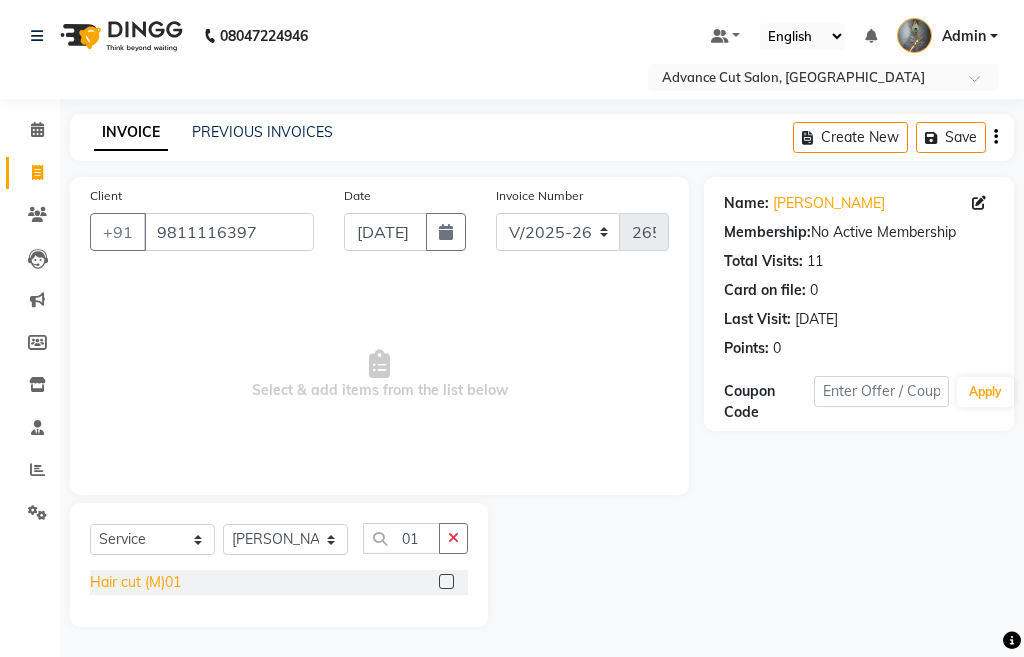 click on "Hair cut (M)01" 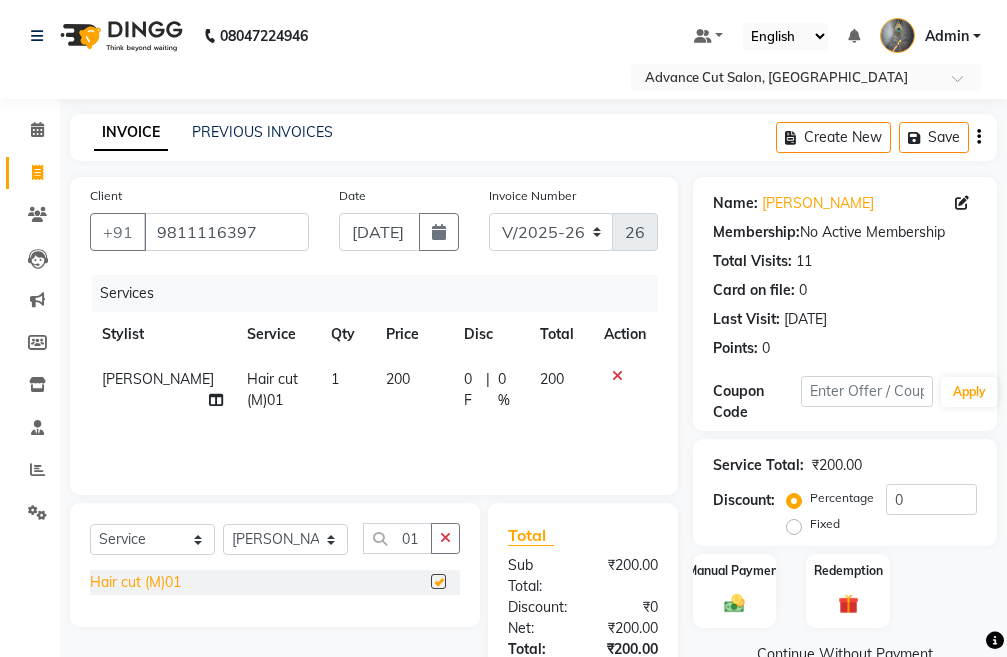 checkbox on "false" 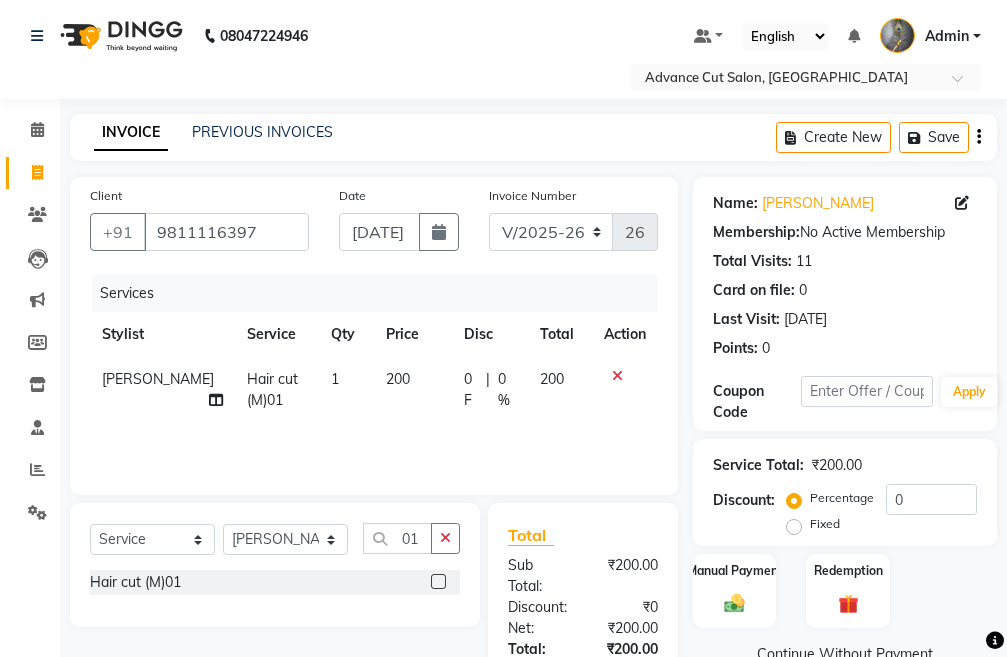 drag, startPoint x: 767, startPoint y: 343, endPoint x: 755, endPoint y: 340, distance: 12.369317 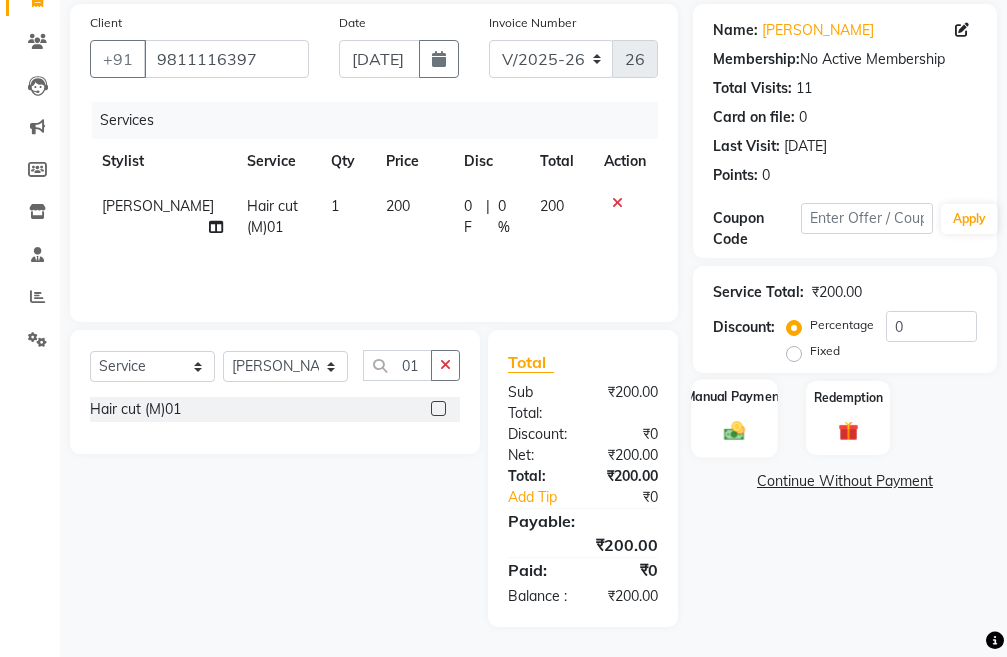 click 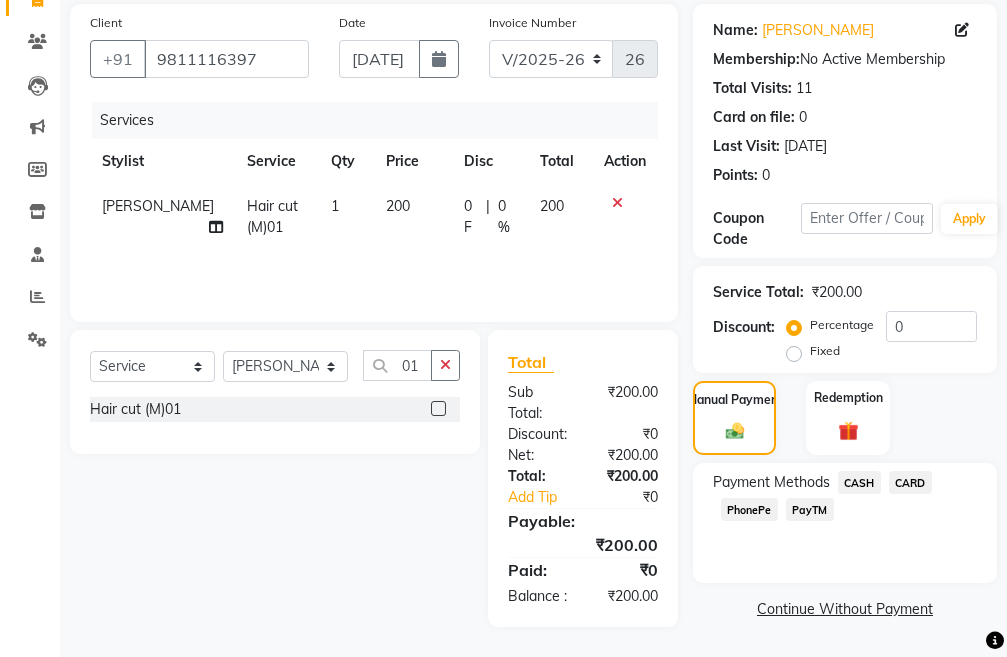click on "PayTM" 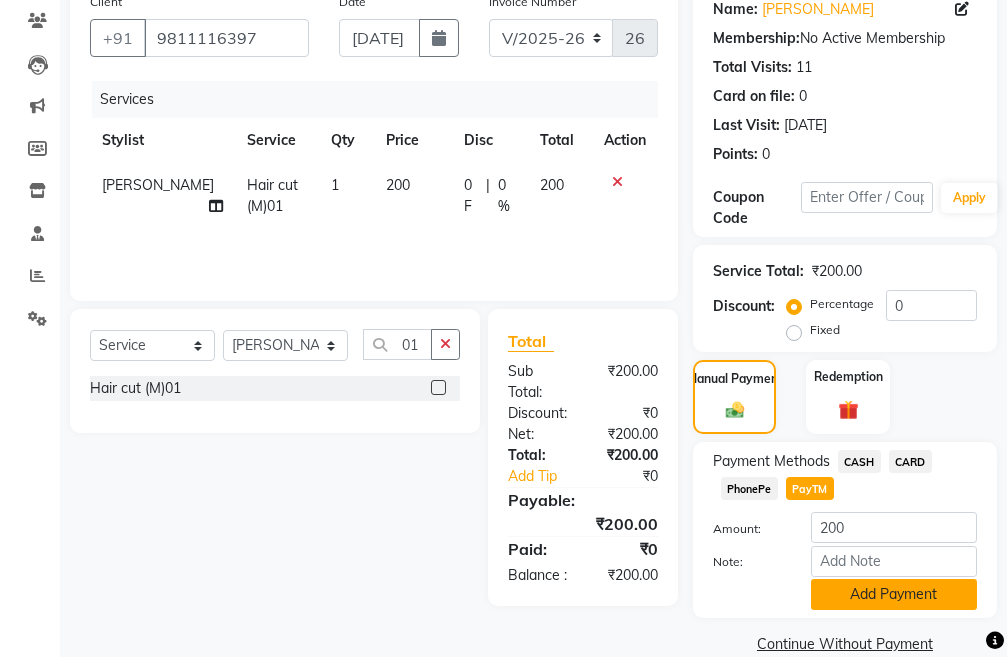 click on "Add Payment" 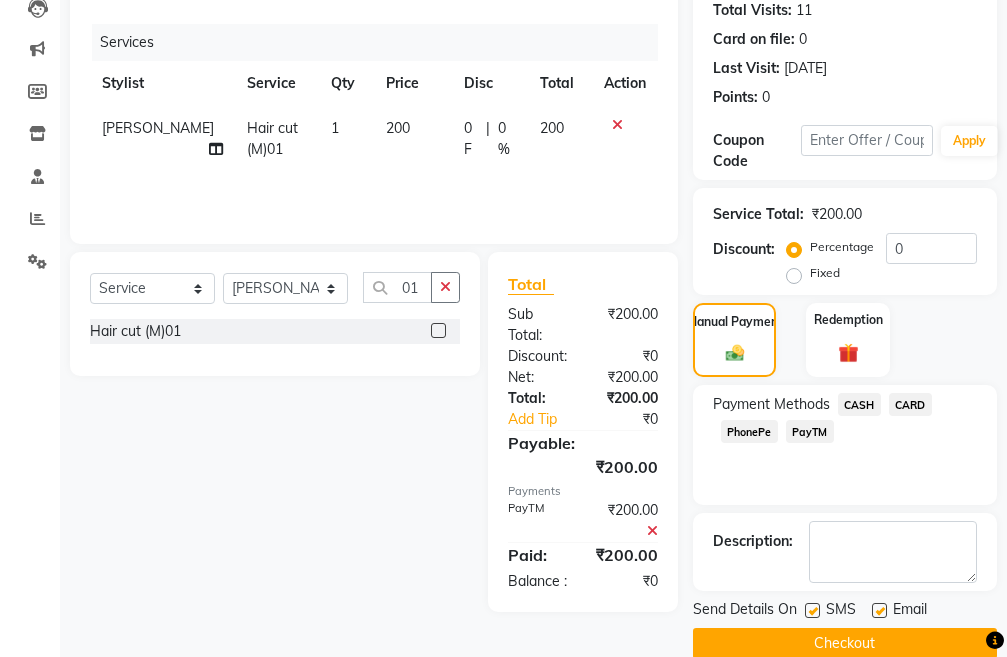 scroll, scrollTop: 283, scrollLeft: 0, axis: vertical 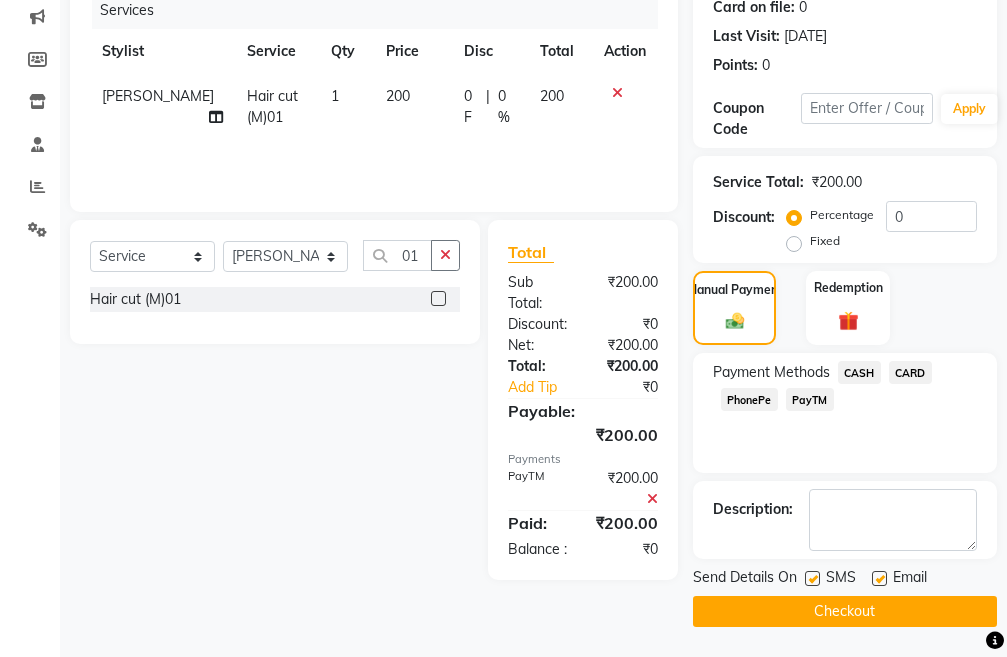 click on "Checkout" 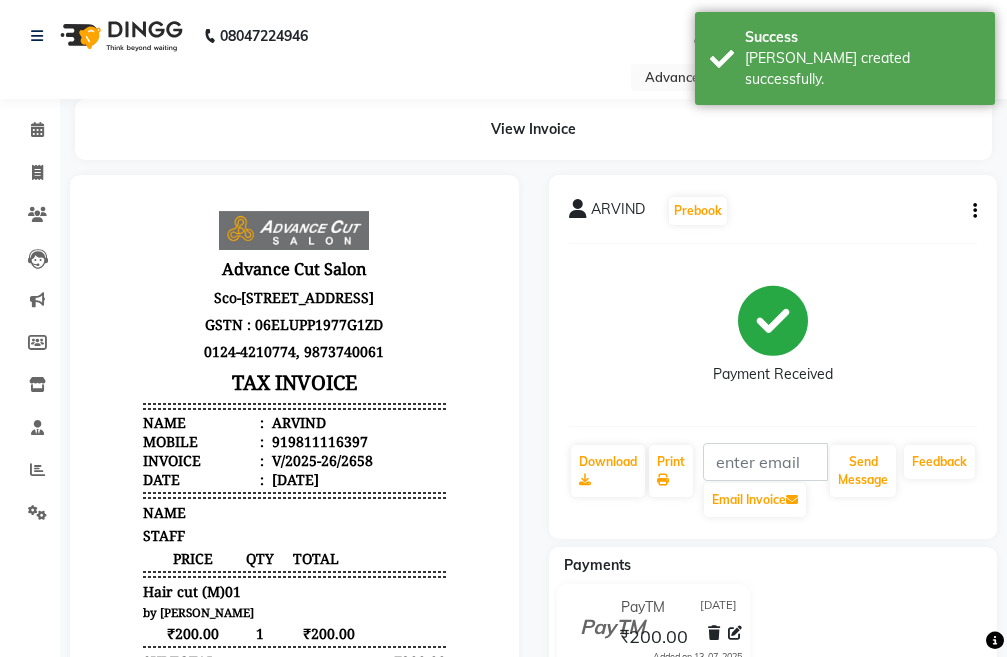 scroll, scrollTop: 0, scrollLeft: 0, axis: both 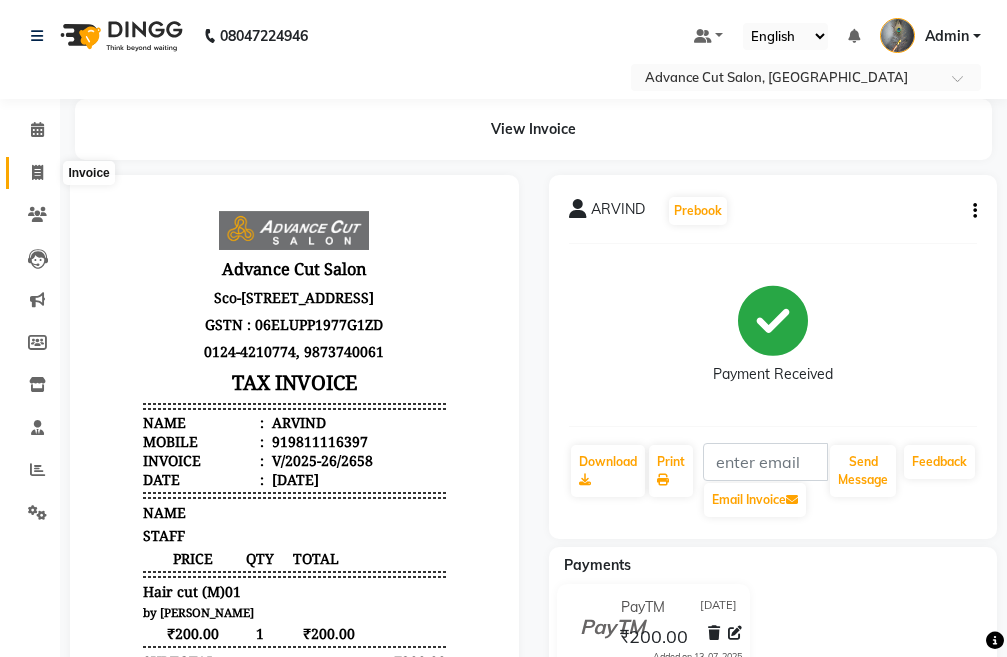 click 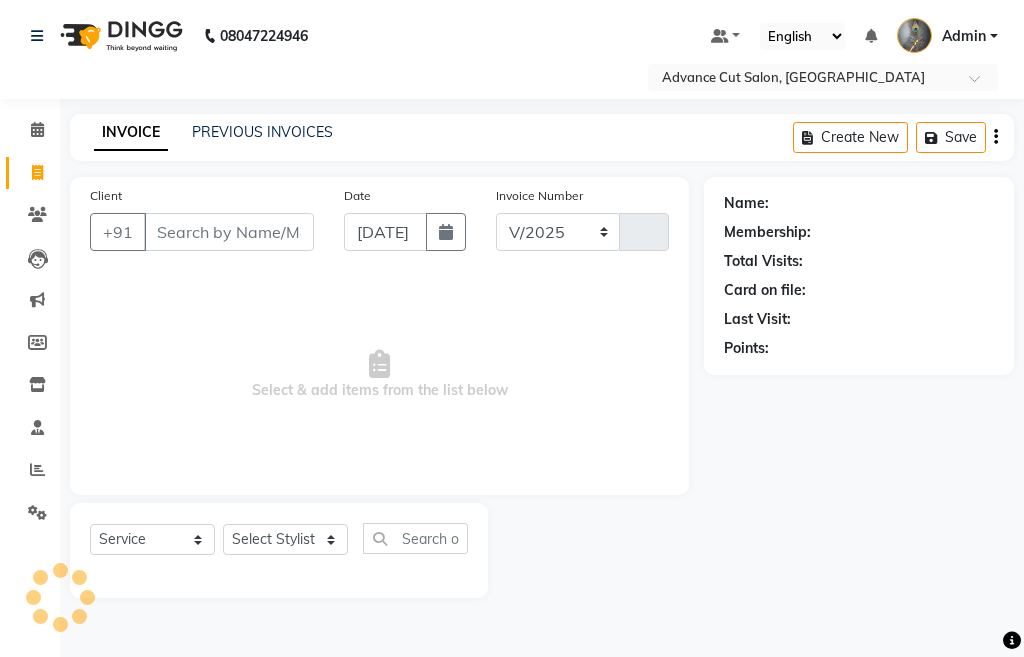 select on "4939" 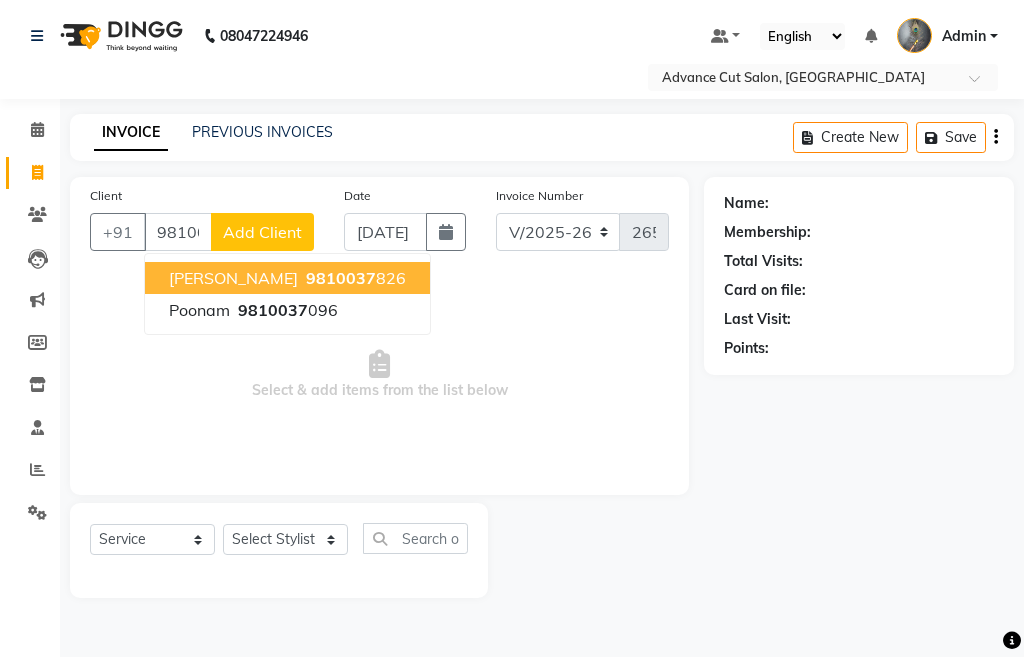 click on "PARVEEN KUMAR" at bounding box center [233, 278] 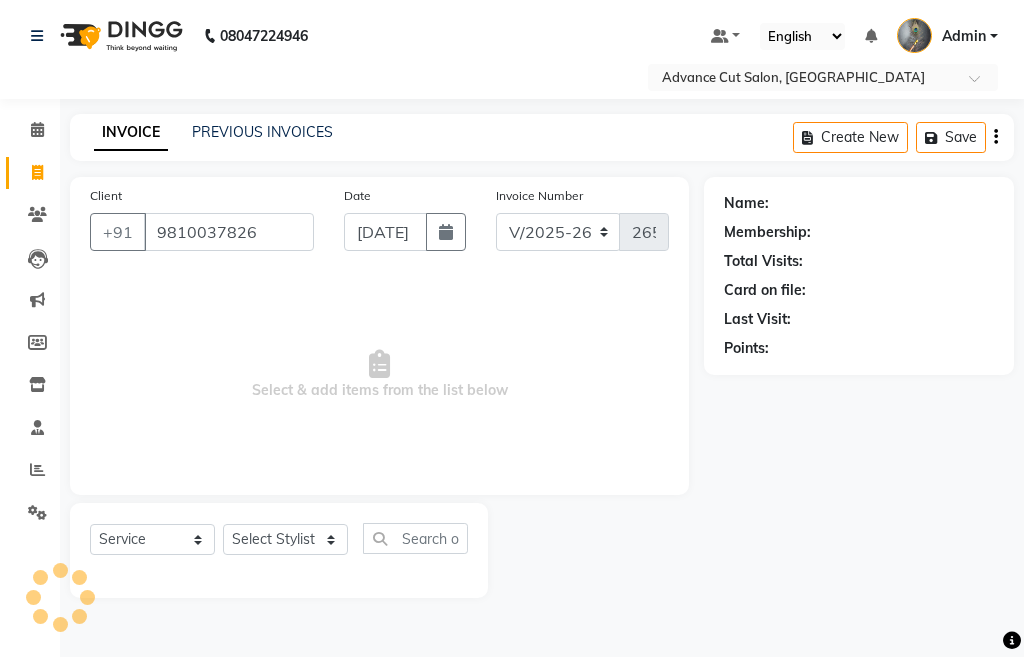 type on "9810037826" 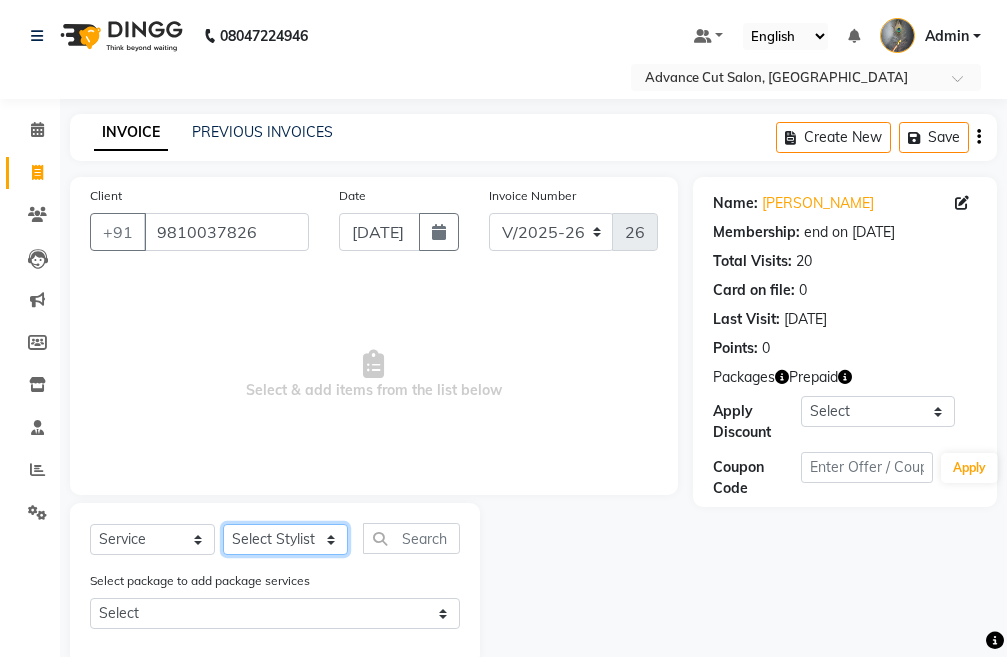 click on "Select Stylist Admin chahit COUNTOR [PERSON_NAME] mamta [PERSON_NAME] navi [PERSON_NAME] [PERSON_NAME] [PERSON_NAME] sunny tip" 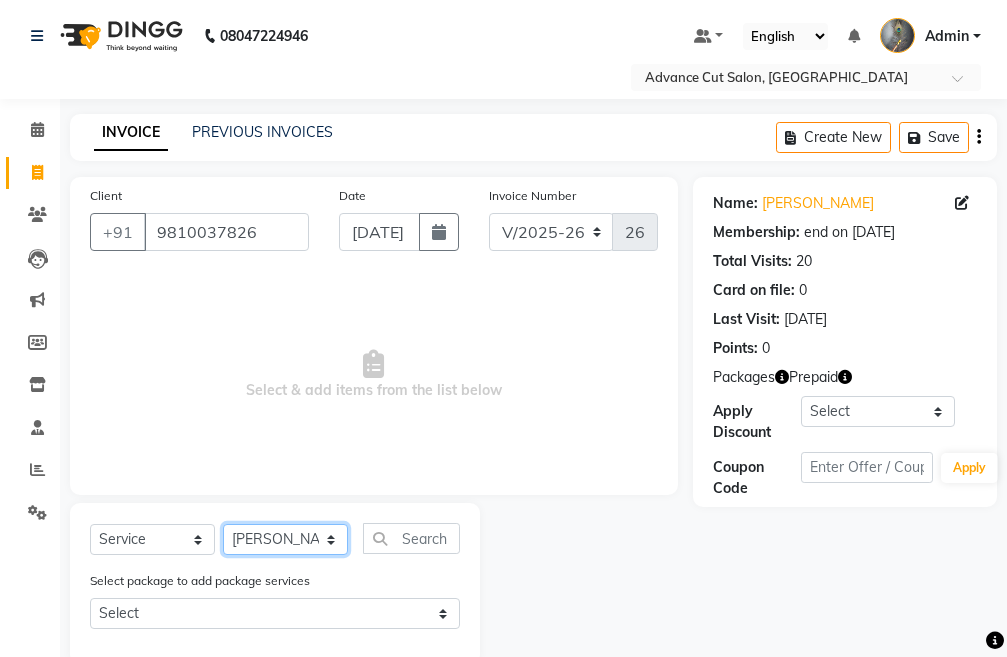 click on "Select Stylist Admin chahit COUNTOR [PERSON_NAME] mamta [PERSON_NAME] navi [PERSON_NAME] [PERSON_NAME] [PERSON_NAME] sunny tip" 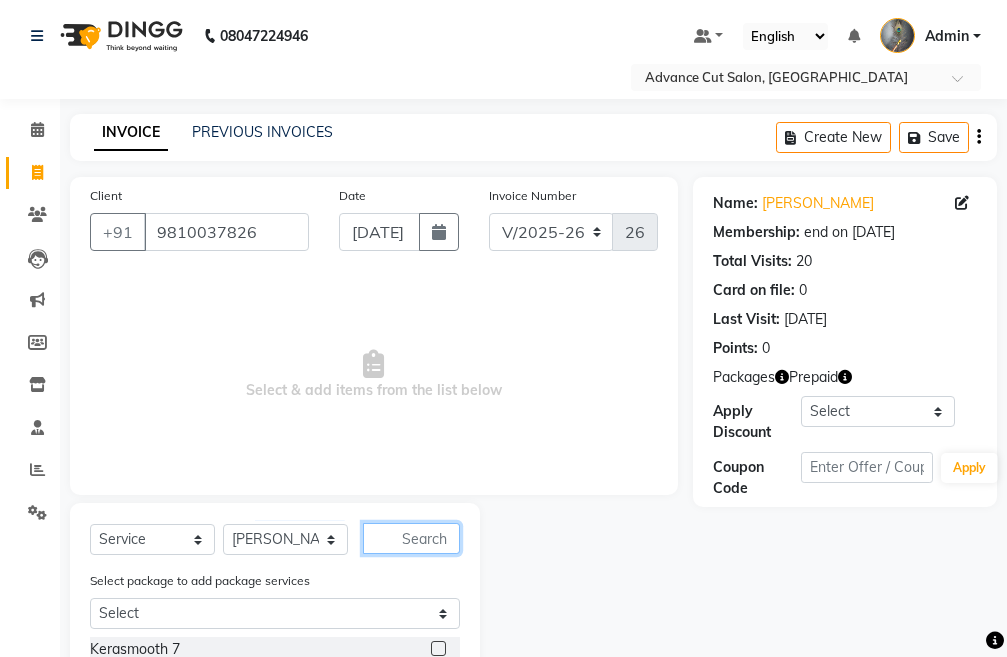 click 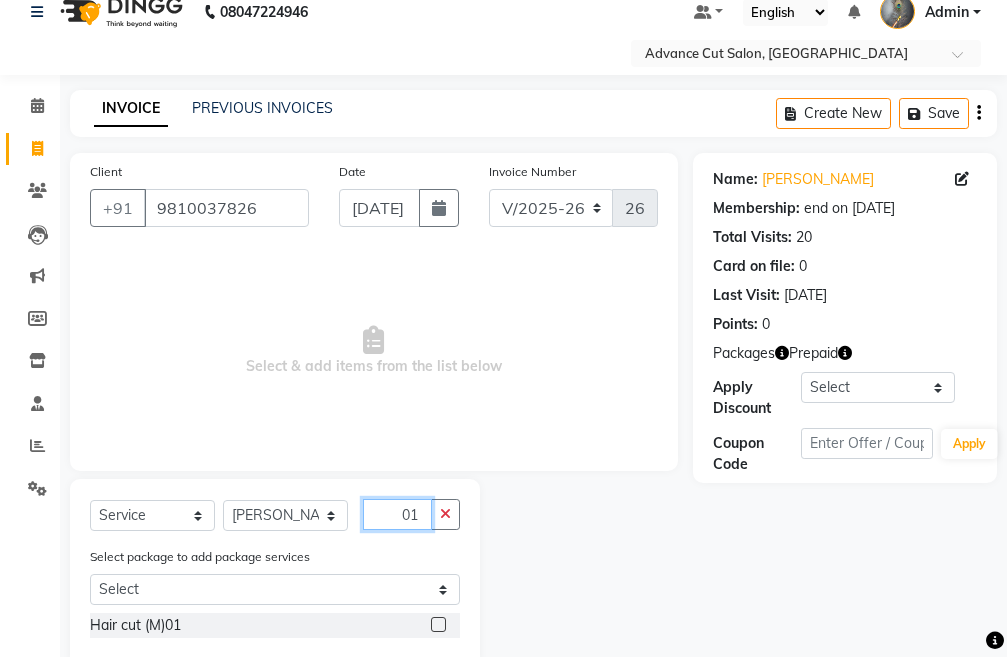 scroll, scrollTop: 67, scrollLeft: 0, axis: vertical 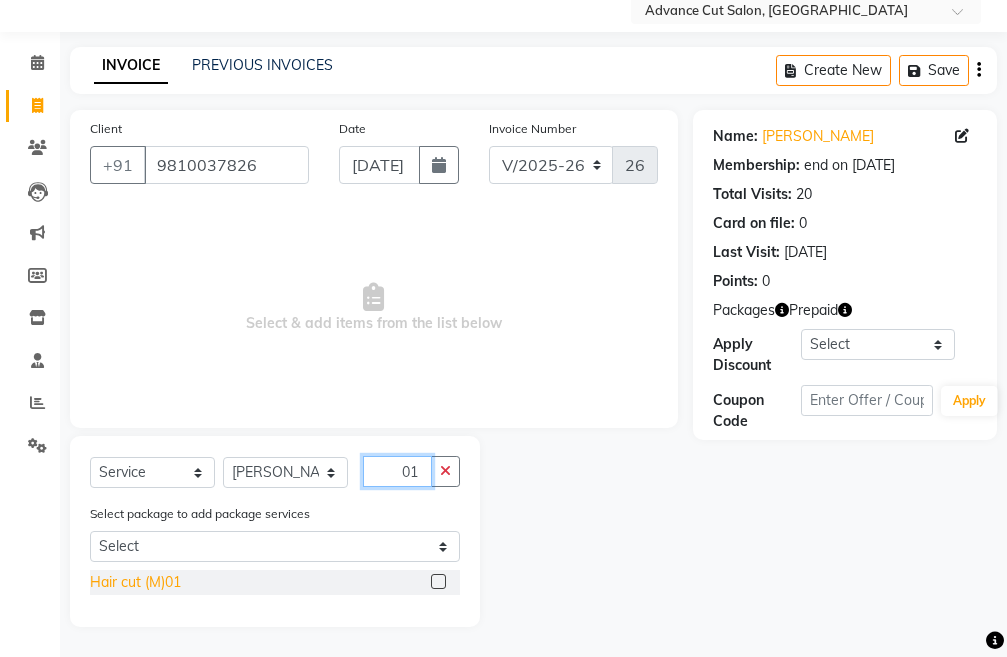 type on "01" 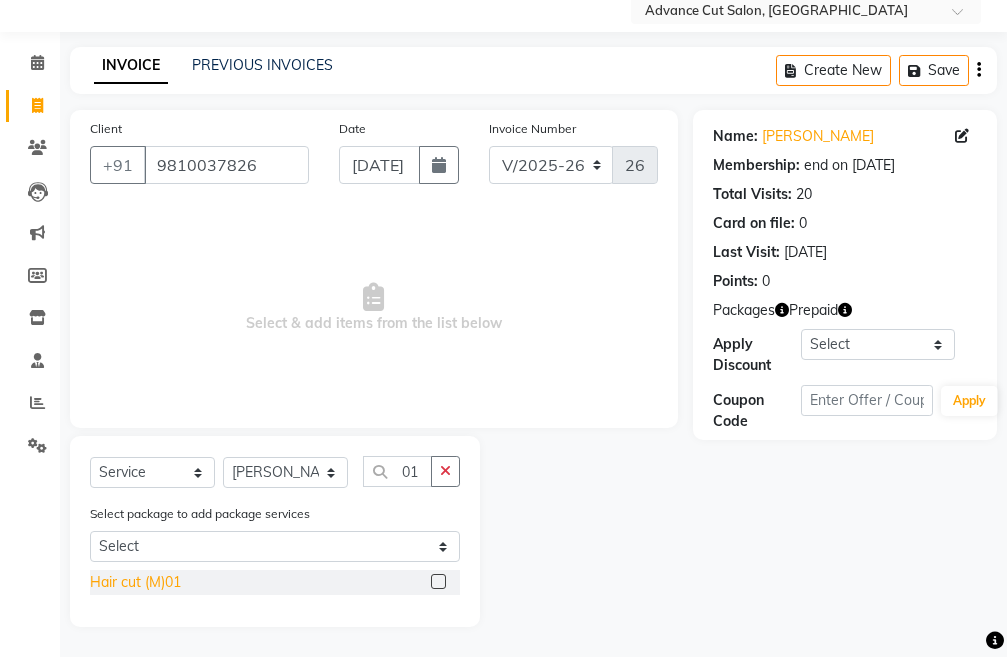 click on "Hair cut (M)01" 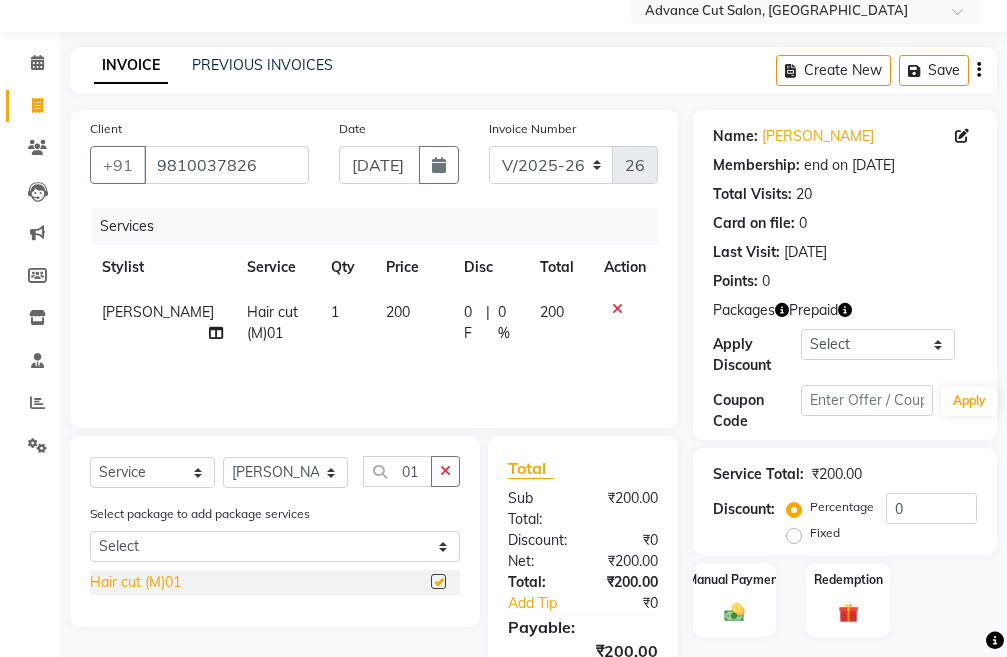 checkbox on "false" 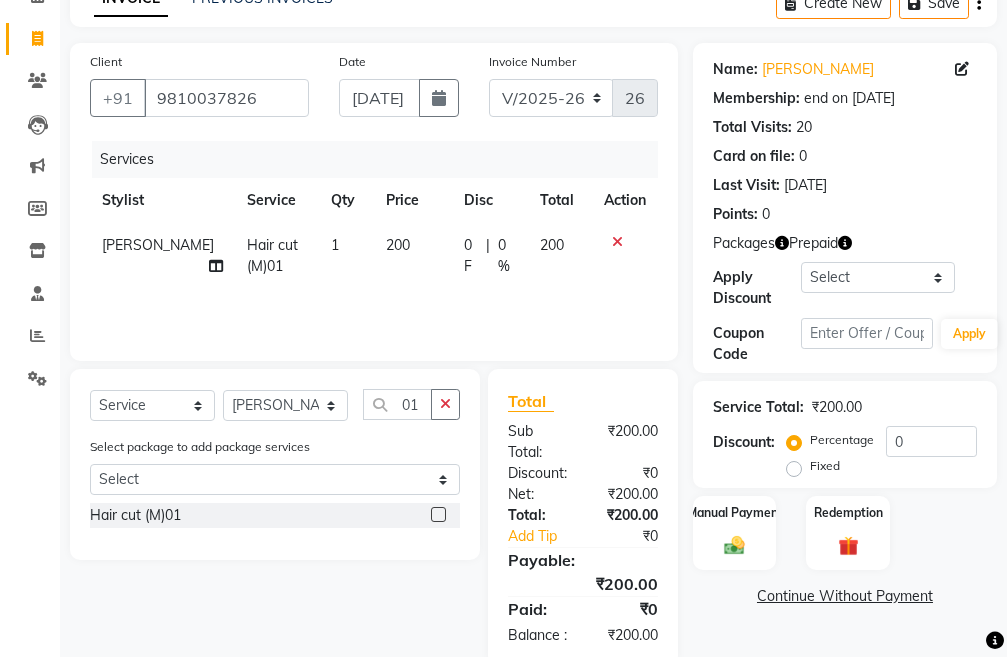 scroll, scrollTop: 194, scrollLeft: 0, axis: vertical 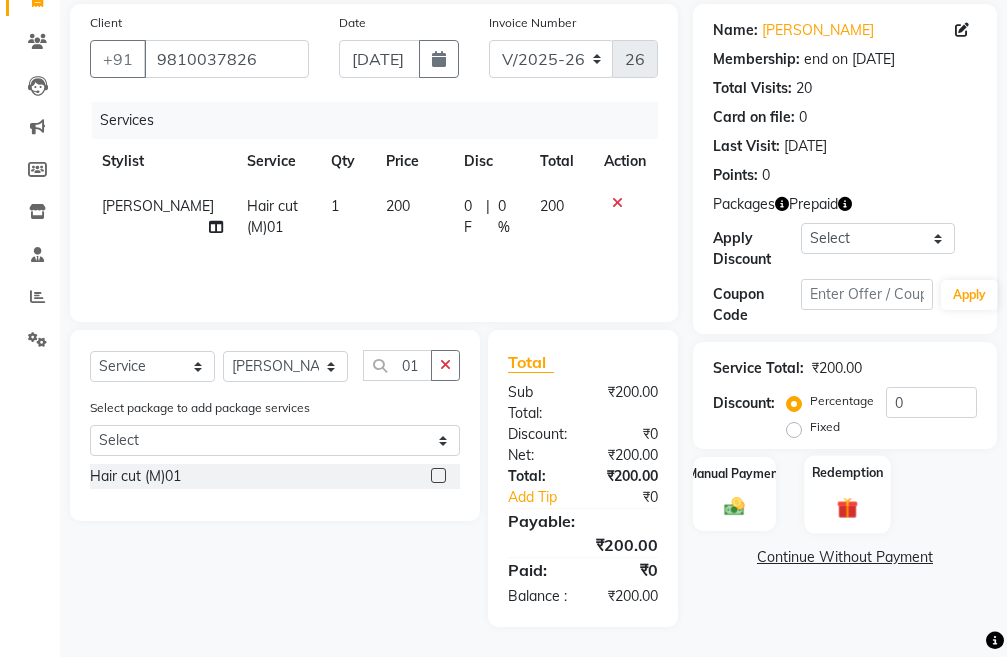 click on "Redemption" 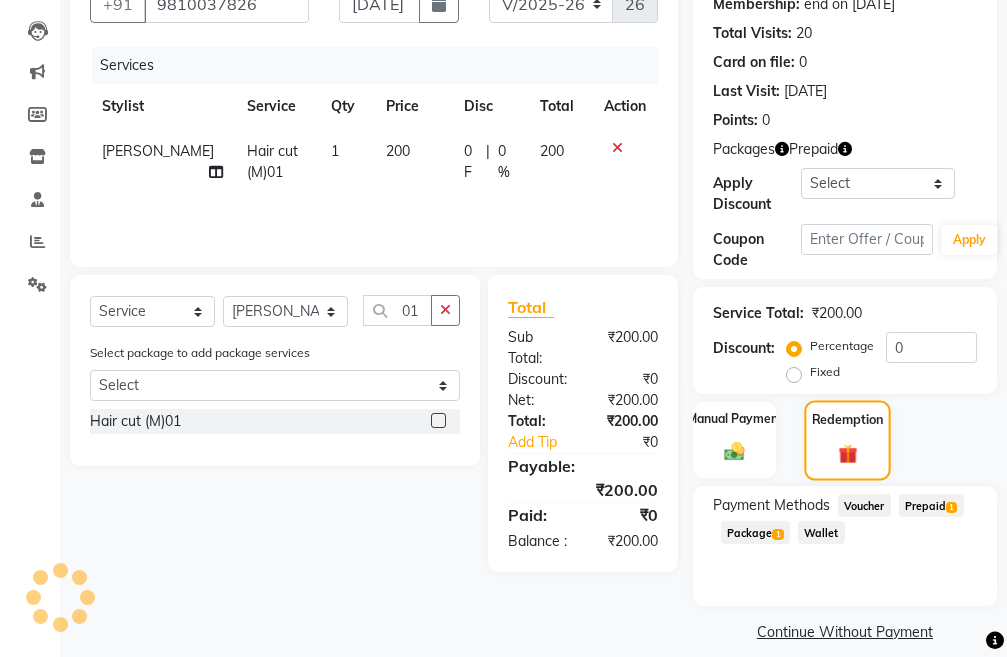 scroll, scrollTop: 248, scrollLeft: 0, axis: vertical 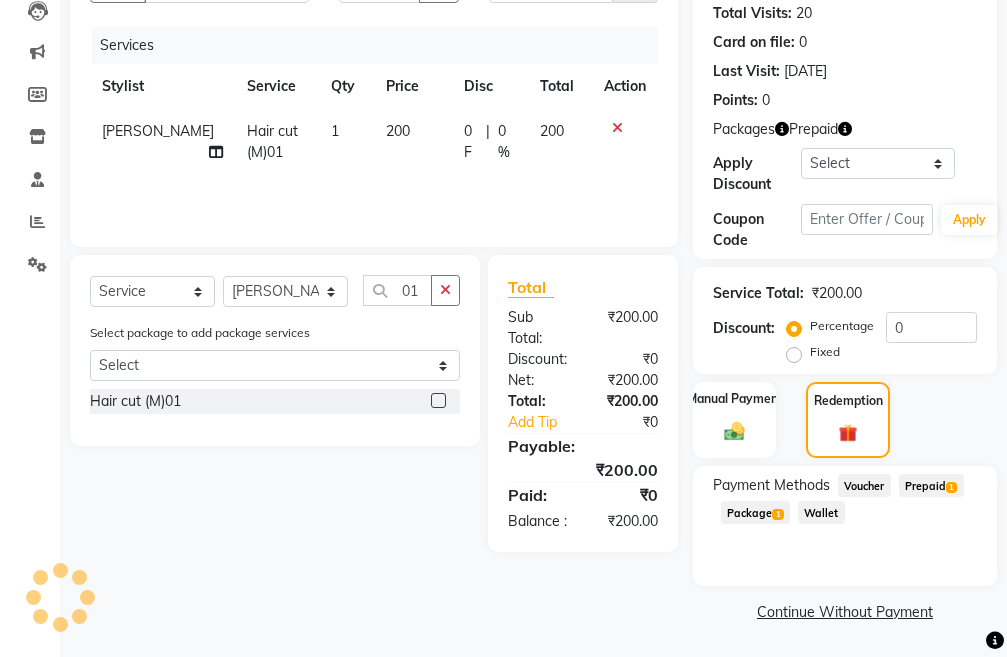click on "Package  1" 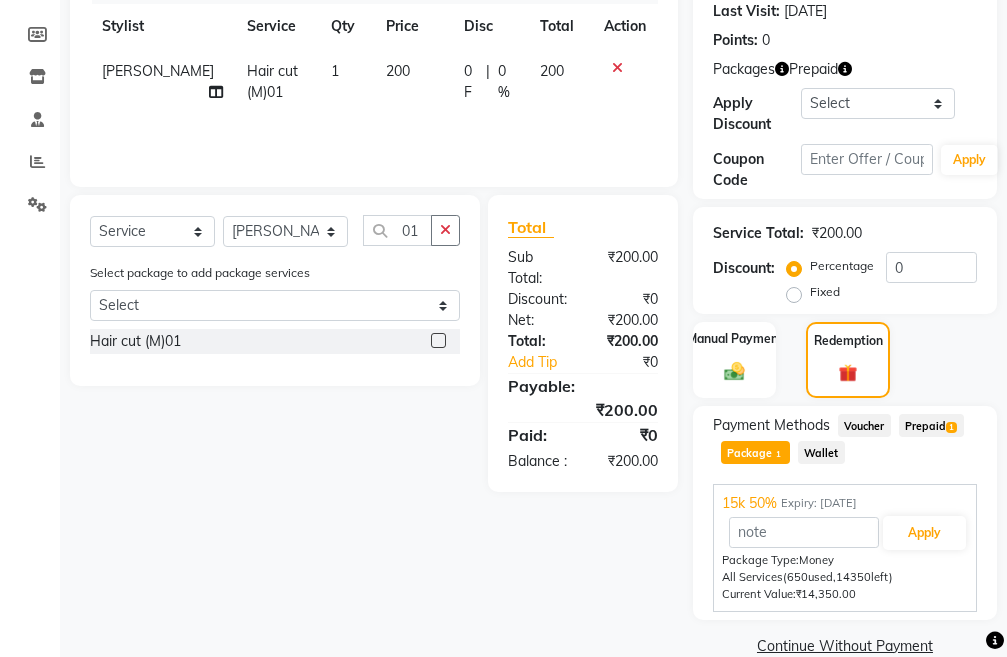 scroll, scrollTop: 342, scrollLeft: 0, axis: vertical 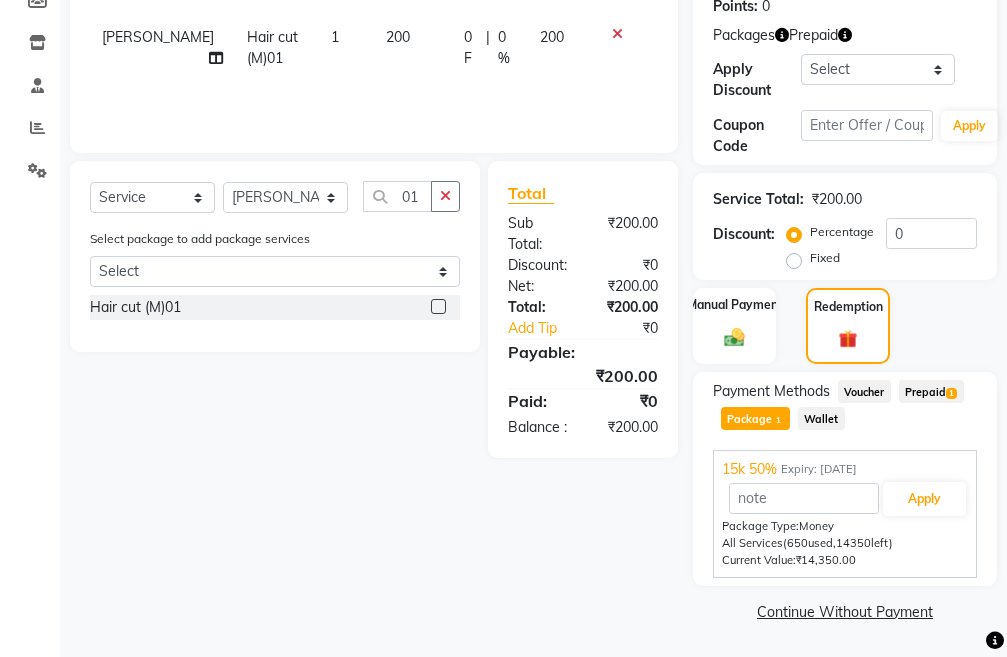 click on "Prepaid  1" 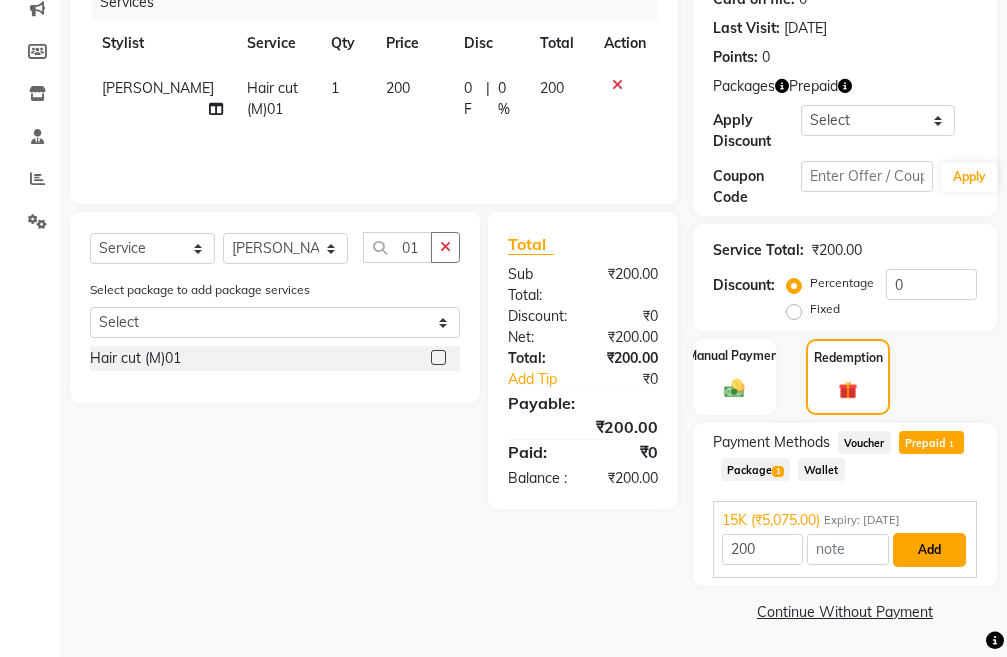 click on "Add" at bounding box center [929, 550] 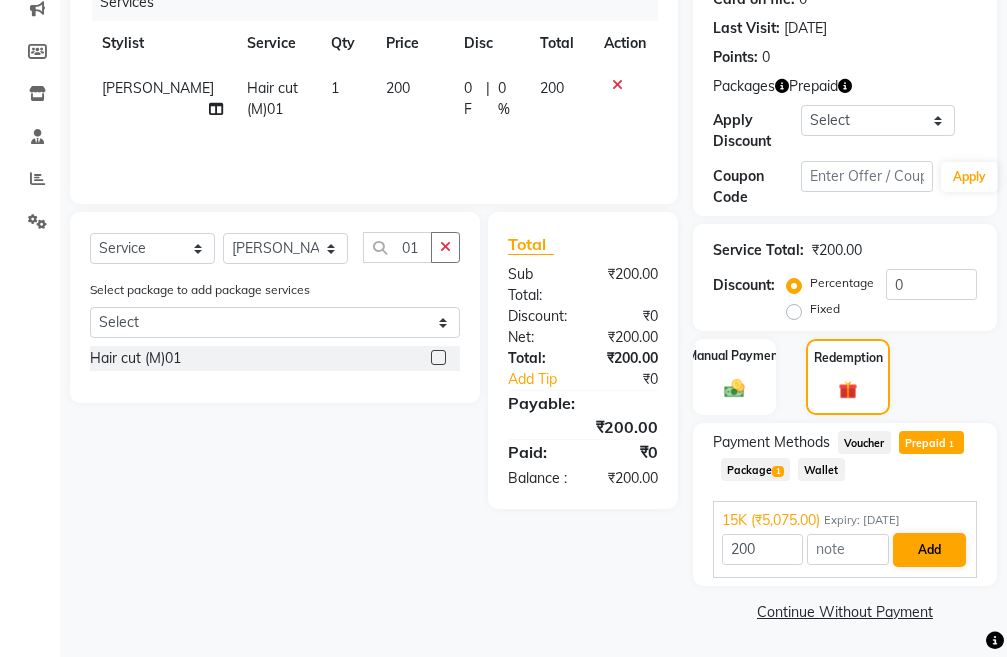 scroll, scrollTop: 265, scrollLeft: 0, axis: vertical 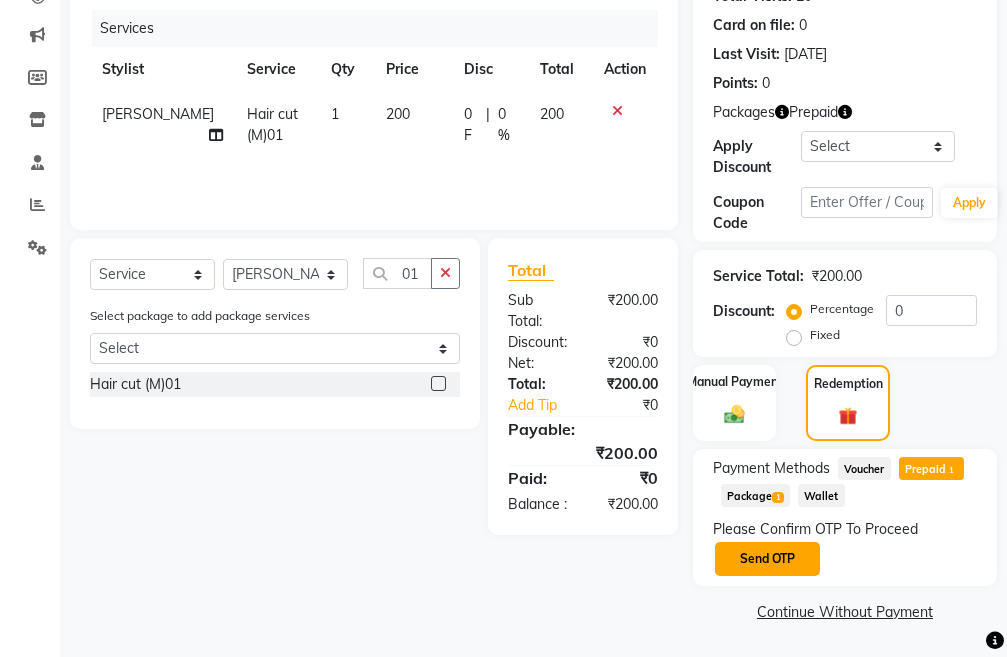 click on "Send OTP" 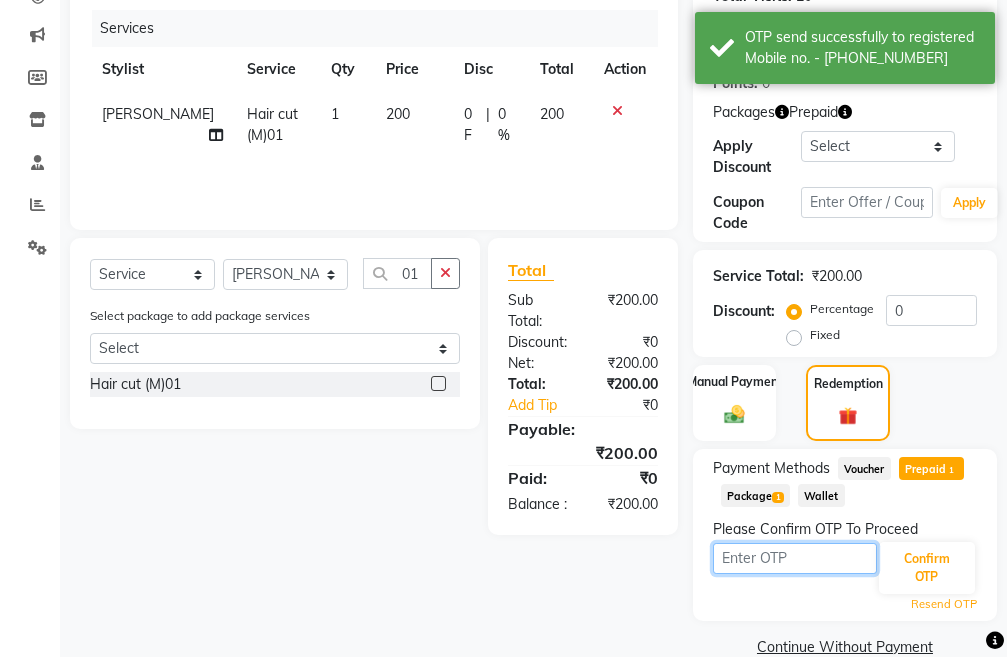 click at bounding box center [795, 558] 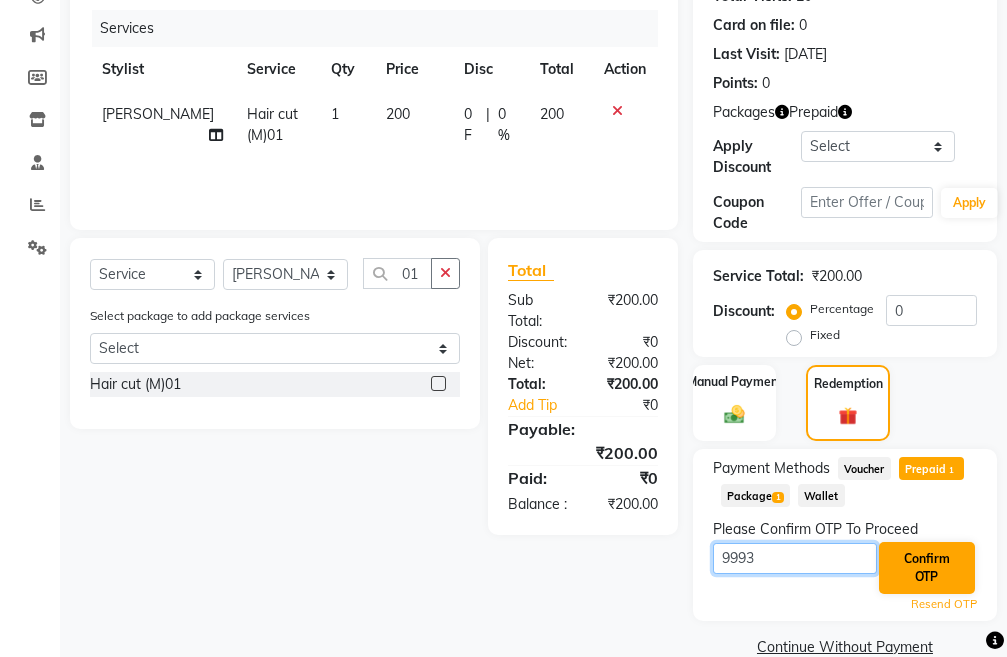 type on "9993" 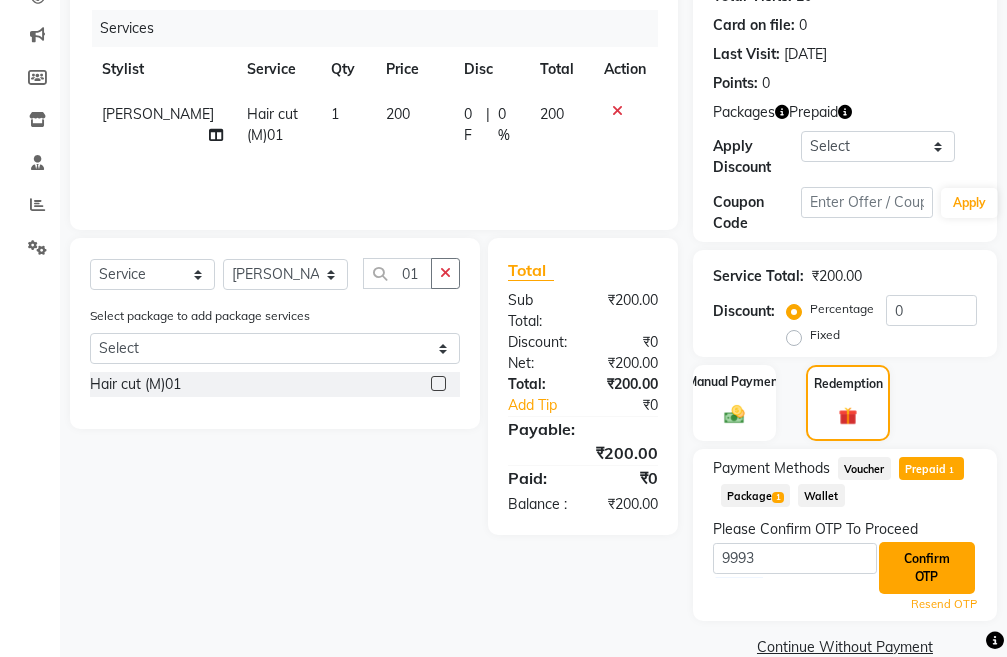 click on "Confirm OTP" 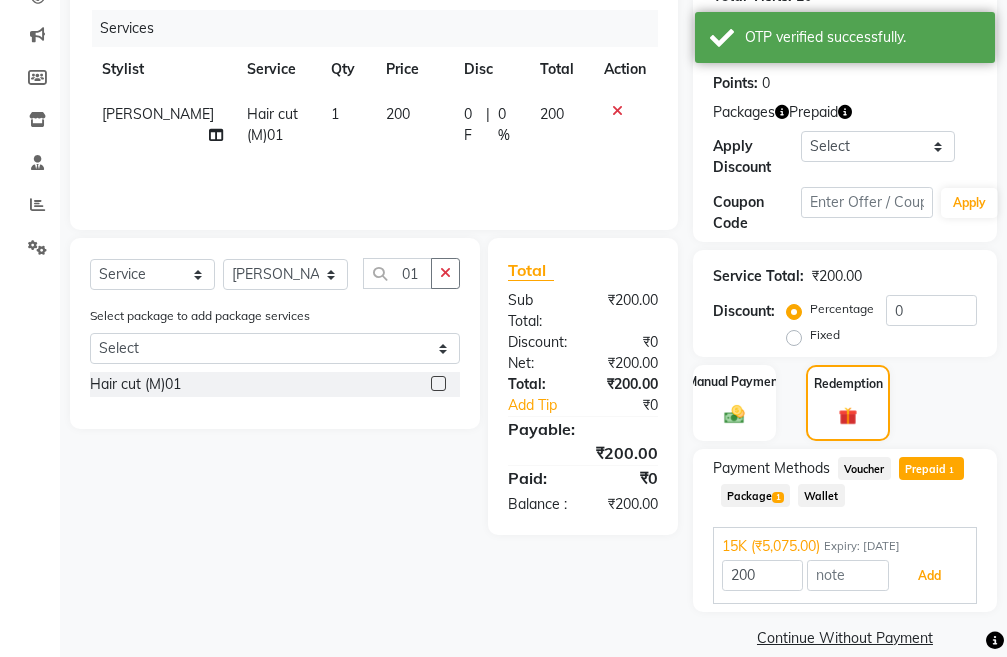 click on "Add" at bounding box center (929, 576) 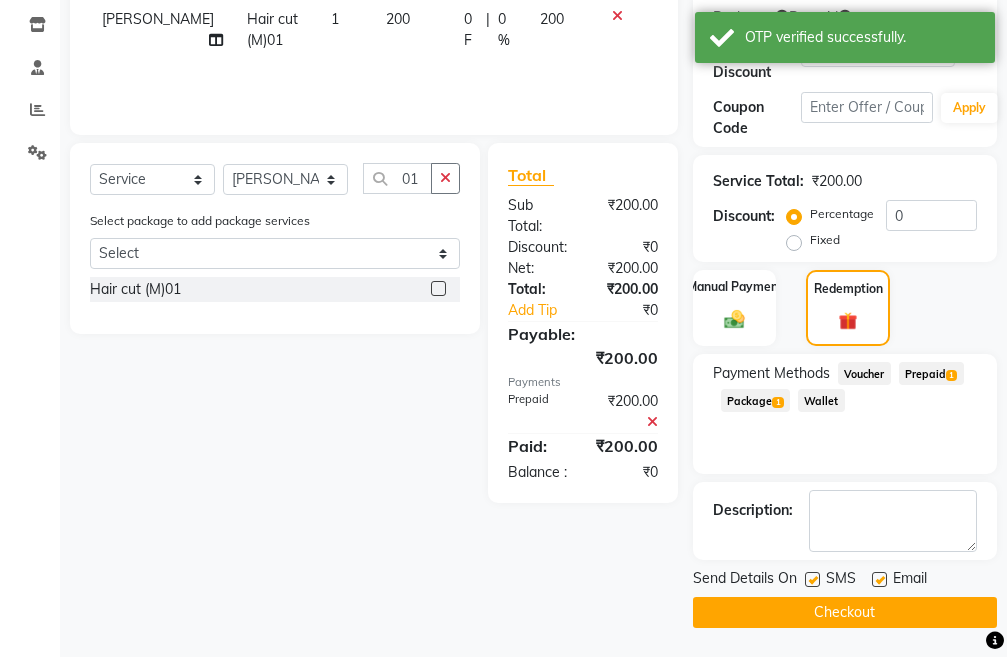 scroll, scrollTop: 361, scrollLeft: 0, axis: vertical 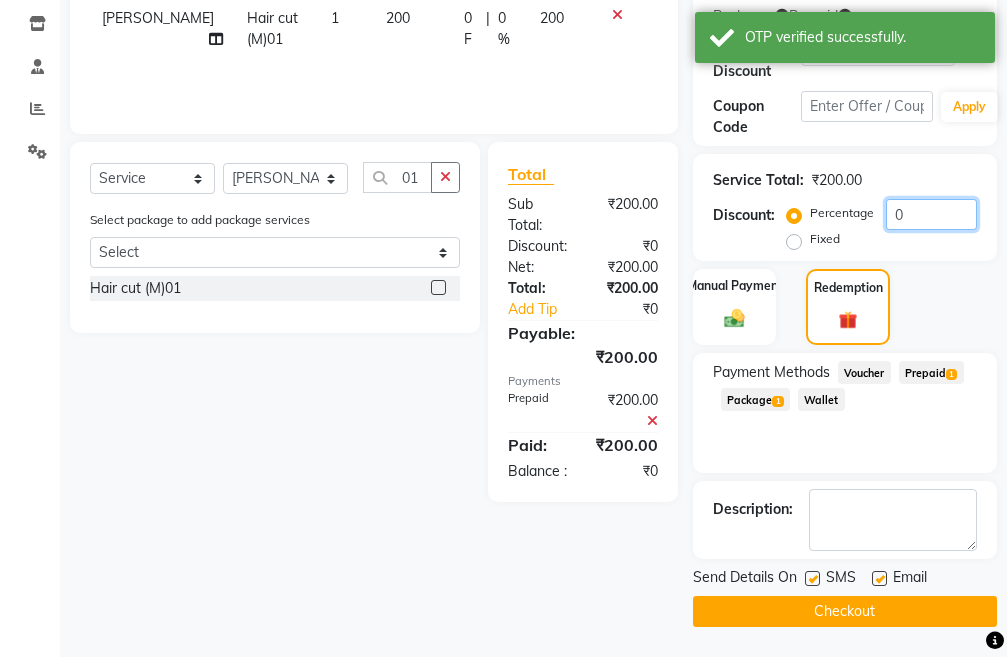 click on "0" 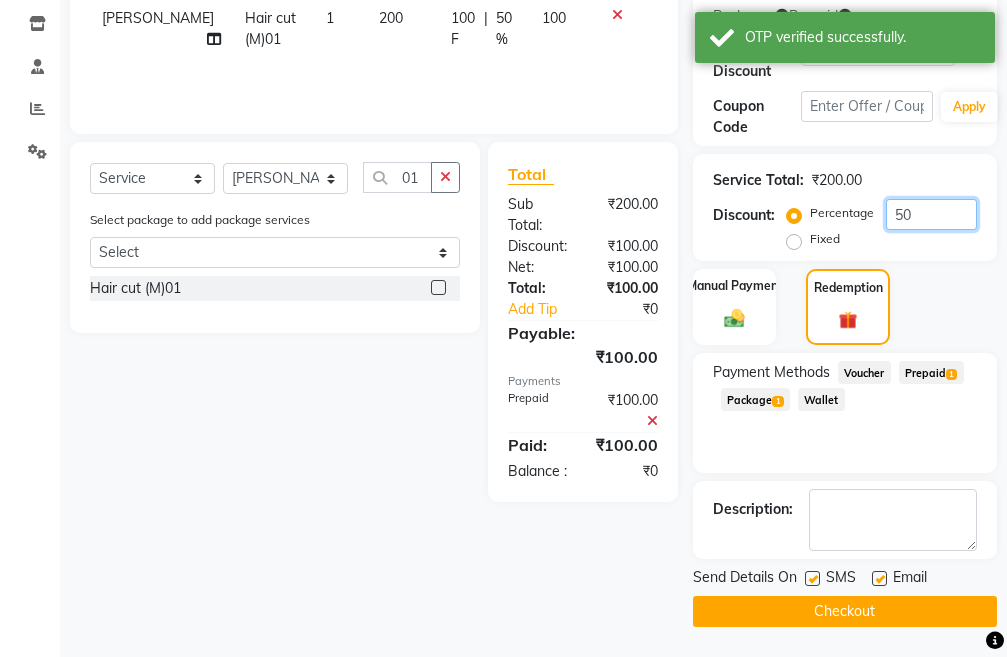 type on "50" 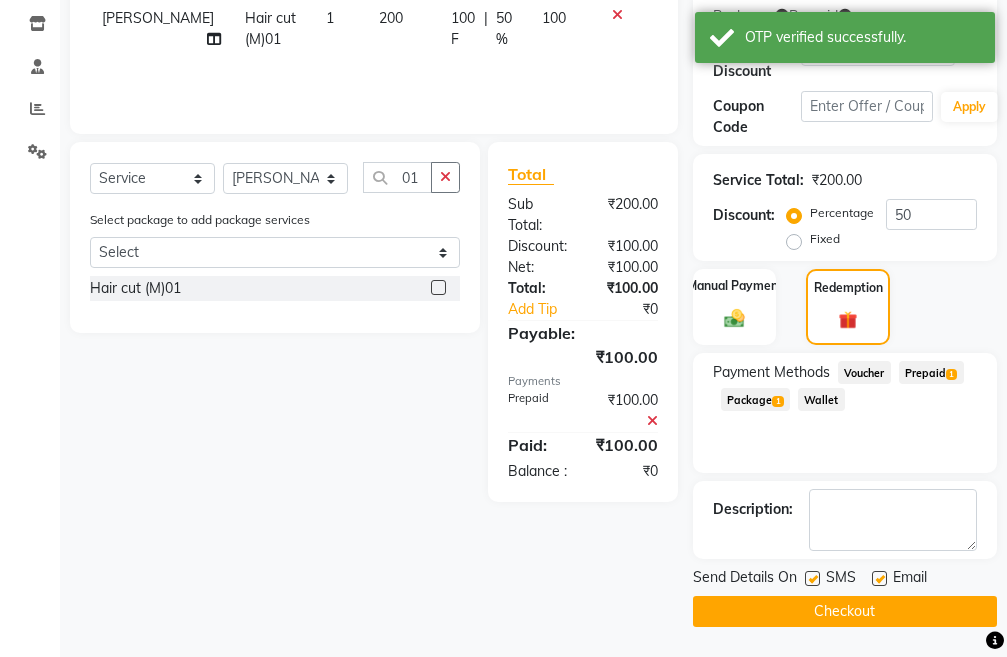 click on "Checkout" 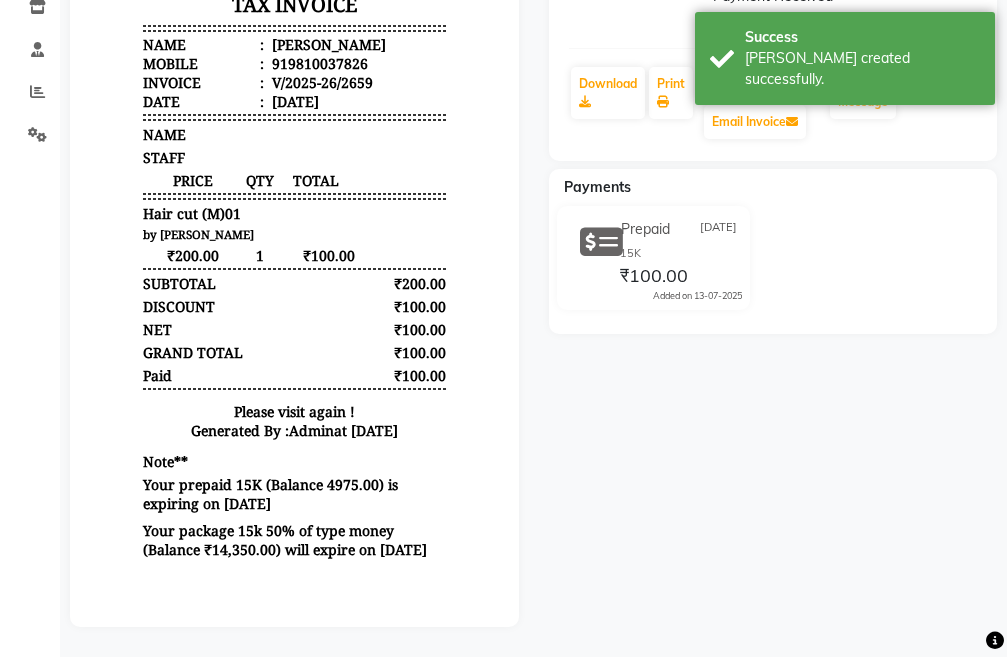 scroll, scrollTop: 16, scrollLeft: 0, axis: vertical 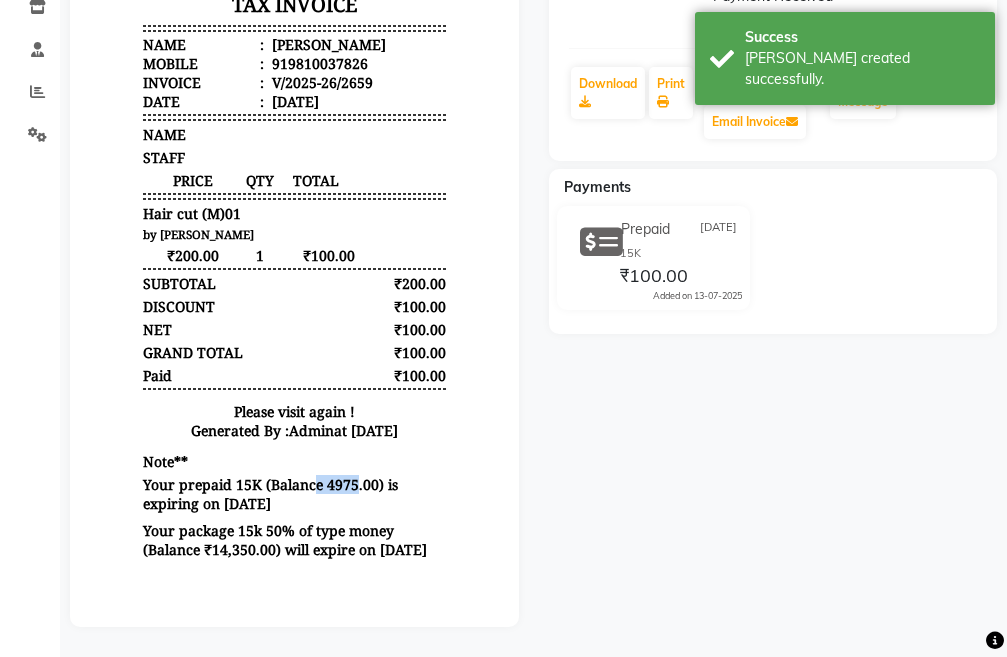 drag, startPoint x: 300, startPoint y: 477, endPoint x: 337, endPoint y: 494, distance: 40.718548 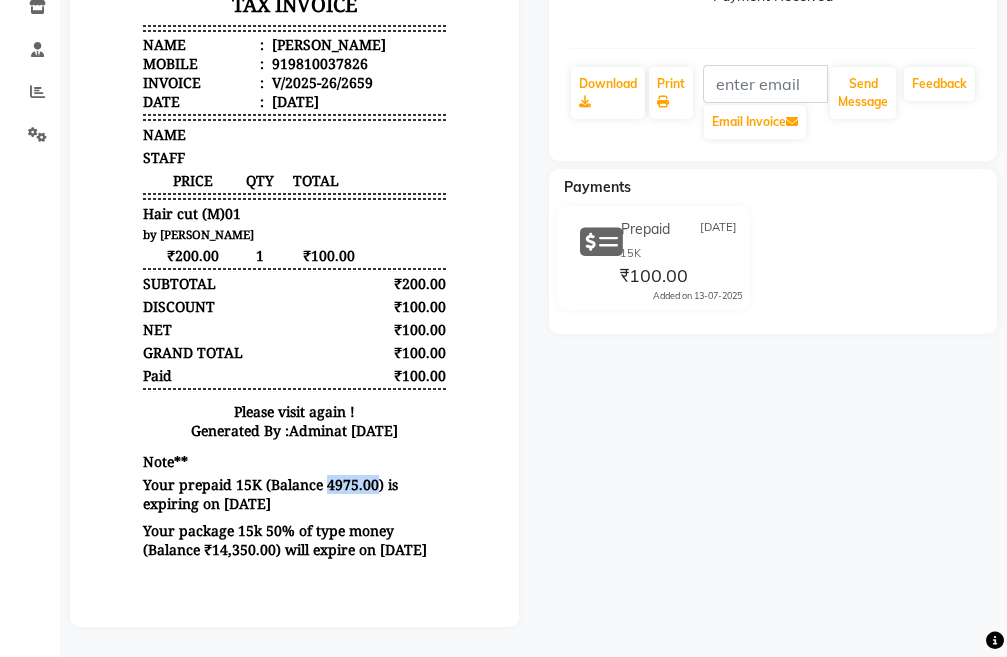 drag, startPoint x: 307, startPoint y: 483, endPoint x: 355, endPoint y: 490, distance: 48.507732 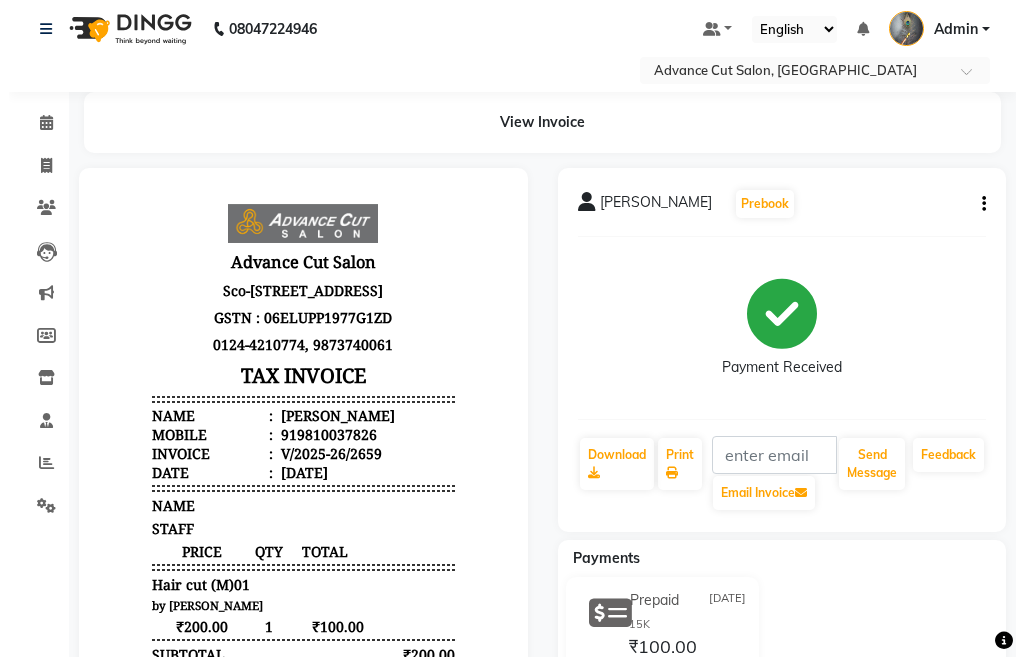 scroll, scrollTop: 0, scrollLeft: 0, axis: both 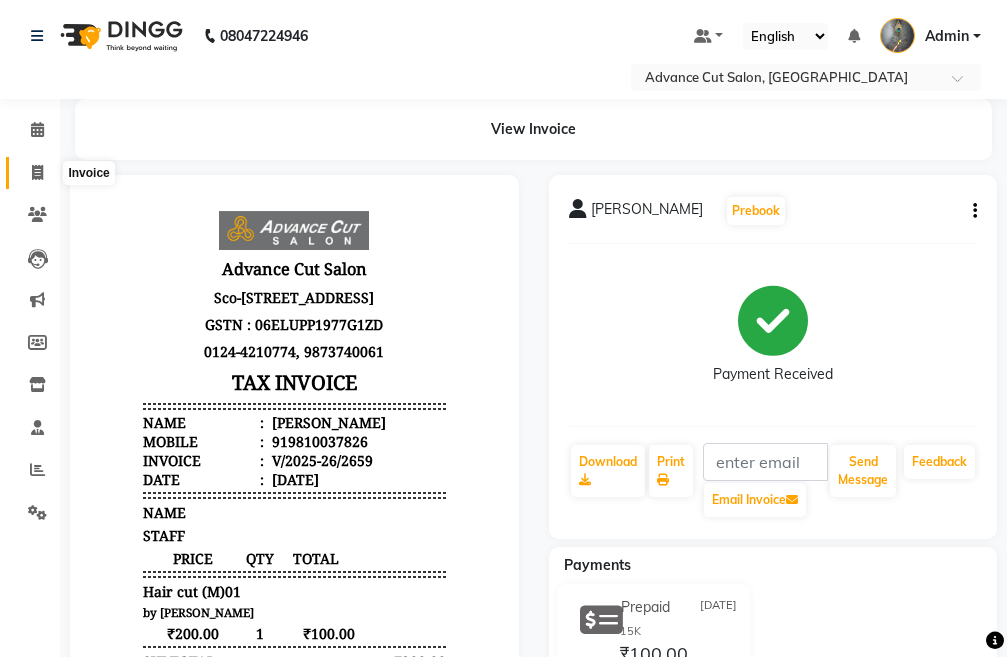 click 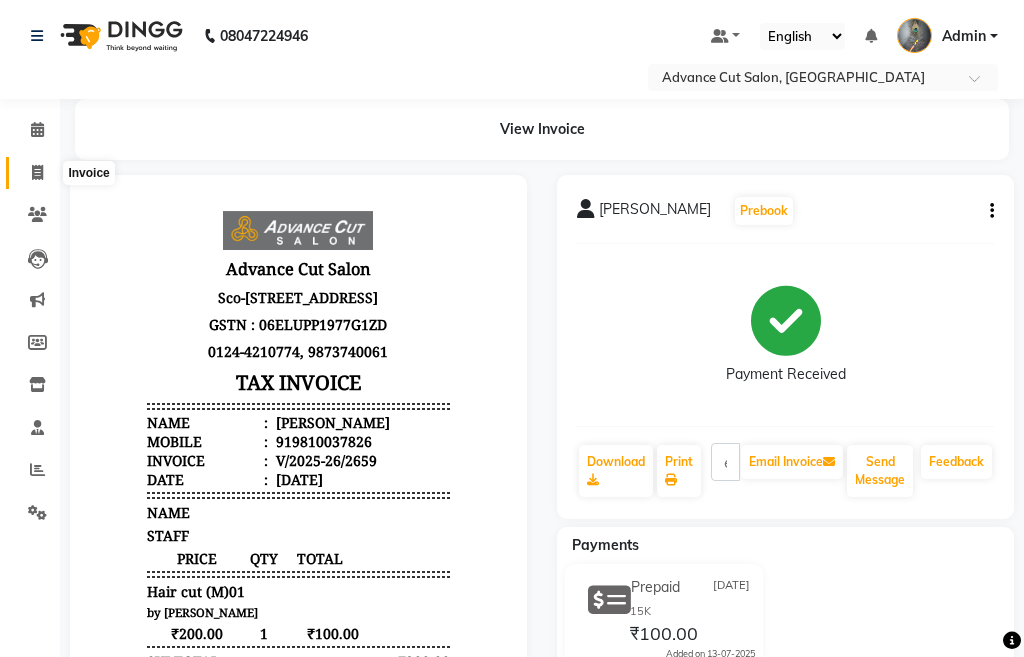 select on "service" 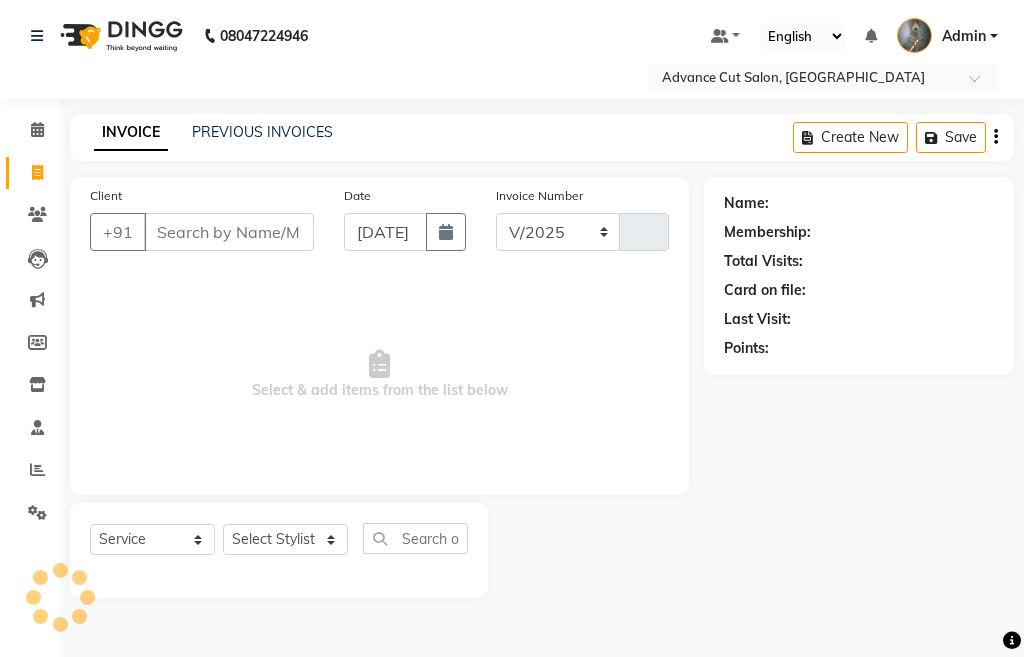 select on "4939" 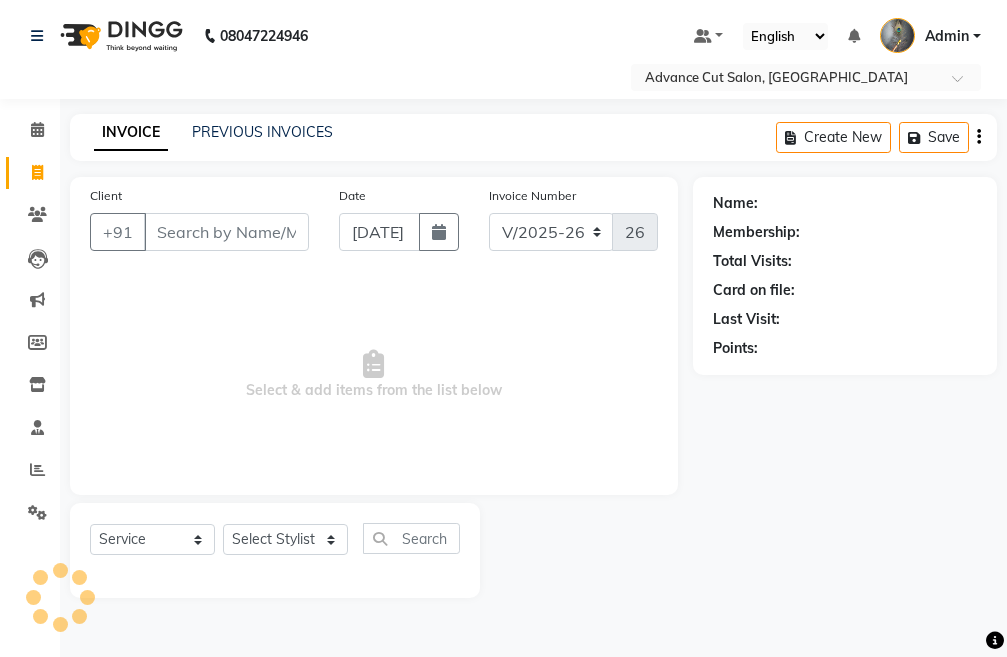select on "4939" 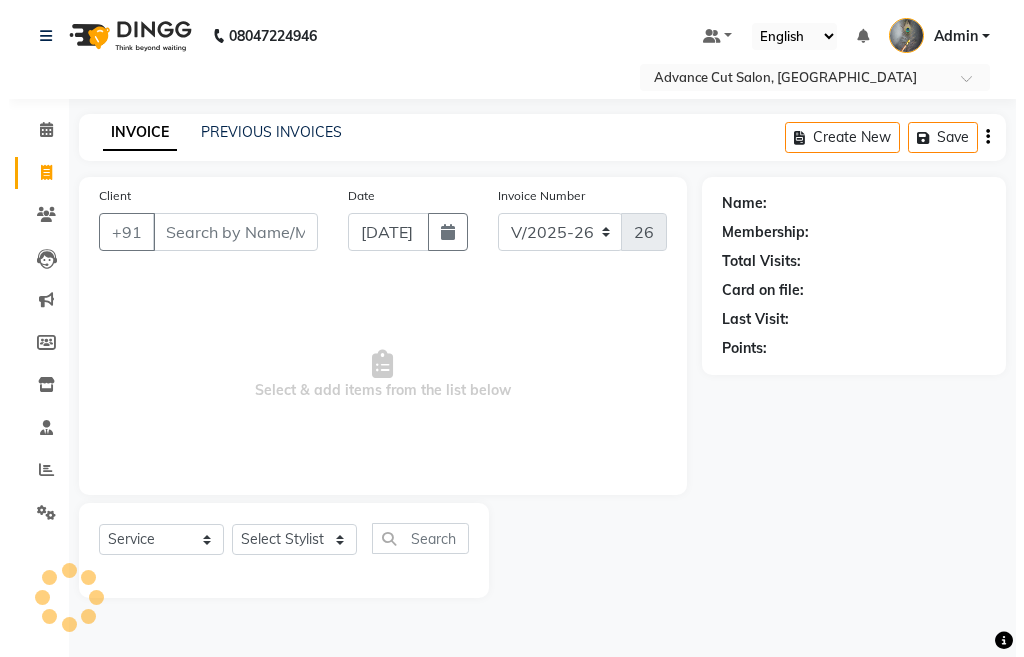 scroll, scrollTop: 0, scrollLeft: 0, axis: both 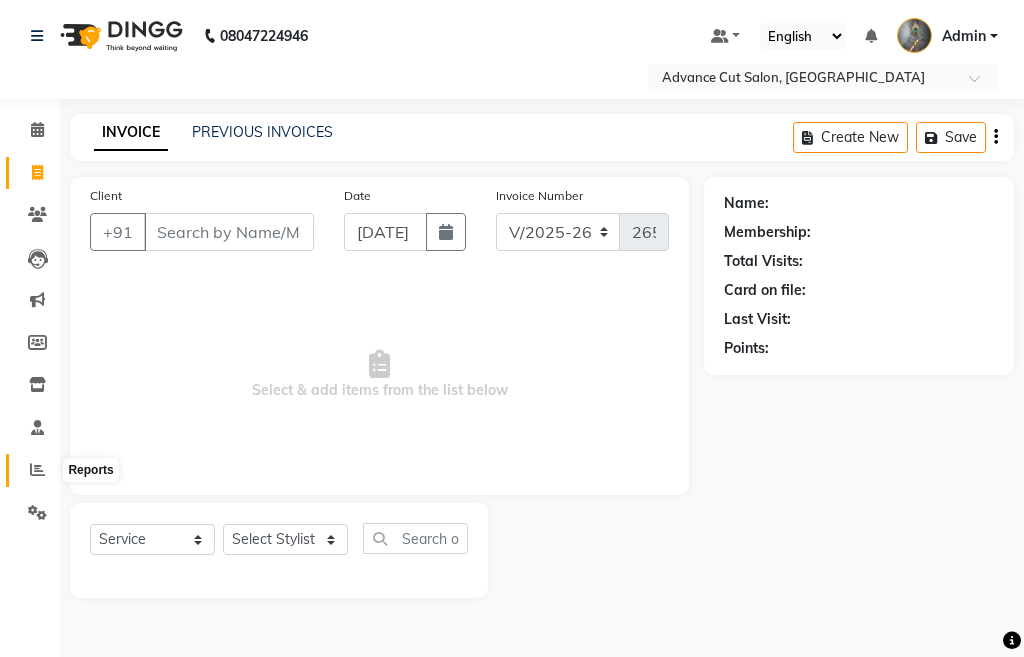 click 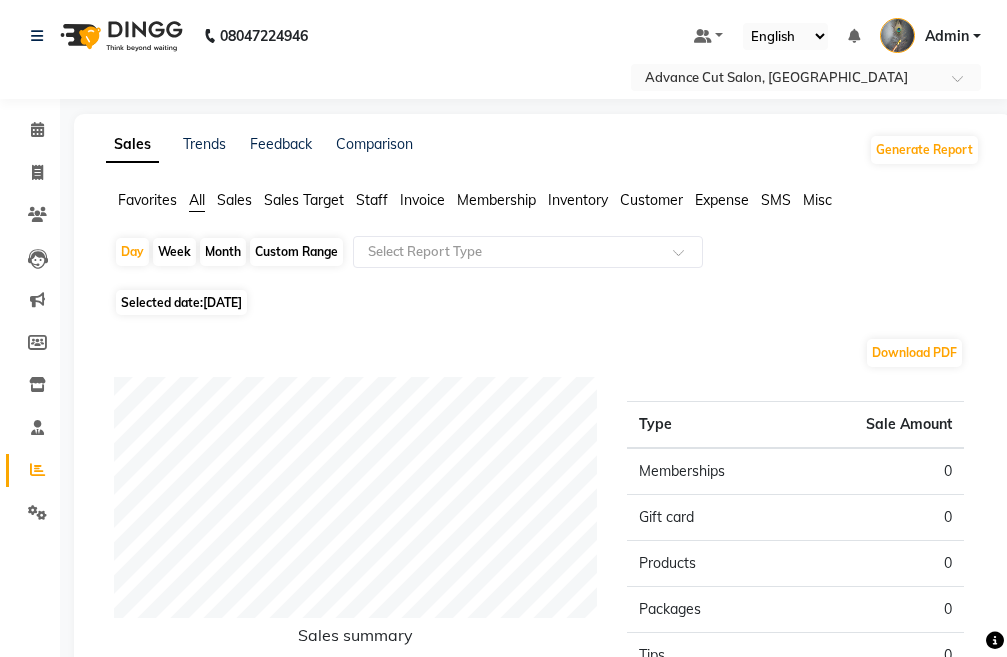 click on "Custom Range" 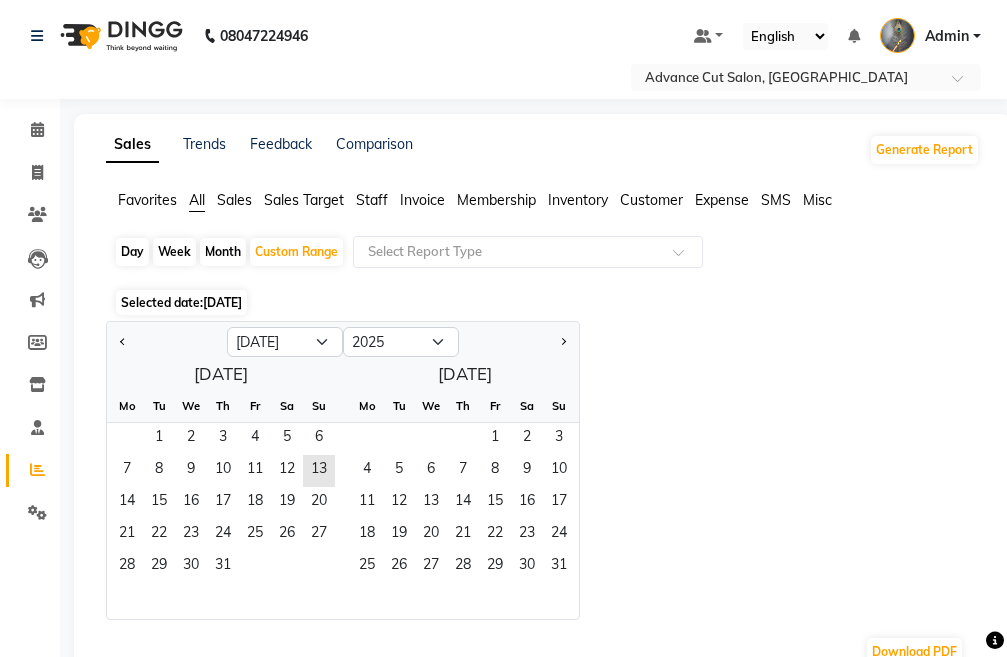 click on "Day" 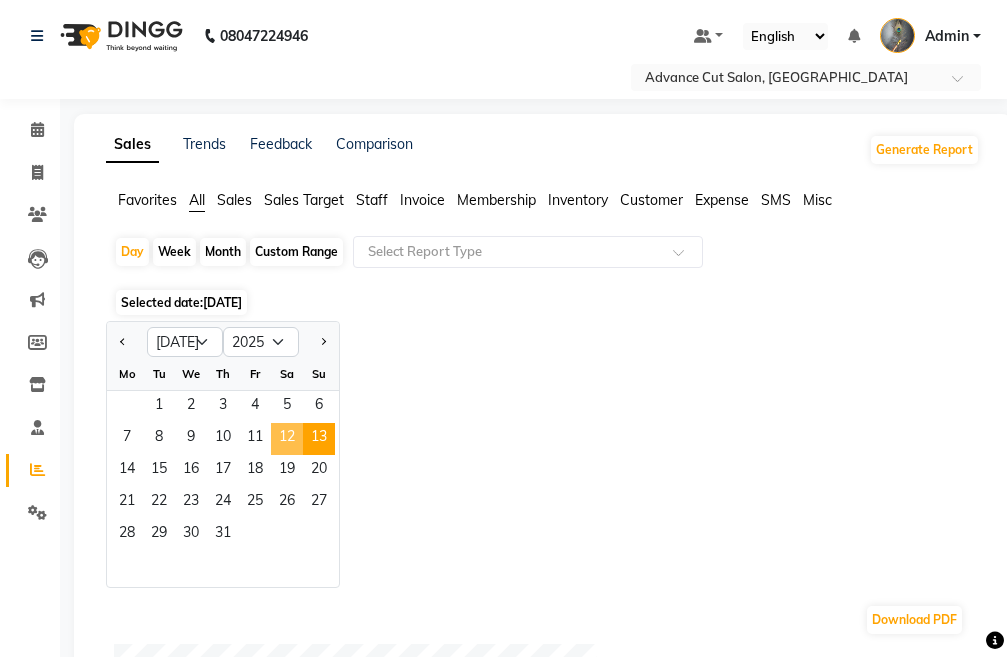 click on "12" 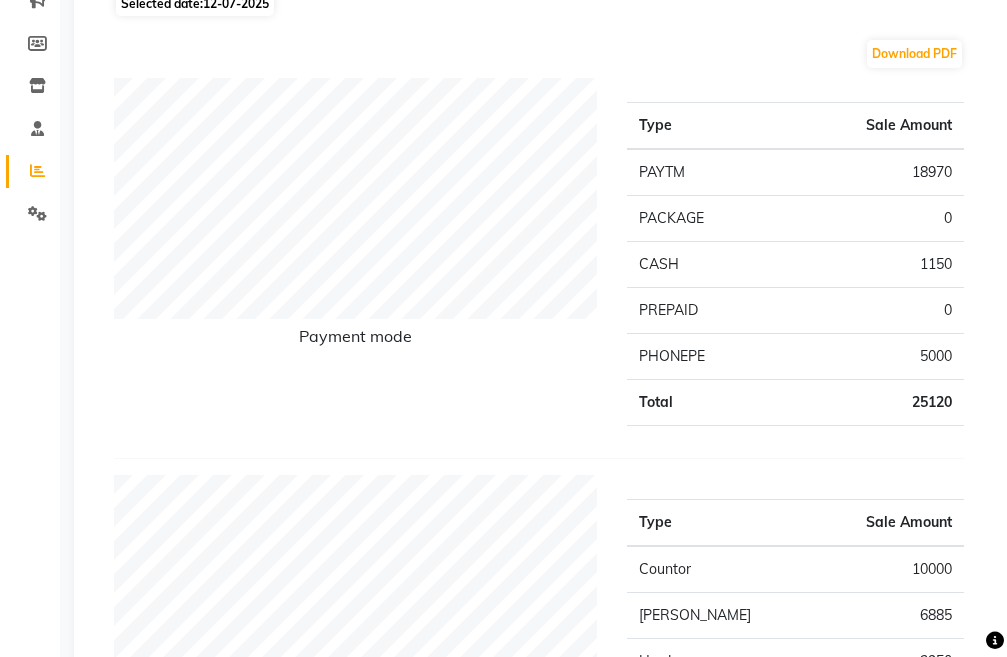 scroll, scrollTop: 0, scrollLeft: 0, axis: both 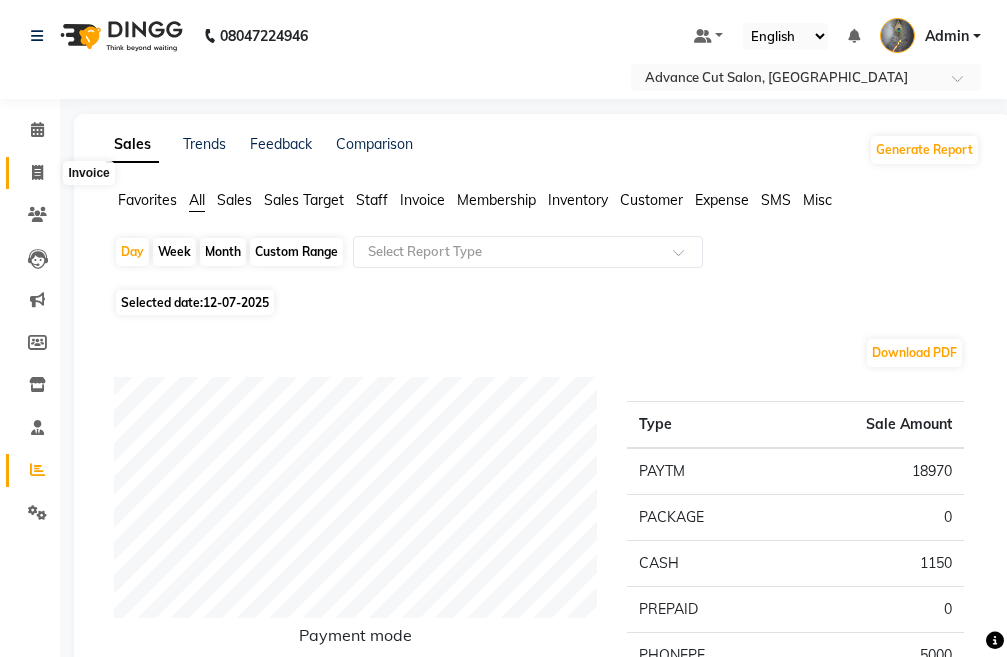 click 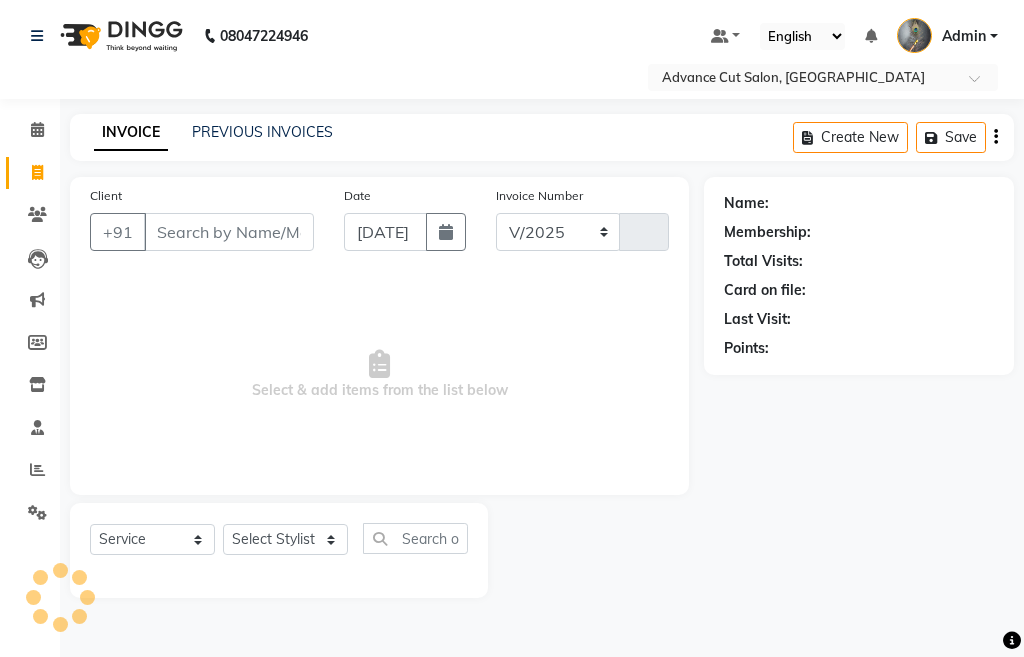select on "4939" 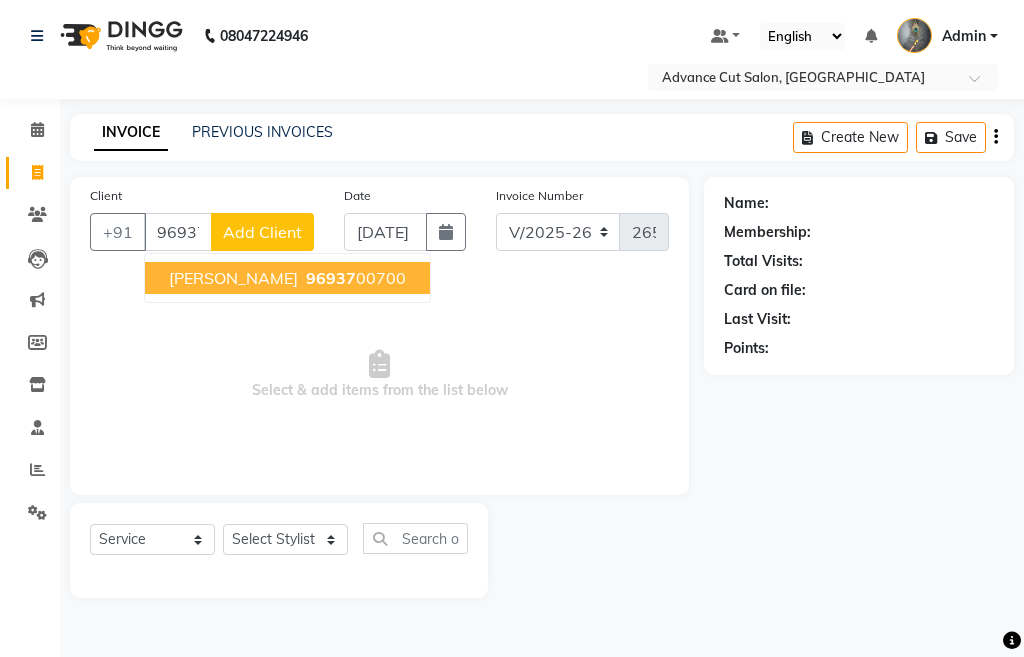 click on "[PERSON_NAME]" at bounding box center [233, 278] 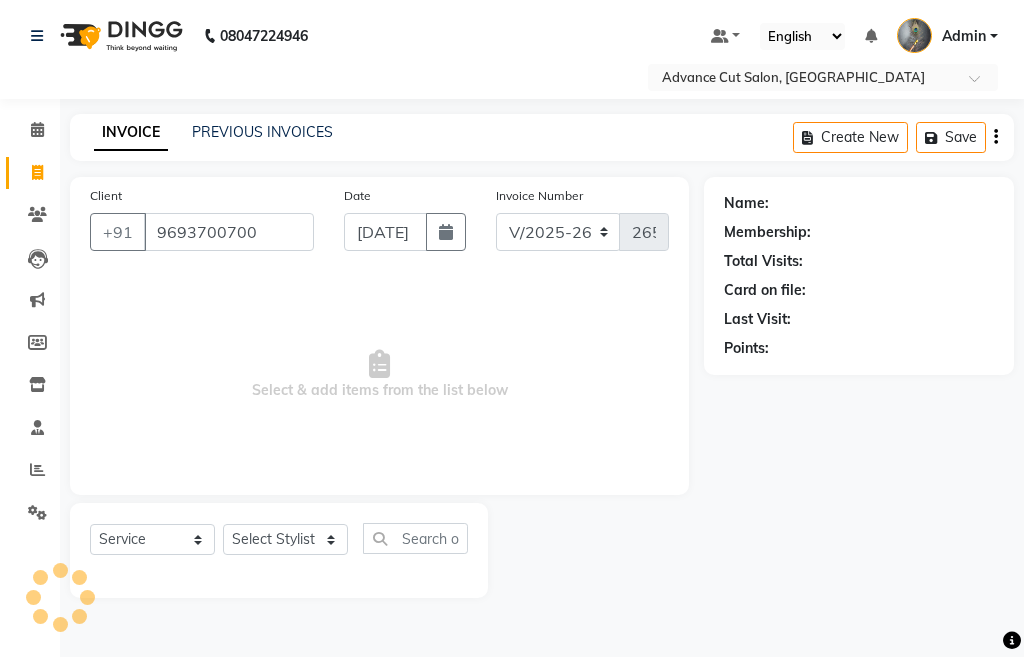 type on "9693700700" 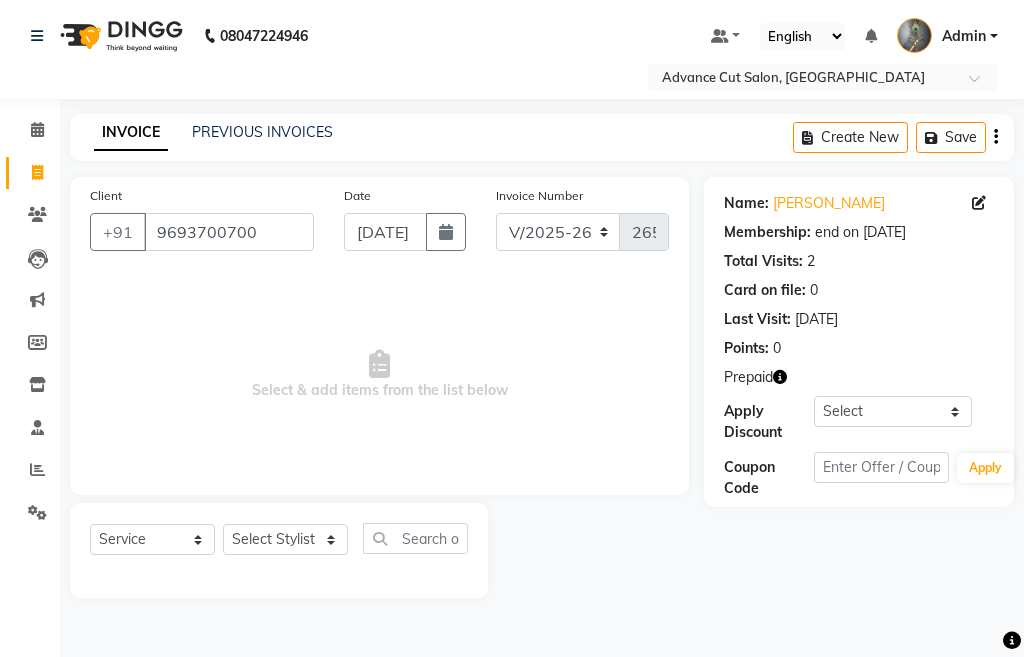 click 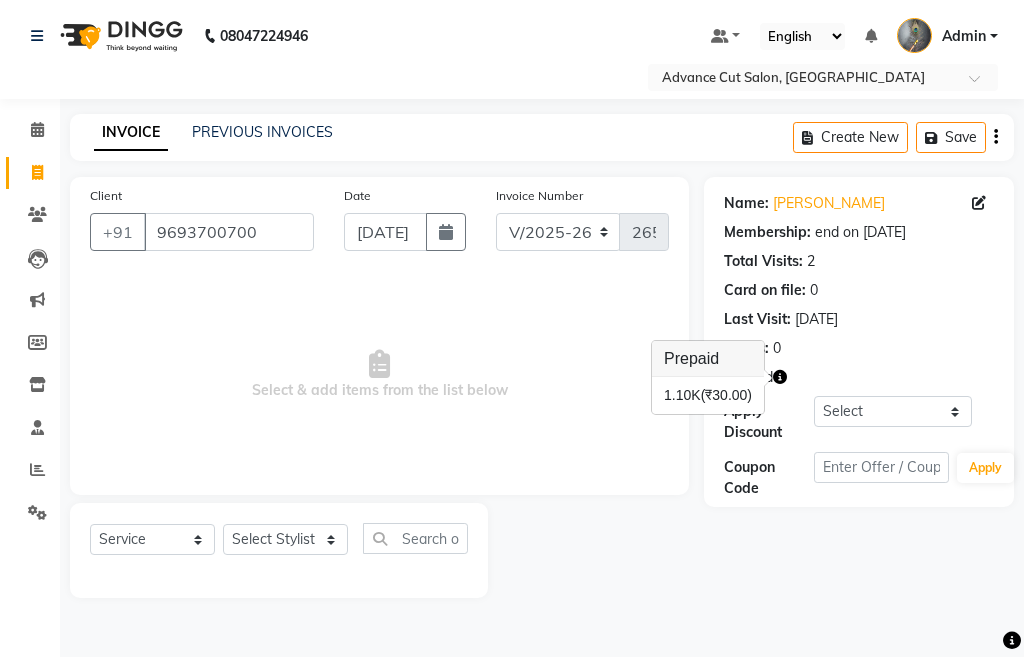 click on "Name: Narender Singh Membership: end on 31-12-2025 Total Visits:  2 Card on file:  0 Last Visit:   09-08-2022 Points:   0" 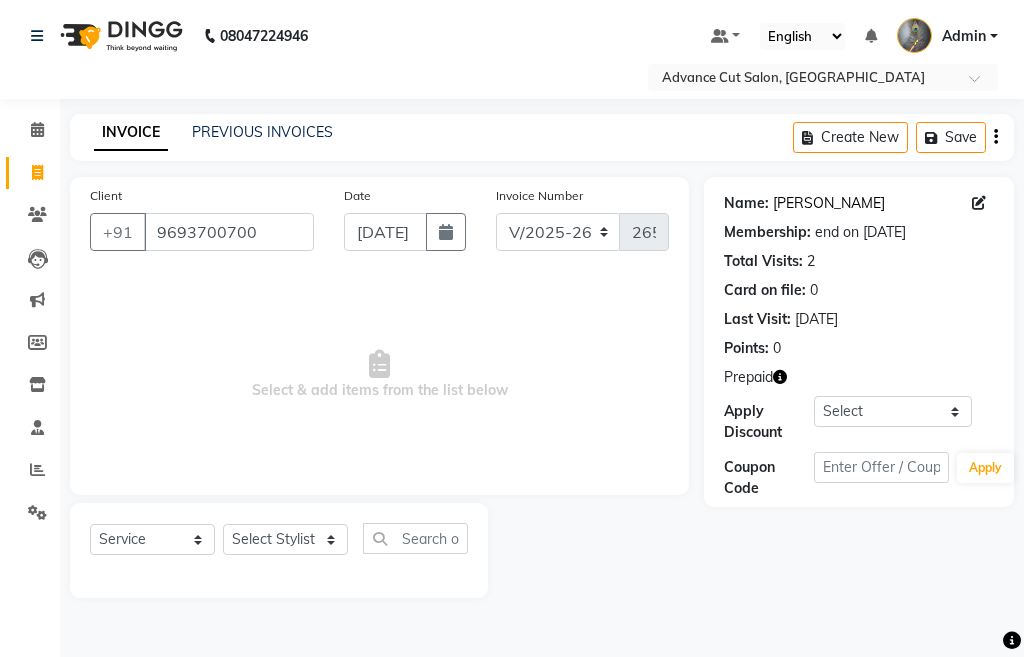 click on "Narender Singh" 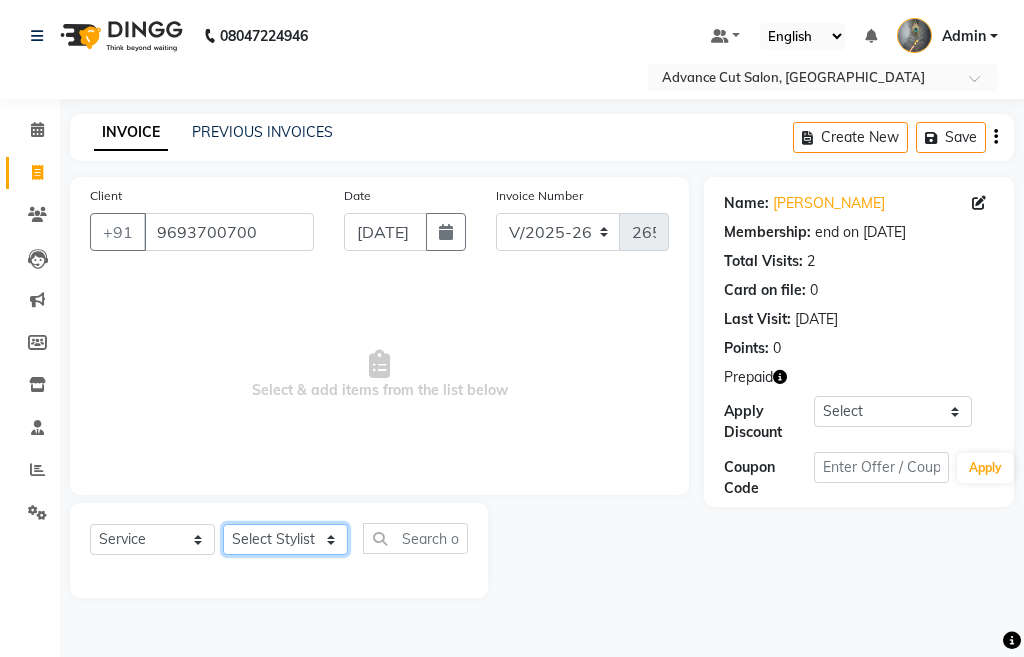 click on "Select Stylist Admin chahit COUNTOR [PERSON_NAME] mamta [PERSON_NAME] navi [PERSON_NAME] [PERSON_NAME] [PERSON_NAME] sunny tip" 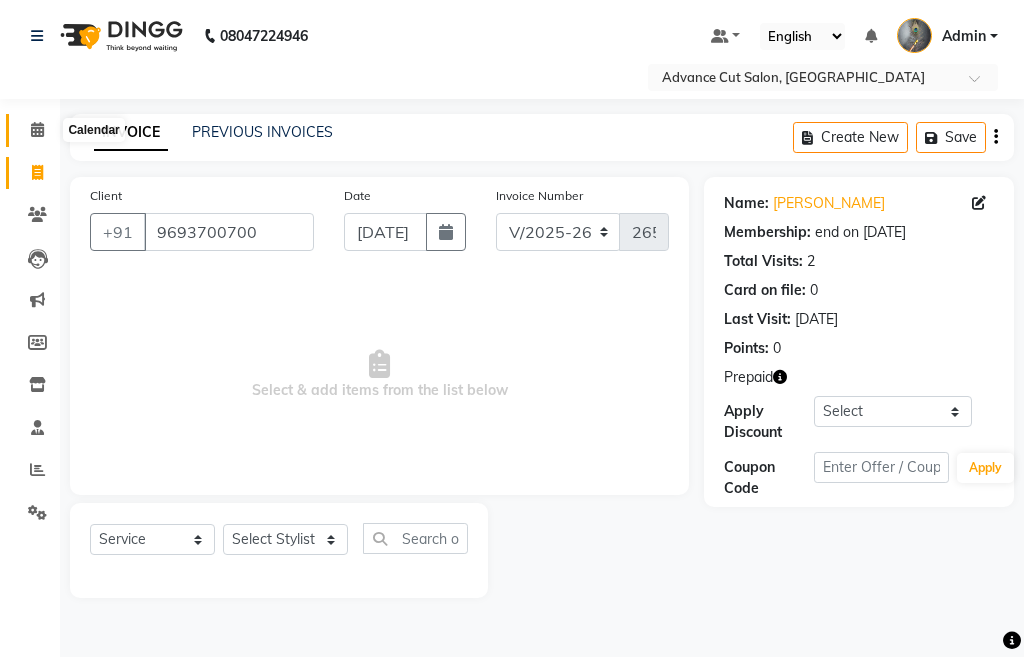 click 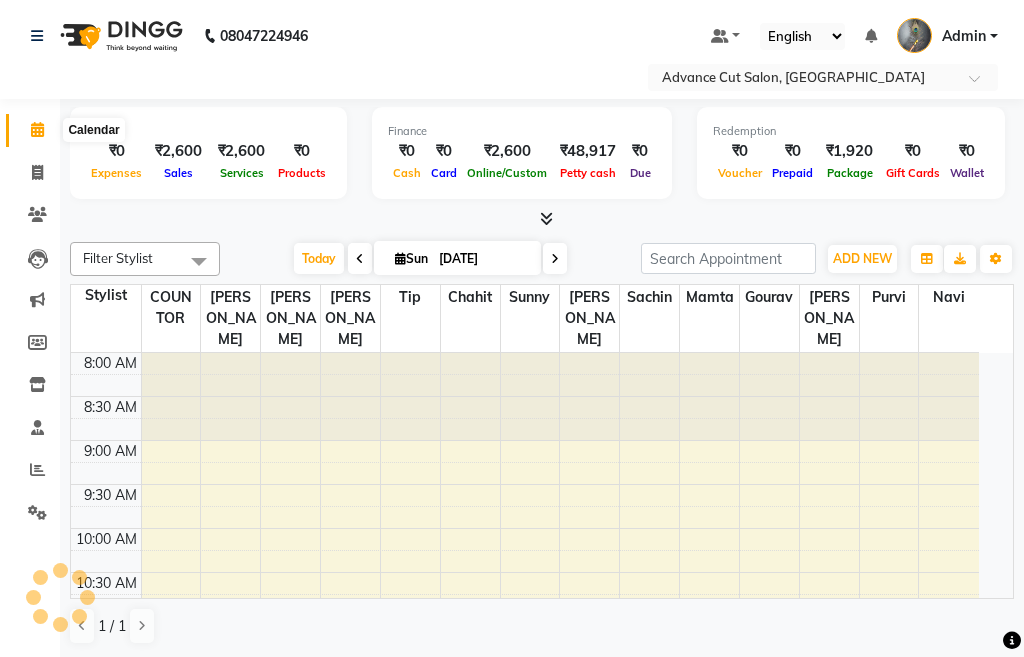 click 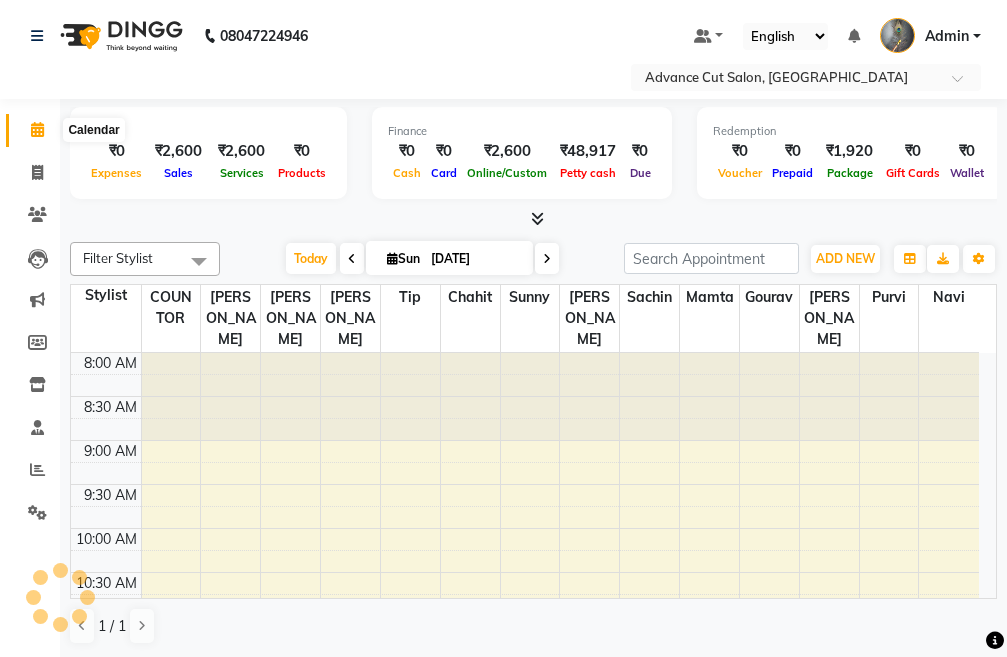 scroll, scrollTop: 0, scrollLeft: 0, axis: both 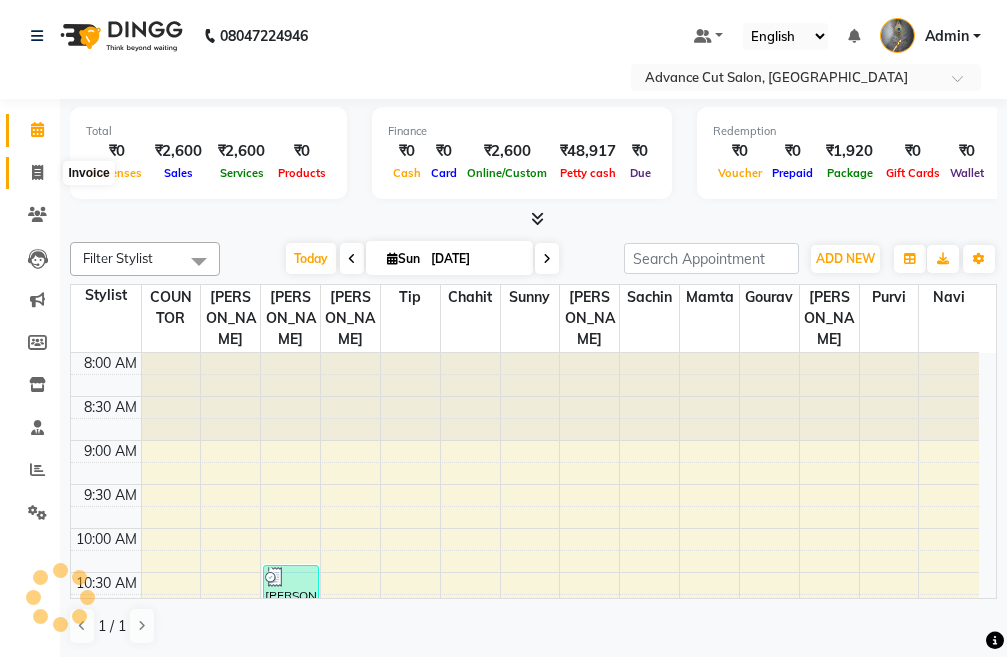 click 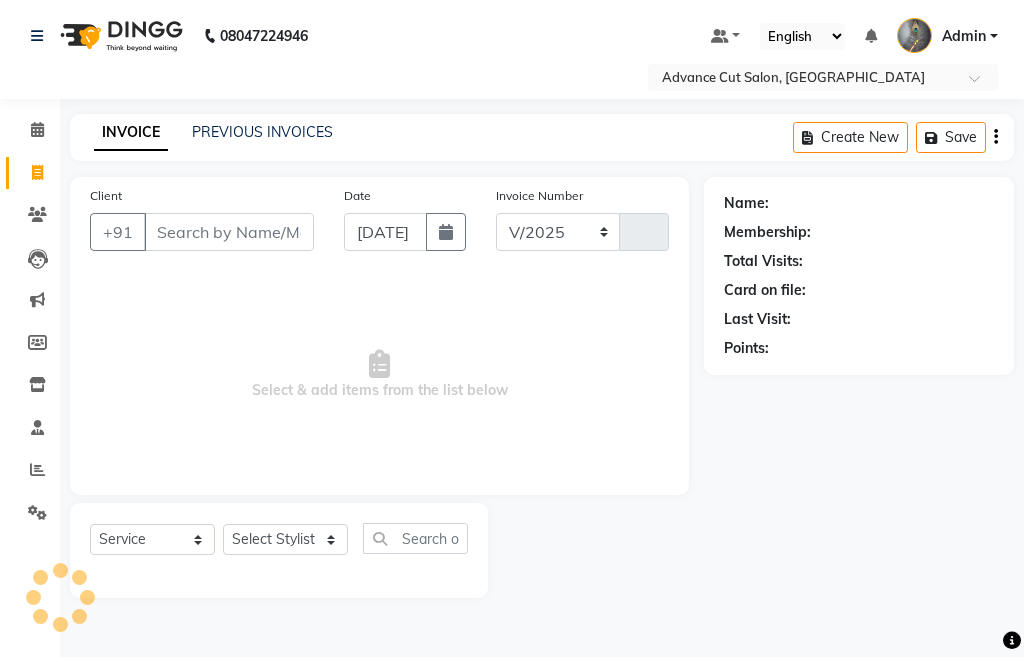select on "4939" 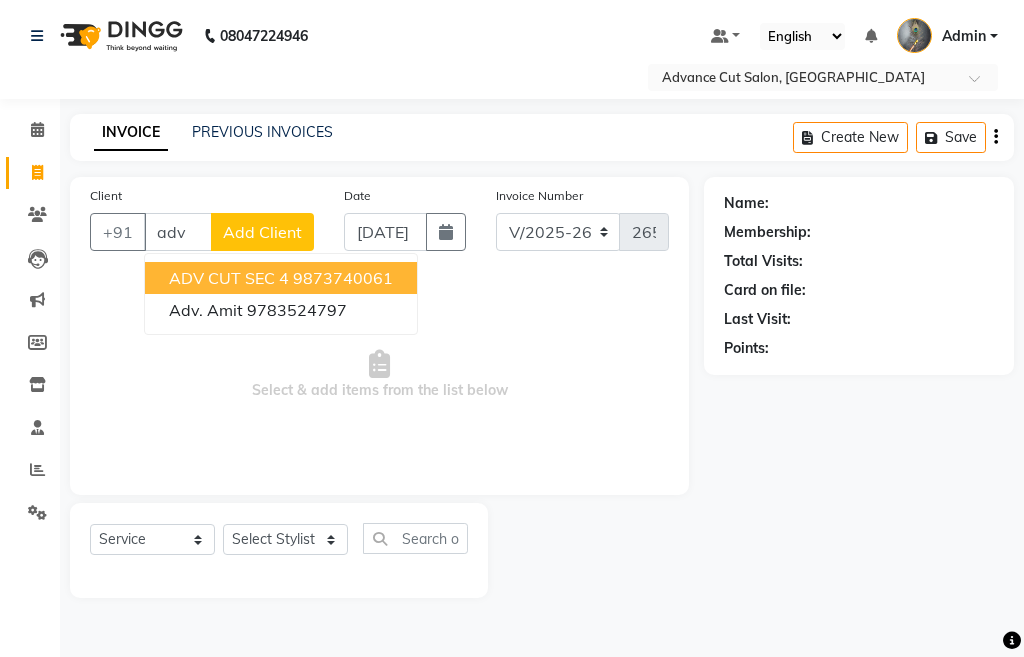 click on "ADV CUT SEC 4" at bounding box center [229, 278] 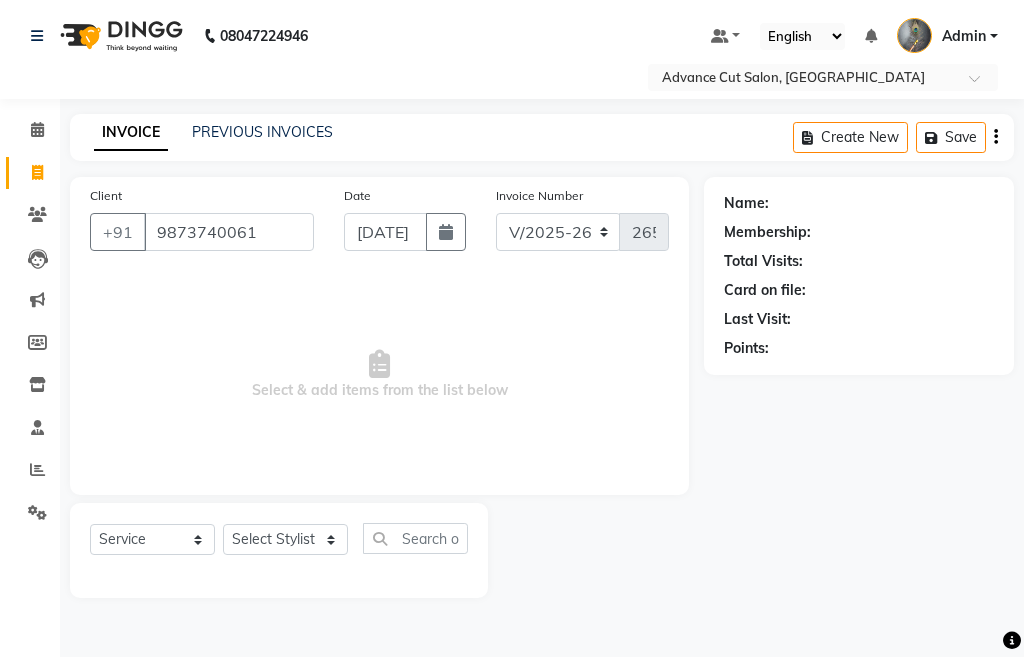 type on "9873740061" 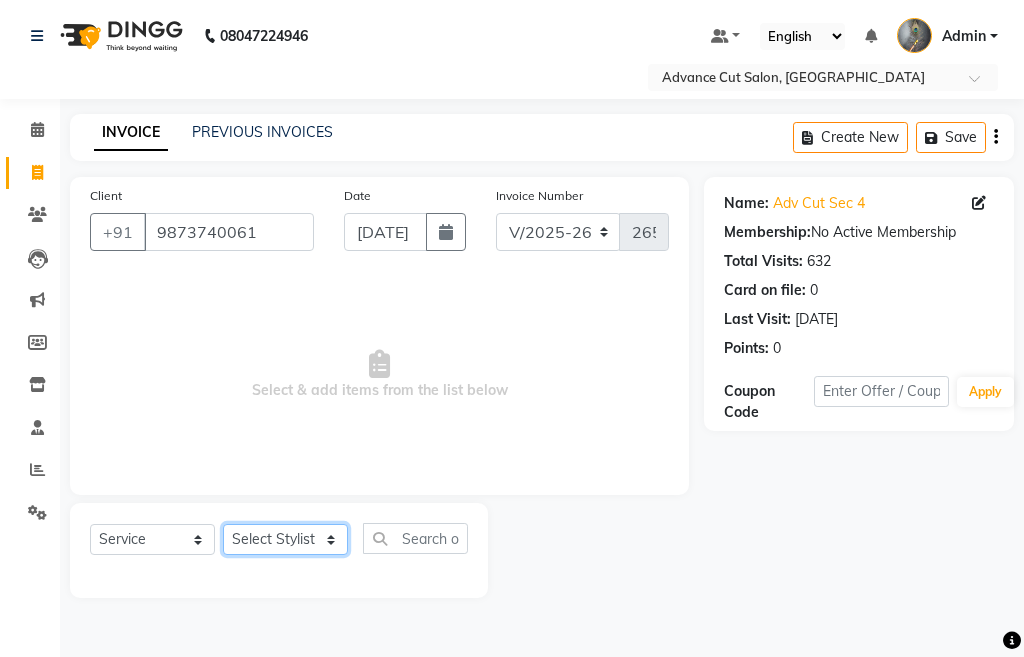 click on "Select Stylist Admin chahit COUNTOR [PERSON_NAME] mamta [PERSON_NAME] navi [PERSON_NAME] [PERSON_NAME] [PERSON_NAME] sunny tip" 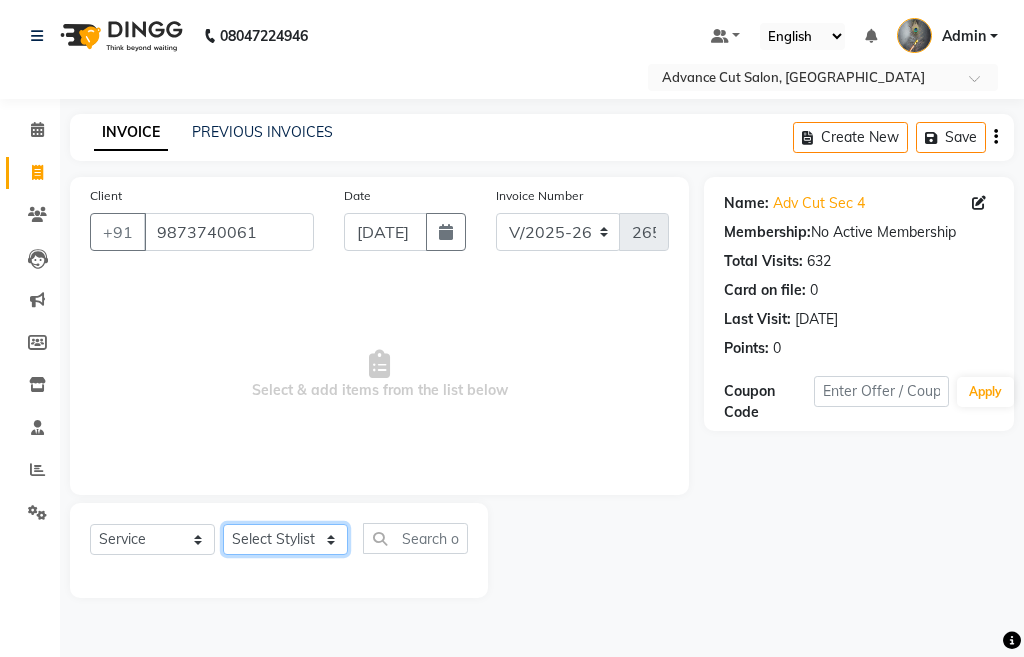 select on "81671" 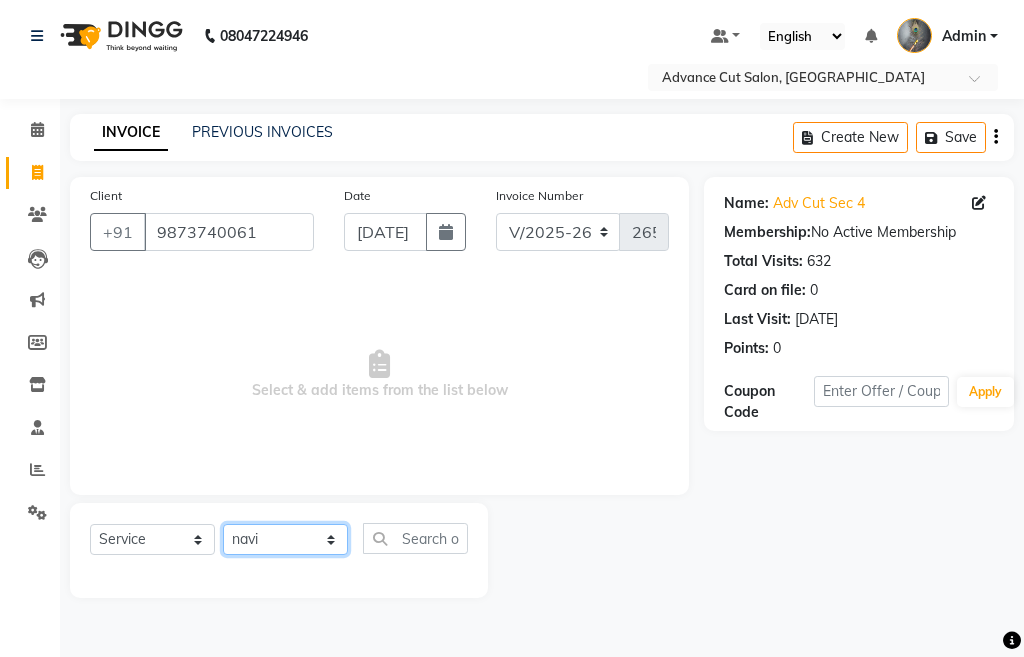 click on "Select Stylist Admin chahit COUNTOR [PERSON_NAME] mamta [PERSON_NAME] navi [PERSON_NAME] [PERSON_NAME] [PERSON_NAME] sunny tip" 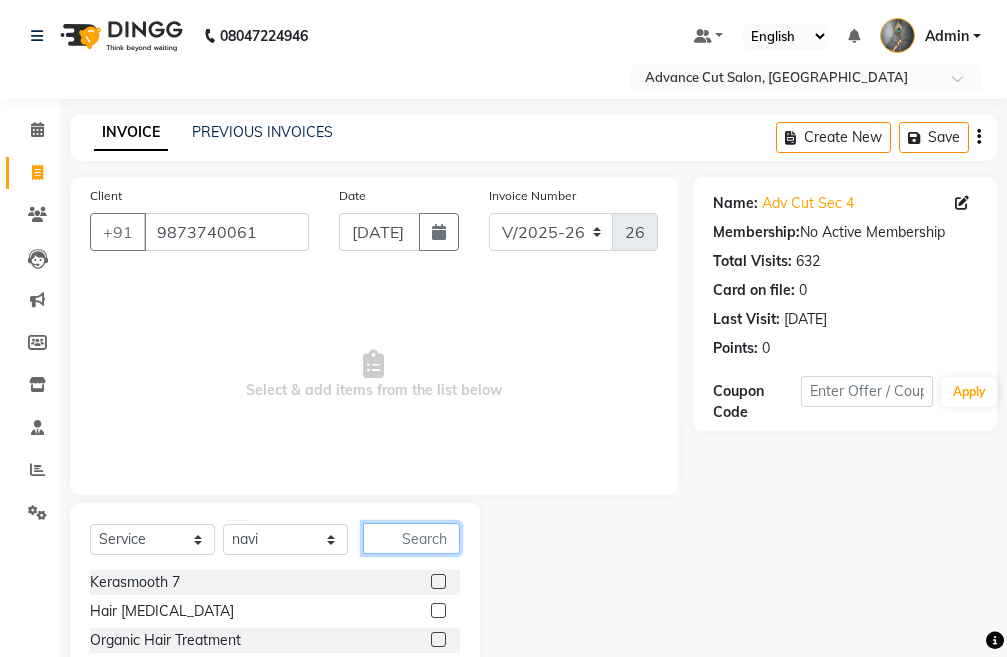click 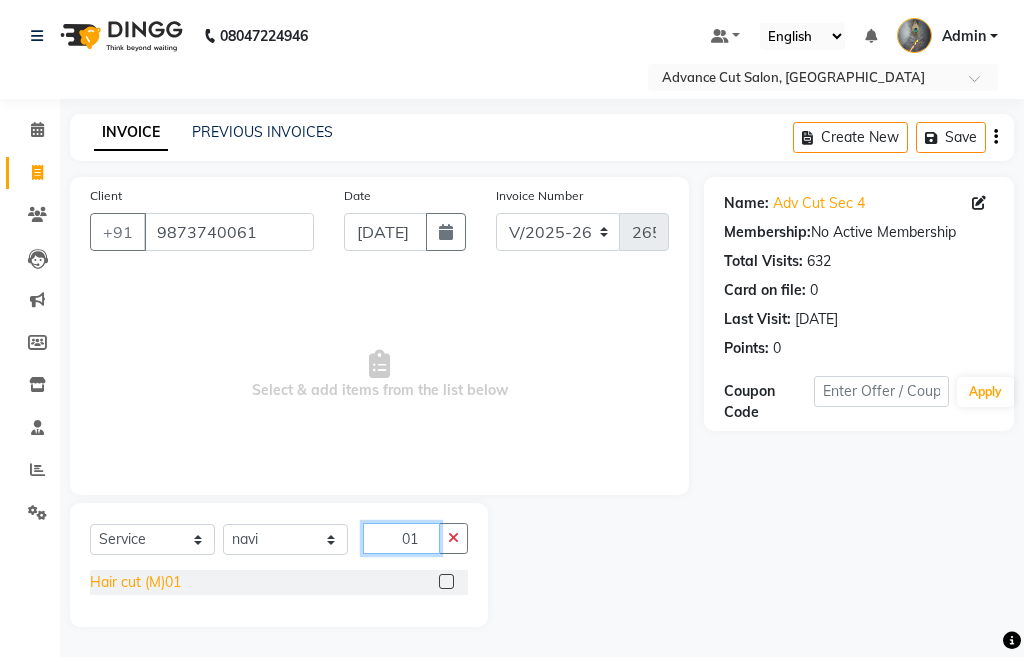 type on "01" 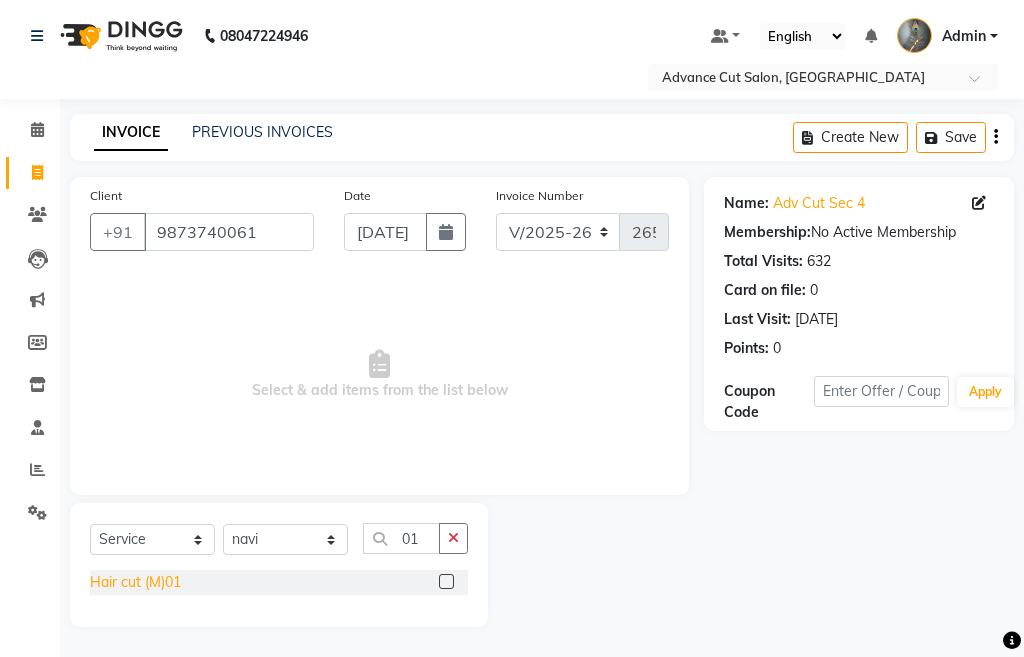 click on "Hair cut (M)01" 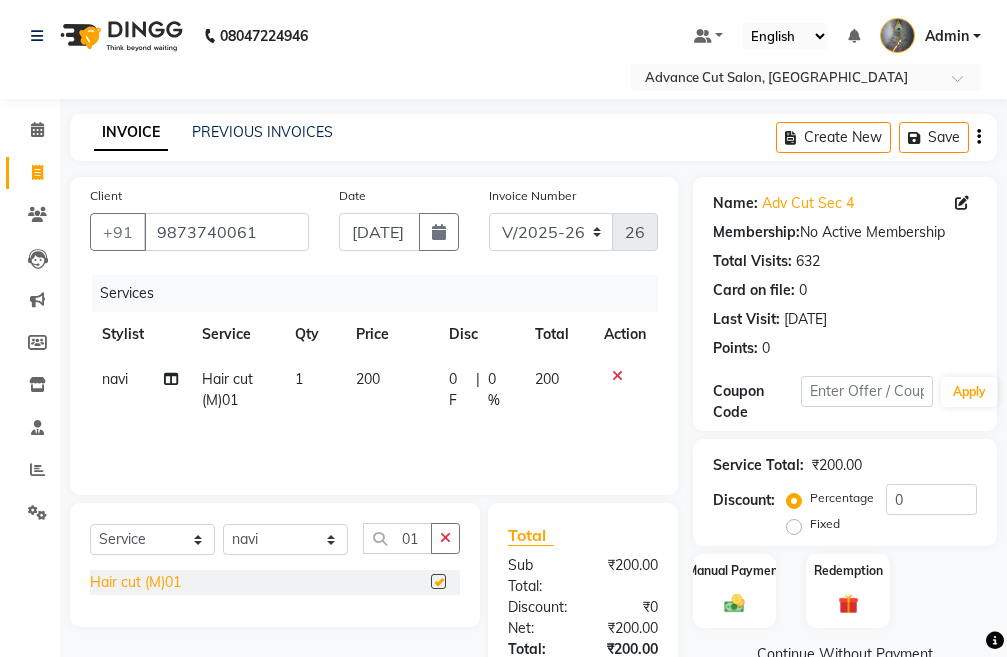 checkbox on "false" 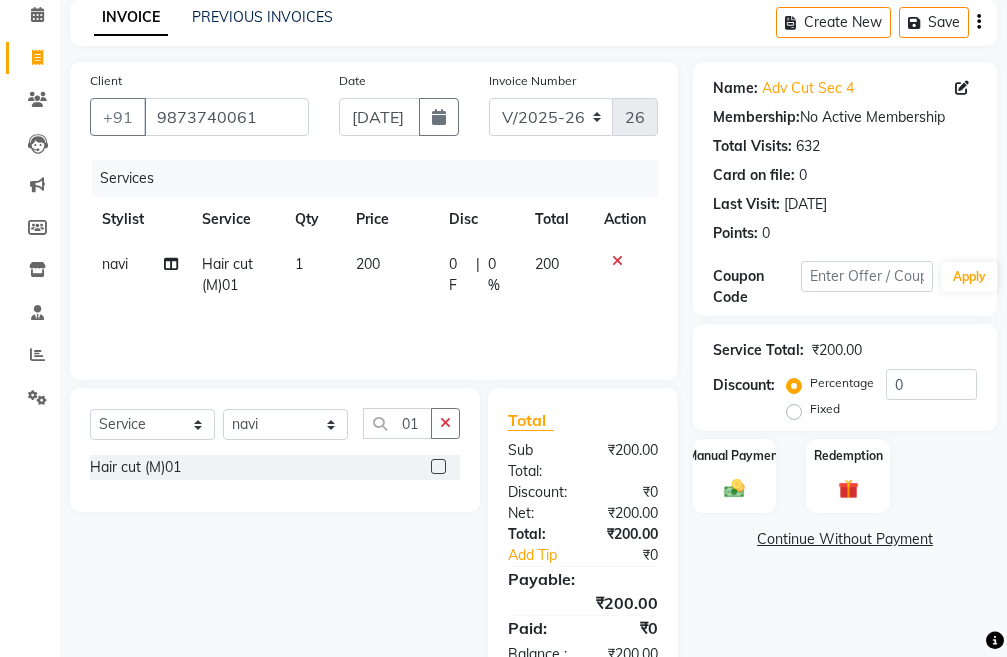 scroll, scrollTop: 194, scrollLeft: 0, axis: vertical 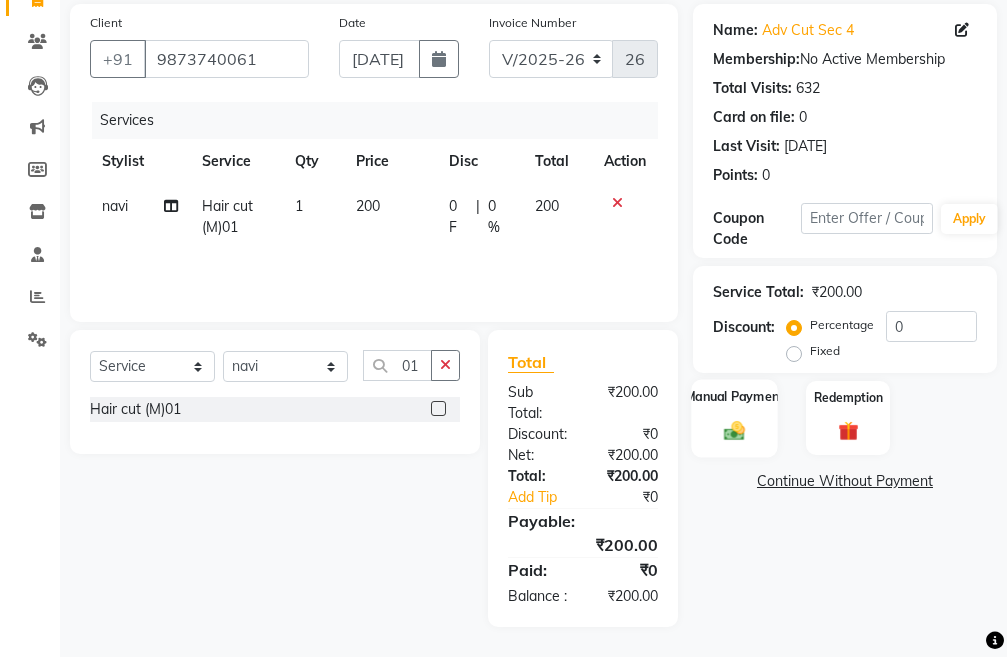 click on "Manual Payment" 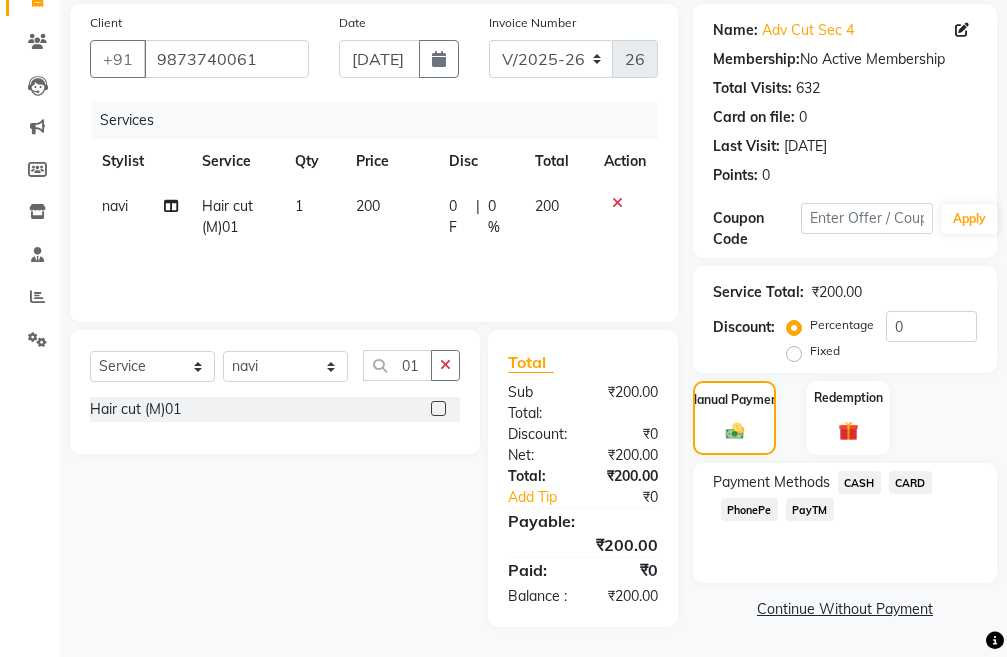click on "PayTM" 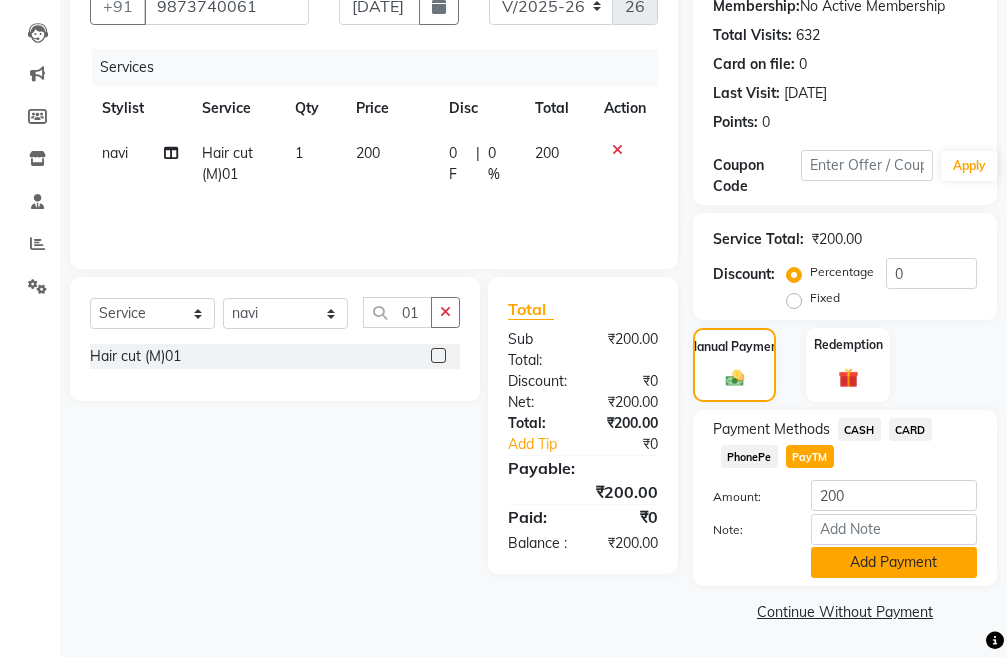 click on "Add Payment" 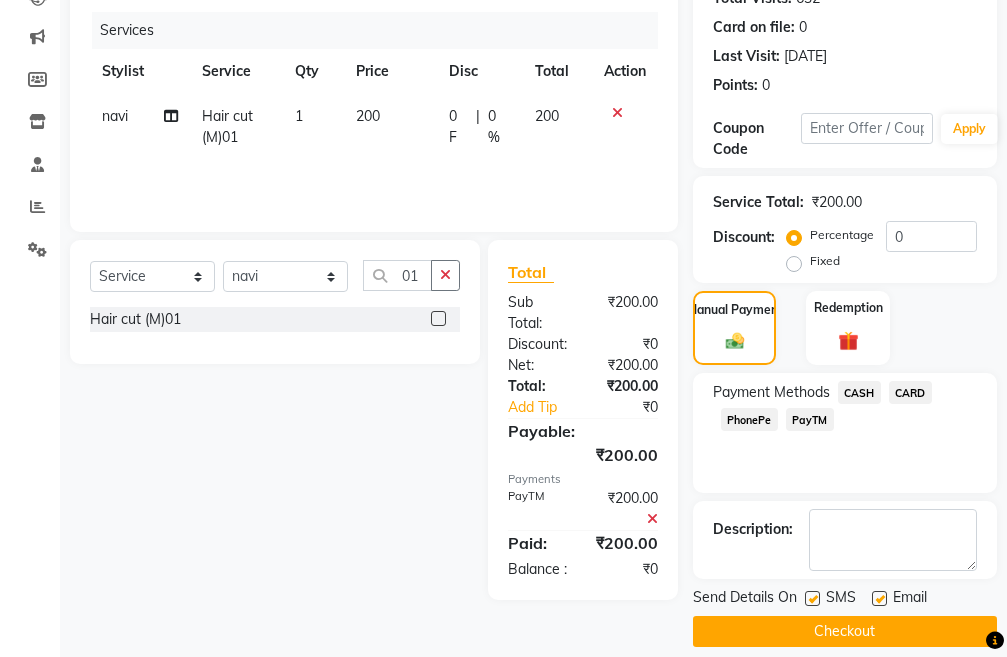 scroll, scrollTop: 283, scrollLeft: 0, axis: vertical 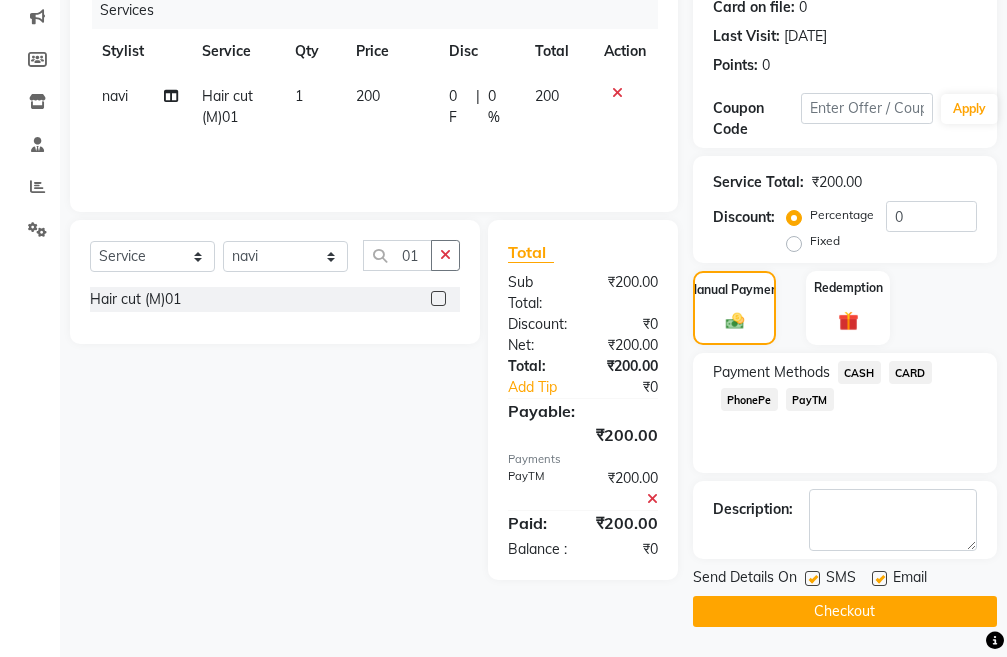 click on "Checkout" 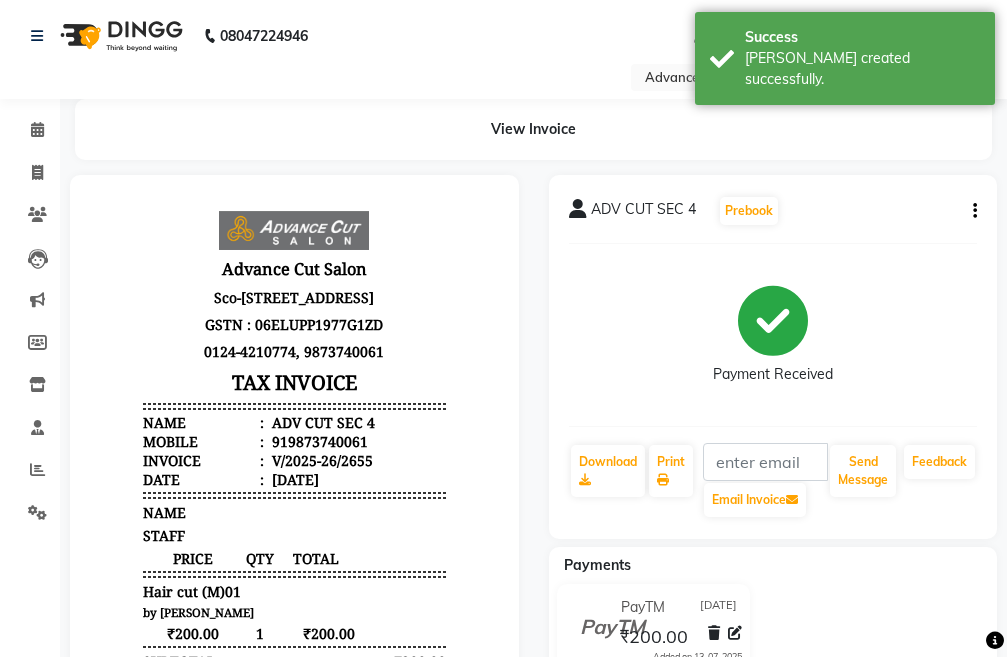 scroll, scrollTop: 0, scrollLeft: 0, axis: both 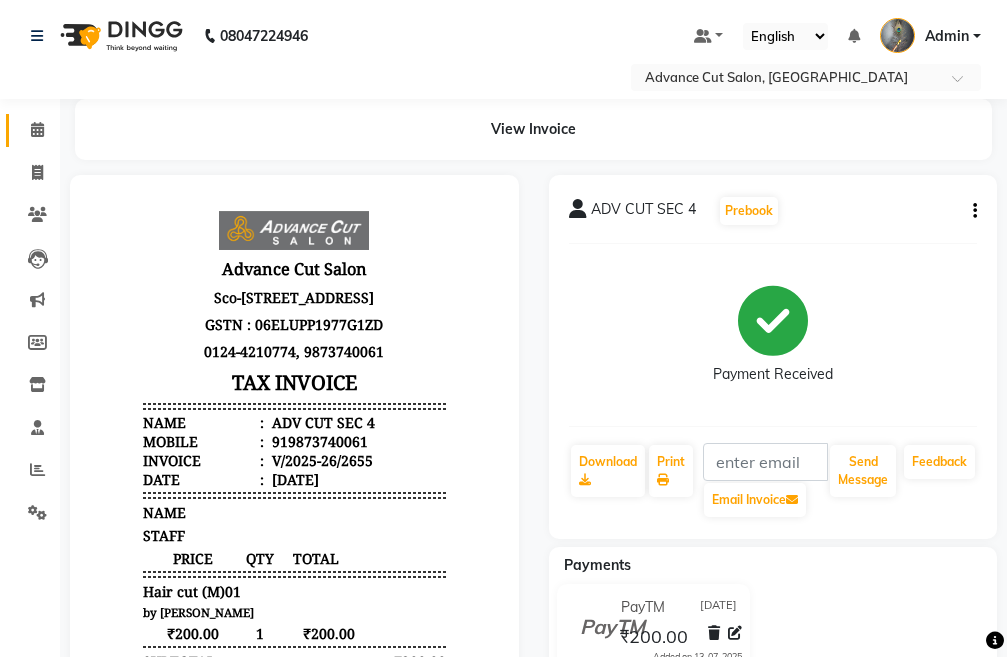 click on "Calendar" 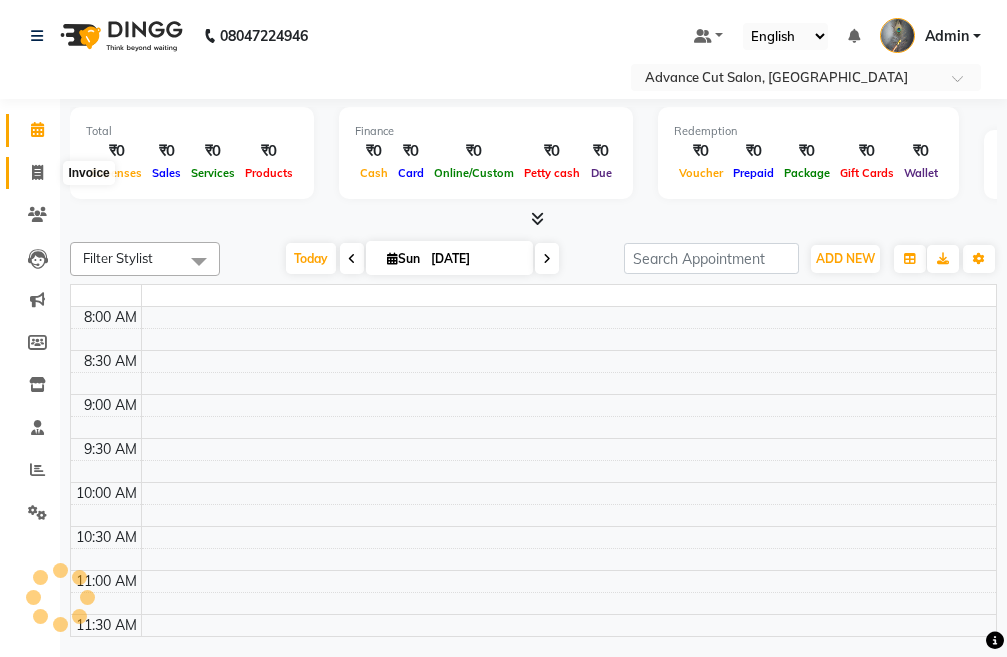 click 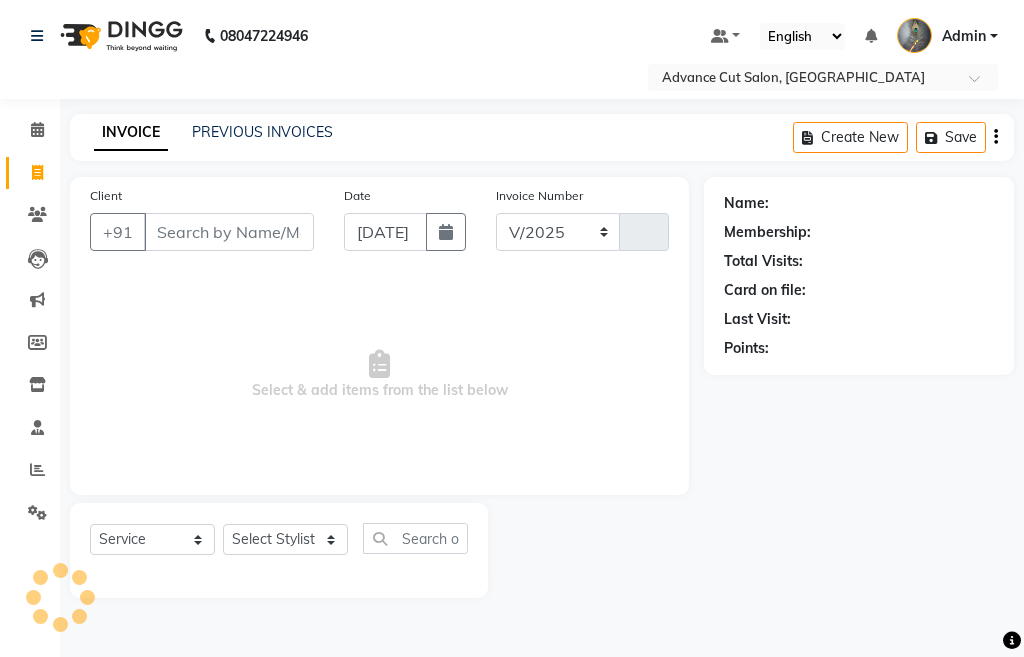 select on "4939" 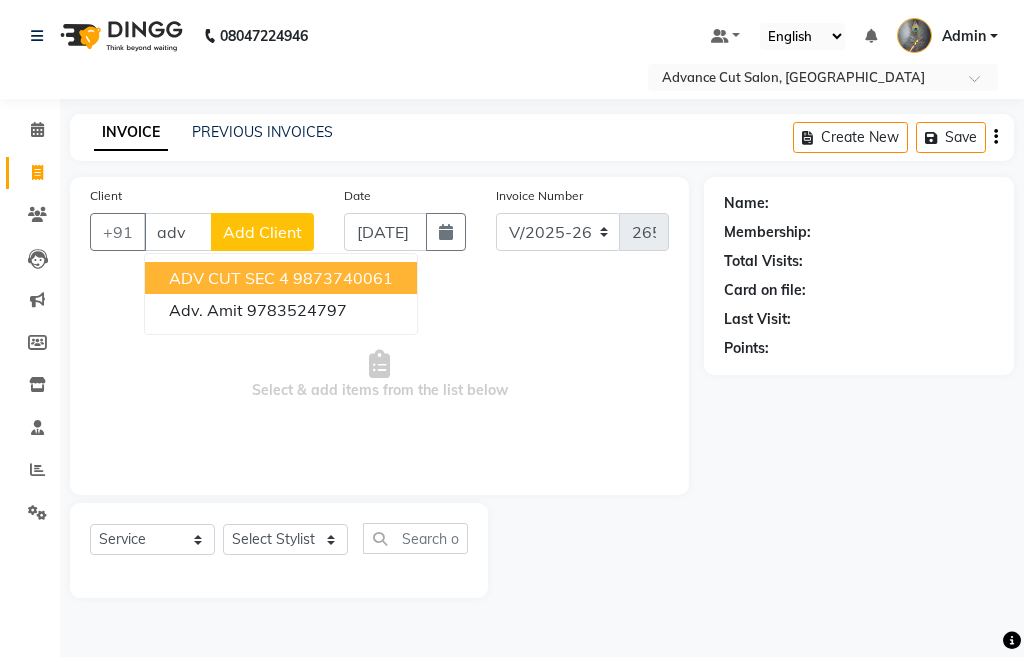 click on "9873740061" at bounding box center (343, 278) 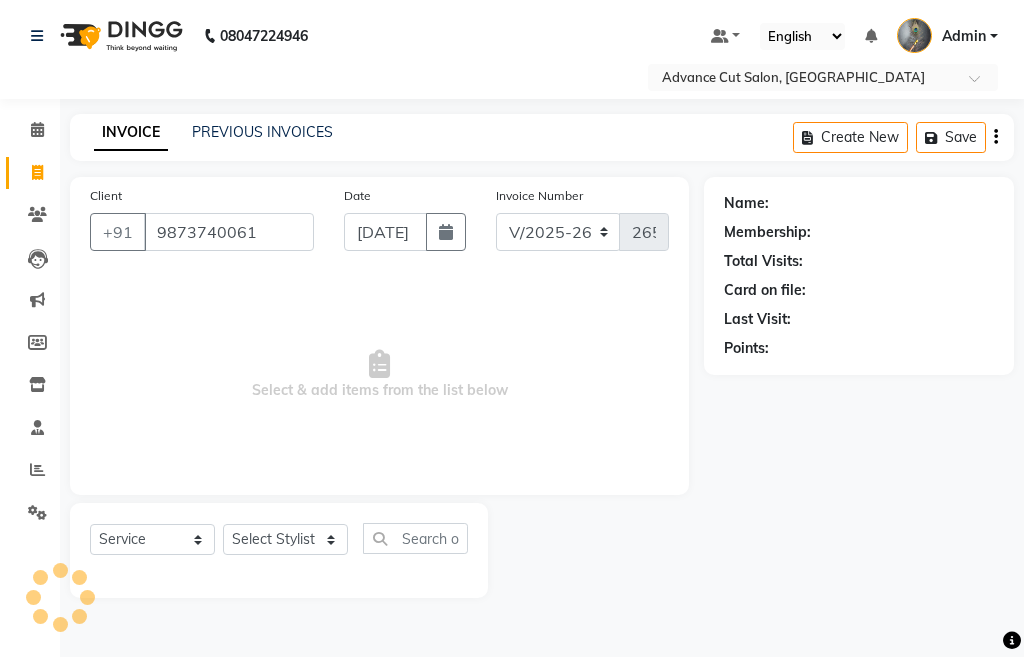 type on "9873740061" 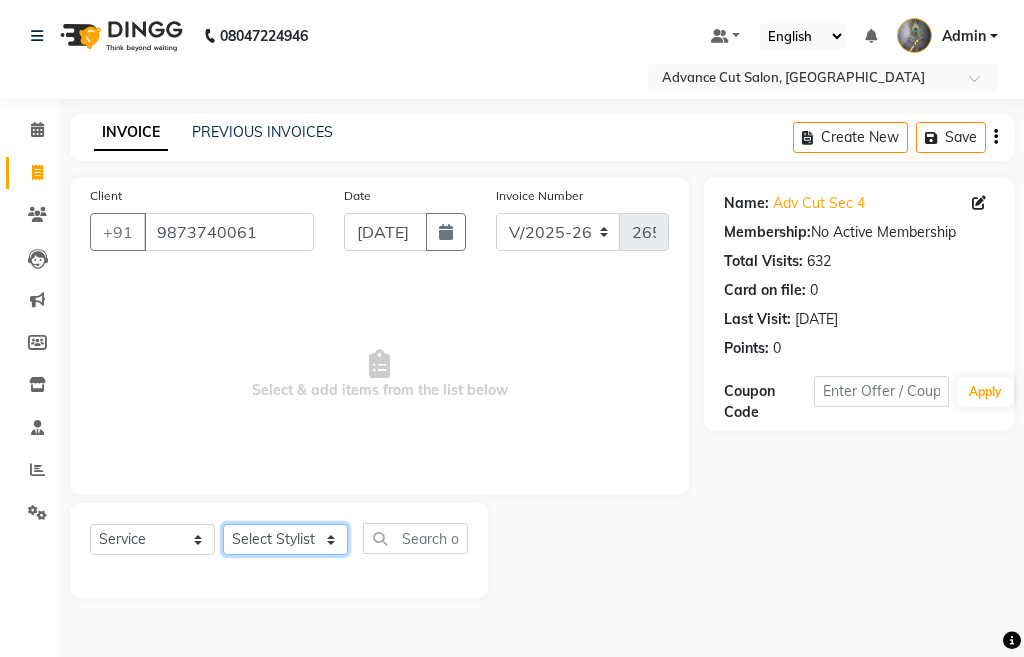 click on "Select Stylist Admin chahit COUNTOR [PERSON_NAME] mamta [PERSON_NAME] navi [PERSON_NAME] [PERSON_NAME] [PERSON_NAME] sunny tip" 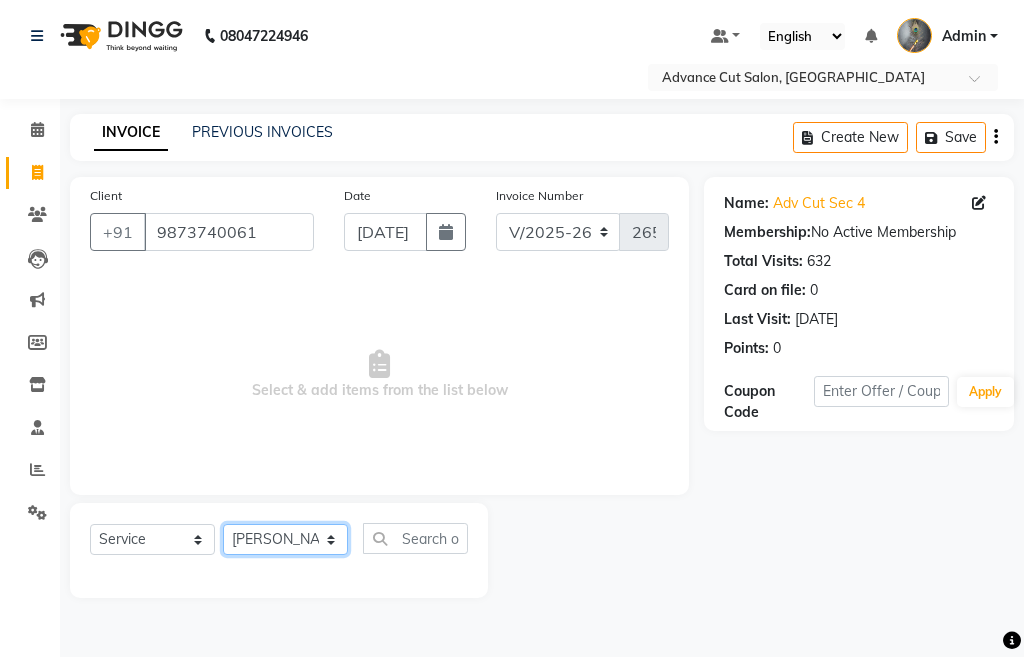 click on "Select Stylist Admin chahit COUNTOR [PERSON_NAME] mamta [PERSON_NAME] navi [PERSON_NAME] [PERSON_NAME] [PERSON_NAME] sunny tip" 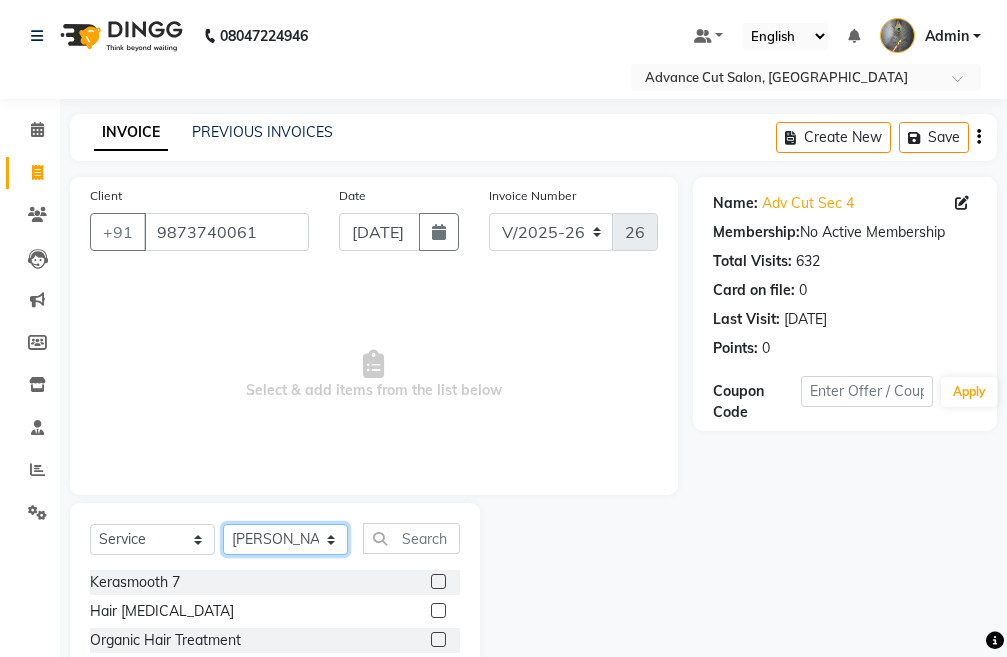click on "Select Stylist Admin chahit COUNTOR [PERSON_NAME] mamta [PERSON_NAME] navi [PERSON_NAME] [PERSON_NAME] [PERSON_NAME] sunny tip" 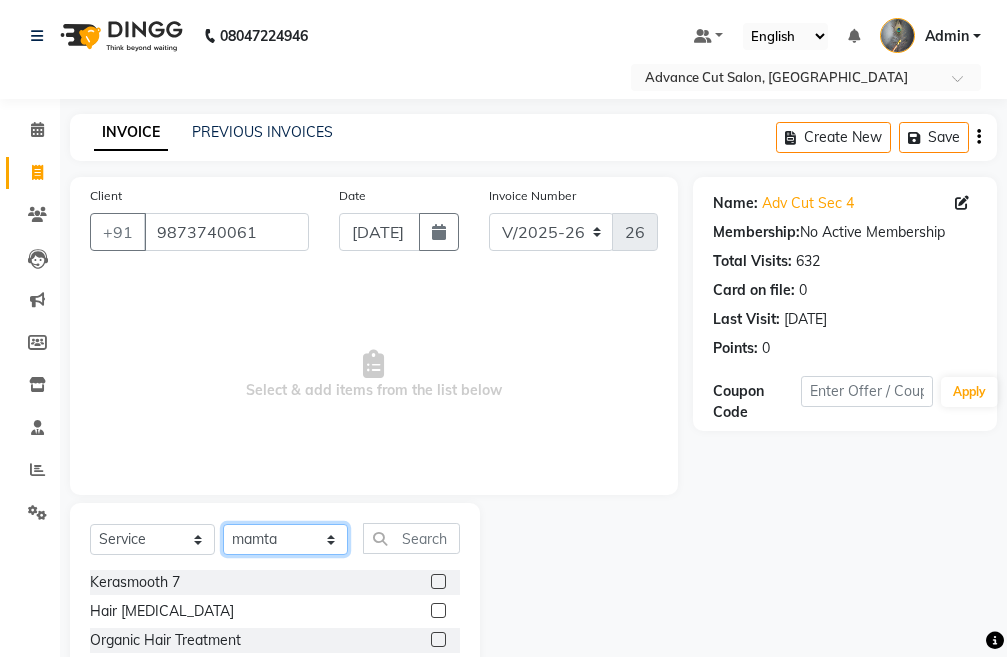 click on "Select Stylist Admin chahit COUNTOR [PERSON_NAME] mamta [PERSON_NAME] navi [PERSON_NAME] [PERSON_NAME] [PERSON_NAME] sunny tip" 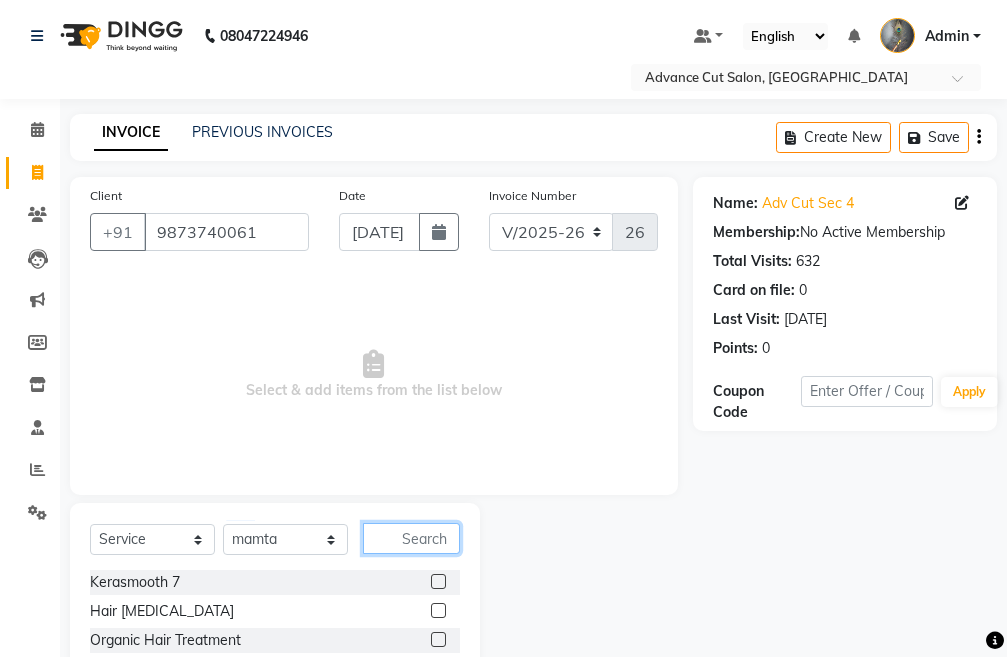 click 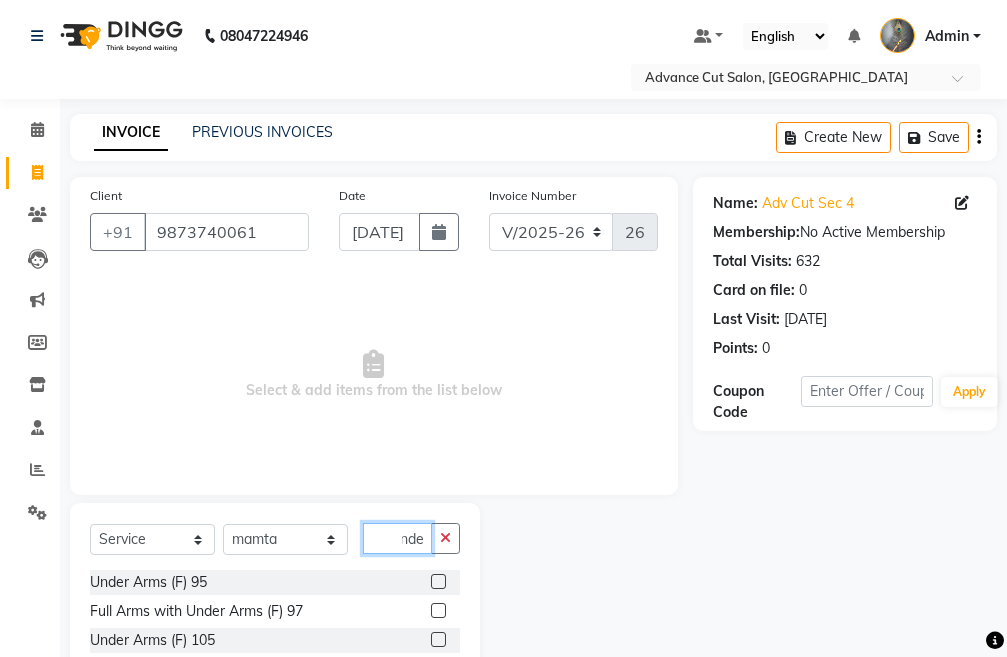 scroll, scrollTop: 0, scrollLeft: 15, axis: horizontal 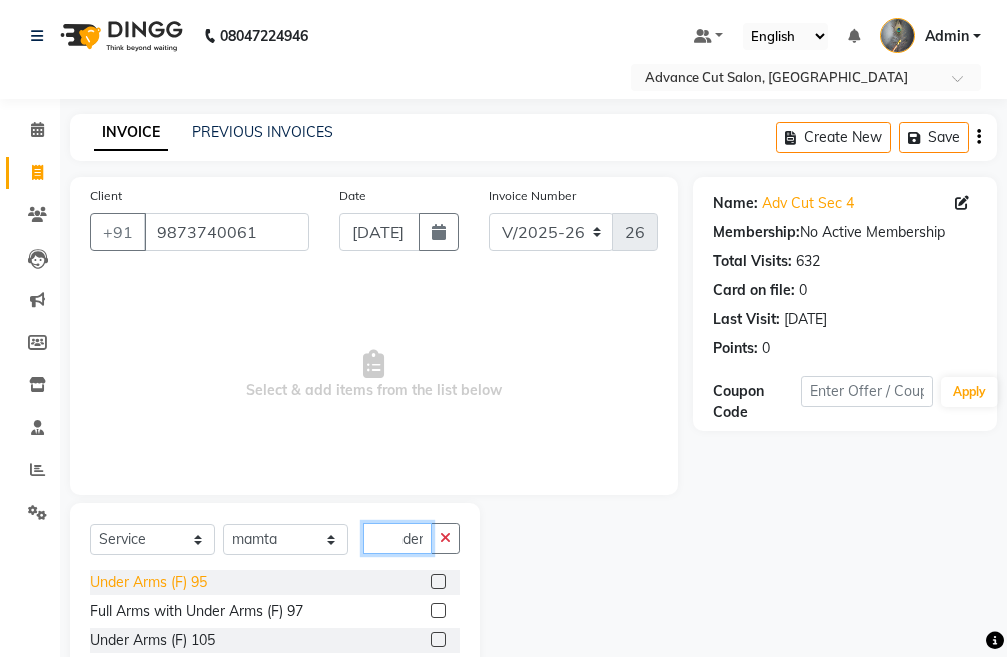 type on "under" 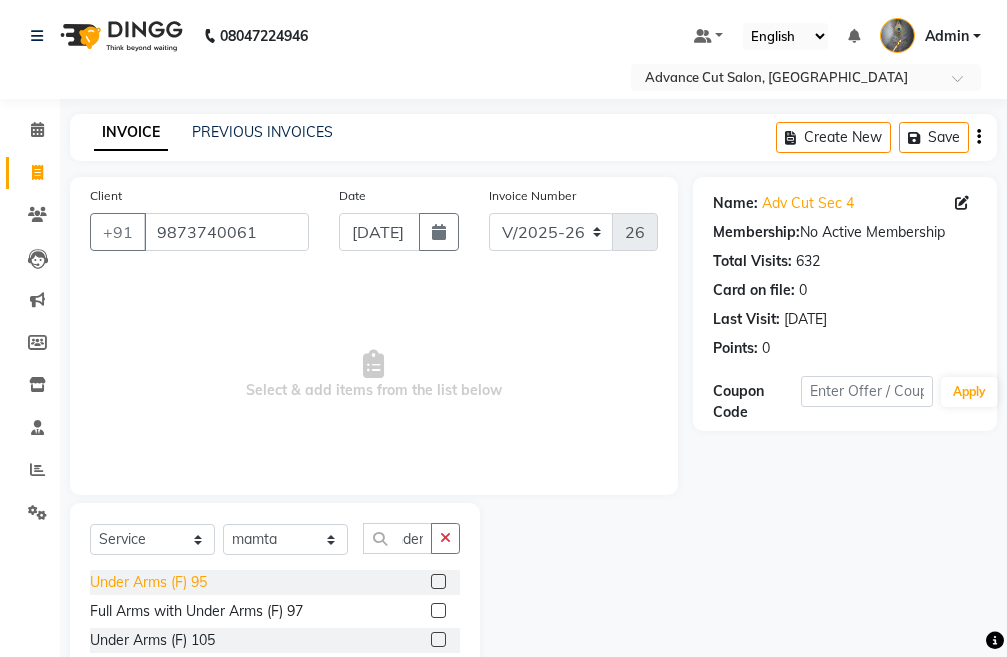 click on "Under Arms (F) 95" 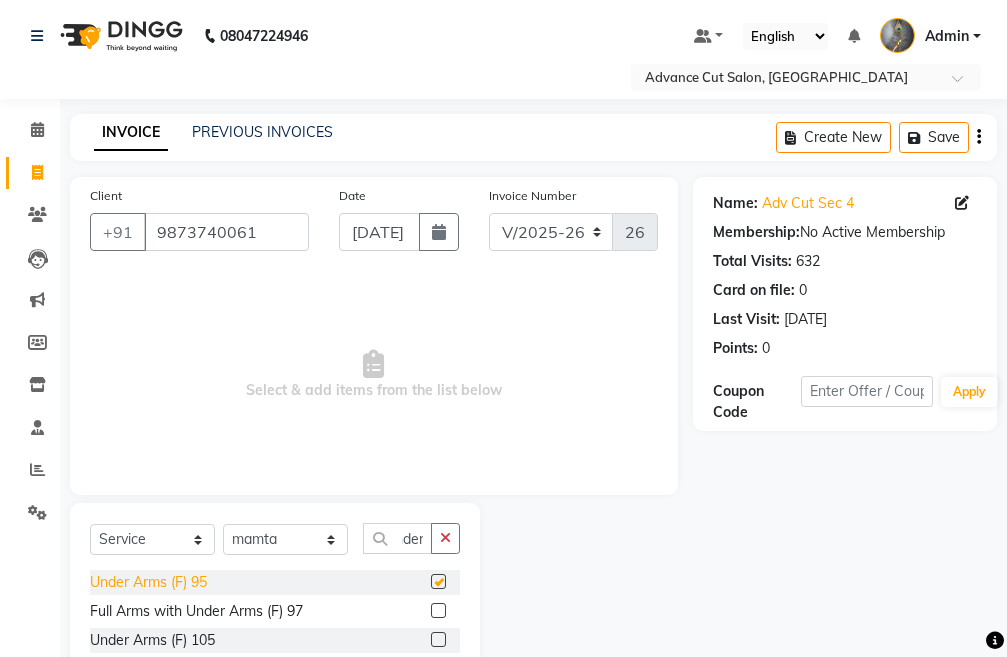 scroll, scrollTop: 0, scrollLeft: 0, axis: both 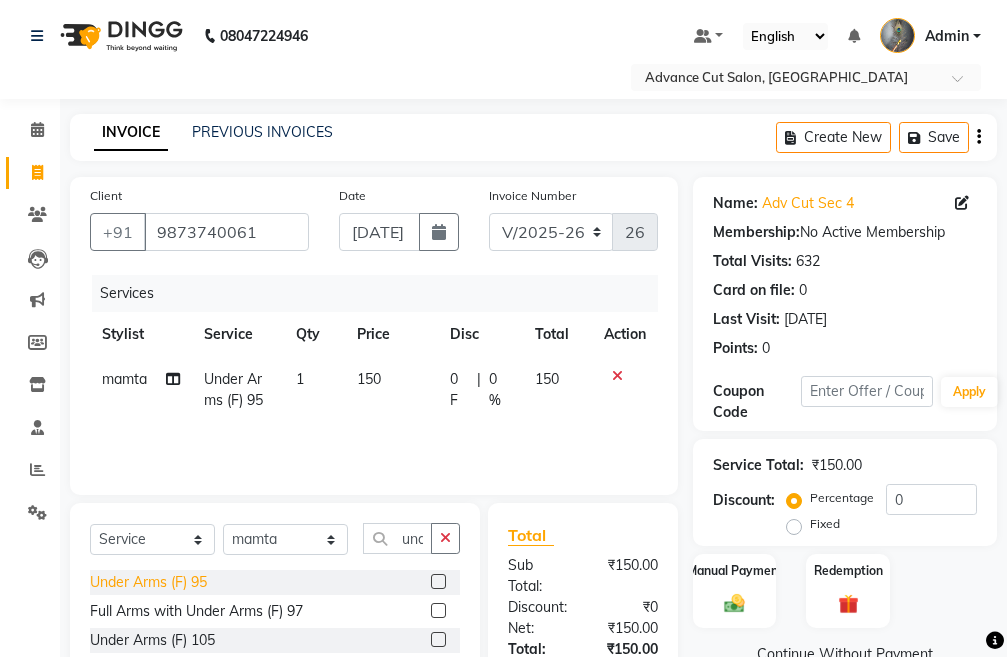checkbox on "false" 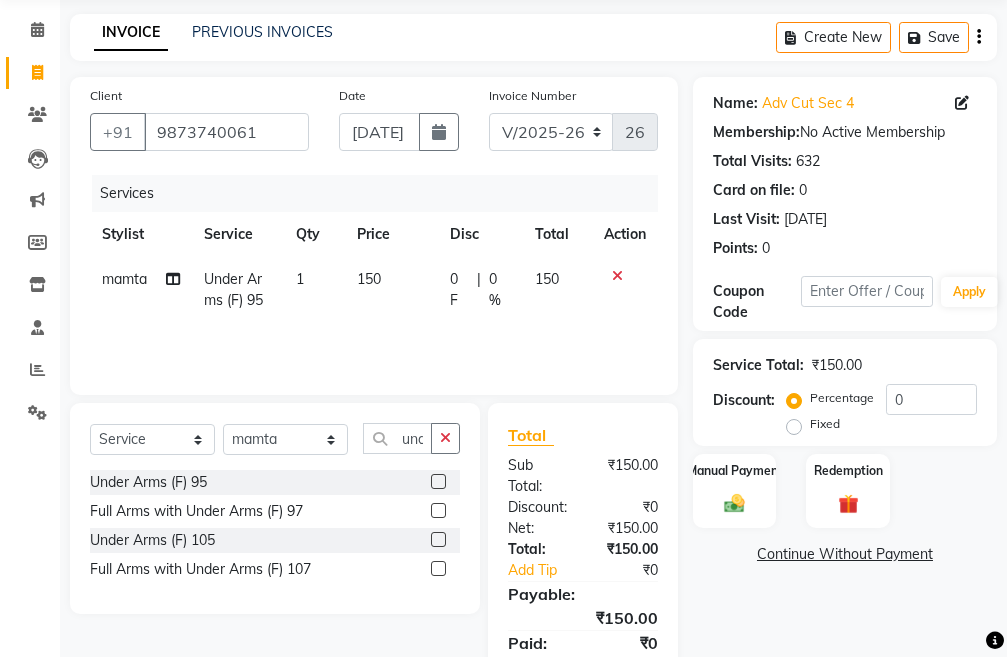 scroll, scrollTop: 194, scrollLeft: 0, axis: vertical 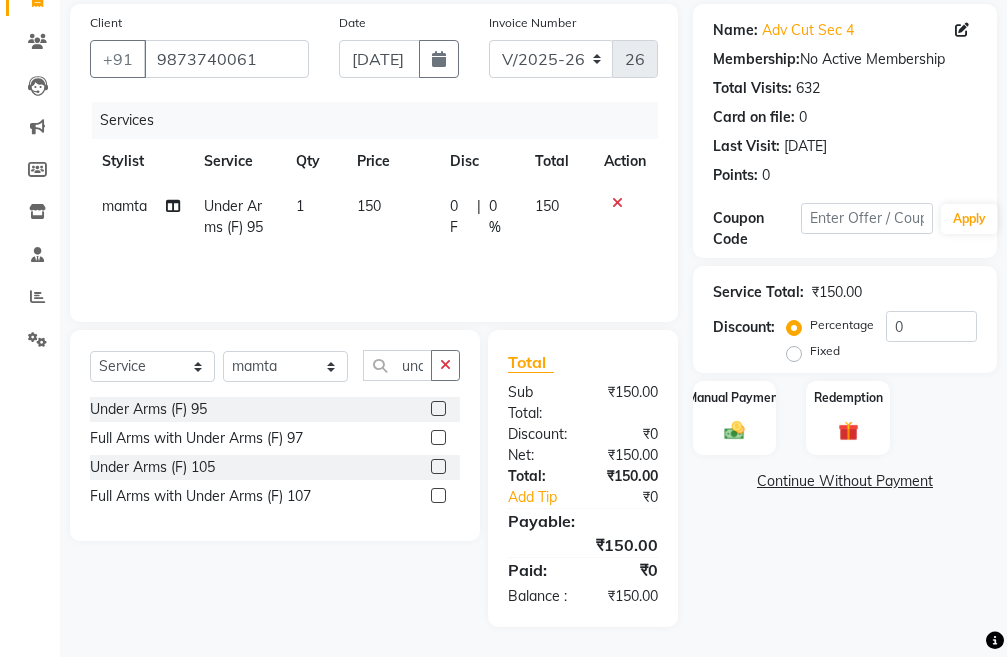 click on "Select  Service  Product  Membership  Package Voucher Prepaid Gift Card  Select Stylist Admin chahit COUNTOR gourav hardeep mamta manisha MONISH navi NOSHAD ALI purvi sachin shatnam sunny tip under Under Arms (F) 95  Full Arms with Under Arms (F) 97  Under Arms (F) 105  Full Arms with Under Arms (F) 107" 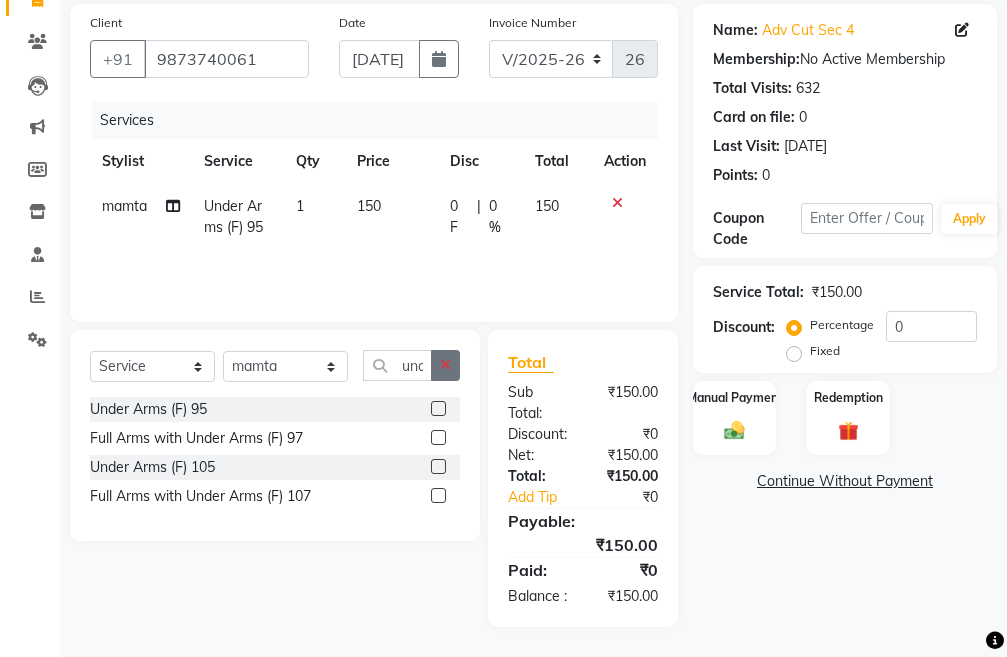 click 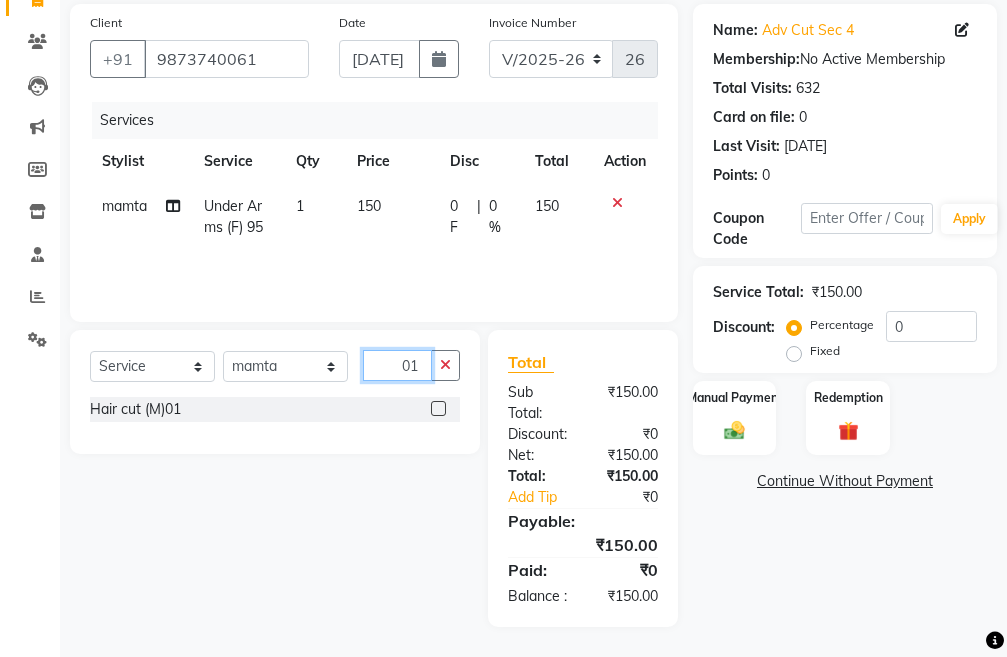 type on "0" 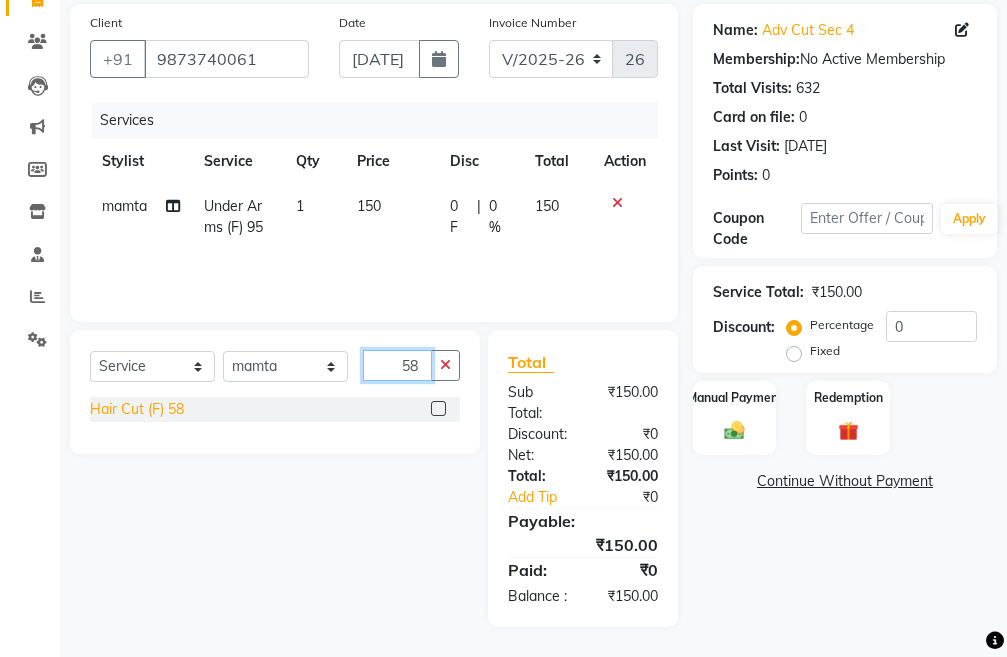 type on "58" 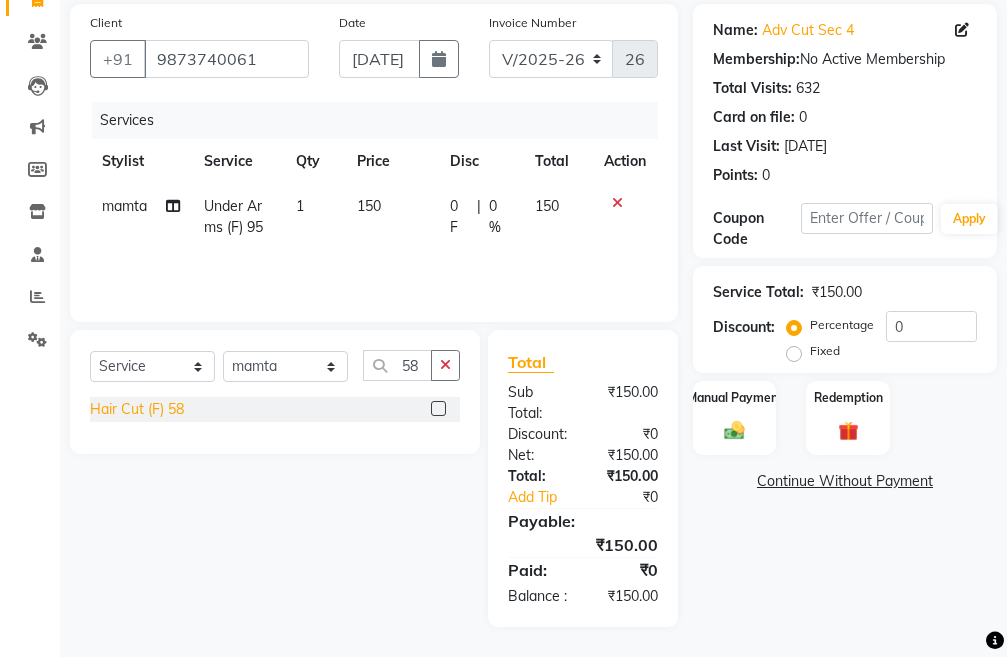 click on "Hair Cut (F) 58" 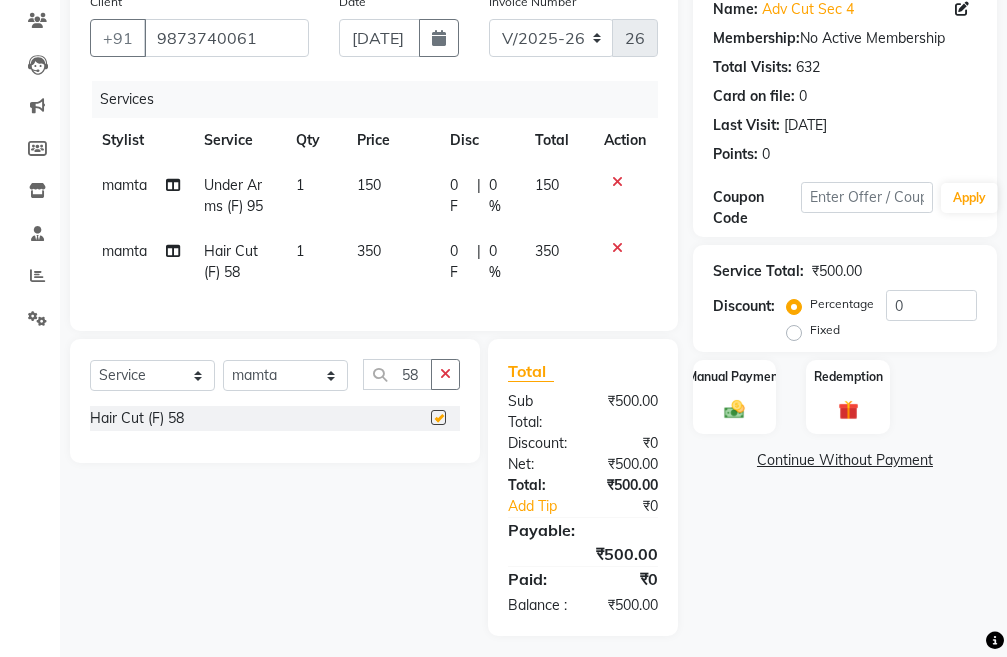 checkbox on "false" 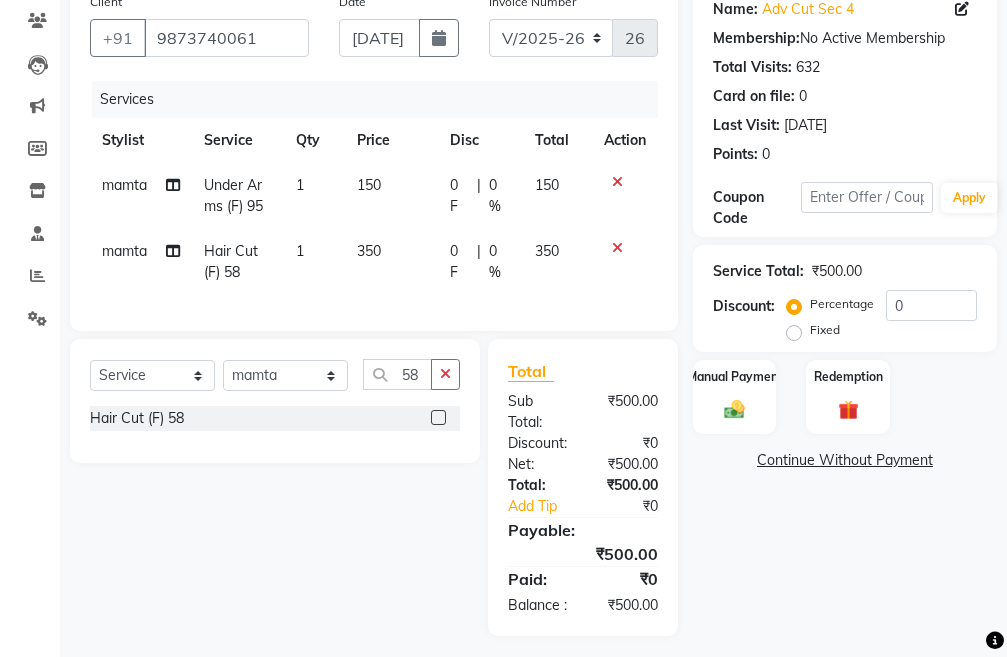 click 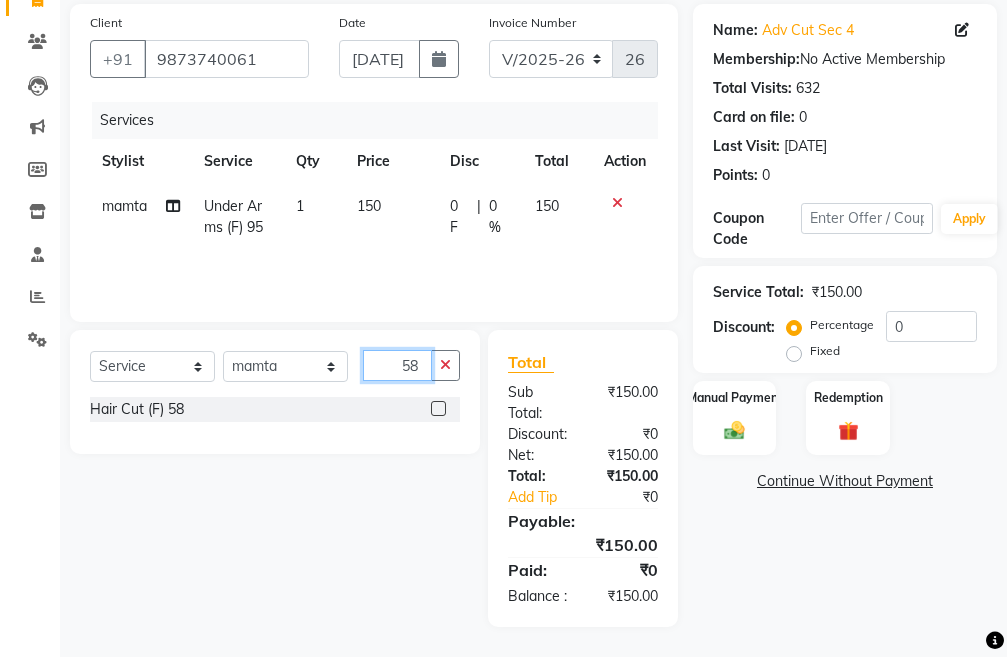 click on "58" 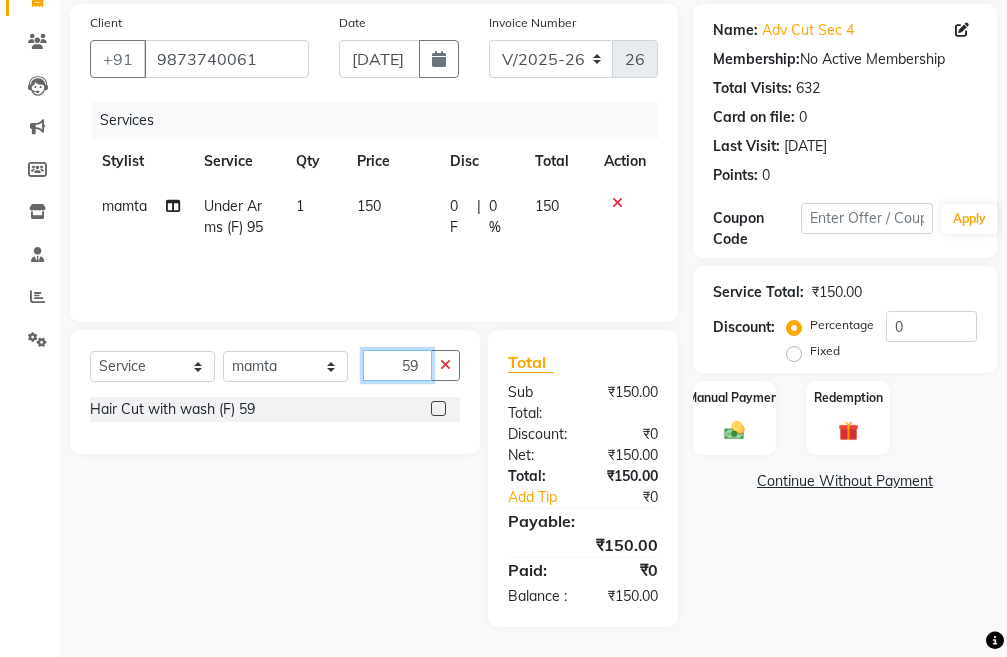 type on "59" 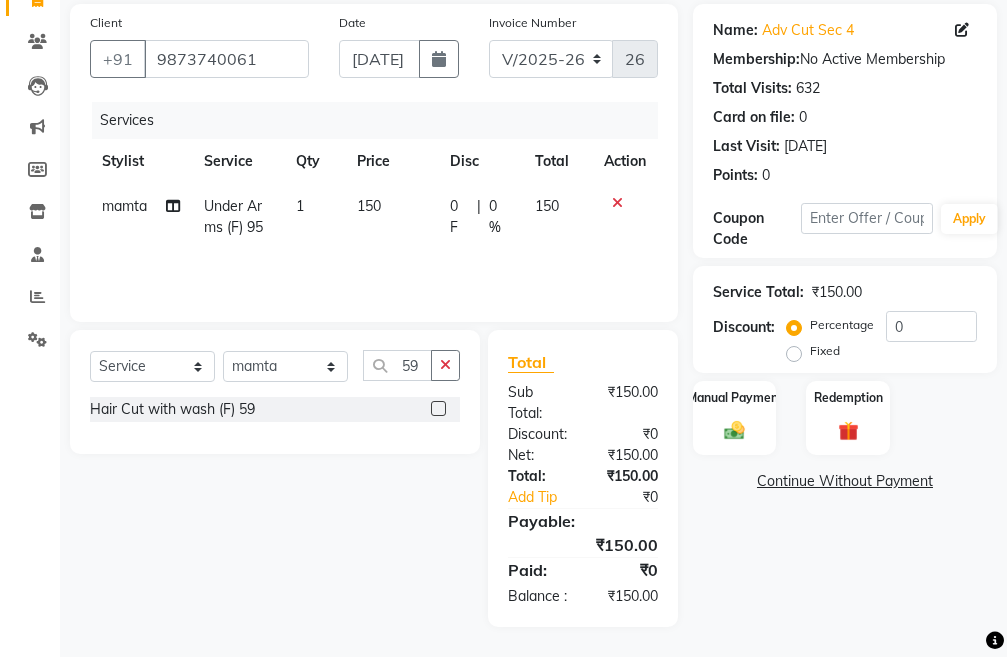click 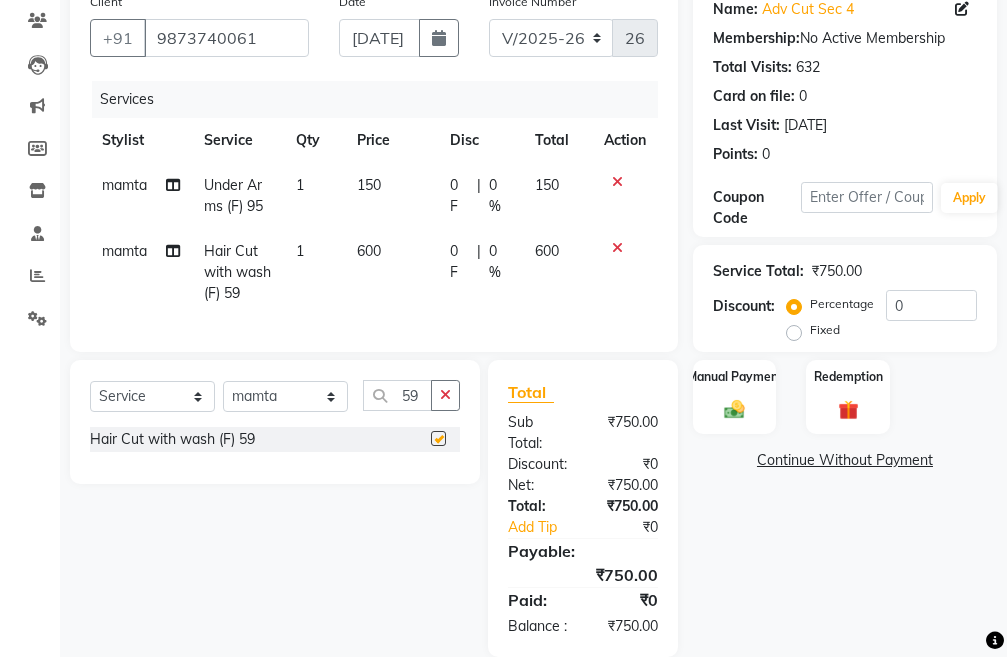 checkbox on "false" 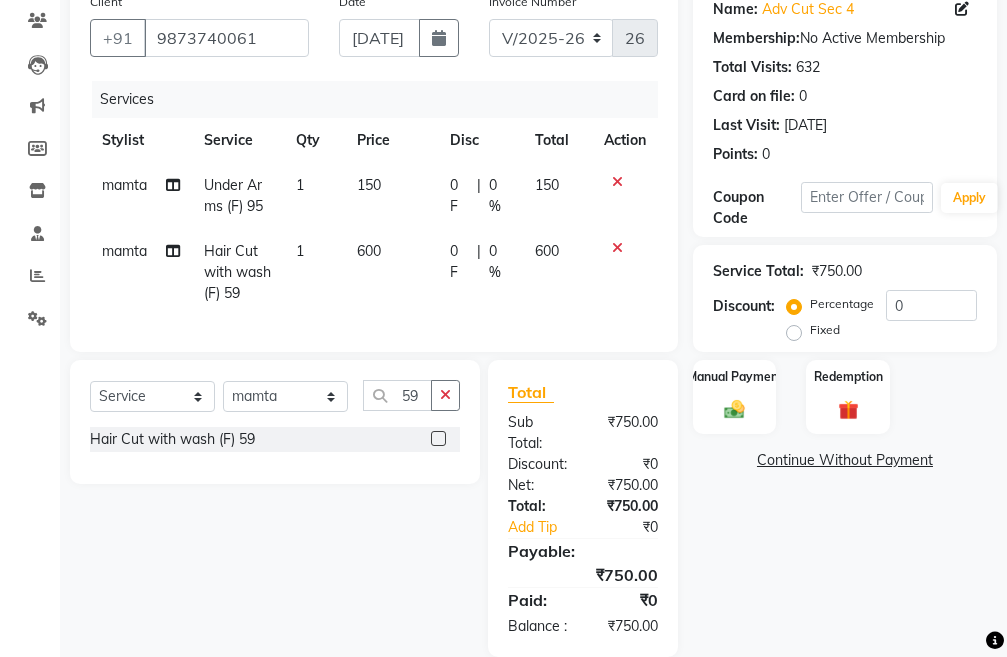 scroll, scrollTop: 262, scrollLeft: 0, axis: vertical 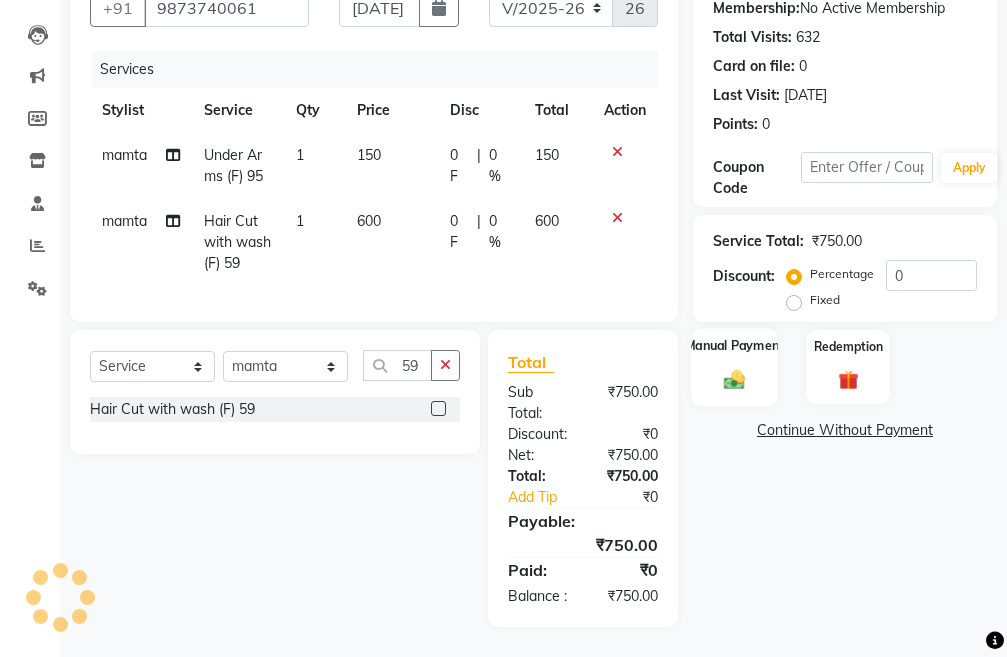 click on "Manual Payment" 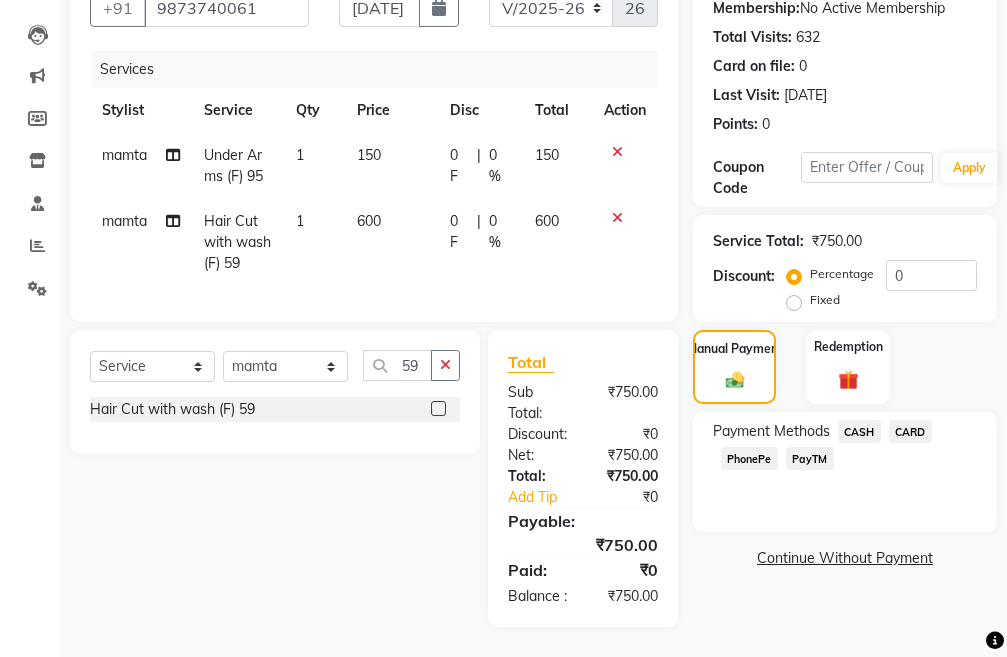 click on "PayTM" 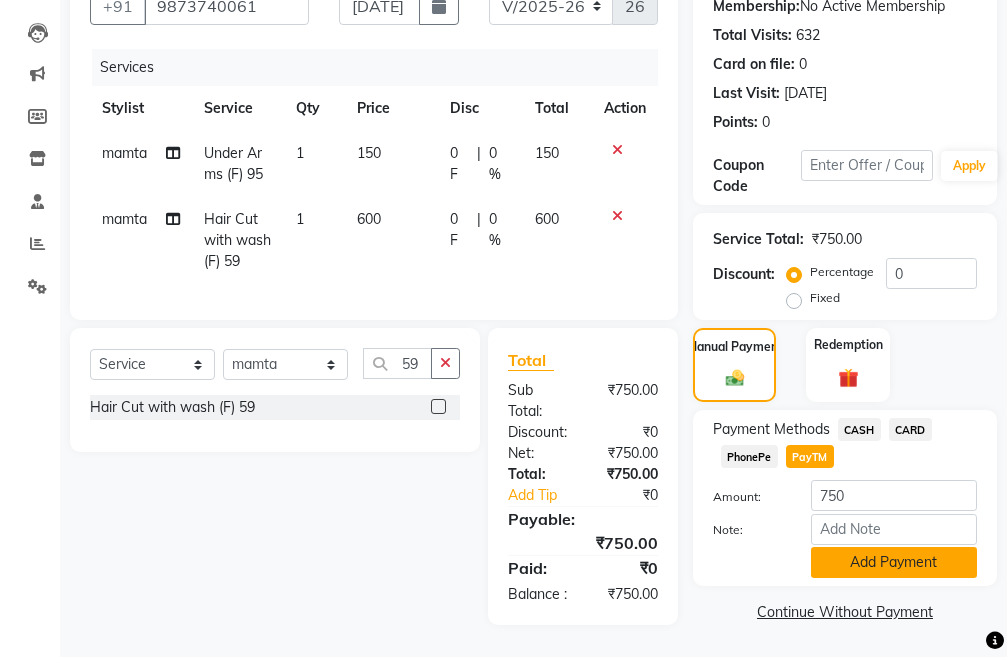 click on "Add Payment" 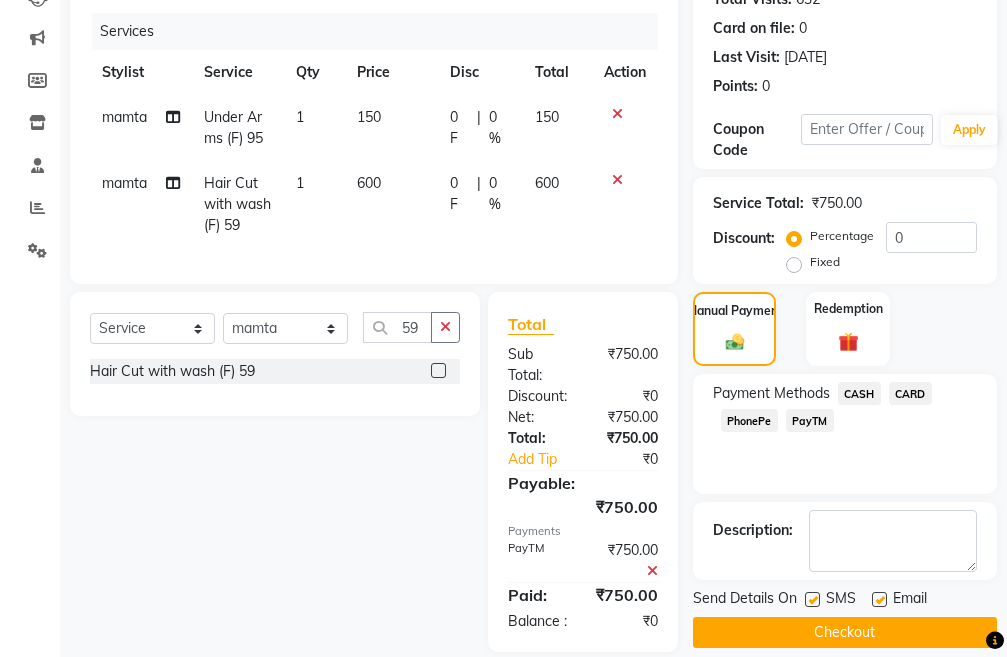 scroll, scrollTop: 325, scrollLeft: 0, axis: vertical 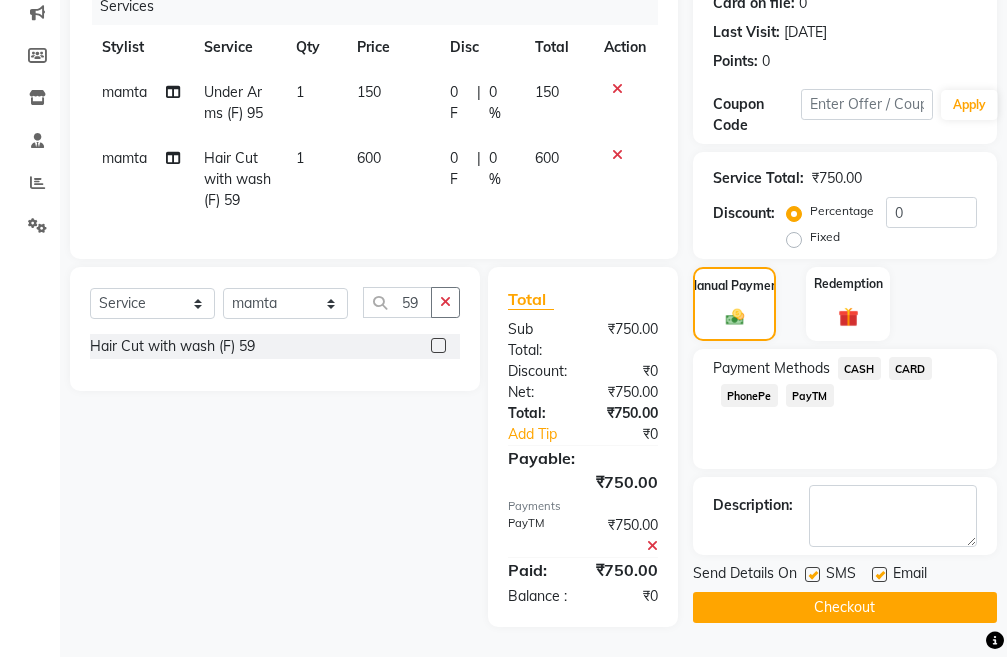click on "Checkout" 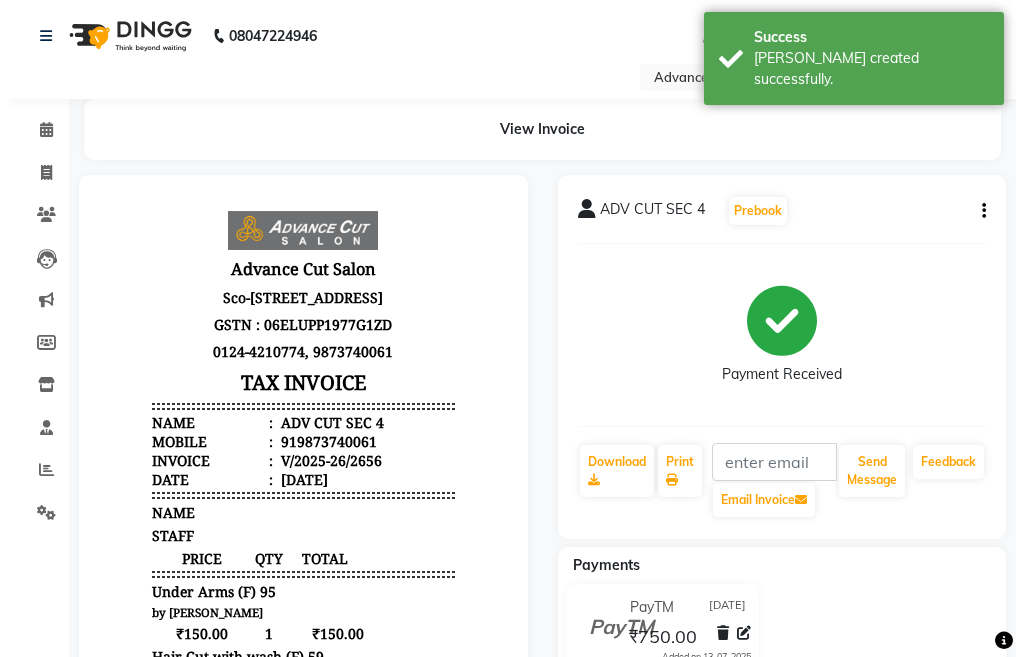 scroll, scrollTop: 0, scrollLeft: 0, axis: both 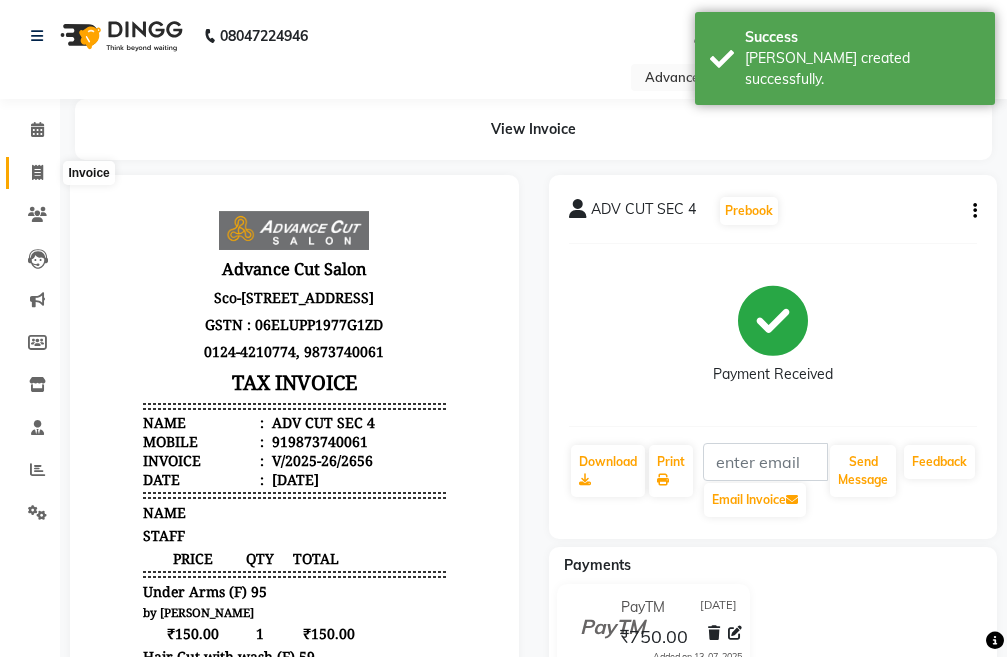 click 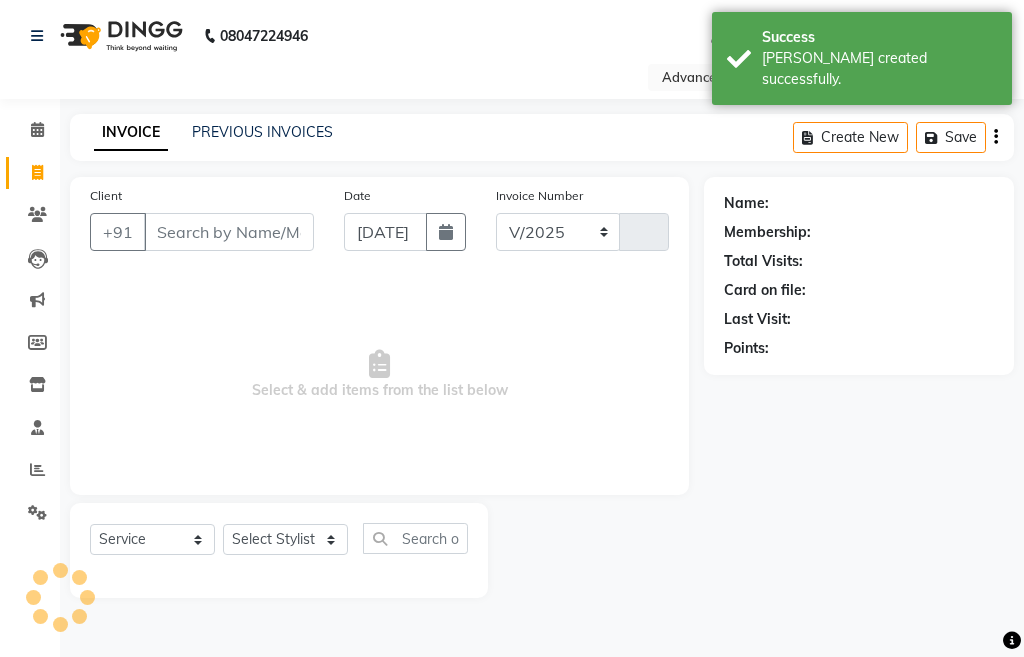 select on "4939" 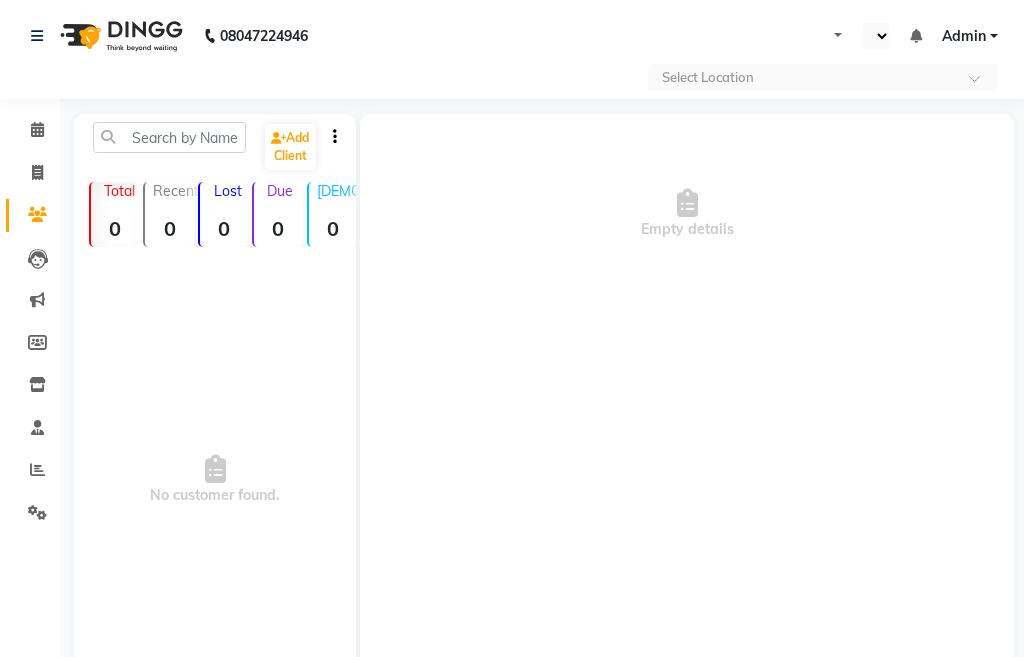 select on "en" 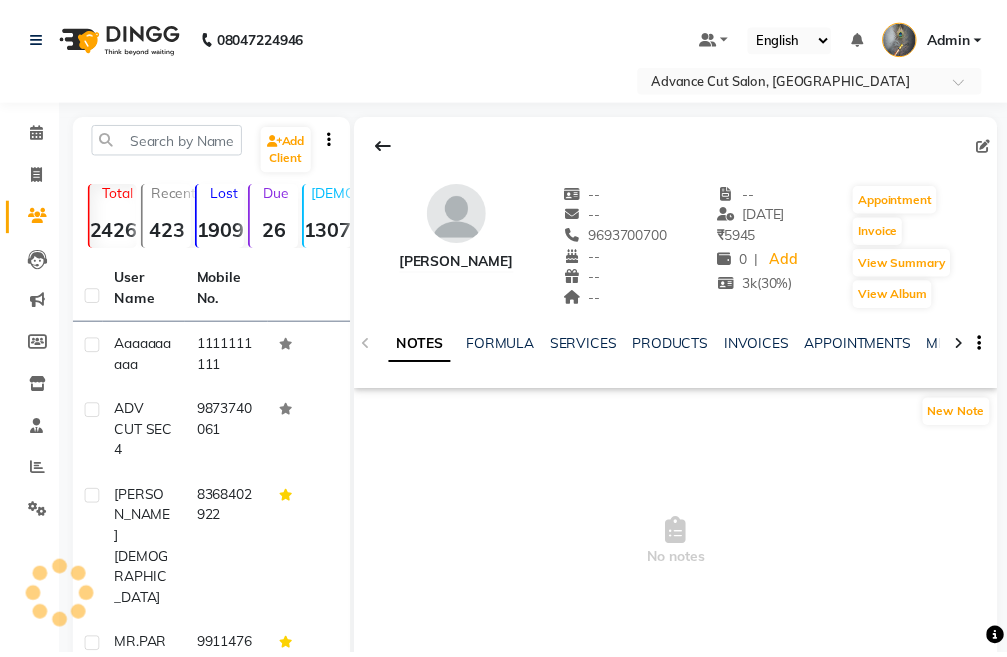 scroll, scrollTop: 0, scrollLeft: 0, axis: both 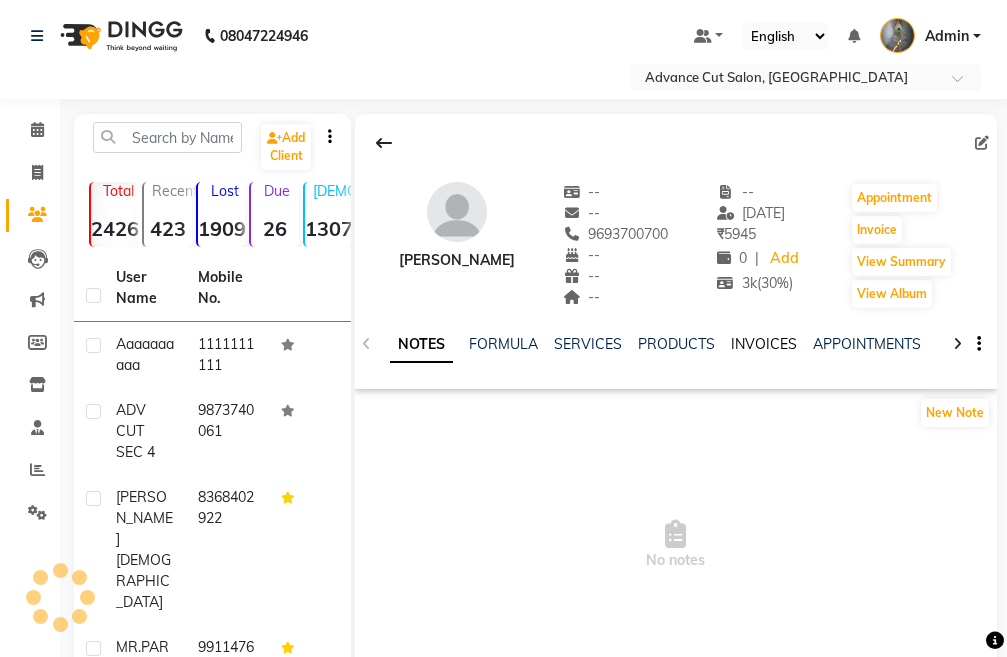 click on "INVOICES" 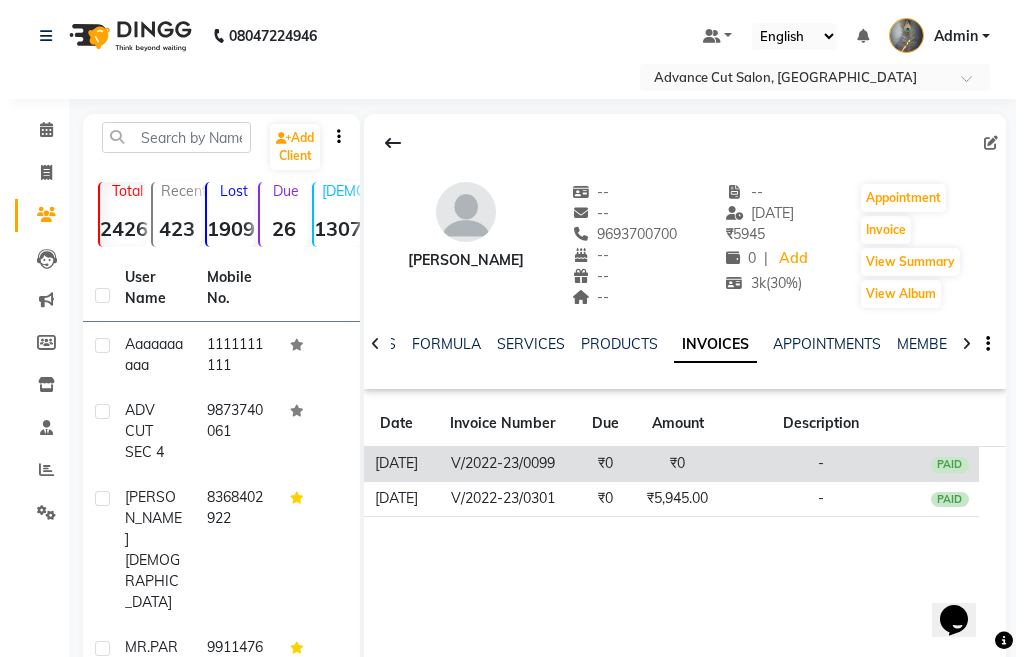 scroll, scrollTop: 0, scrollLeft: 0, axis: both 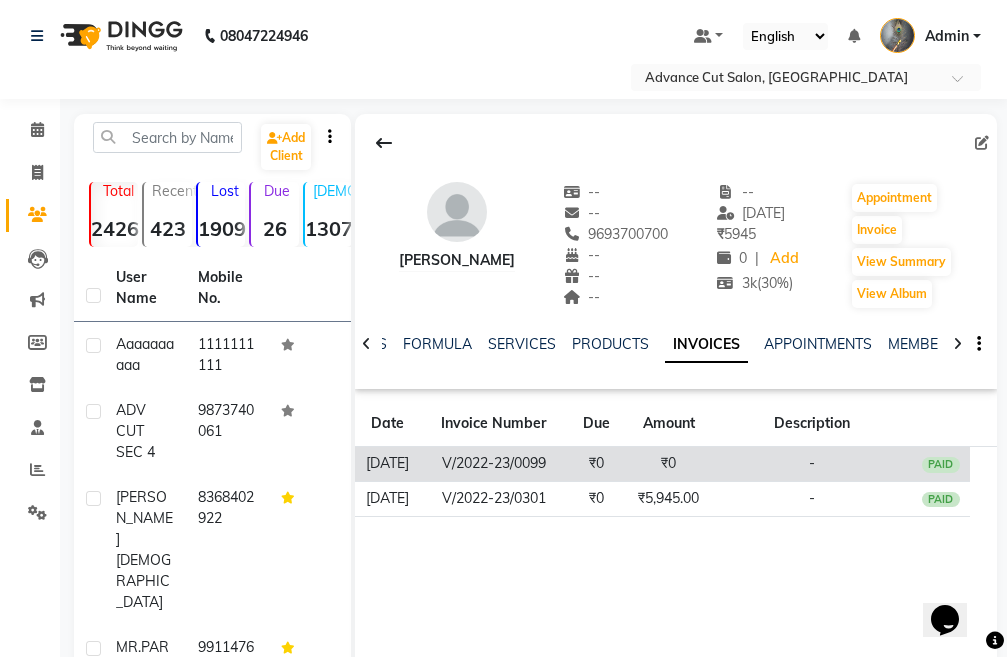 click on "₹0" 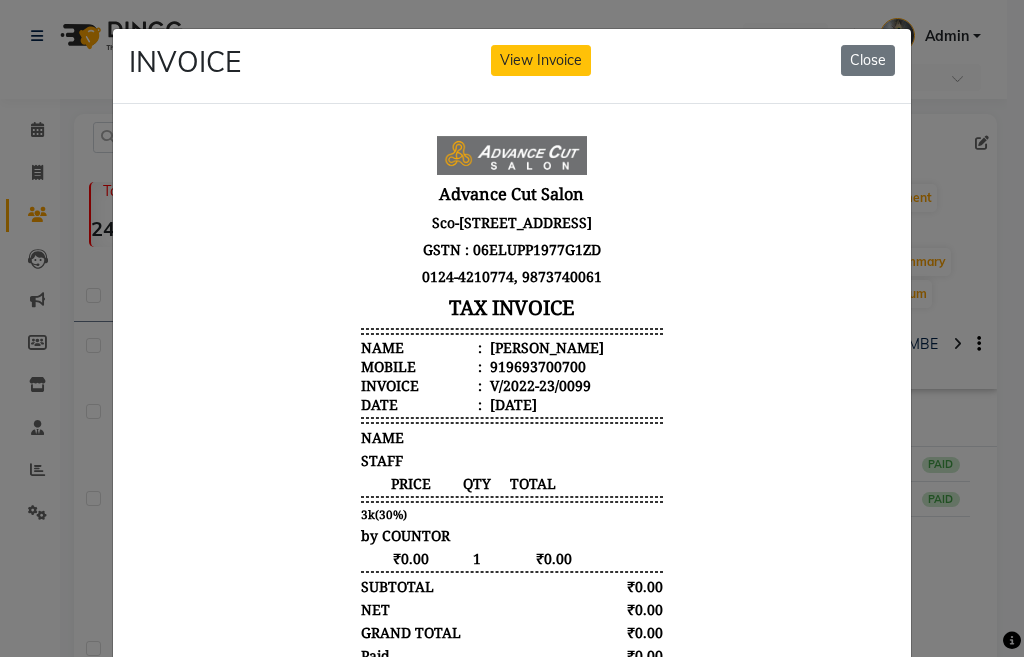 scroll, scrollTop: 16, scrollLeft: 0, axis: vertical 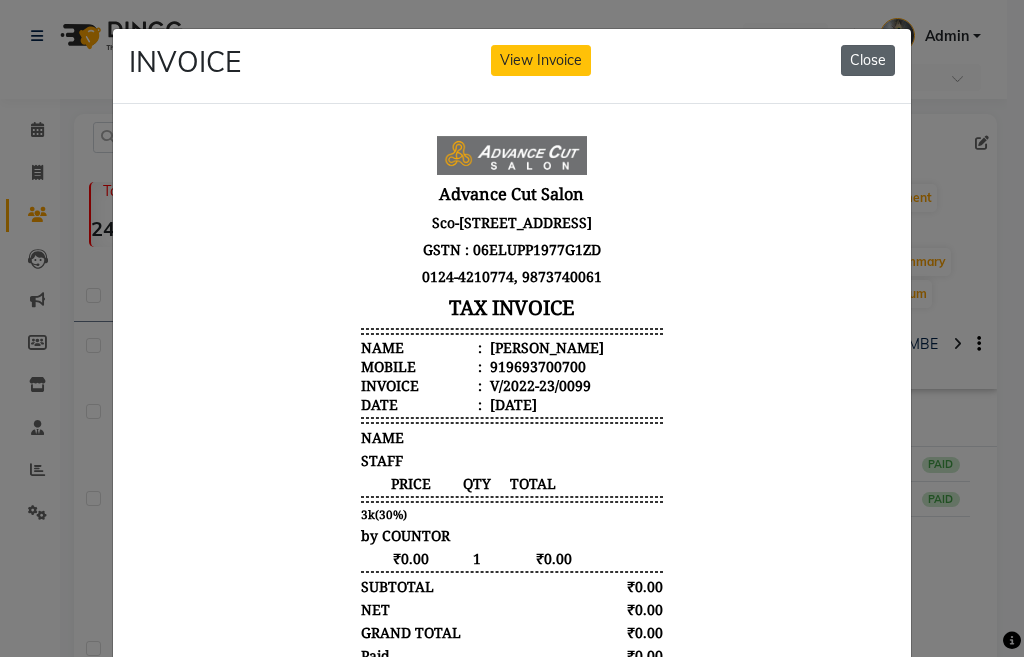 click on "Close" 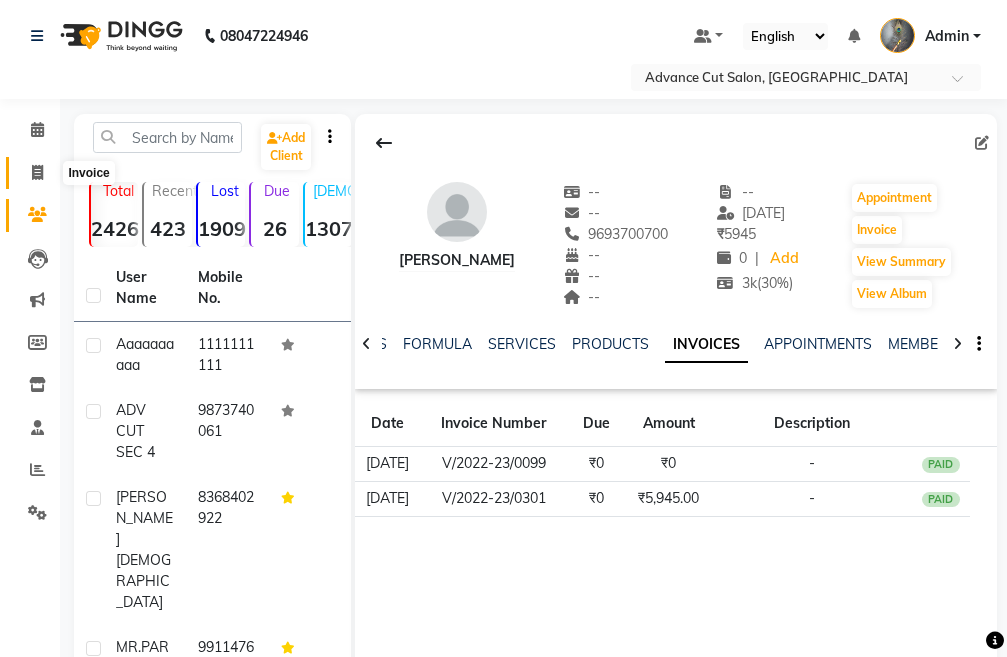 click 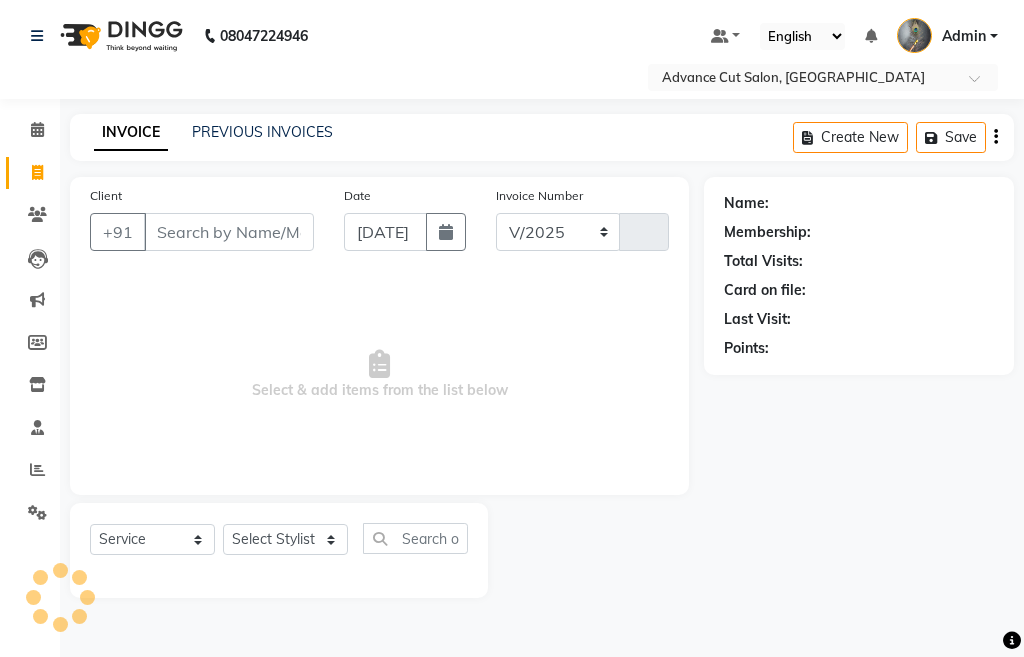 select on "4939" 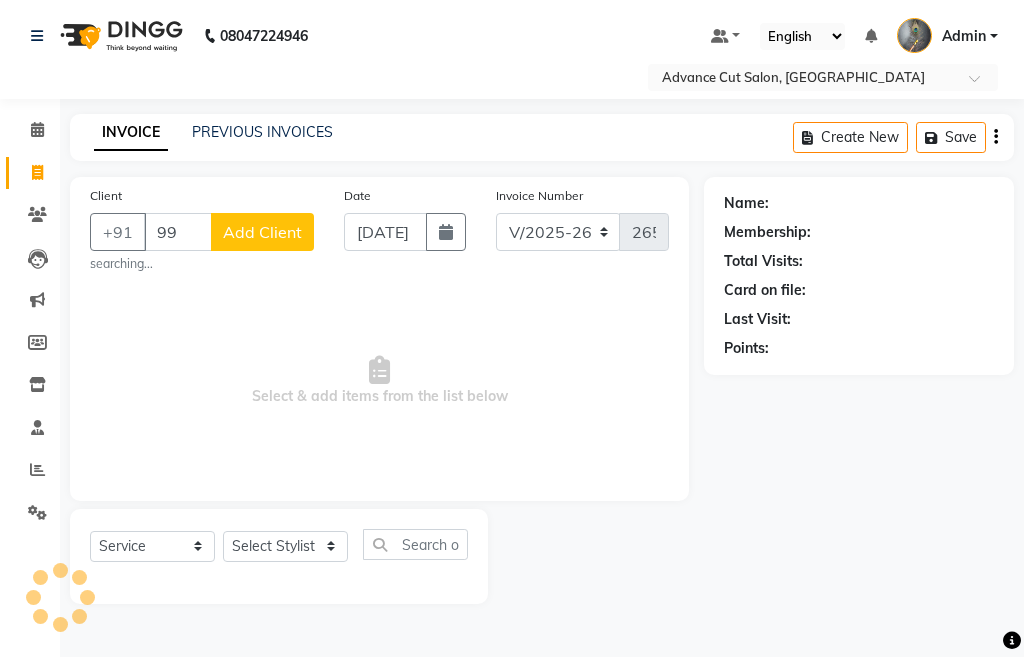 type on "9" 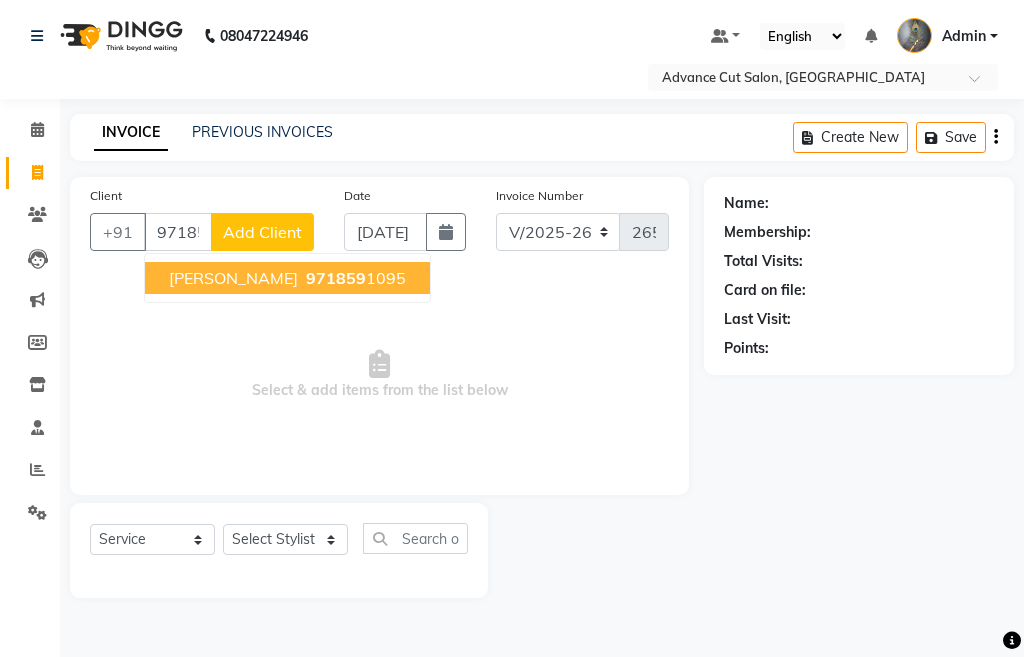 click on "[PERSON_NAME]" at bounding box center (233, 278) 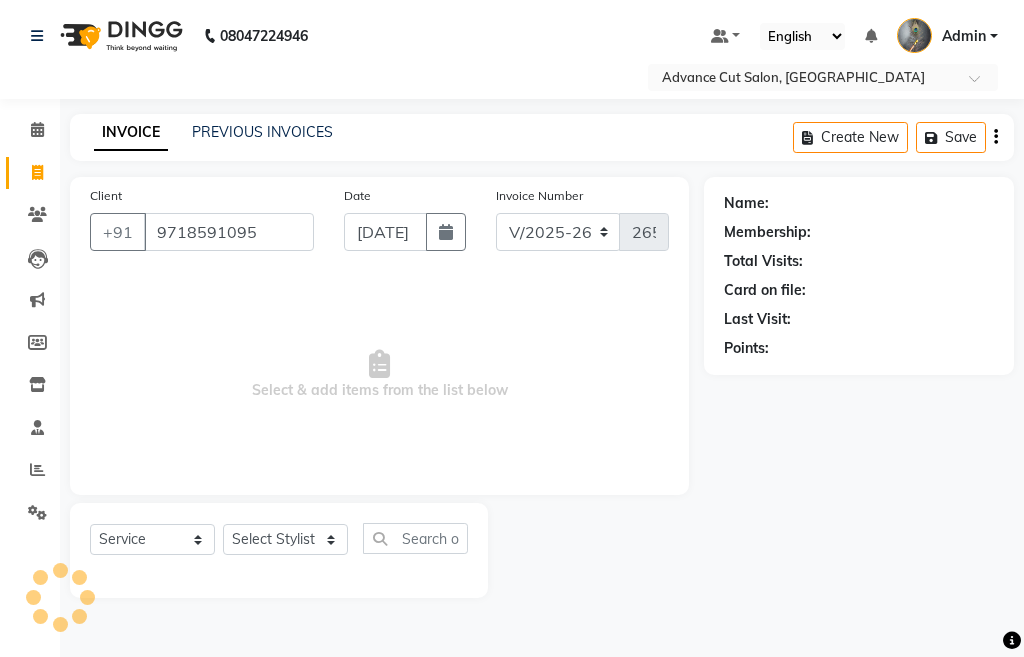 type on "9718591095" 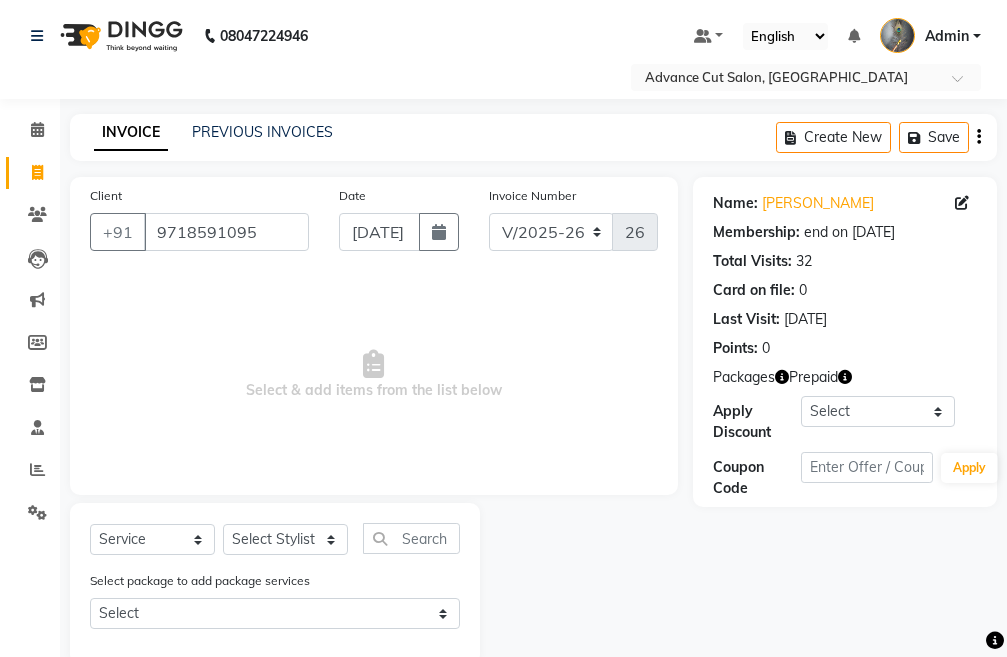 click 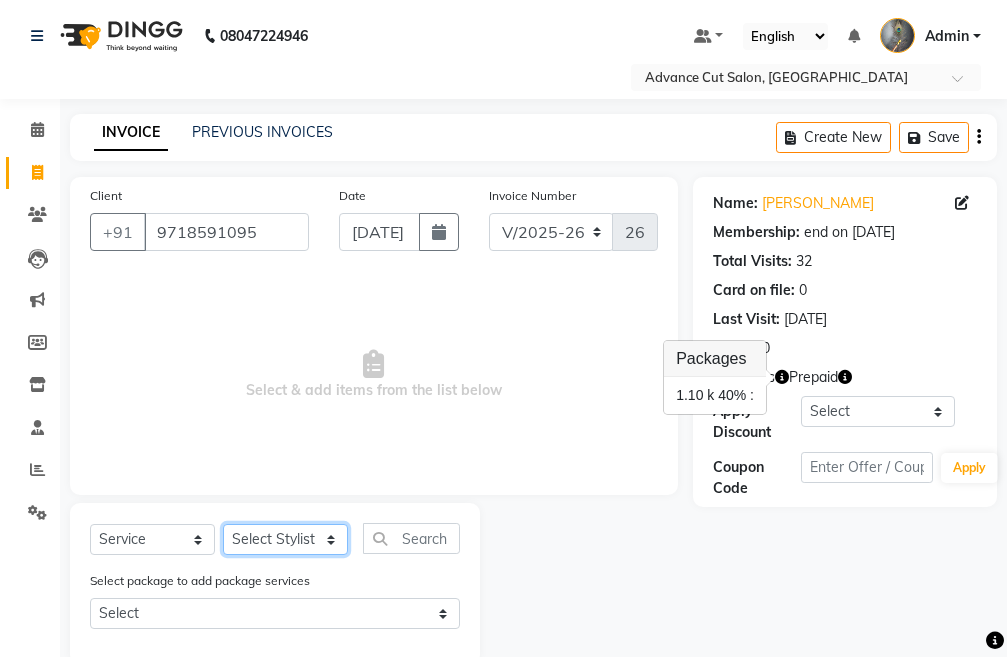 click on "Select Stylist Admin chahit COUNTOR [PERSON_NAME] mamta [PERSON_NAME] navi [PERSON_NAME] [PERSON_NAME] [PERSON_NAME] sunny tip" 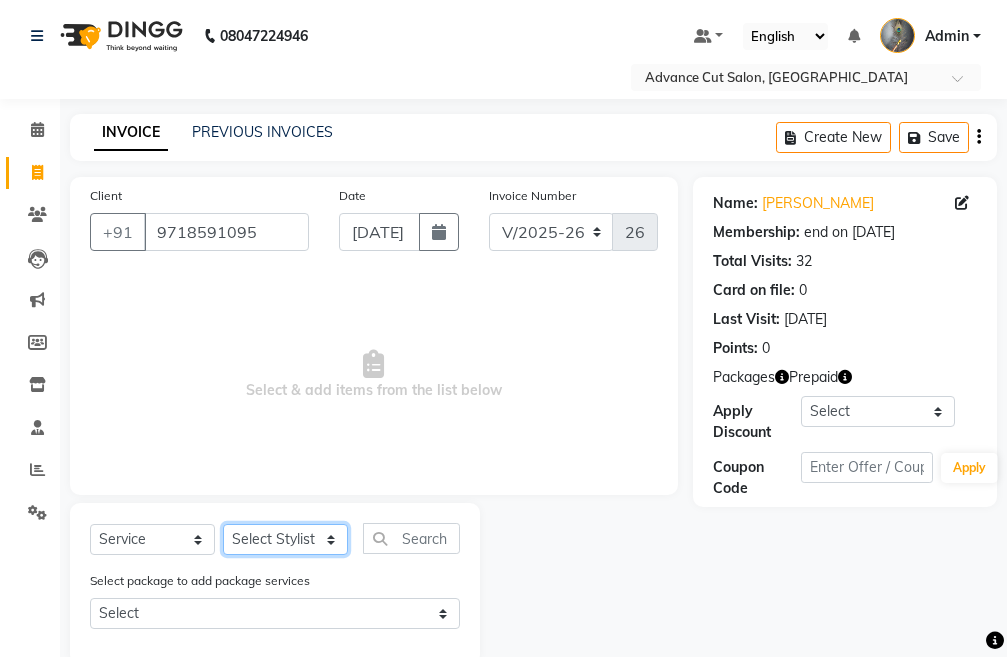 select on "58461" 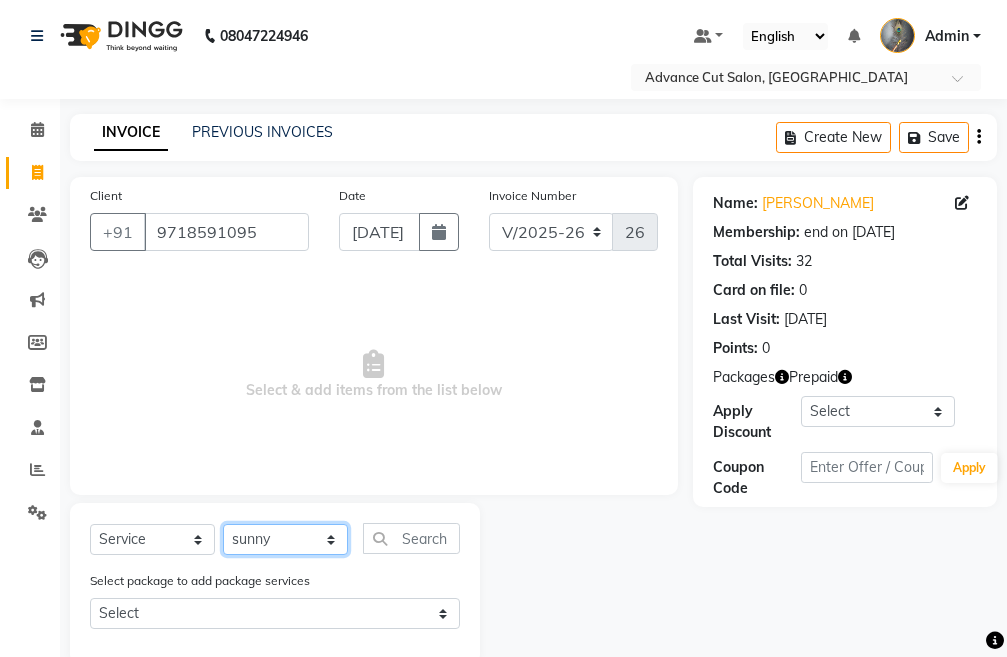 click on "Select Stylist Admin chahit COUNTOR [PERSON_NAME] mamta [PERSON_NAME] navi [PERSON_NAME] [PERSON_NAME] [PERSON_NAME] sunny tip" 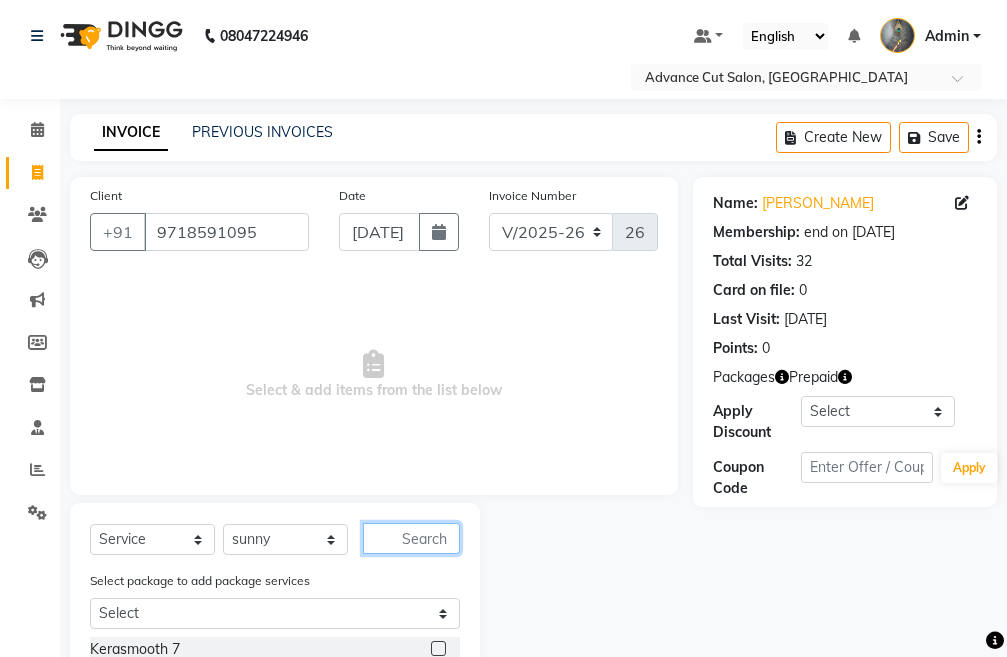 click 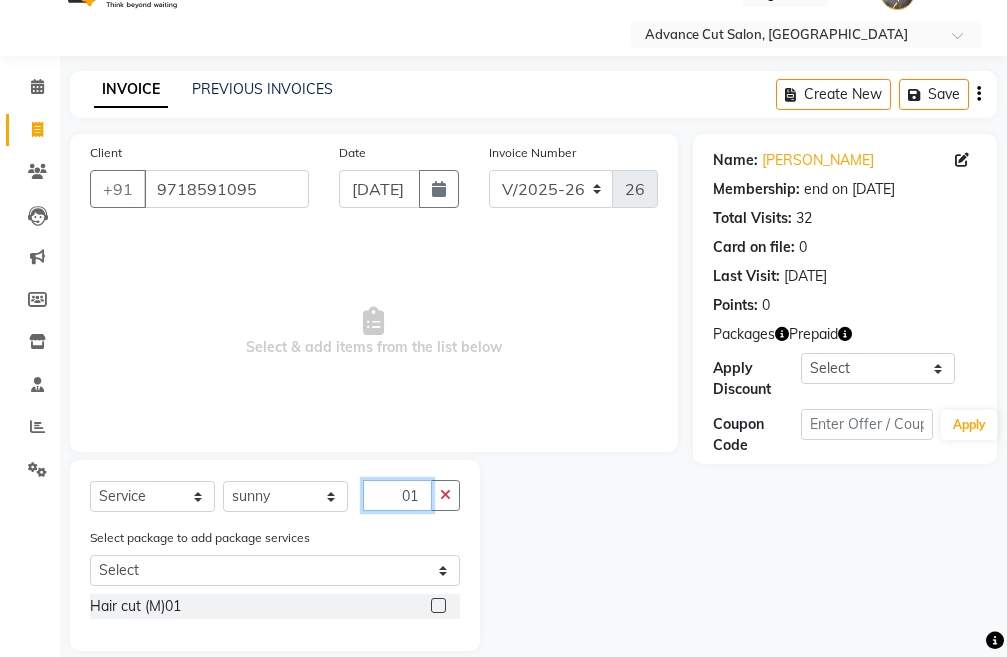 scroll, scrollTop: 67, scrollLeft: 0, axis: vertical 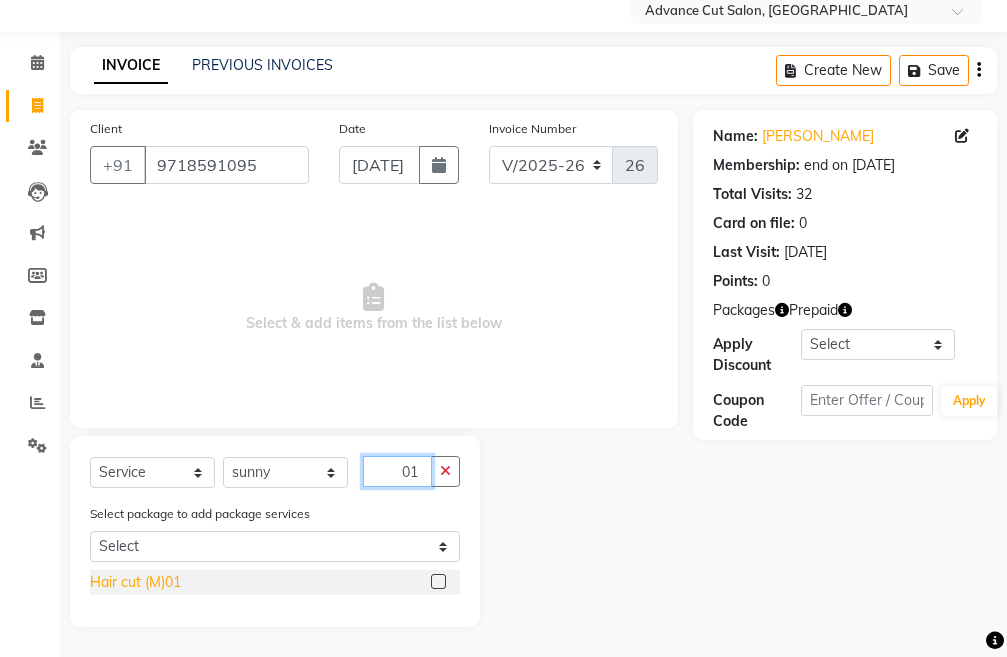 type on "01" 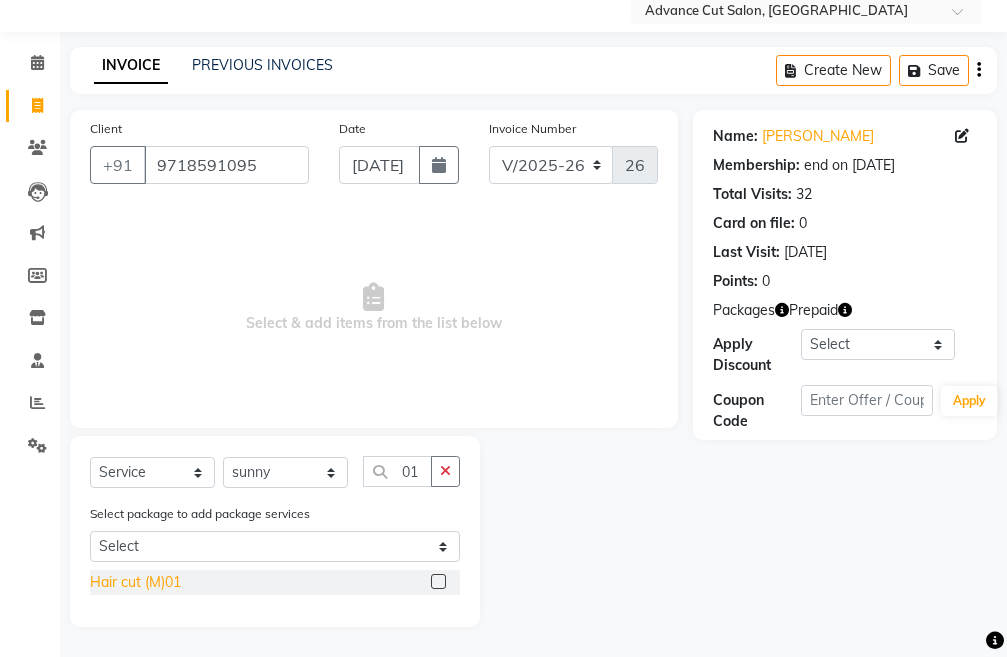 click on "Hair cut (M)01" 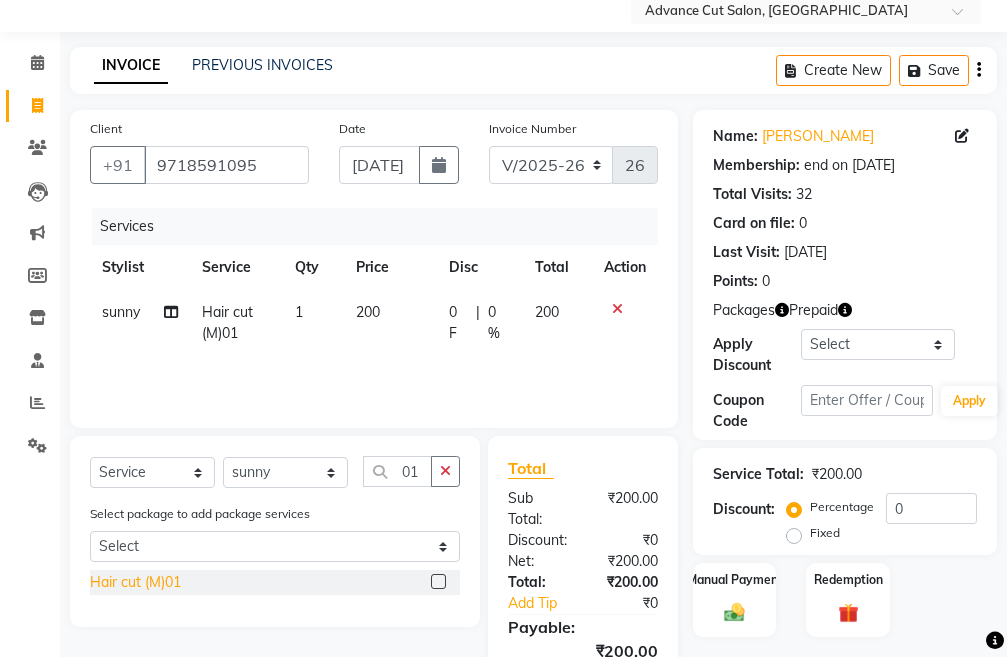 click on "Hair cut (M)01" 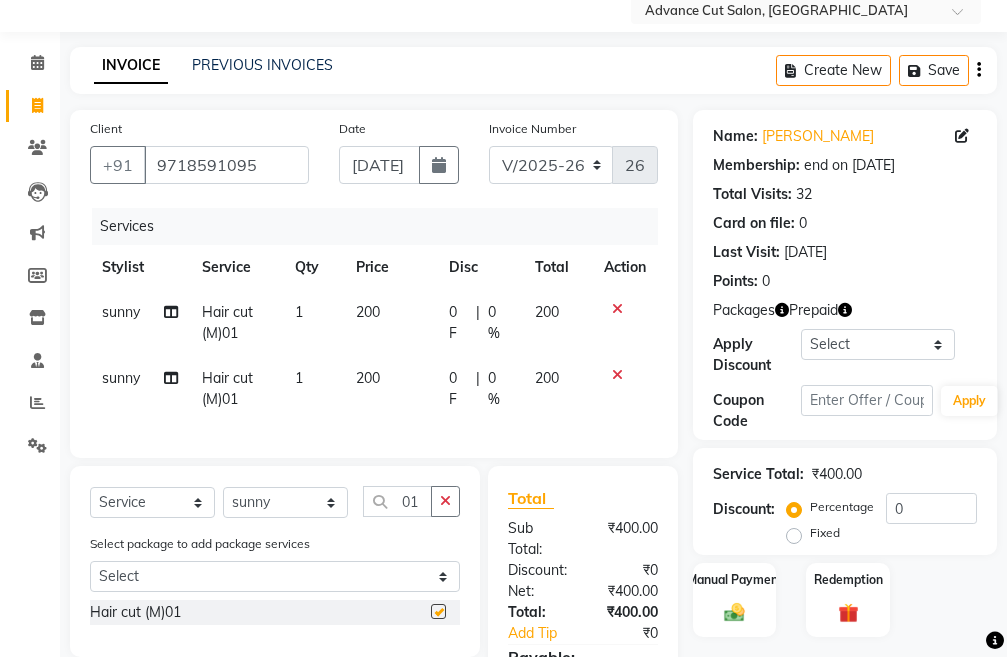 checkbox on "false" 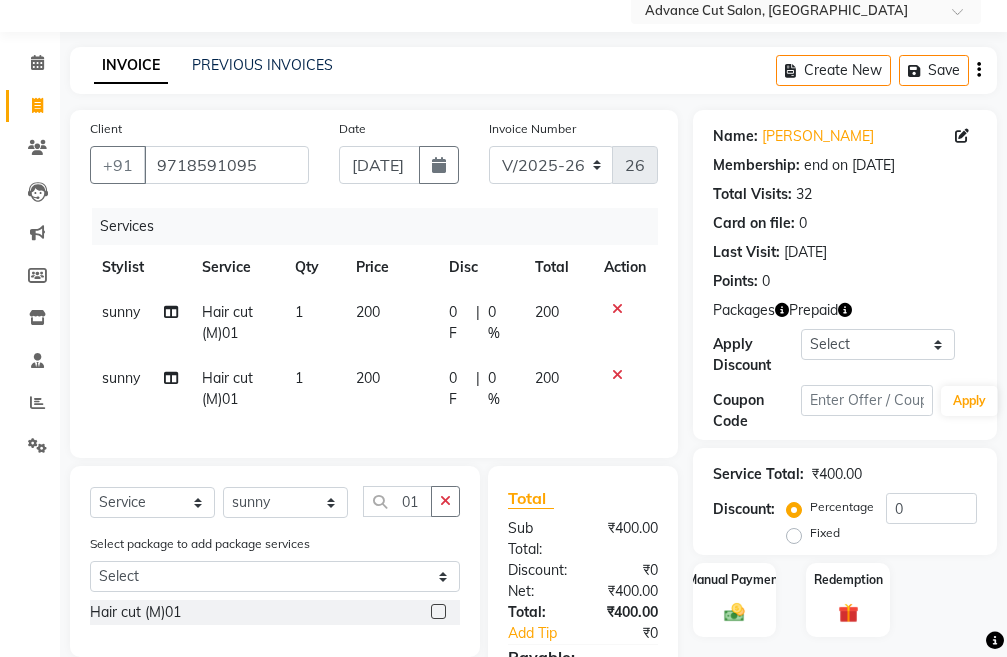 click on "sunny" 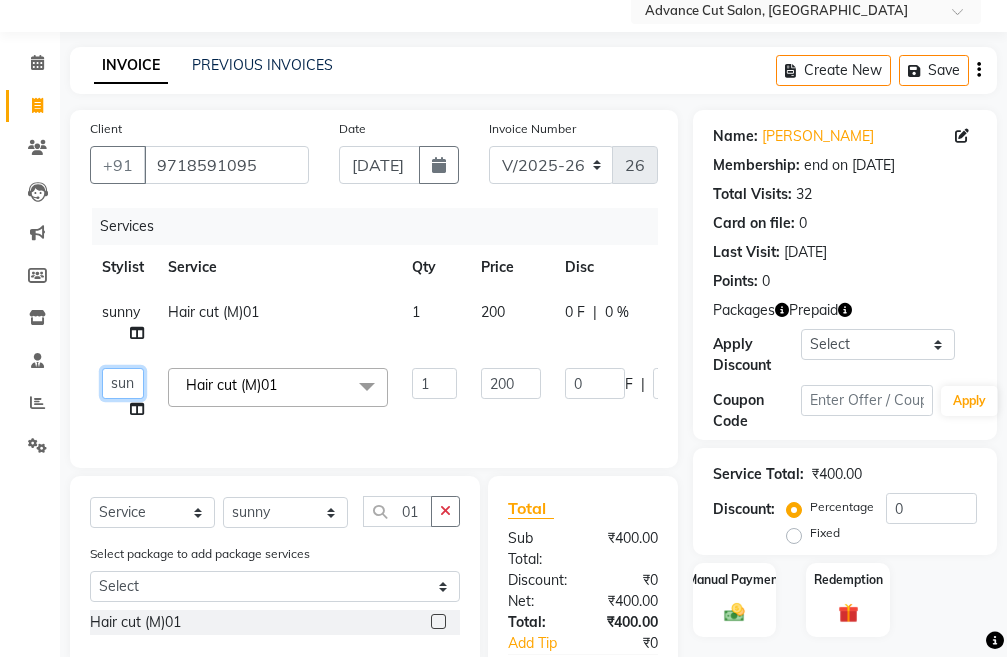 click on "Admin   chahit   COUNTOR   [PERSON_NAME]   mamta   [PERSON_NAME]   navi   [PERSON_NAME]   [PERSON_NAME]   [PERSON_NAME]   sunny   tip" 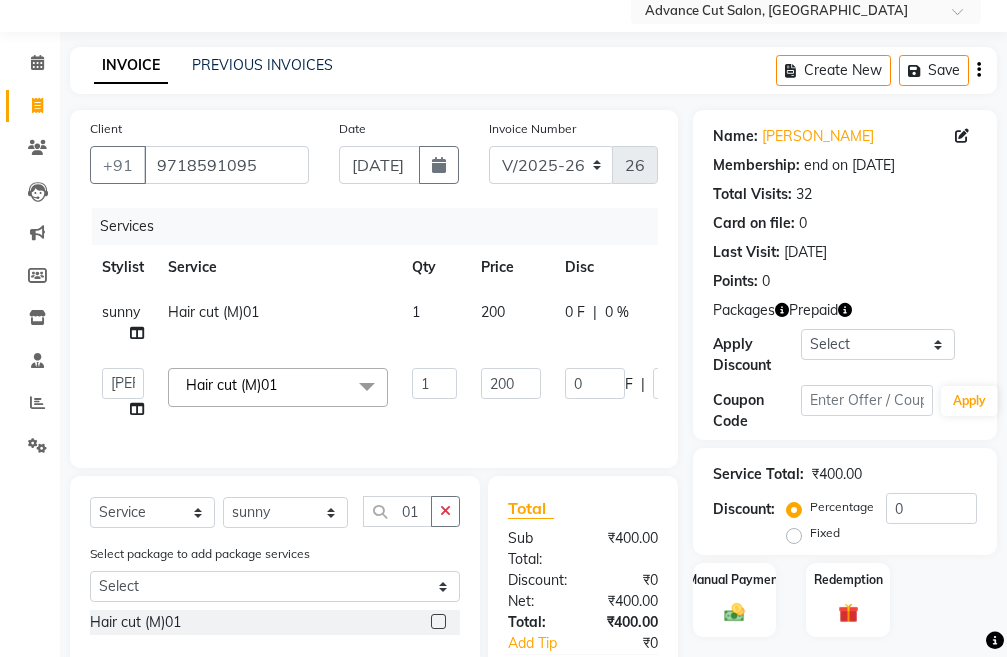 select on "78660" 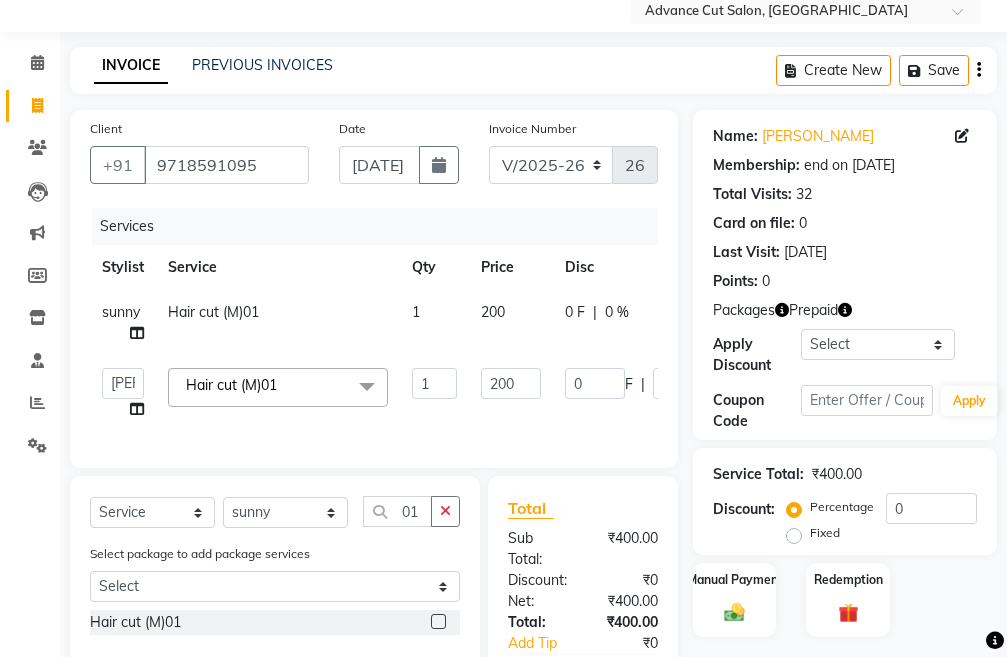 scroll, scrollTop: 251, scrollLeft: 0, axis: vertical 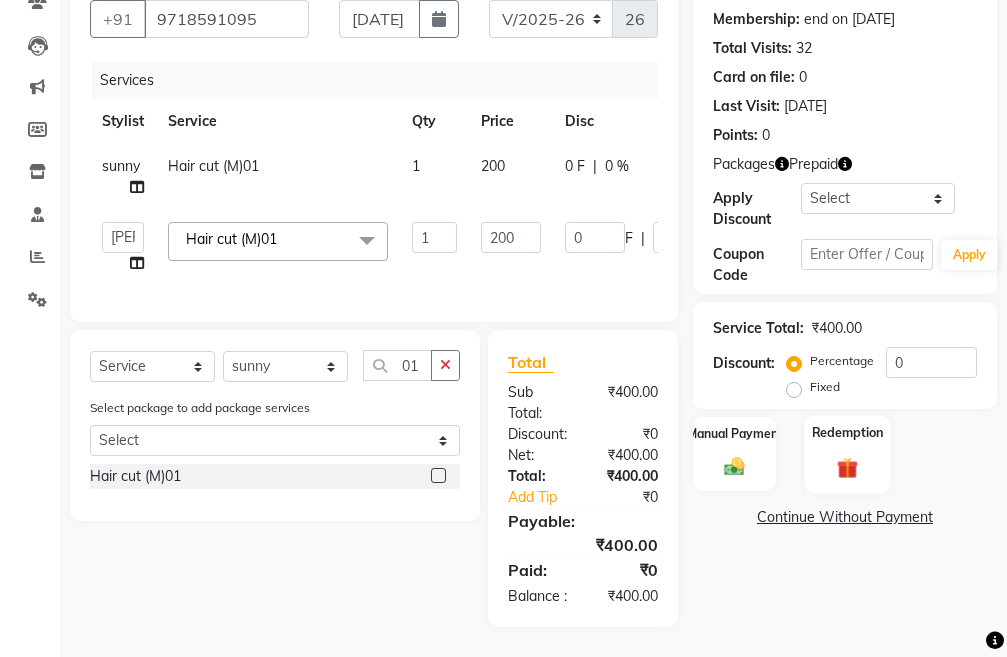 click on "Redemption" 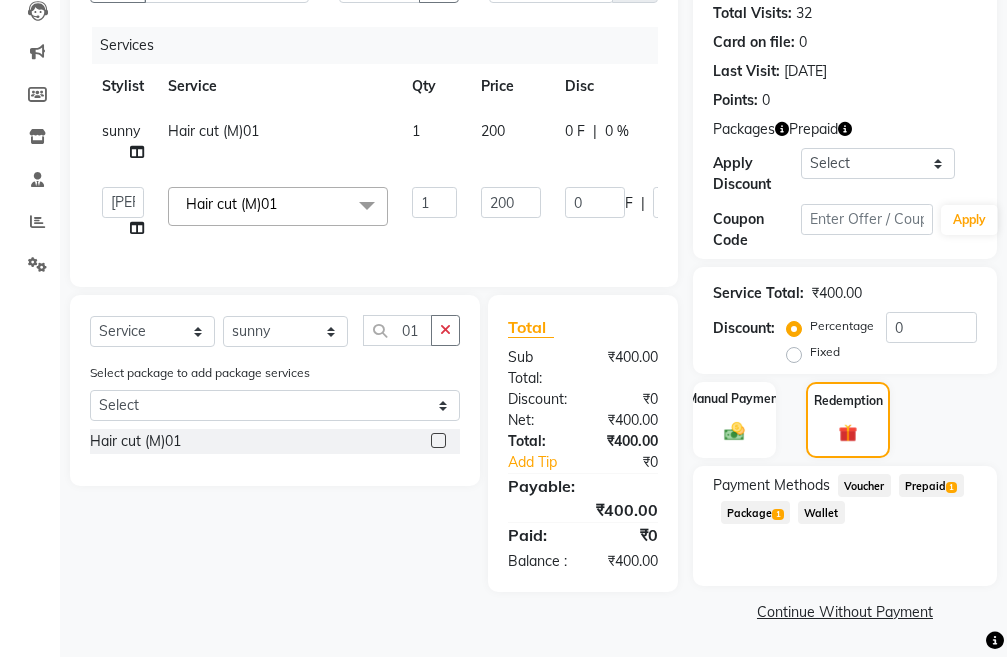 click on "1" 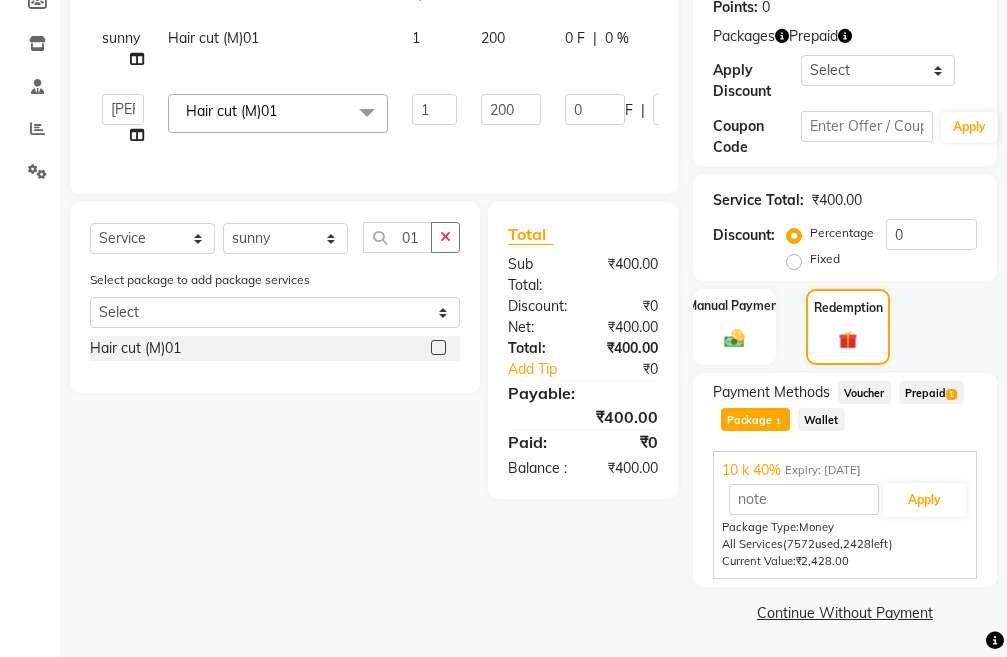 scroll, scrollTop: 342, scrollLeft: 0, axis: vertical 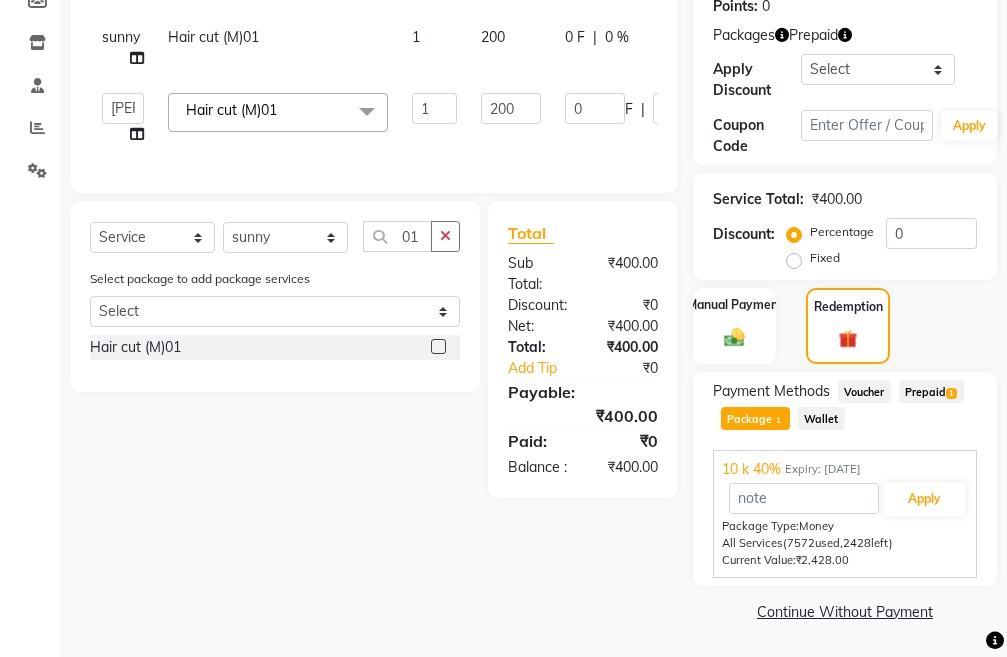 click on "Prepaid  1" 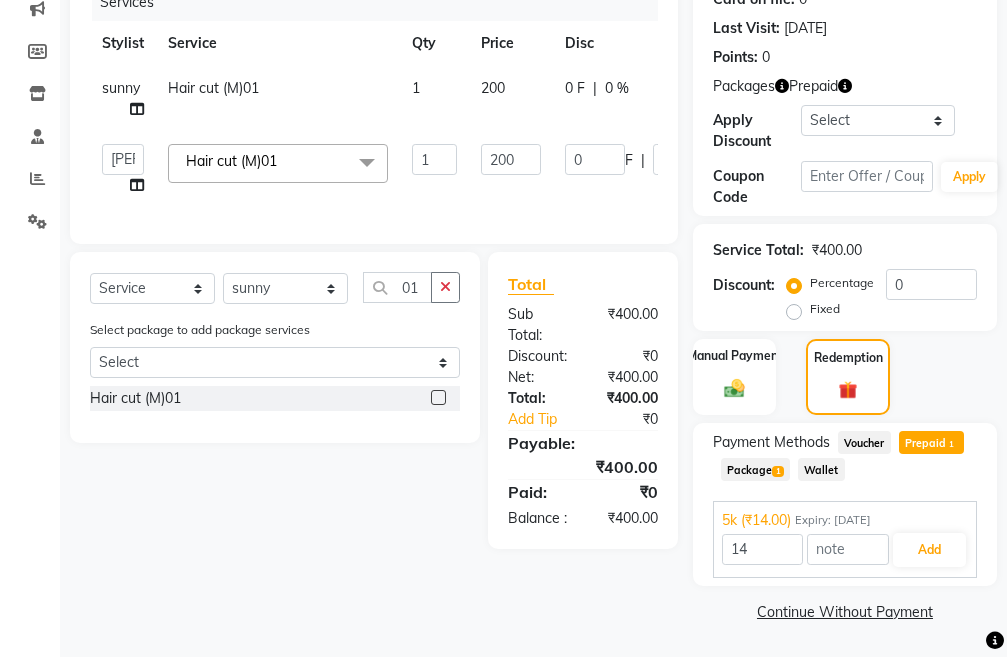 click on "Package  1" 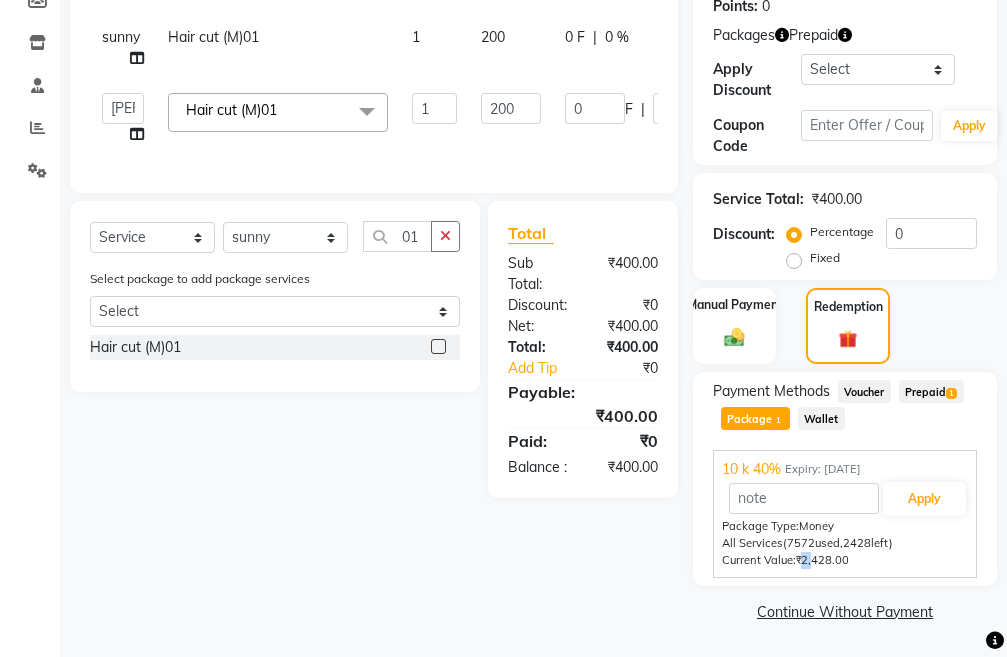 click on "₹2,428.00" at bounding box center [822, 560] 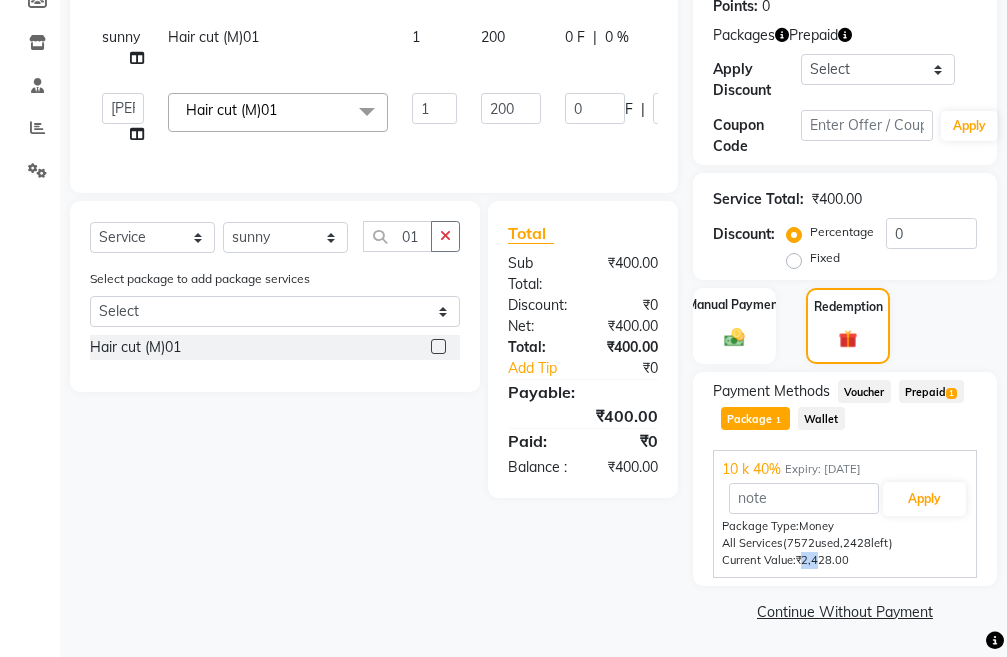 drag, startPoint x: 803, startPoint y: 561, endPoint x: 825, endPoint y: 561, distance: 22 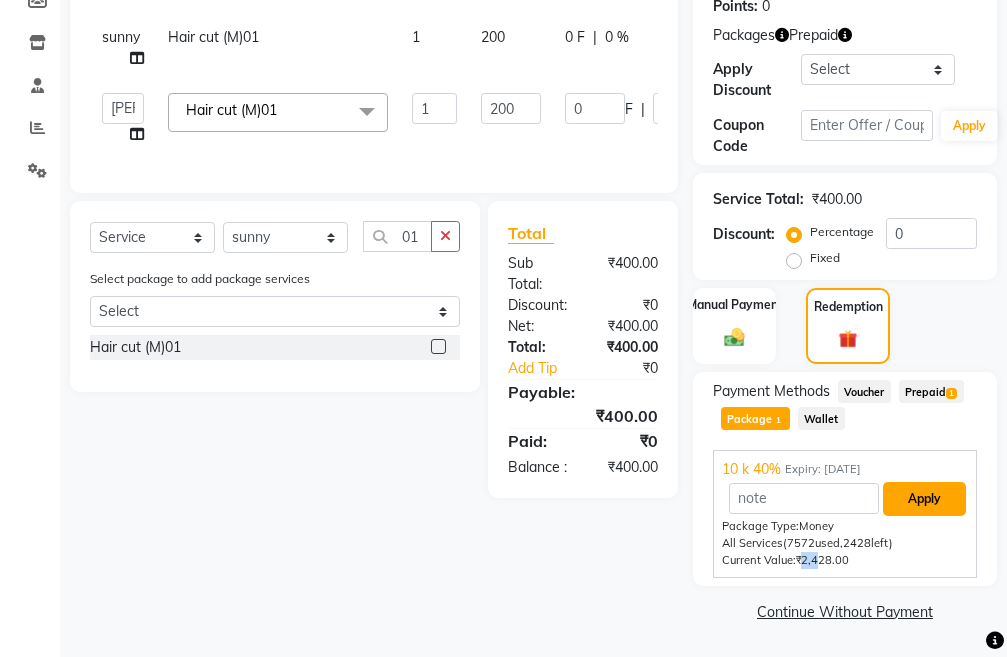 click on "Apply" at bounding box center [924, 499] 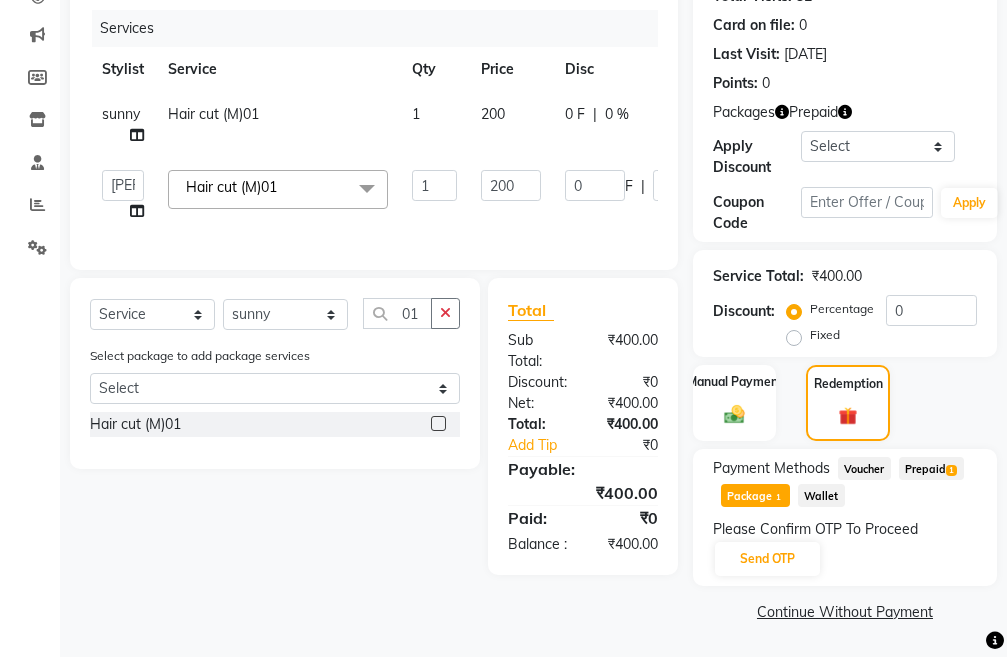 scroll, scrollTop: 265, scrollLeft: 0, axis: vertical 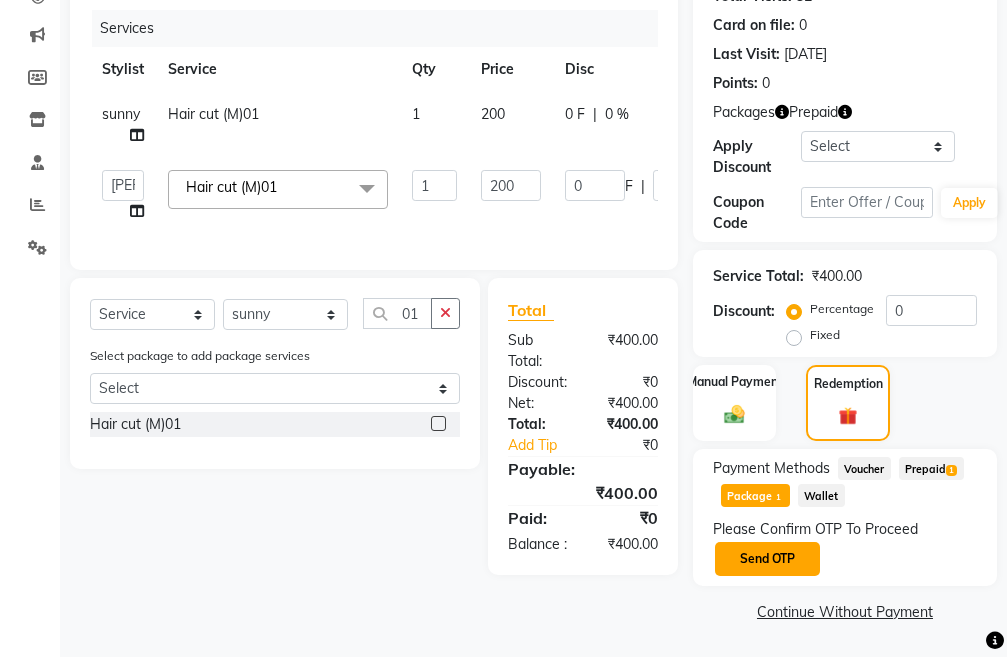 click on "Send OTP" 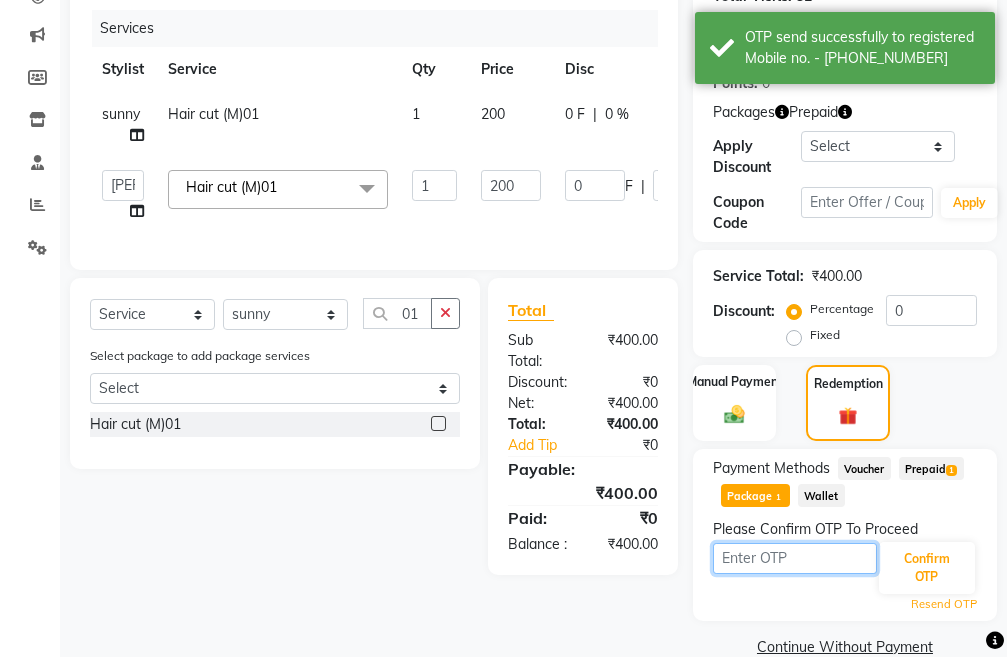 click at bounding box center (795, 558) 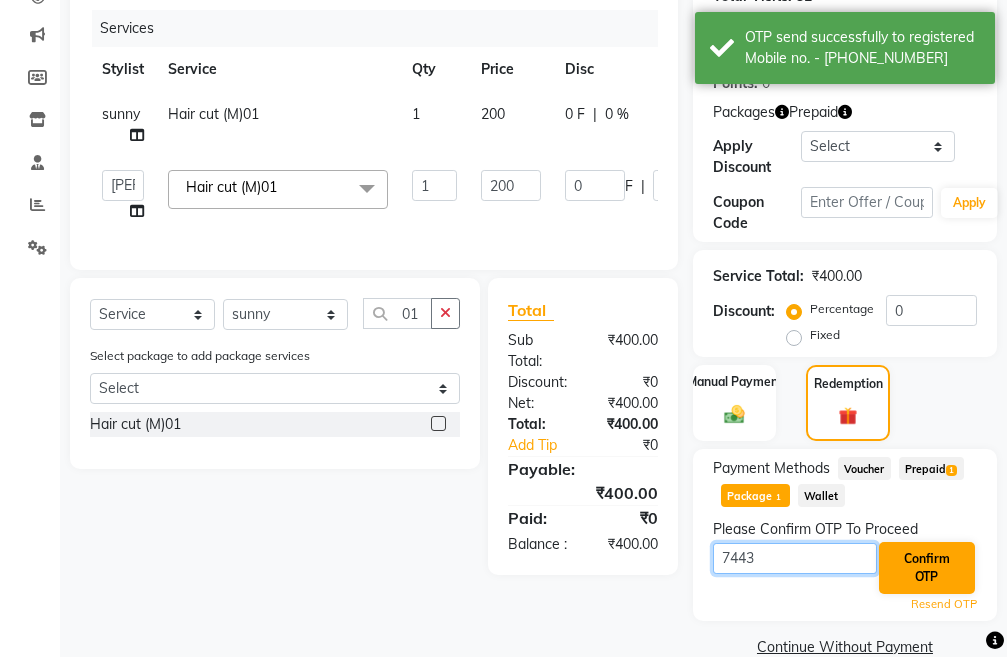 type on "7443" 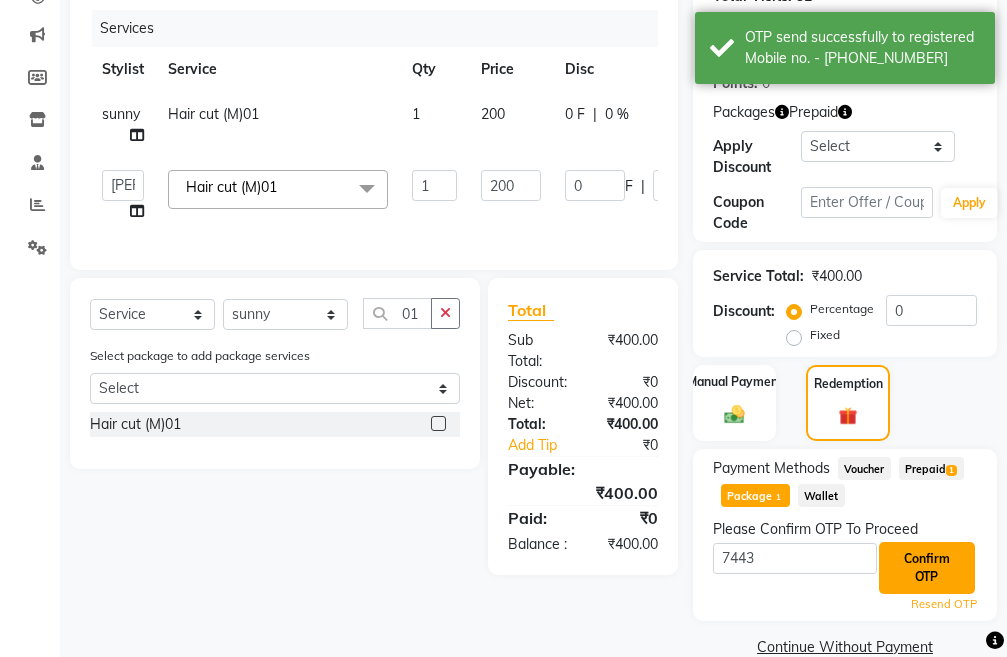 click on "Confirm OTP" 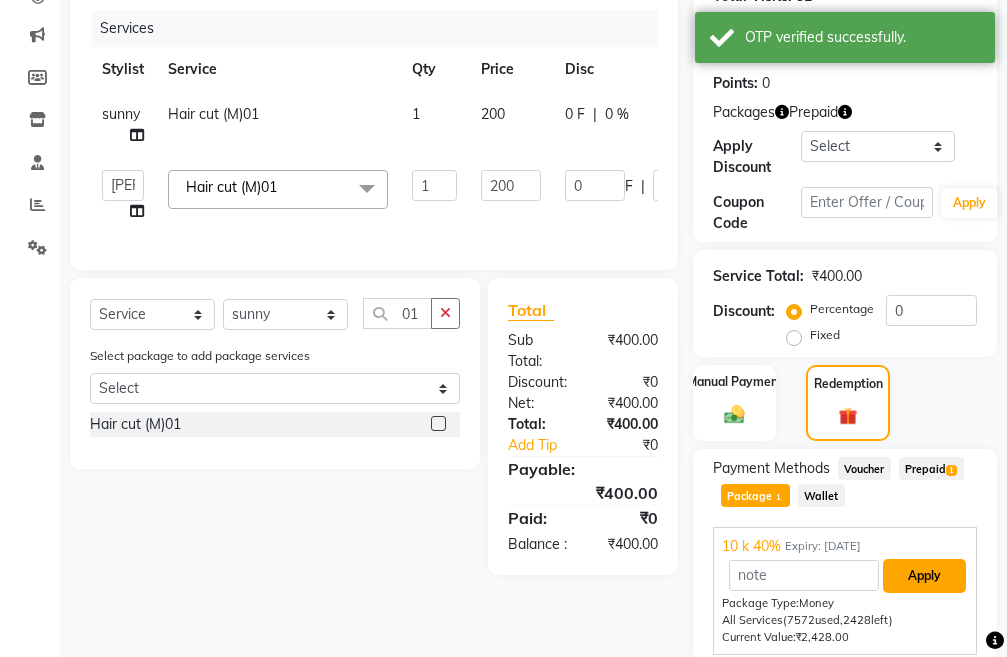 click on "Apply" at bounding box center [924, 576] 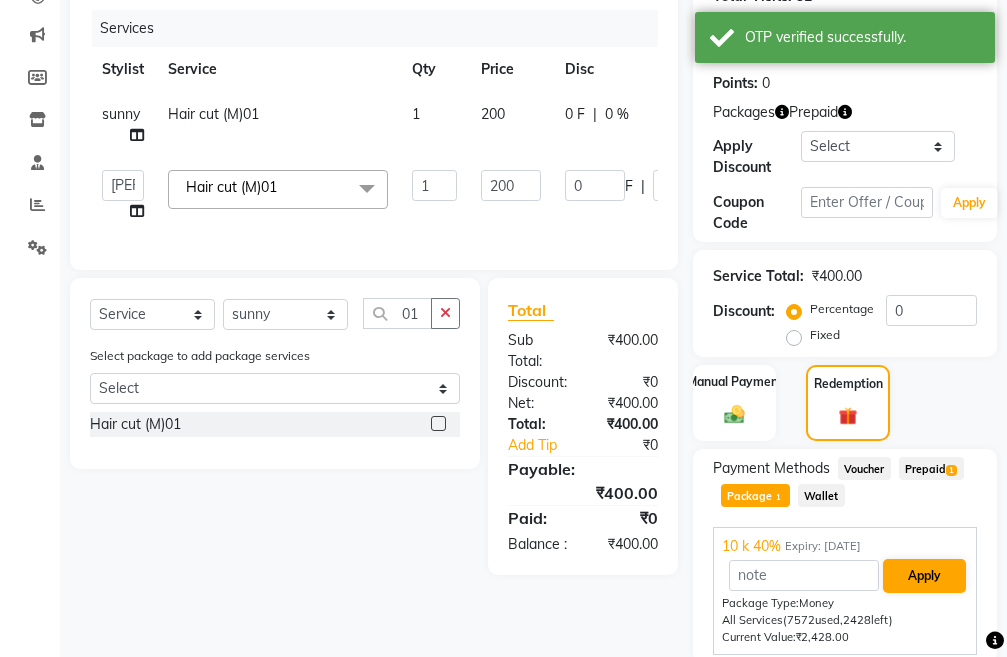 type on "80" 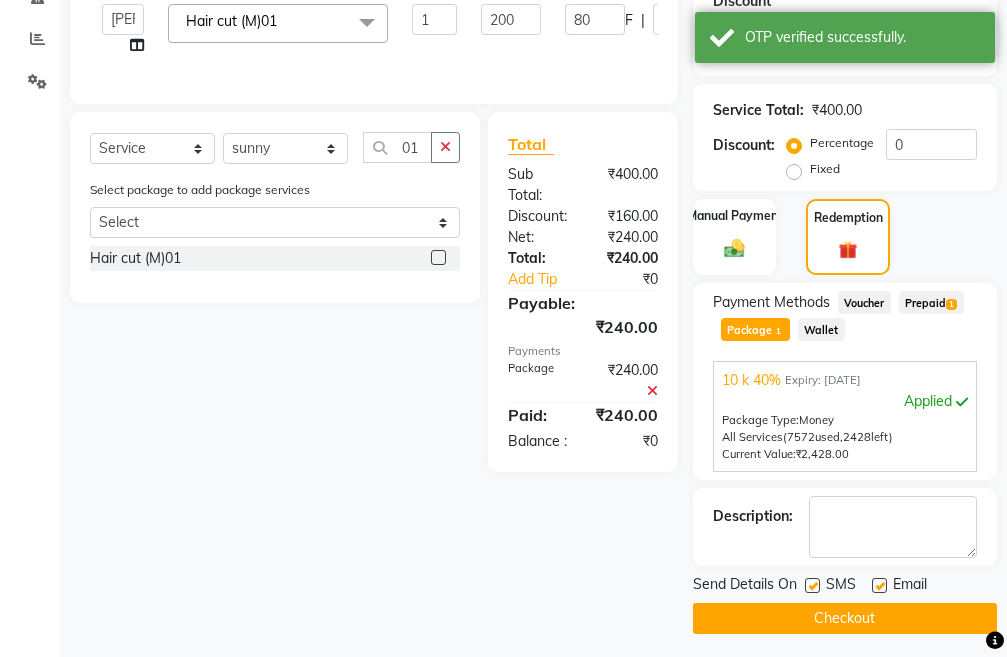 scroll, scrollTop: 438, scrollLeft: 0, axis: vertical 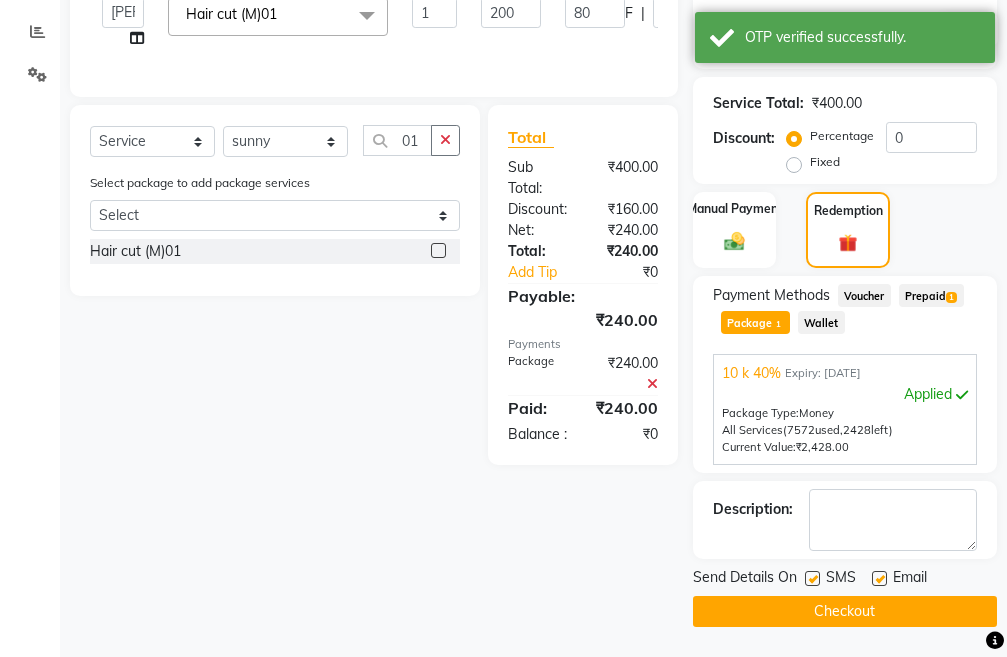 click on "Checkout" 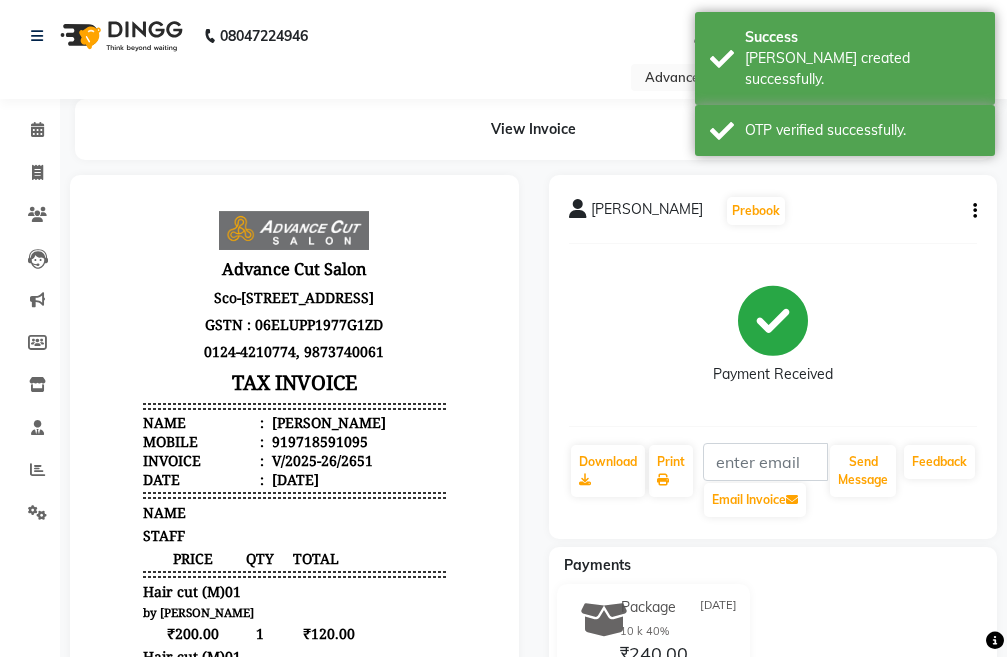 scroll, scrollTop: 0, scrollLeft: 0, axis: both 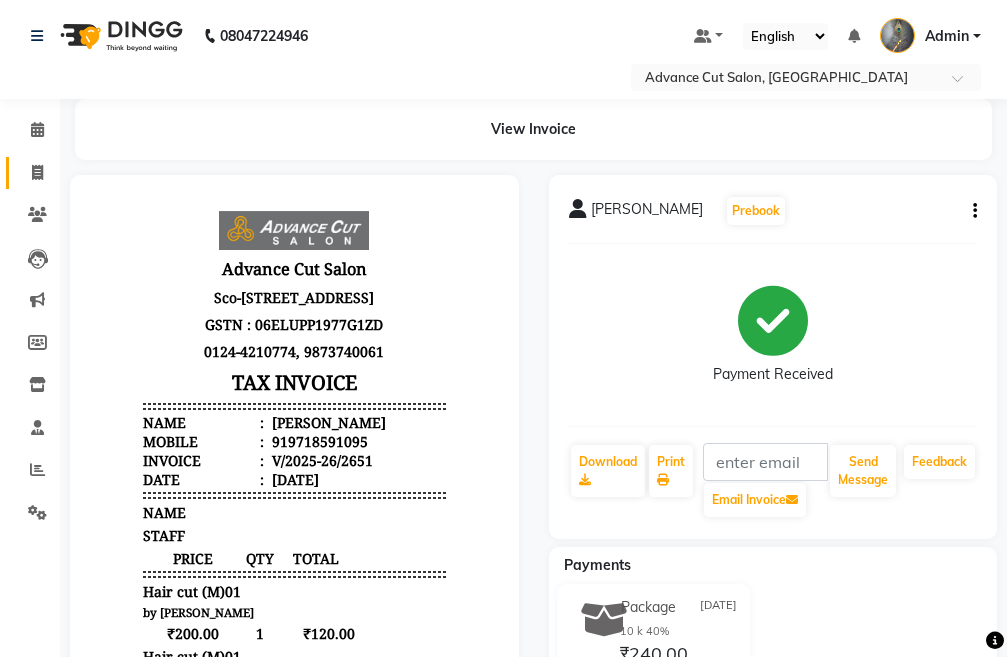 drag, startPoint x: 827, startPoint y: 595, endPoint x: 28, endPoint y: 172, distance: 904.06305 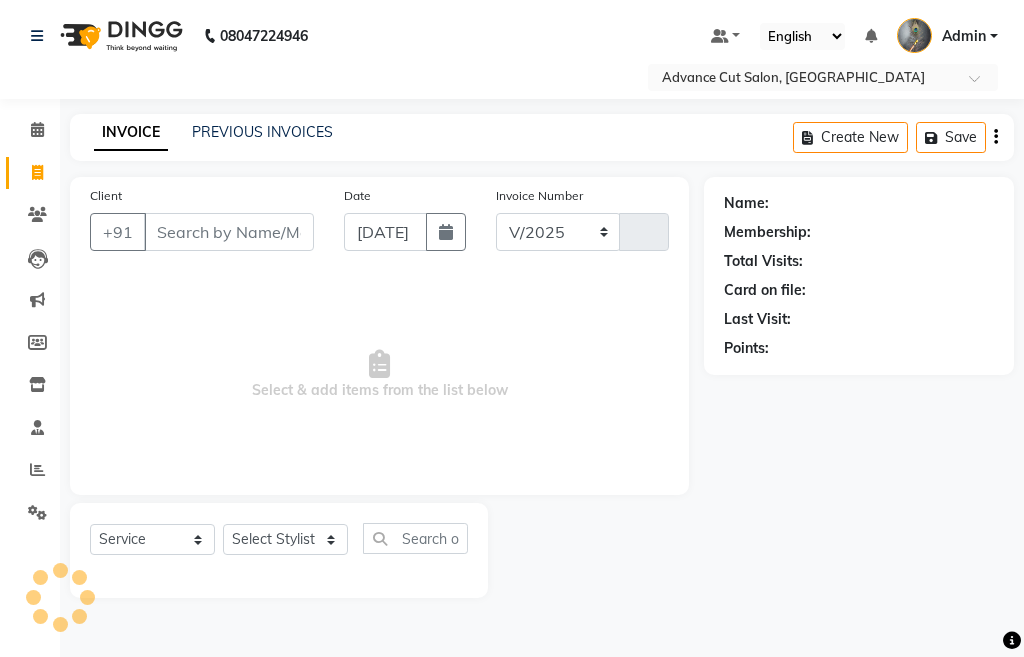 select on "4939" 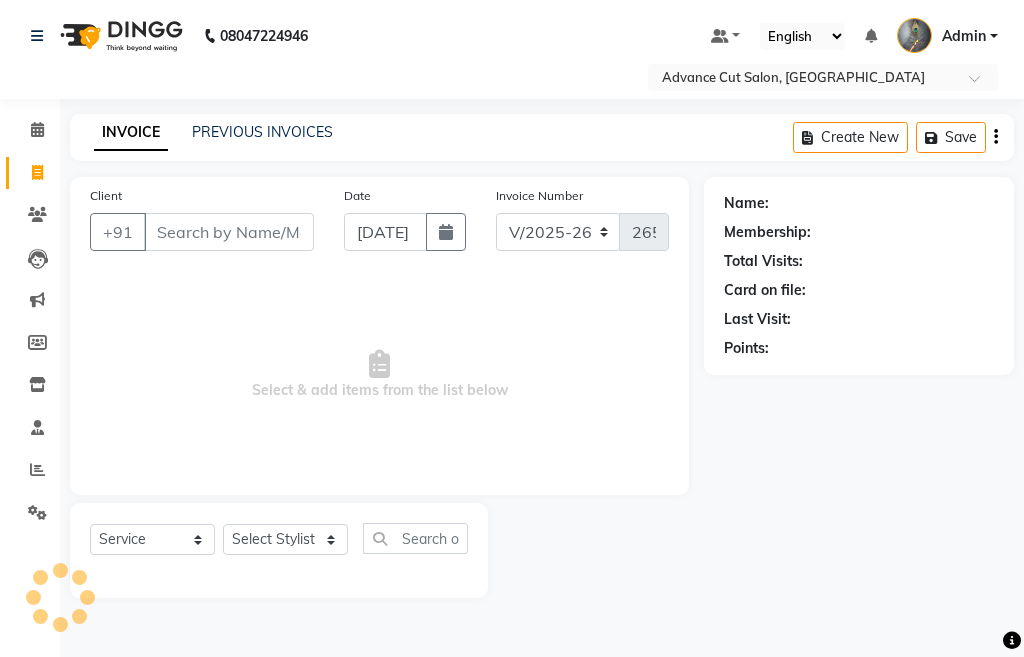 click on "Client" at bounding box center (229, 232) 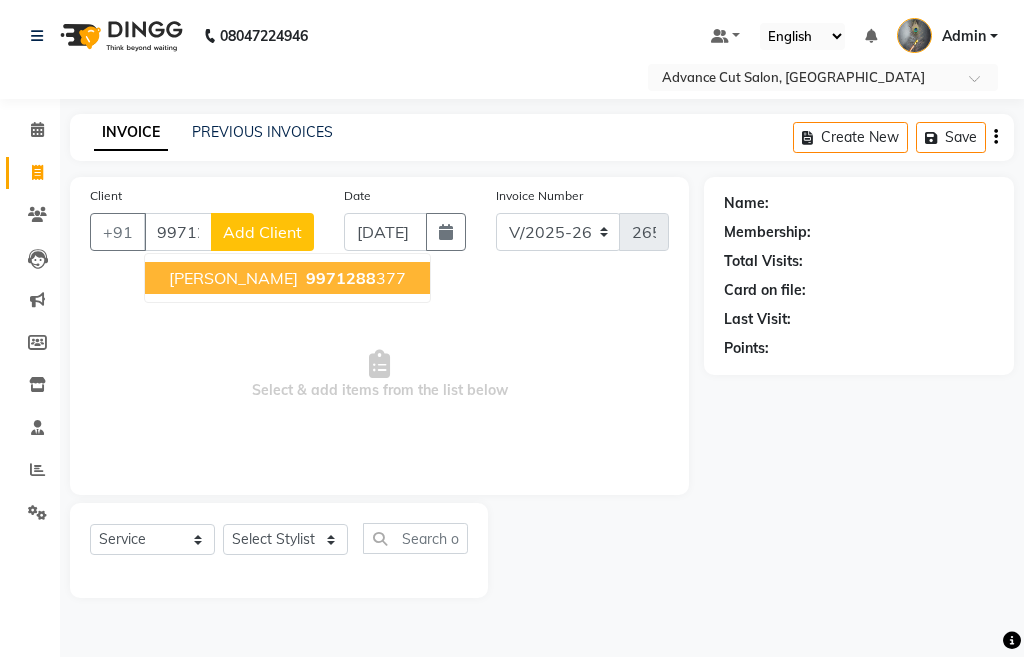 click on "[PERSON_NAME]" at bounding box center (233, 278) 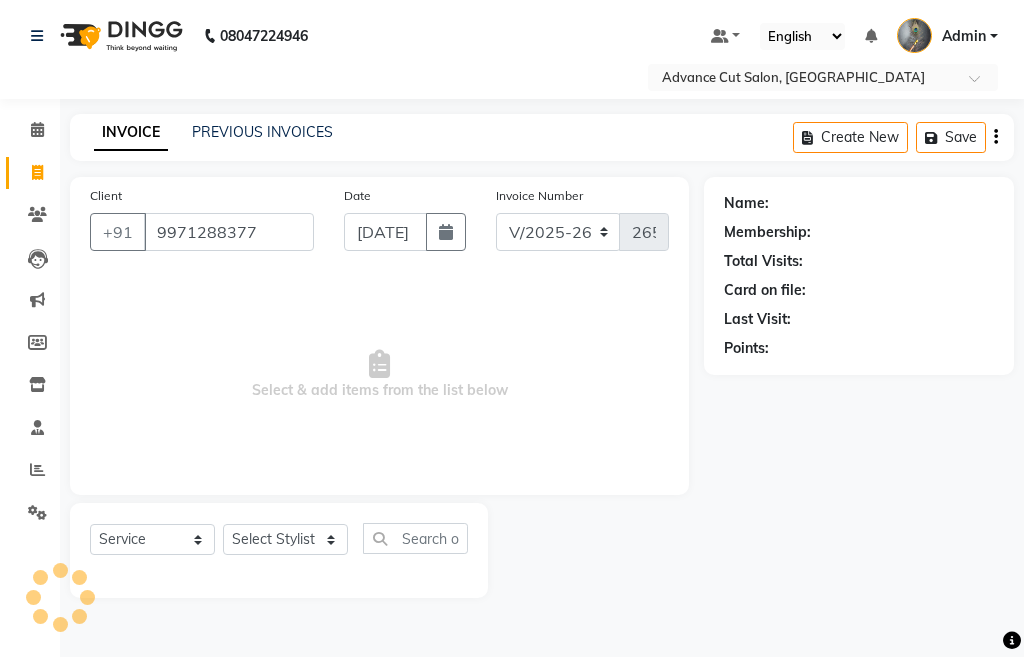 type on "9971288377" 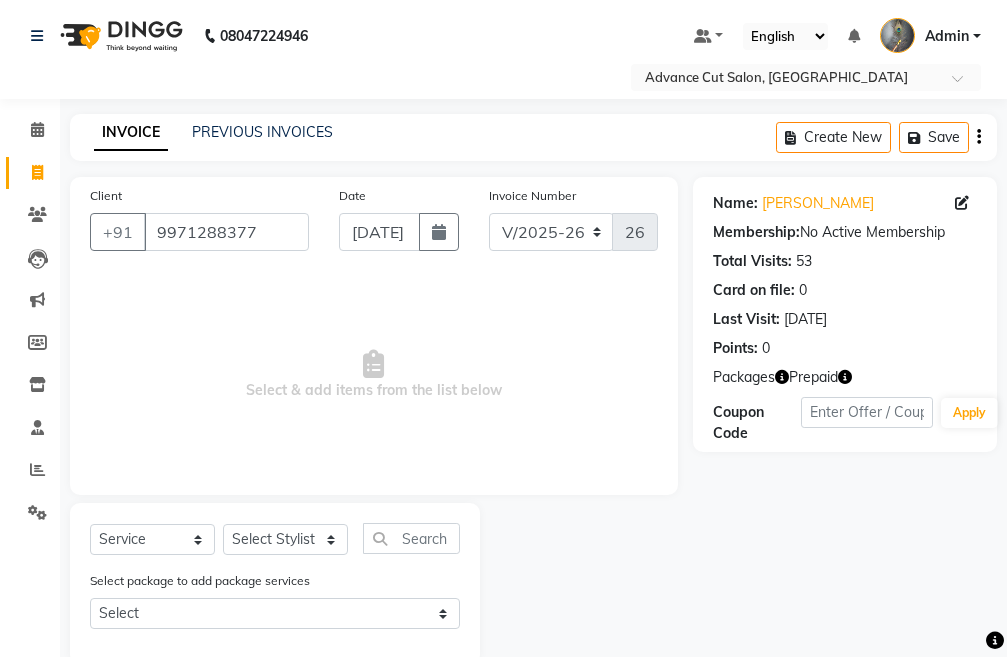 click 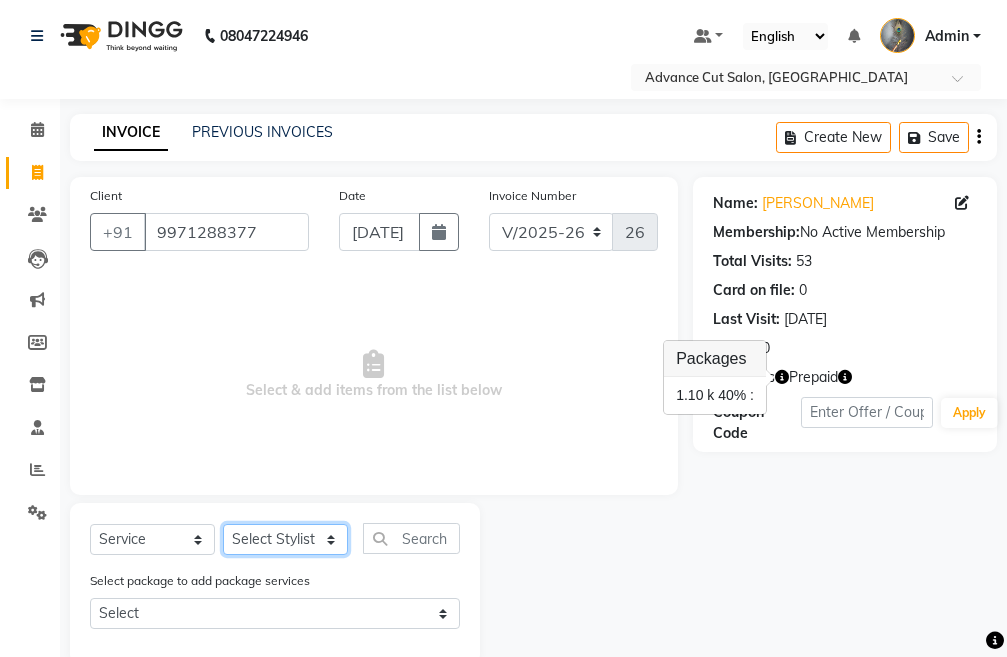 click on "Select Stylist Admin chahit COUNTOR [PERSON_NAME] mamta [PERSON_NAME] navi [PERSON_NAME] [PERSON_NAME] [PERSON_NAME] sunny tip" 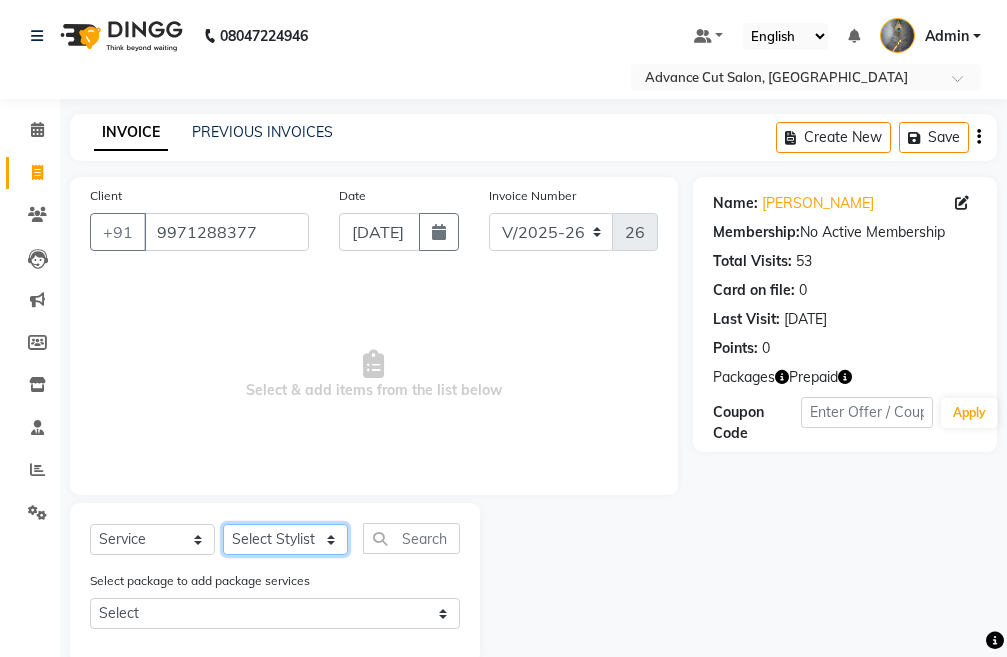 select on "30651" 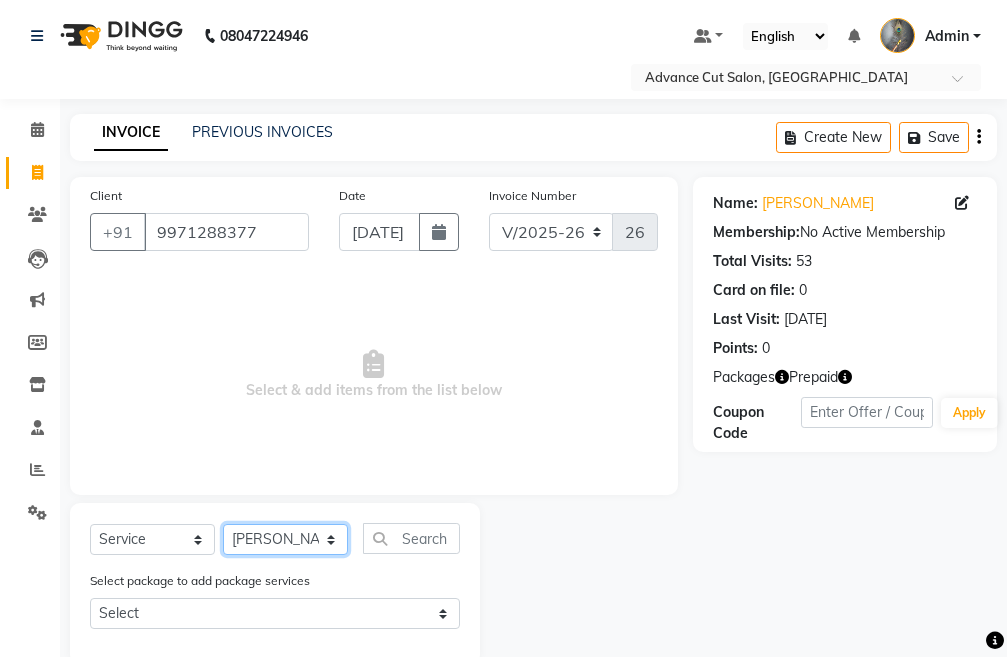 click on "Select Stylist Admin chahit COUNTOR [PERSON_NAME] mamta [PERSON_NAME] navi [PERSON_NAME] [PERSON_NAME] [PERSON_NAME] sunny tip" 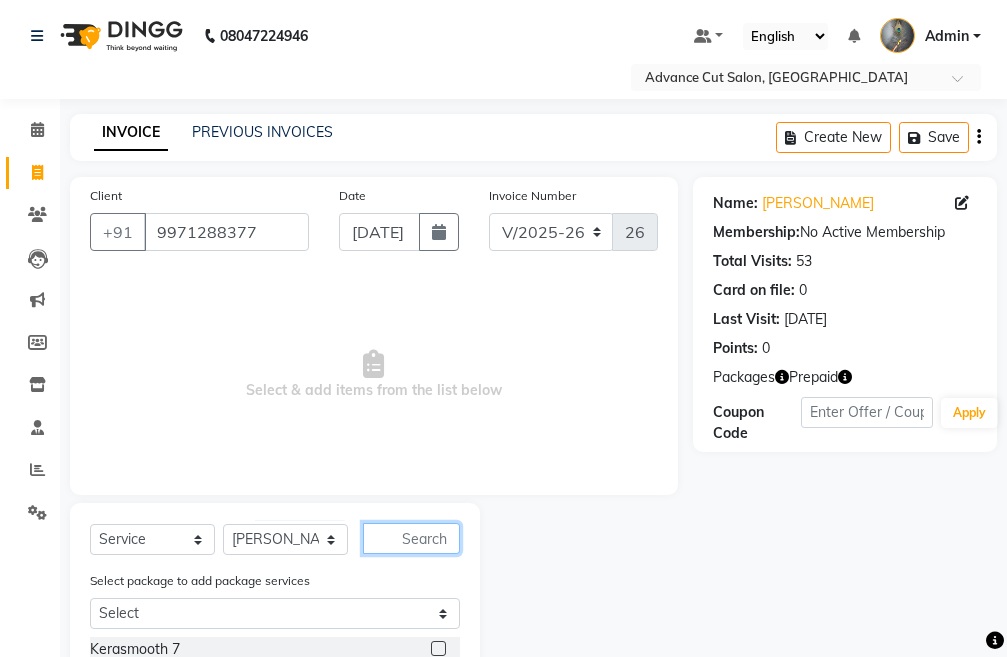 click 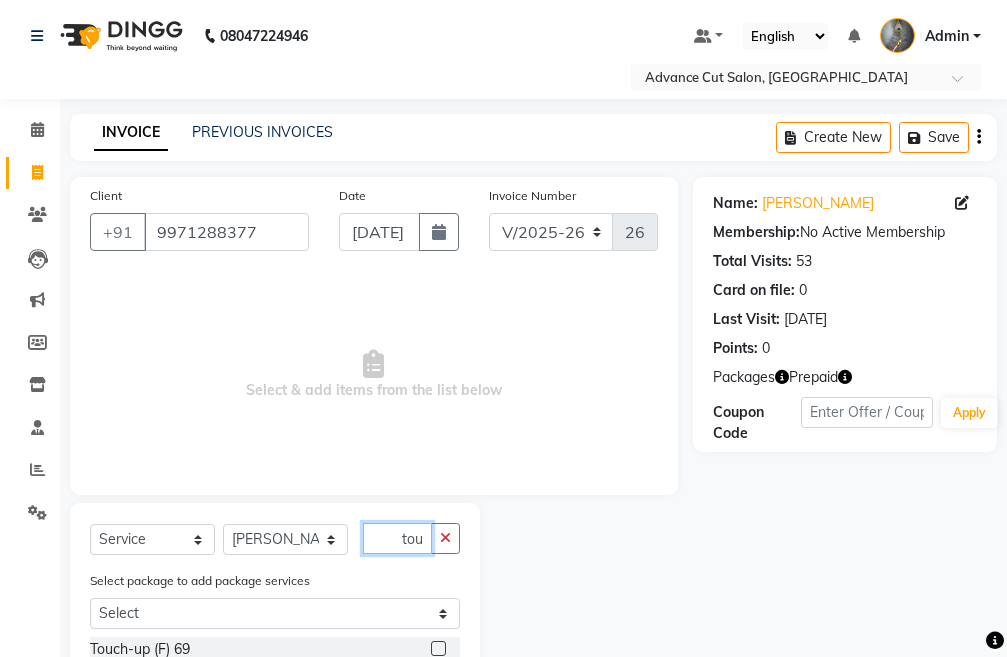 scroll, scrollTop: 0, scrollLeft: 6, axis: horizontal 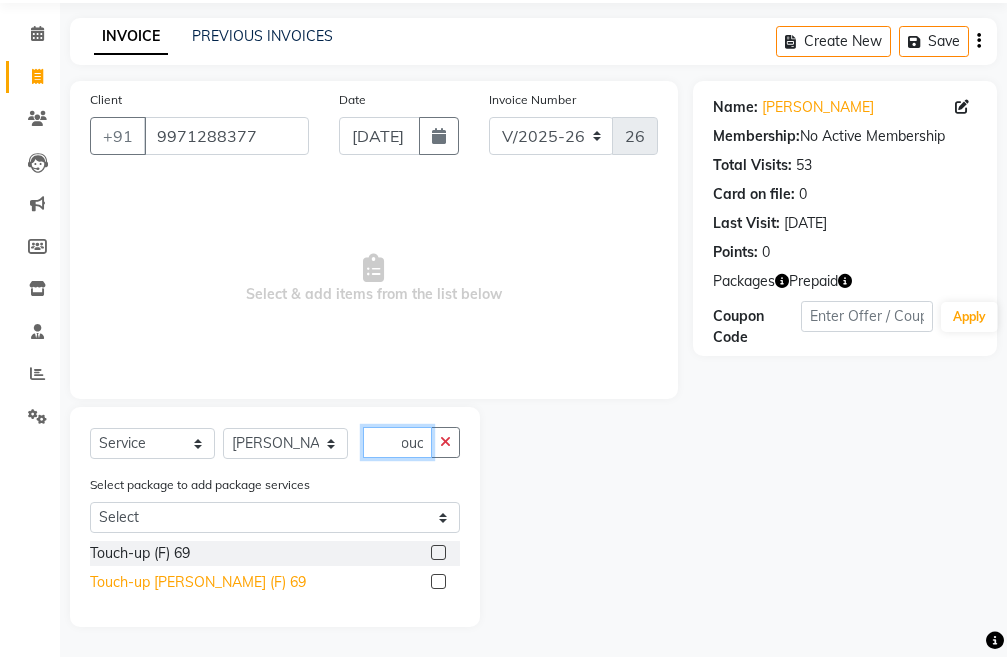 type on "touc" 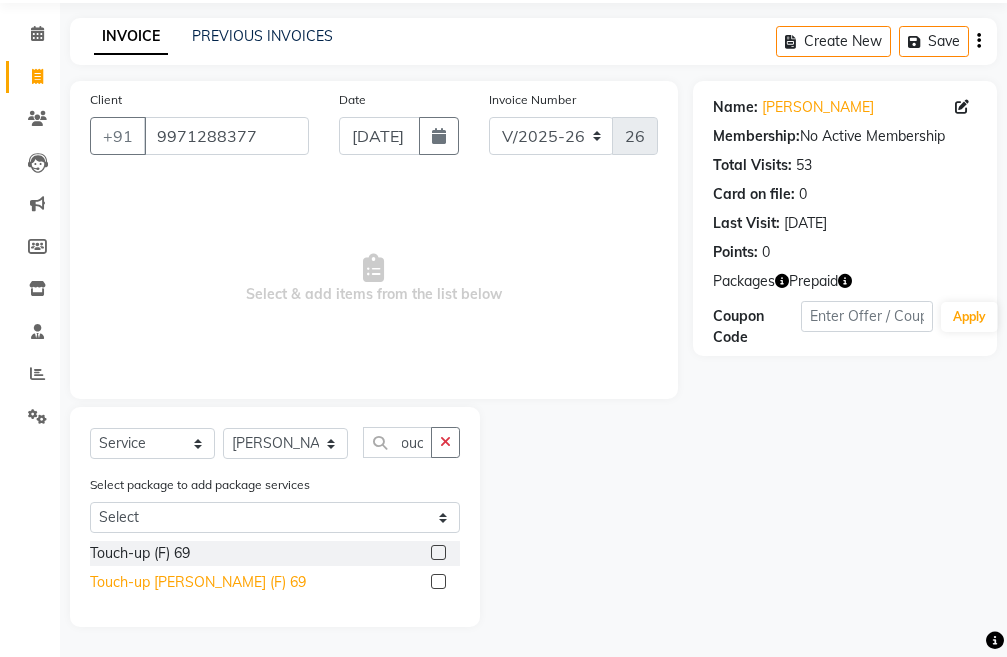 scroll, scrollTop: 0, scrollLeft: 0, axis: both 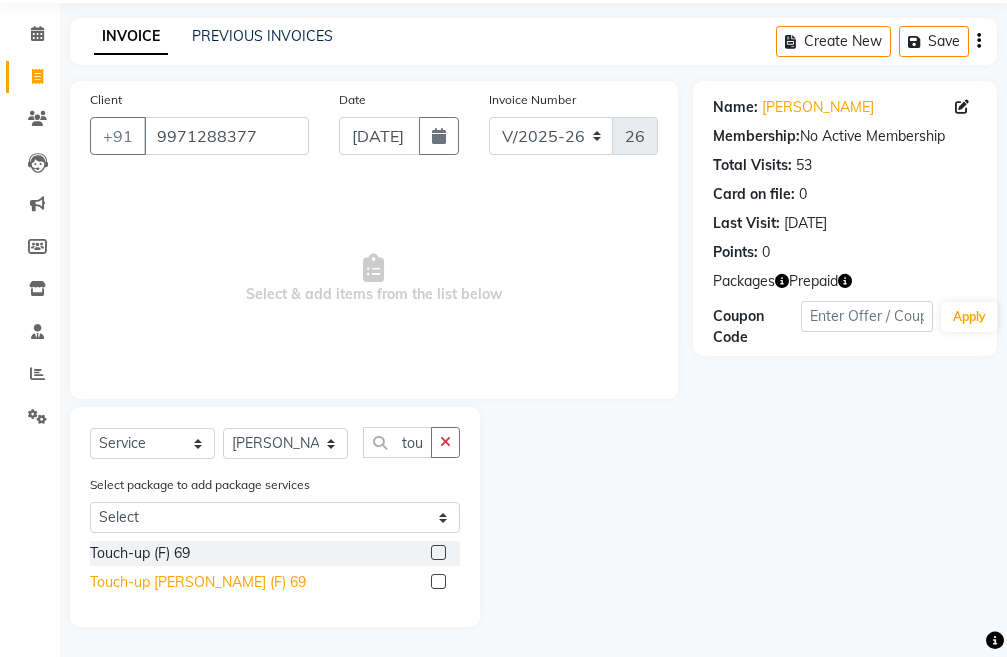 click on "Touch-up [PERSON_NAME] (F) 69" 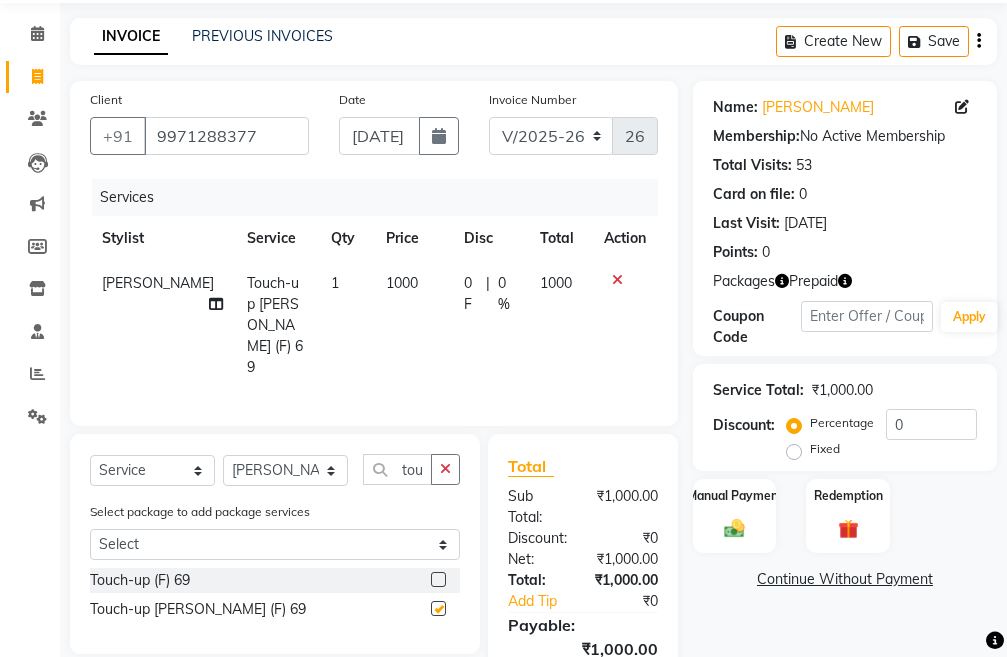 checkbox on "false" 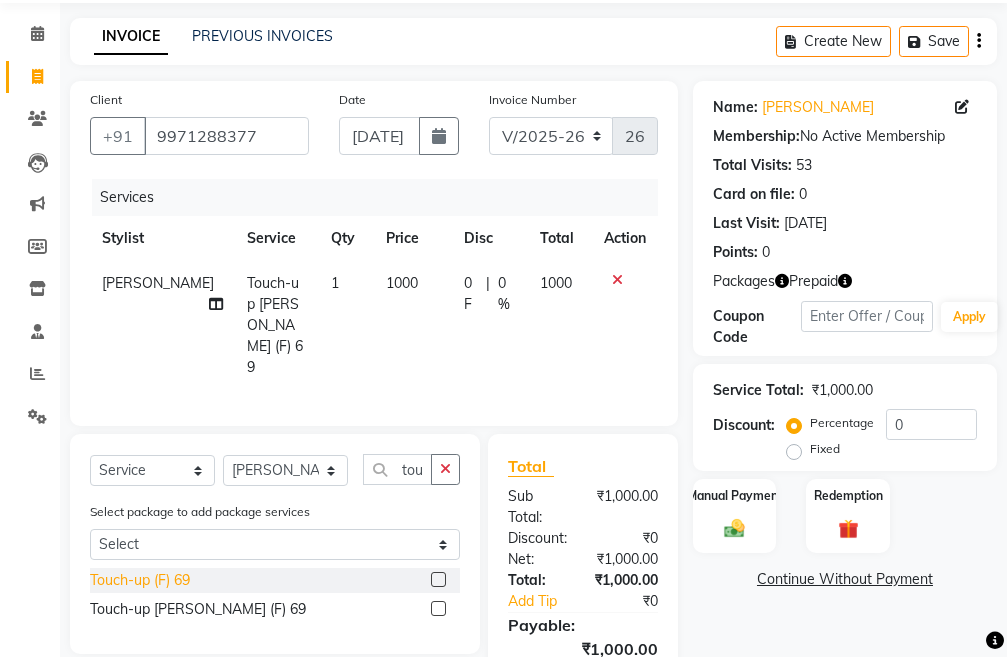 click on "Touch-up (F) 69" 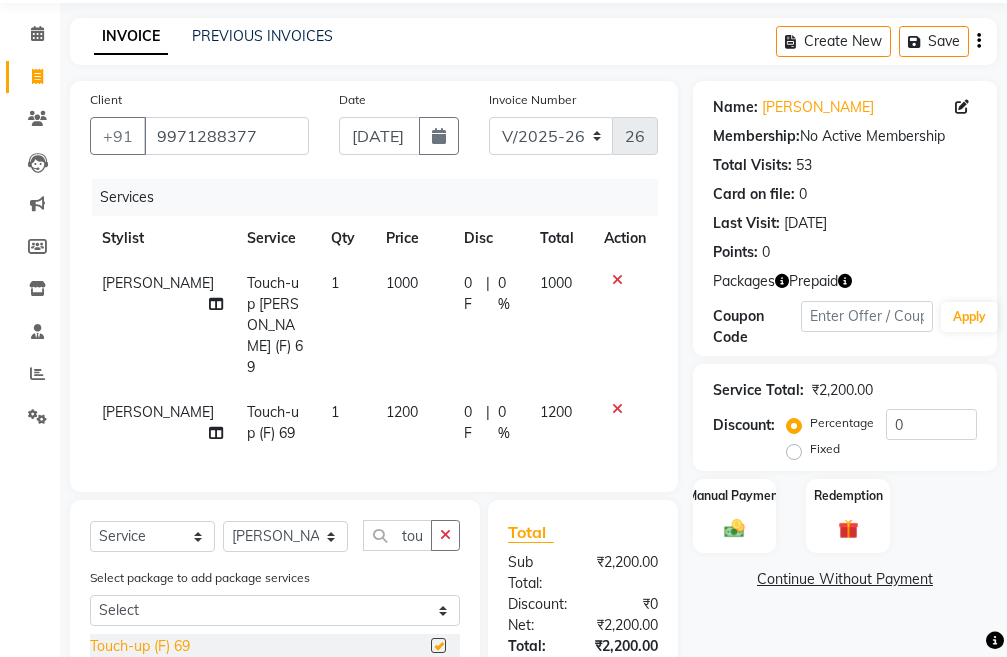 checkbox on "false" 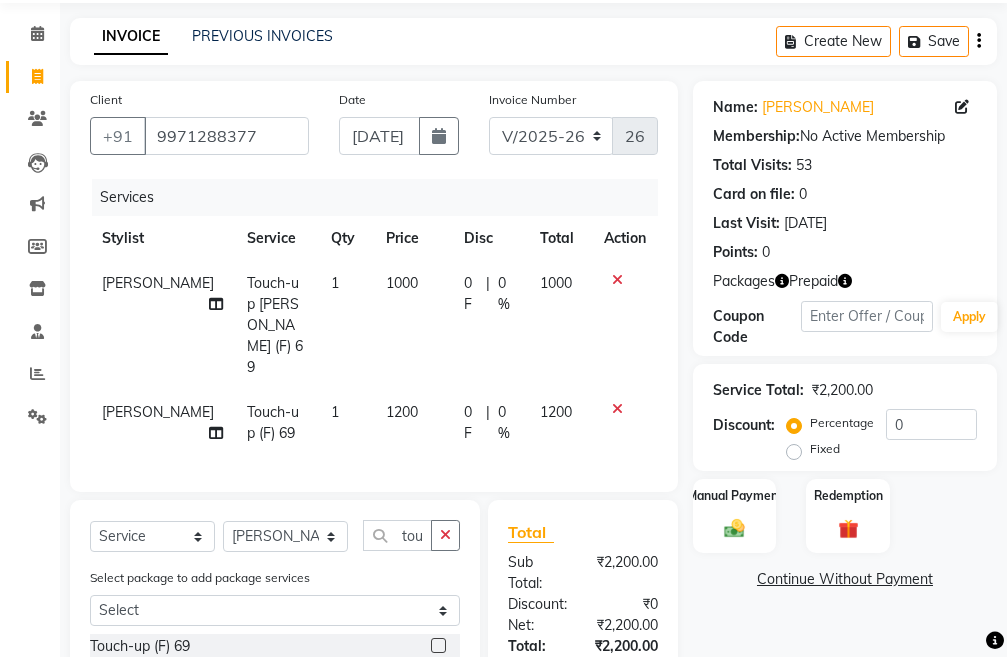 click 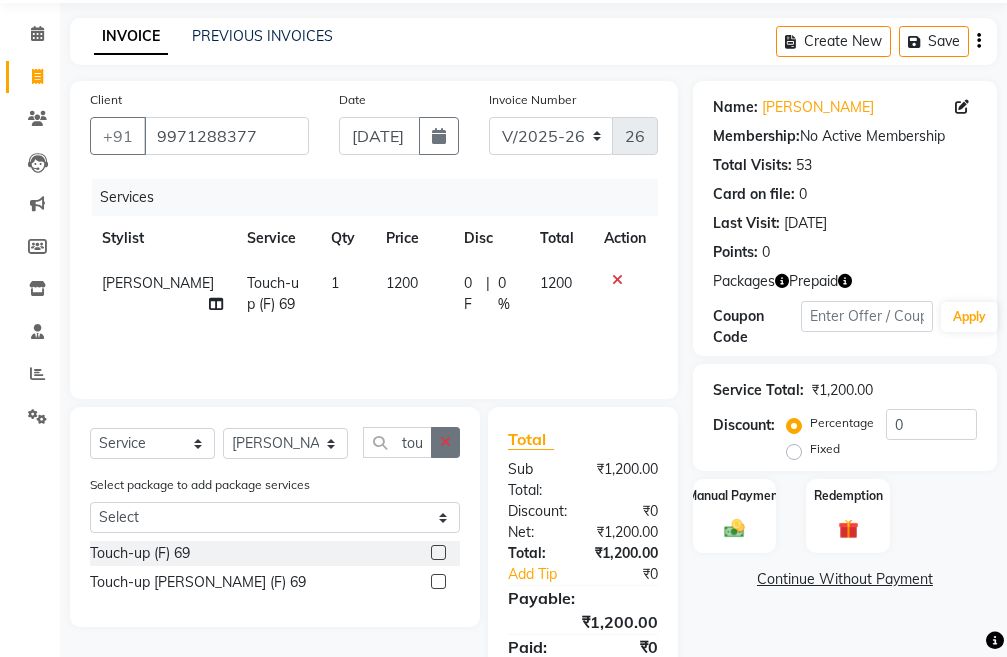 click 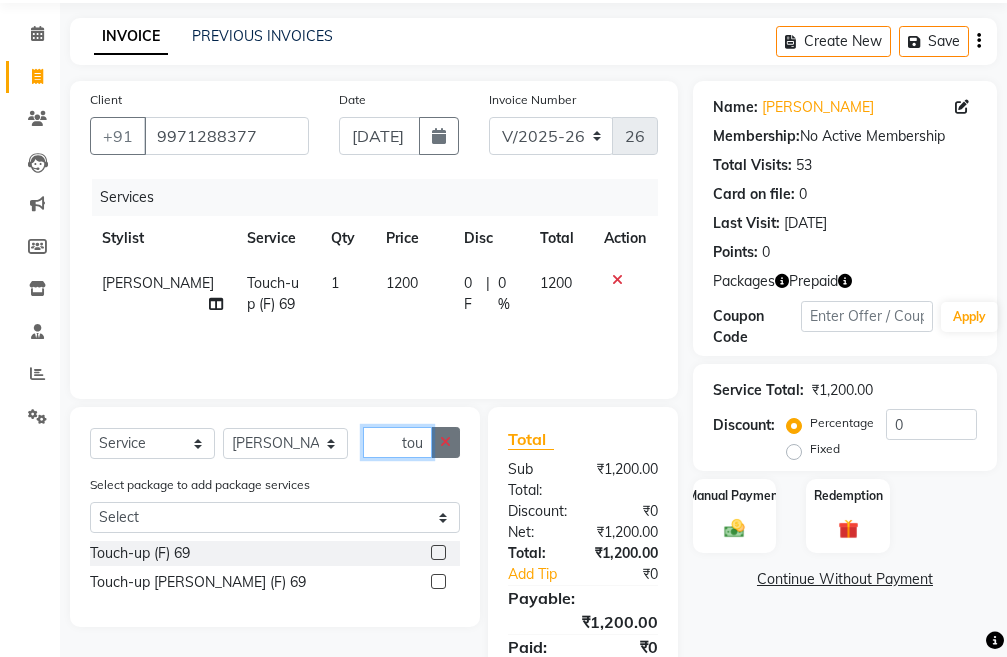 type 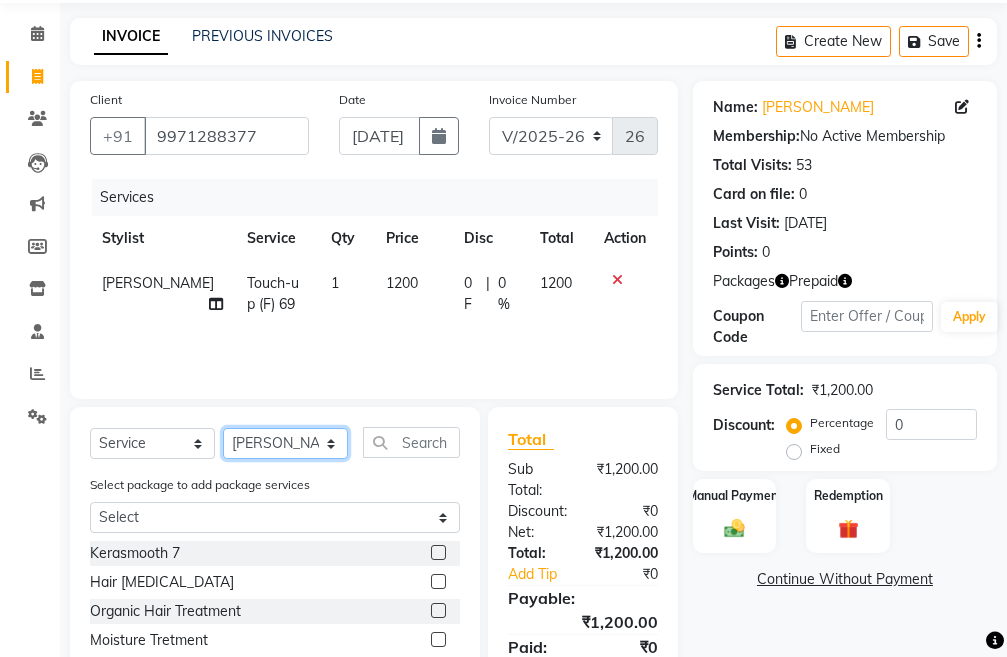 click on "Select Stylist Admin chahit COUNTOR [PERSON_NAME] mamta [PERSON_NAME] navi [PERSON_NAME] [PERSON_NAME] [PERSON_NAME] sunny tip" 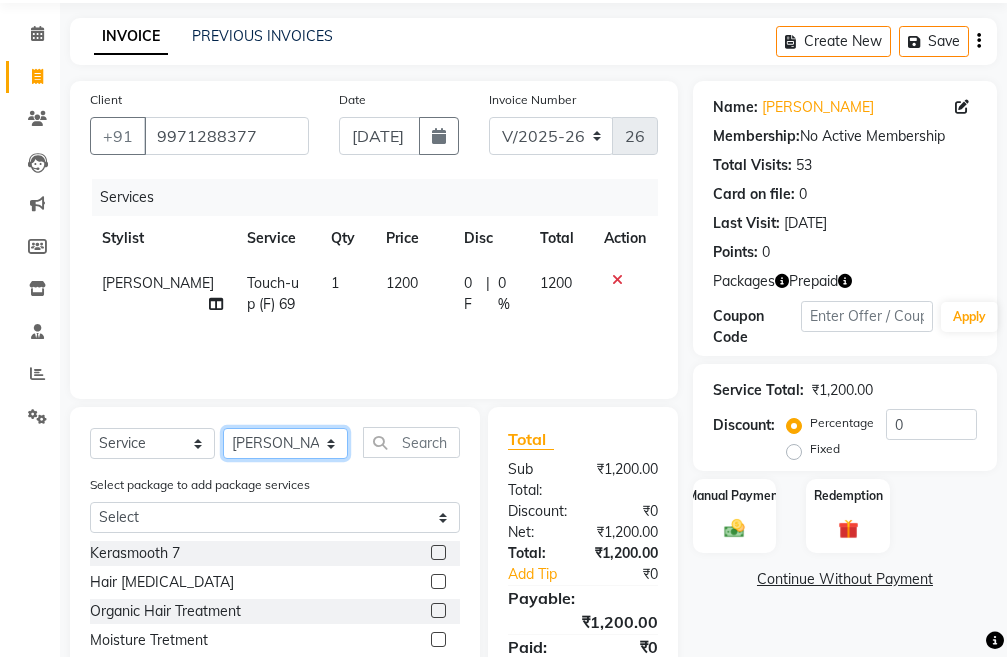 select on "81671" 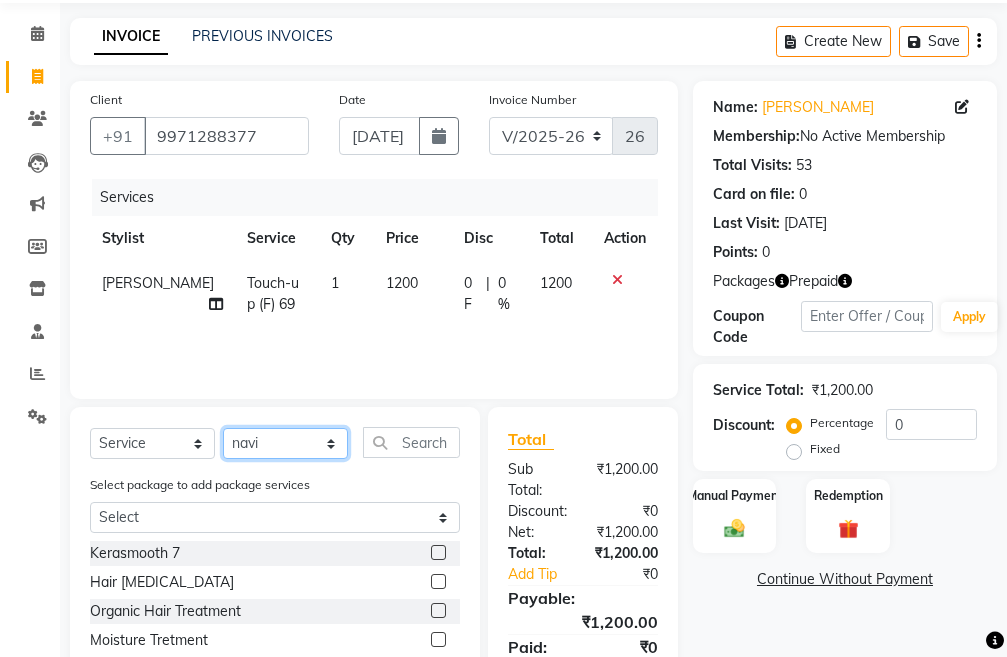 click on "Select Stylist Admin chahit COUNTOR [PERSON_NAME] mamta [PERSON_NAME] navi [PERSON_NAME] [PERSON_NAME] [PERSON_NAME] sunny tip" 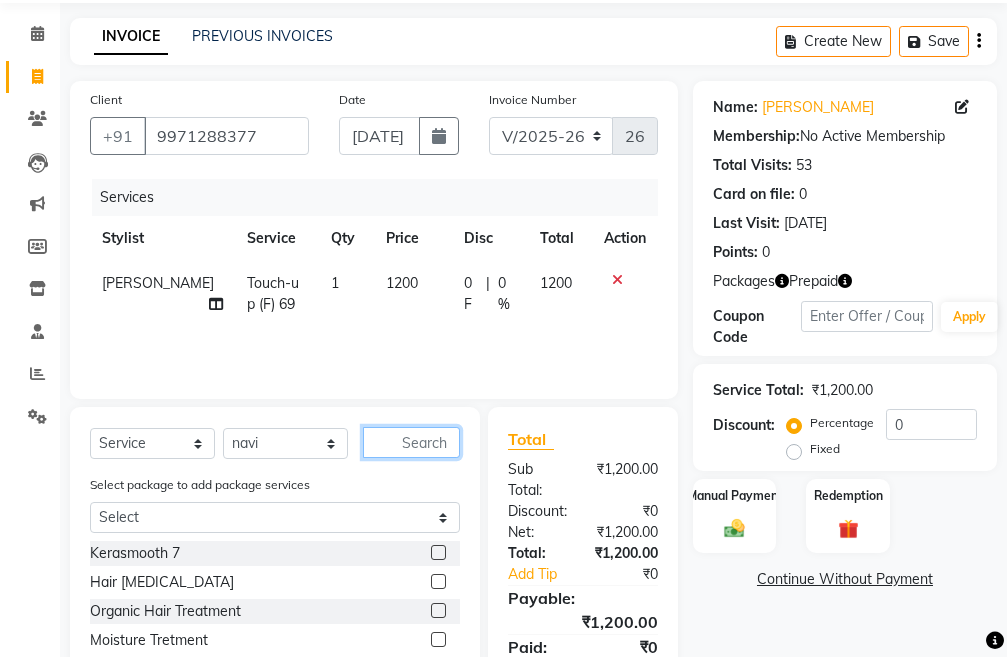 click 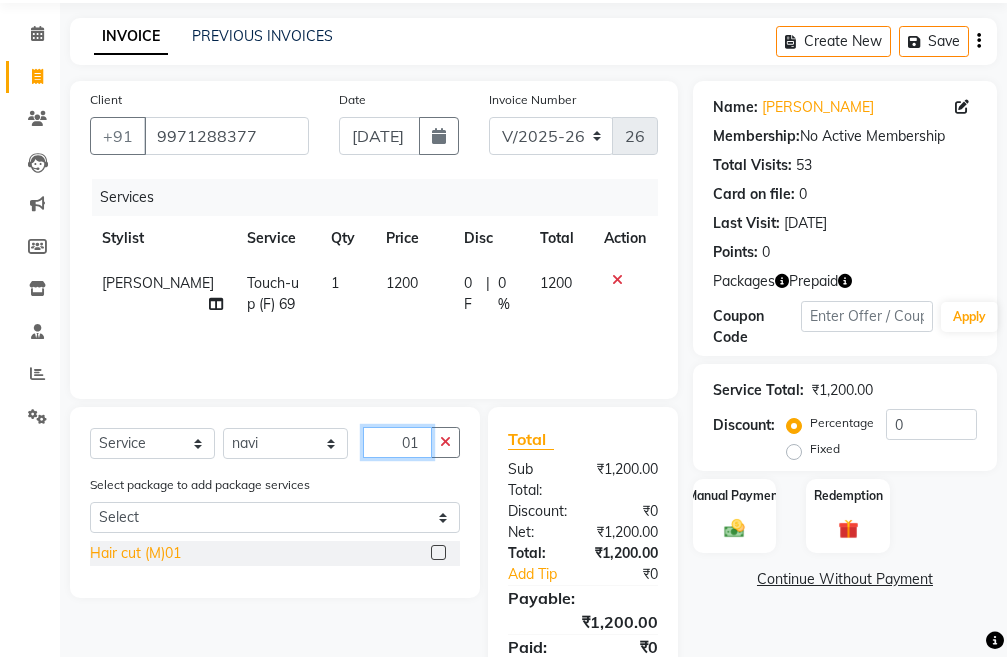 type on "01" 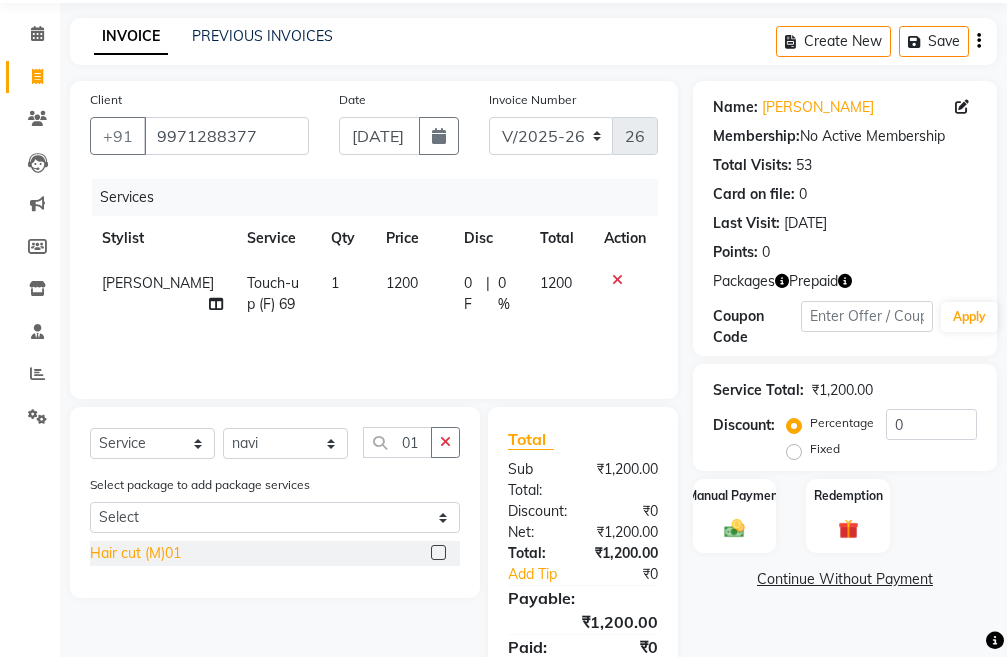 click on "Hair cut (M)01" 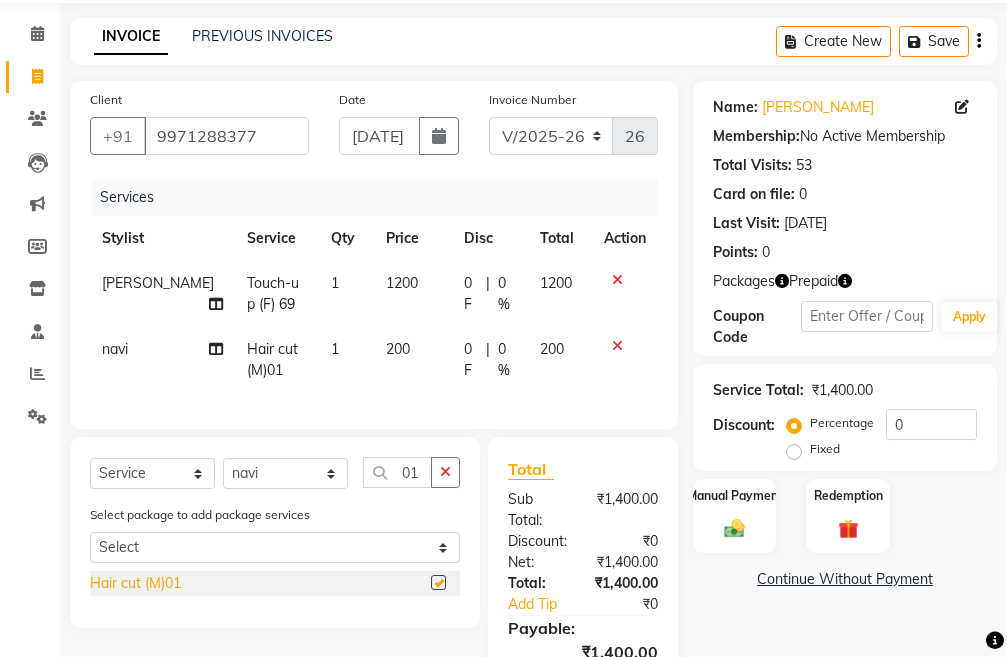 checkbox on "false" 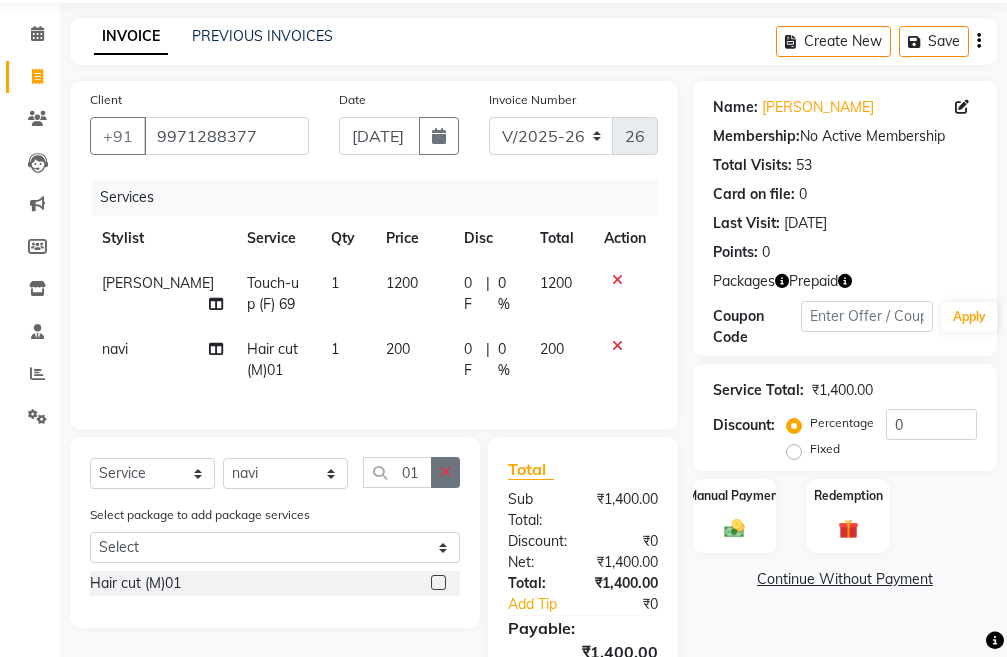 click 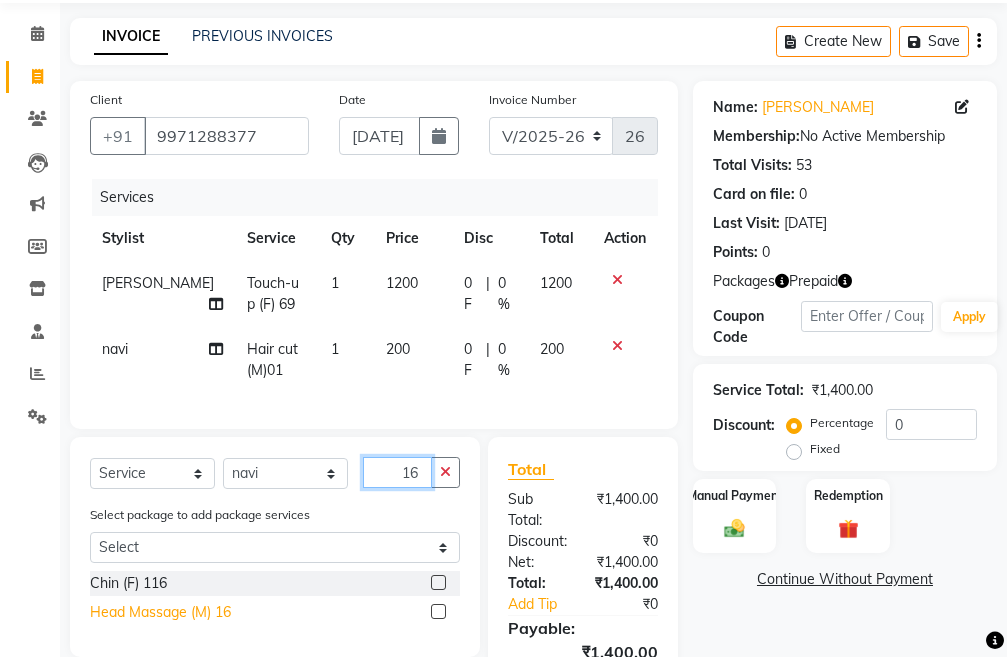 type on "16" 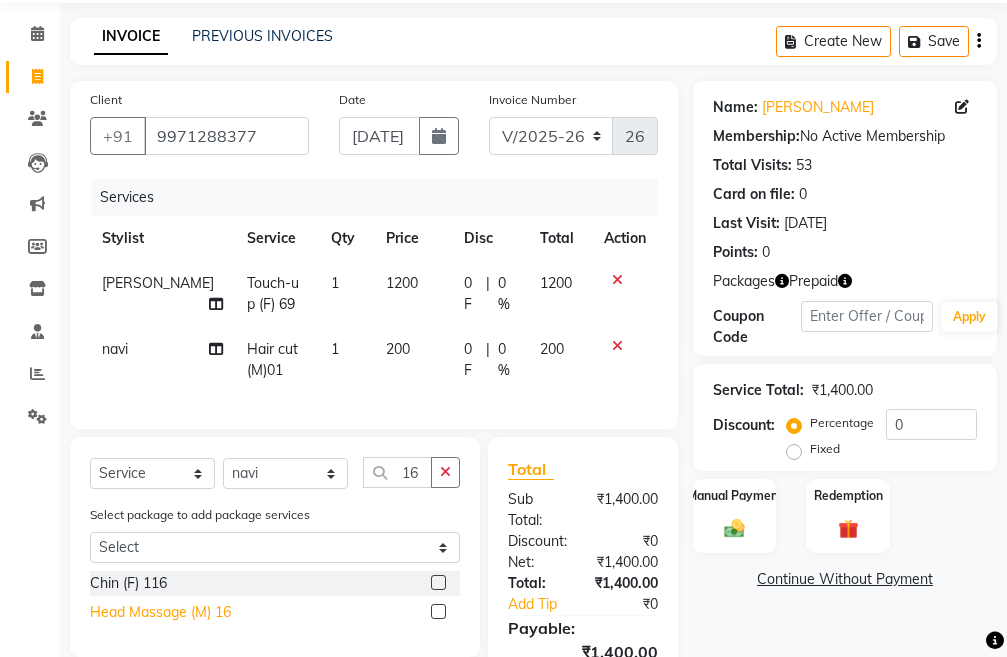 click on "Head Massage (M) 16" 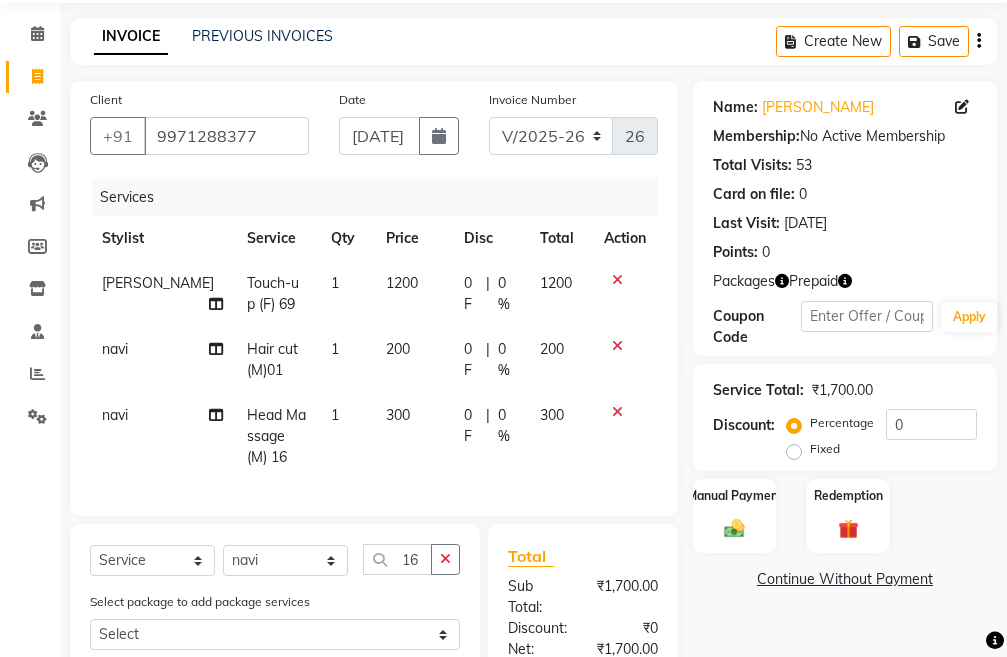 checkbox on "false" 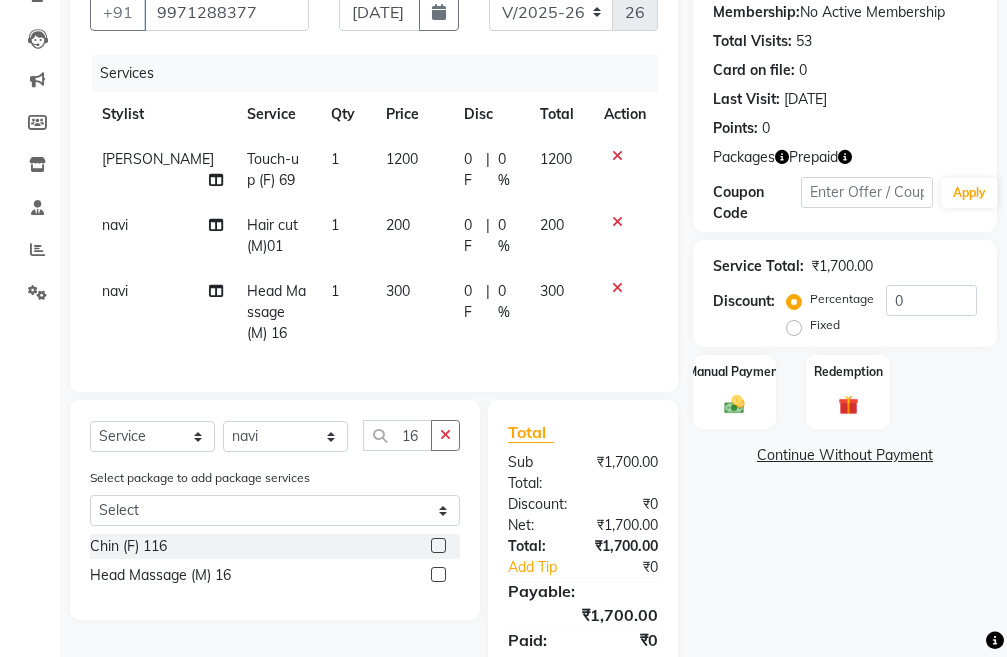 scroll, scrollTop: 328, scrollLeft: 0, axis: vertical 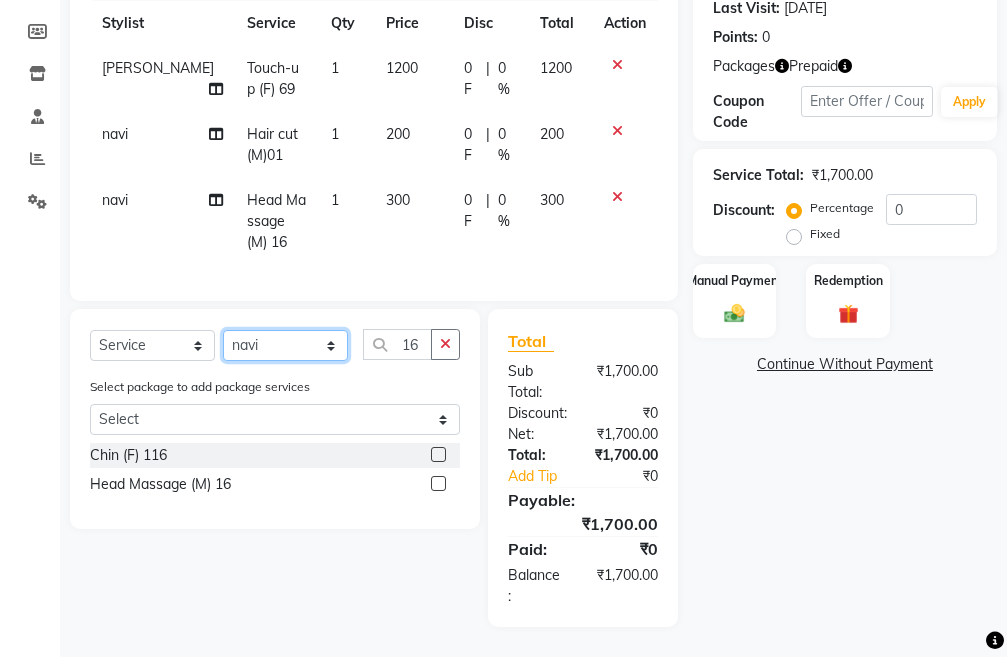 click on "Select Stylist Admin chahit COUNTOR [PERSON_NAME] mamta [PERSON_NAME] navi [PERSON_NAME] [PERSON_NAME] [PERSON_NAME] sunny tip" 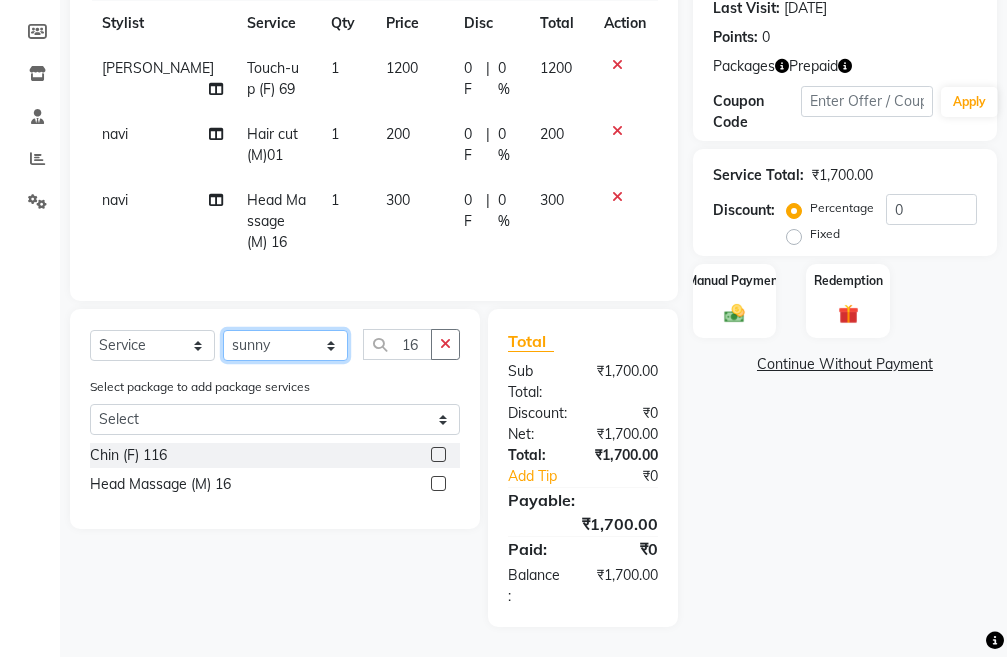 click on "Select Stylist Admin chahit COUNTOR [PERSON_NAME] mamta [PERSON_NAME] navi [PERSON_NAME] [PERSON_NAME] [PERSON_NAME] sunny tip" 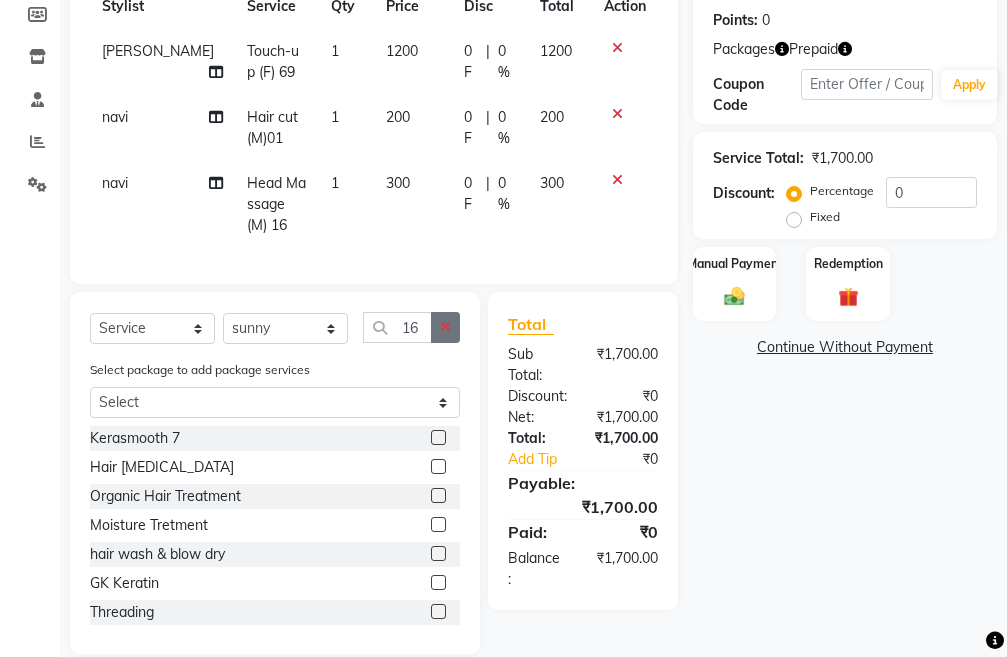 click 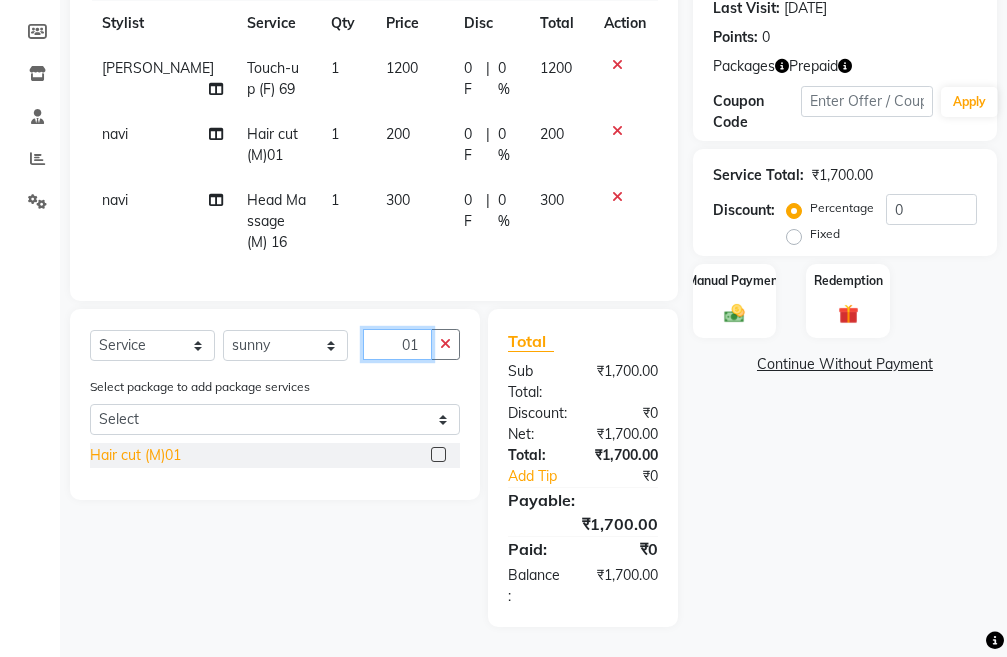 type on "01" 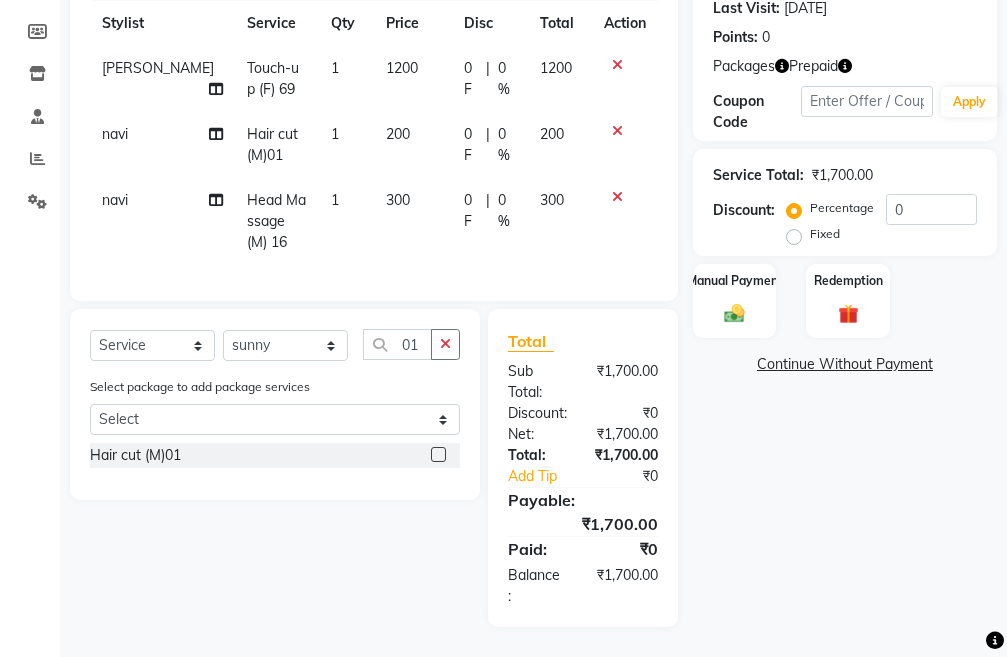 click on "Hair cut (M)01" 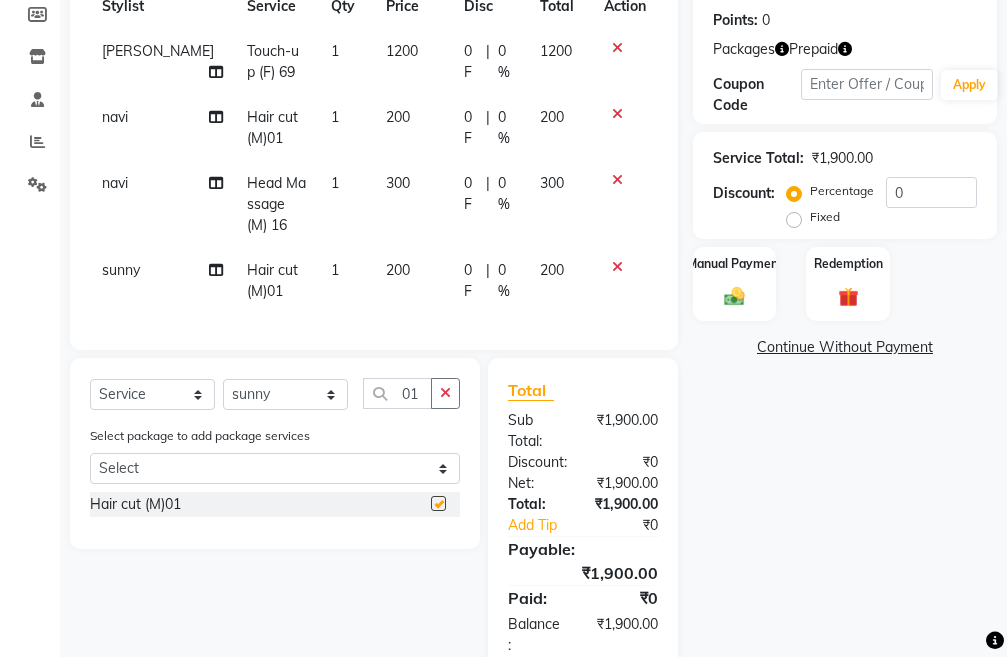 checkbox on "false" 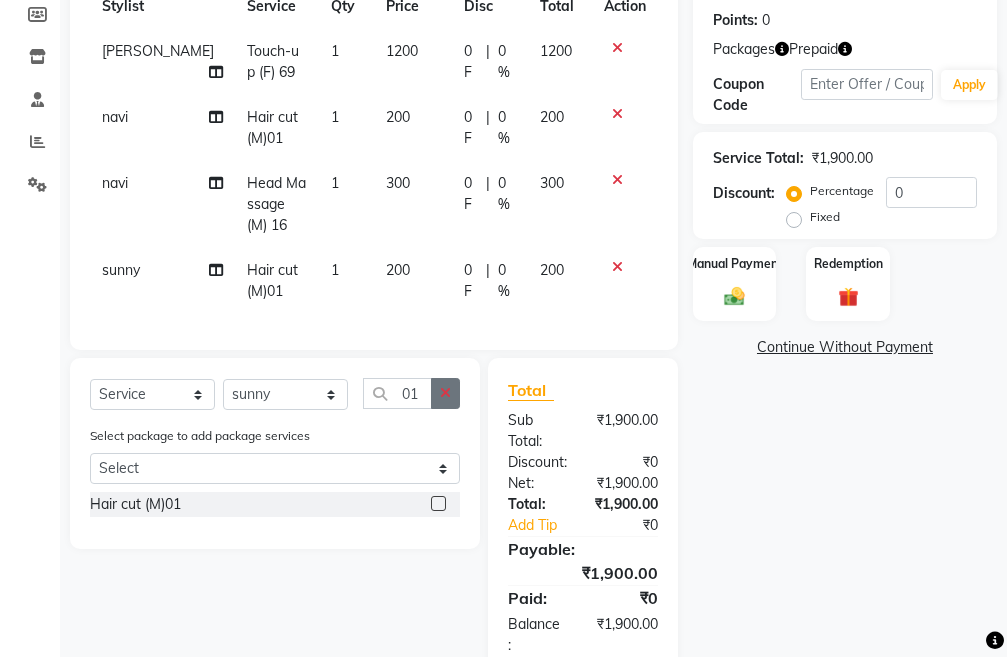 click 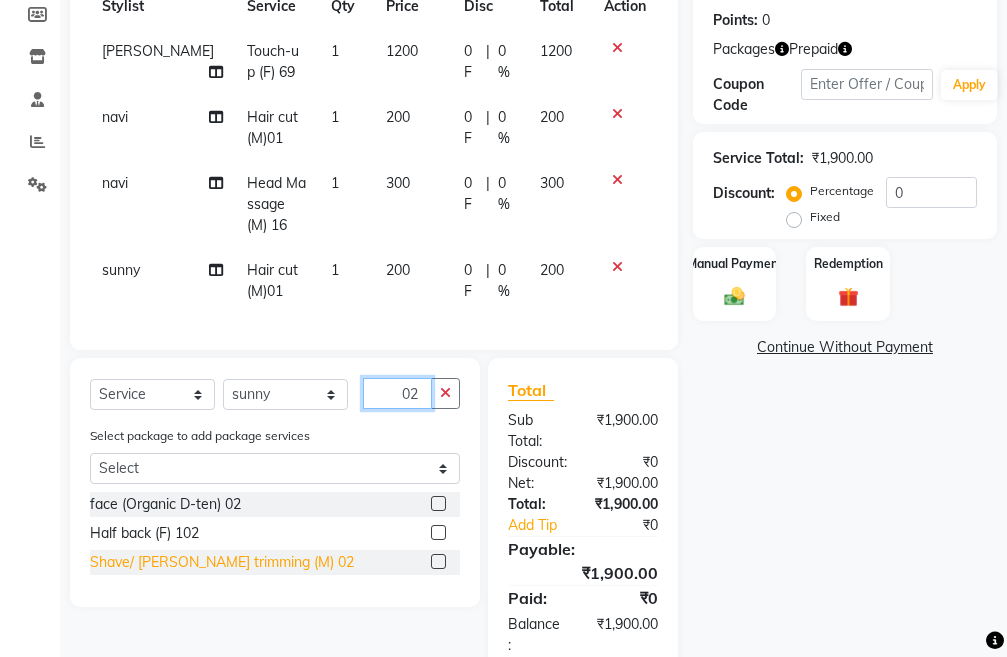 type on "02" 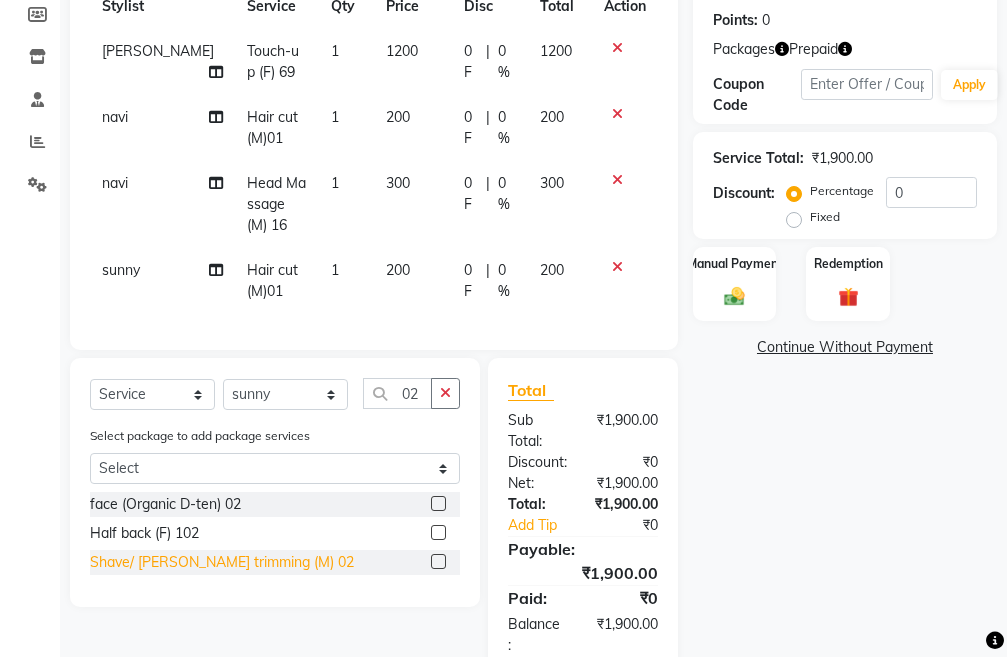 click on "Shave/ [PERSON_NAME] trimming (M) 02" 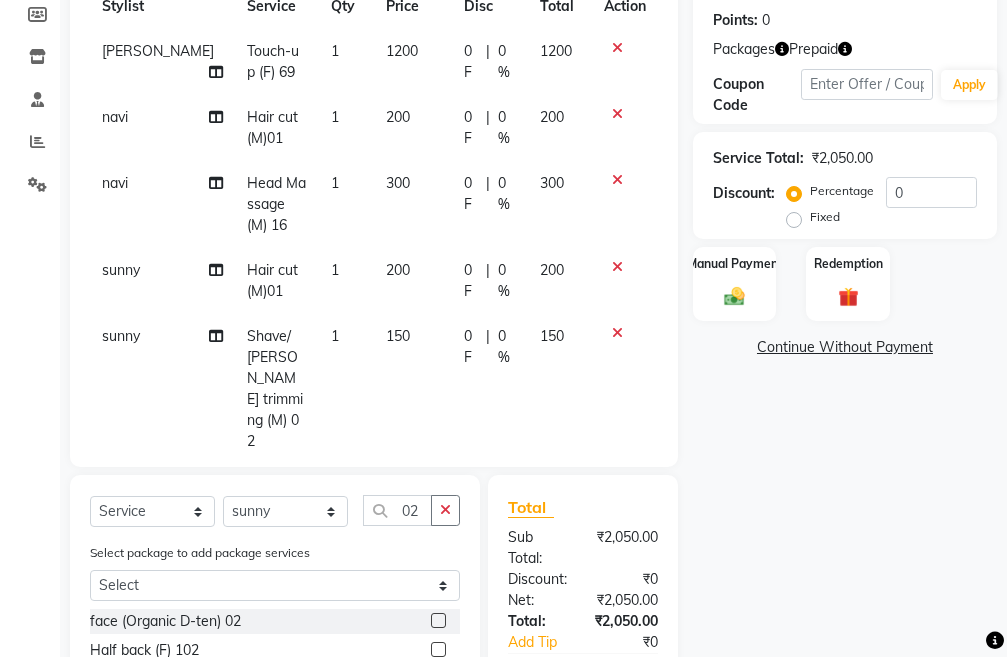 checkbox on "false" 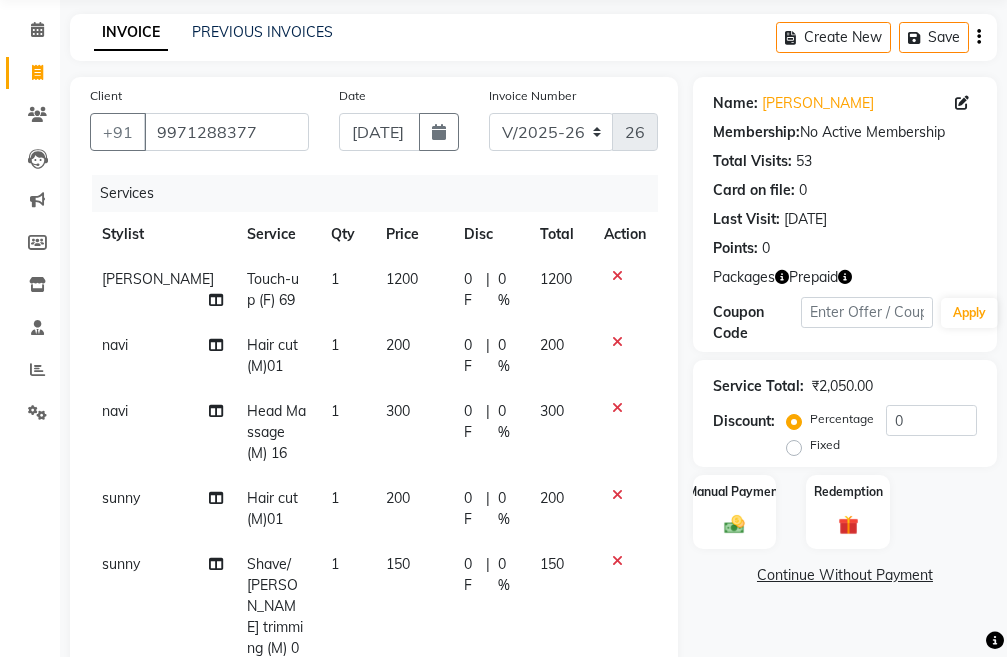 scroll, scrollTop: 200, scrollLeft: 0, axis: vertical 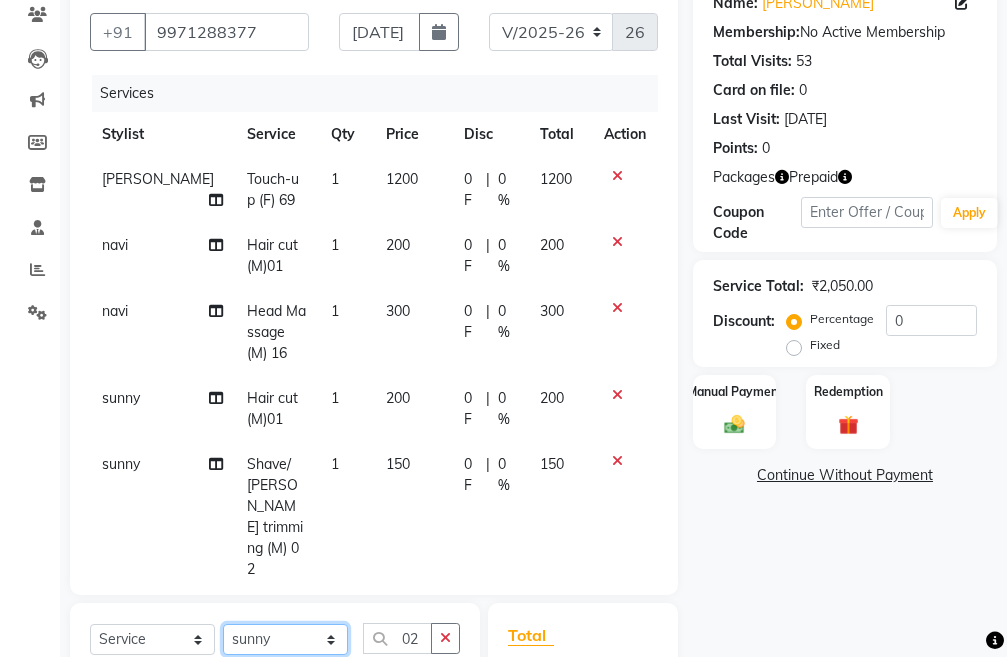 click on "Select Stylist Admin chahit COUNTOR [PERSON_NAME] mamta [PERSON_NAME] navi [PERSON_NAME] [PERSON_NAME] [PERSON_NAME] sunny tip" 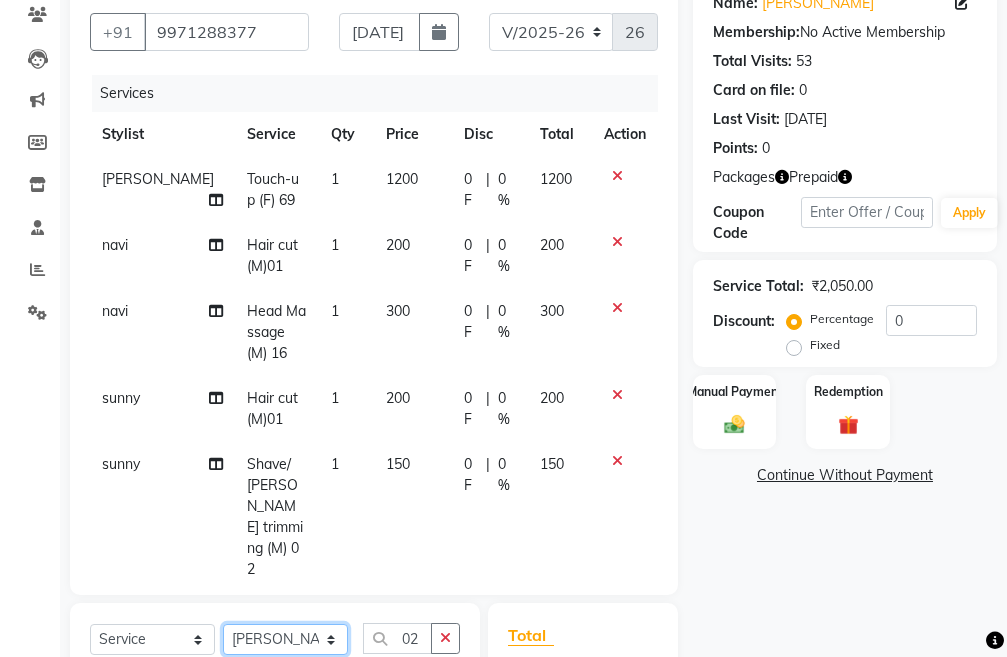 click on "Select Stylist Admin chahit COUNTOR [PERSON_NAME] mamta [PERSON_NAME] navi [PERSON_NAME] [PERSON_NAME] [PERSON_NAME] sunny tip" 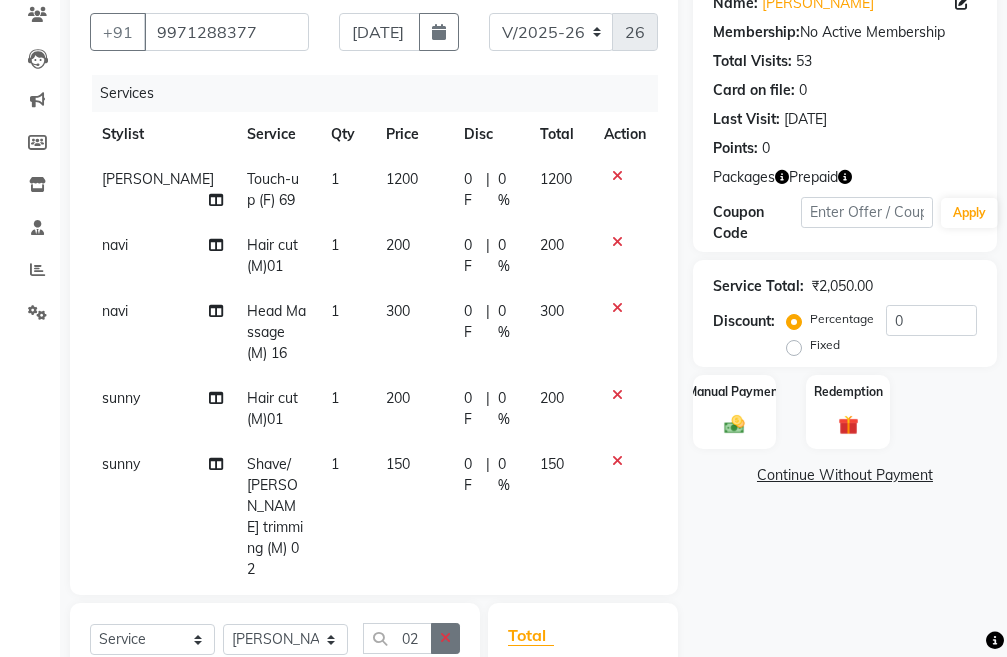 click 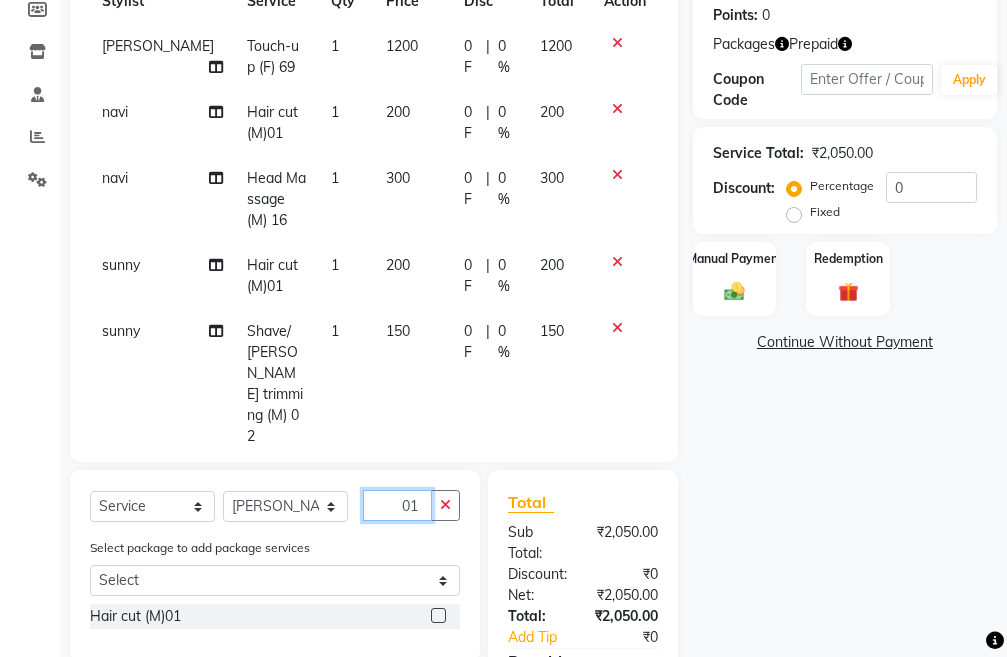 scroll, scrollTop: 481, scrollLeft: 0, axis: vertical 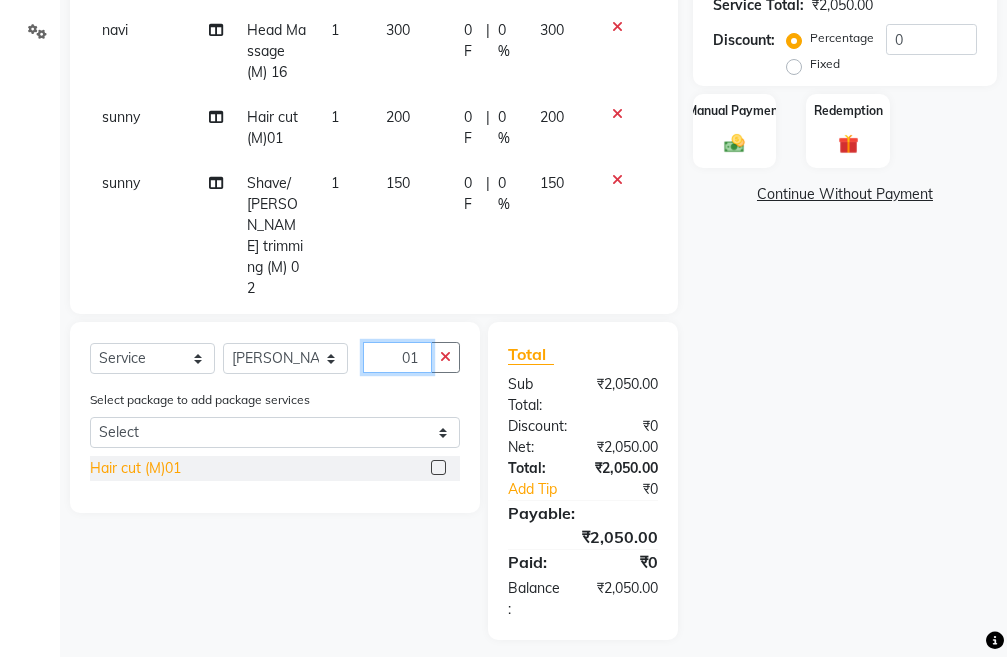 type on "01" 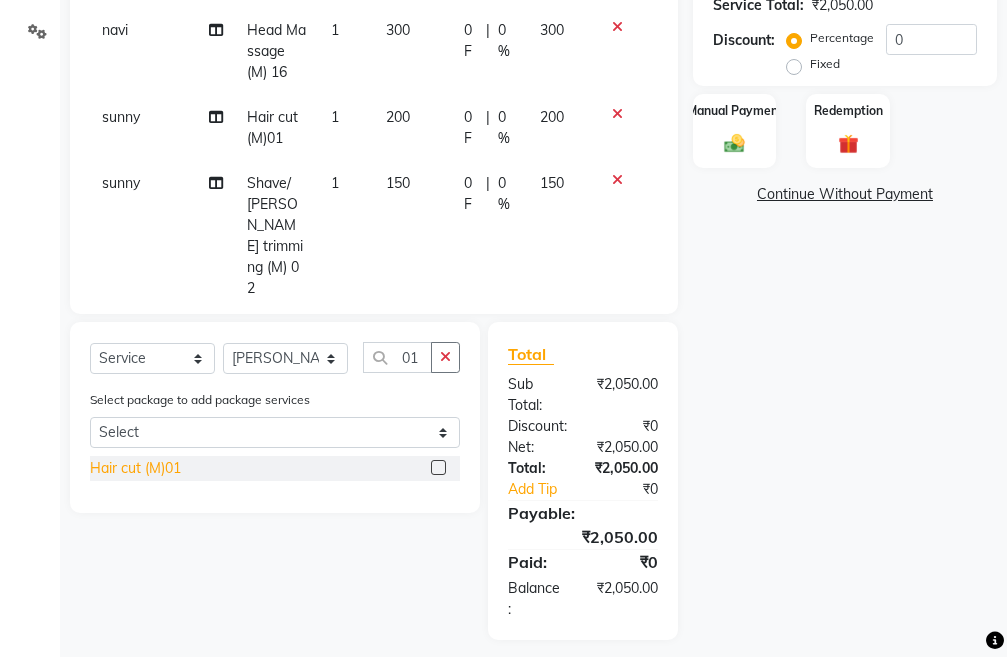 click on "Hair cut (M)01" 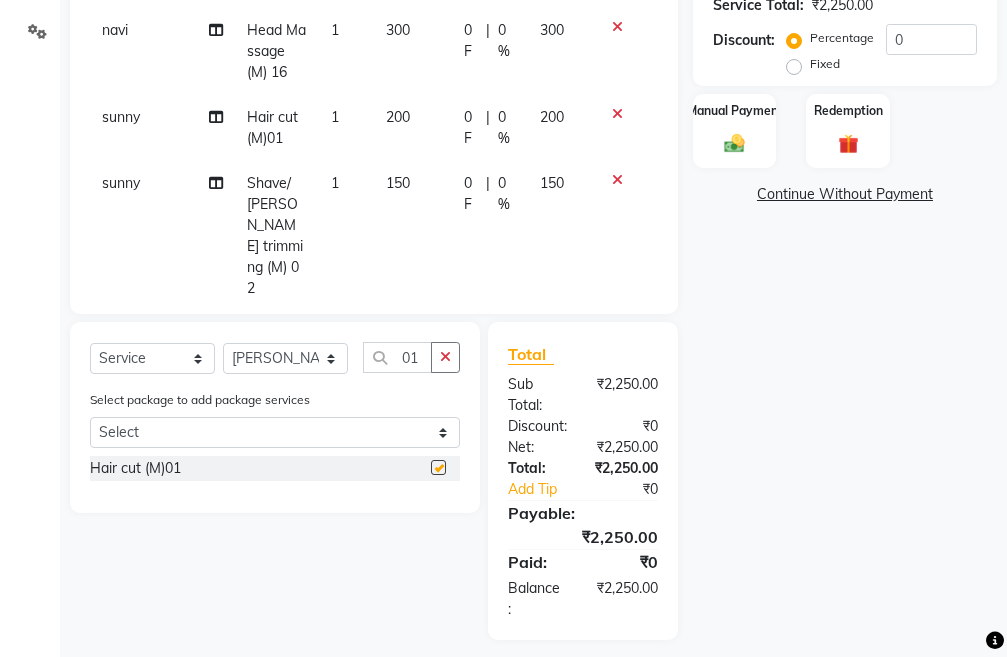 checkbox on "false" 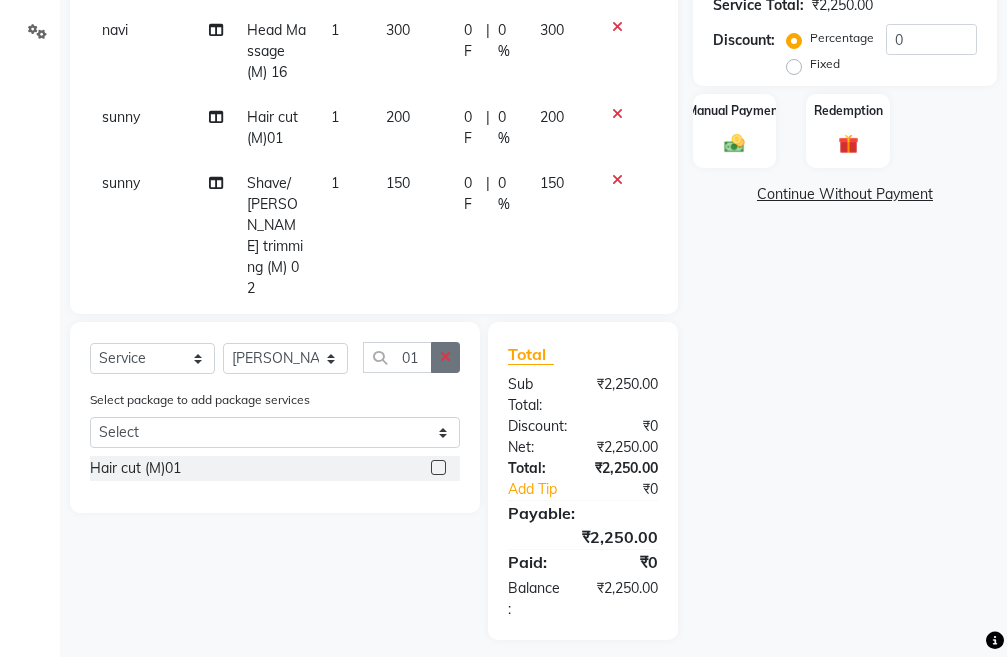 click 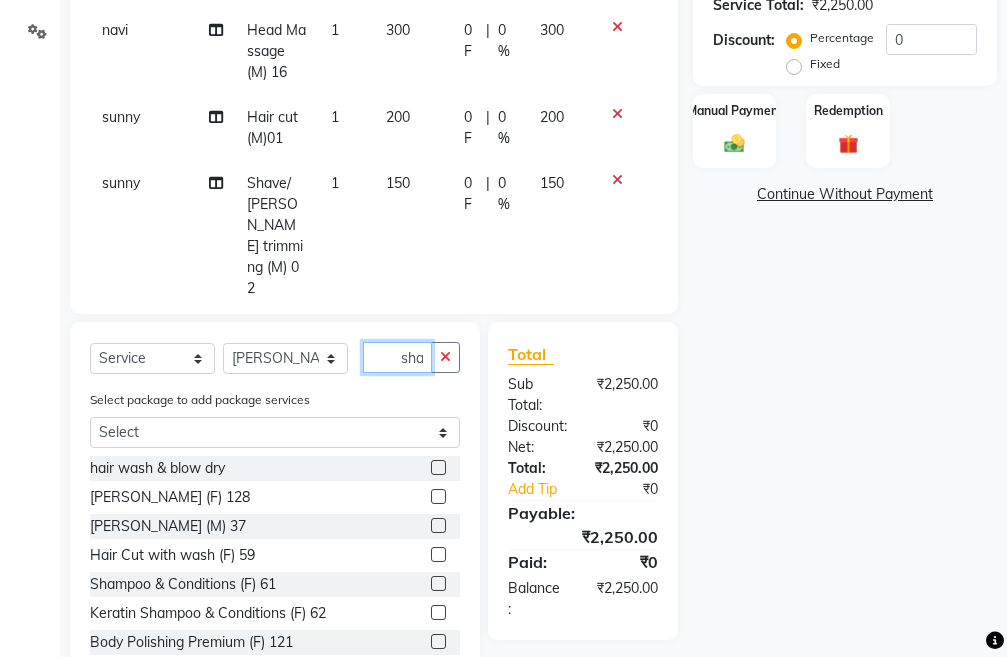 scroll, scrollTop: 0, scrollLeft: 13, axis: horizontal 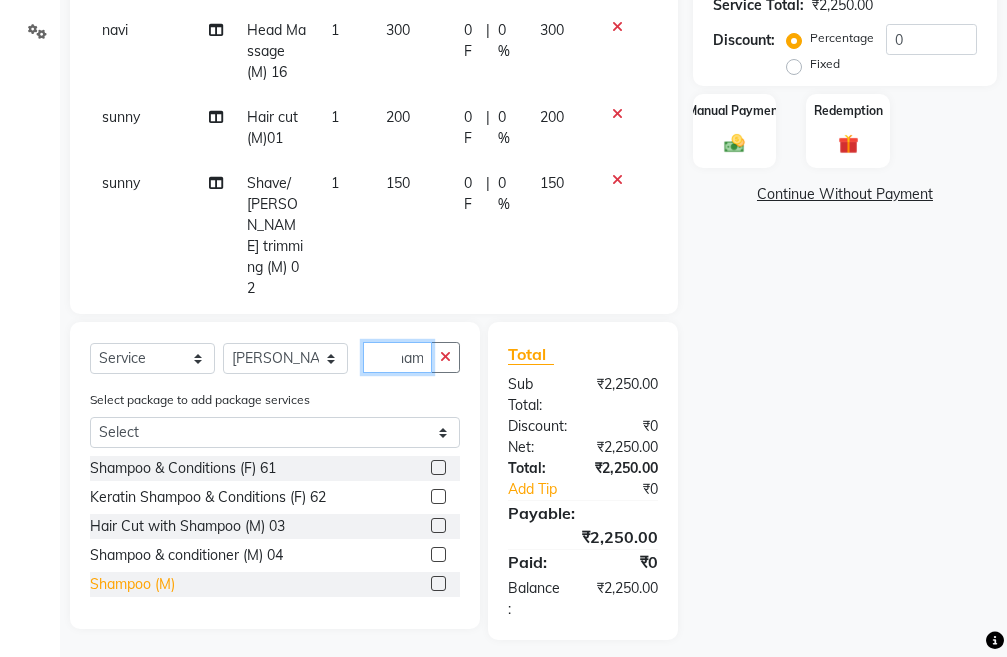 type on "sham" 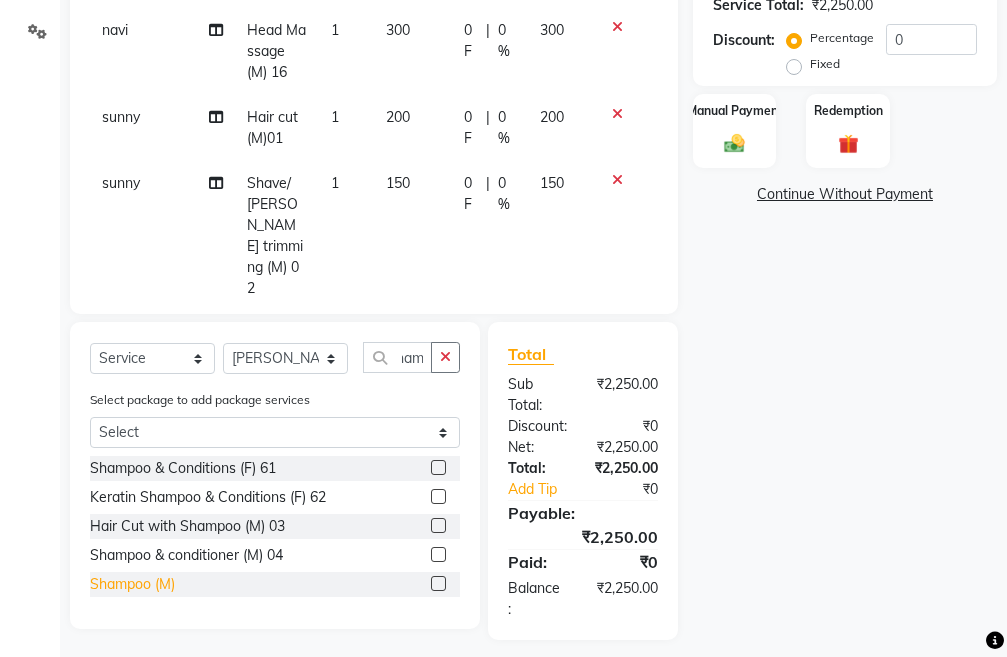 scroll, scrollTop: 0, scrollLeft: 0, axis: both 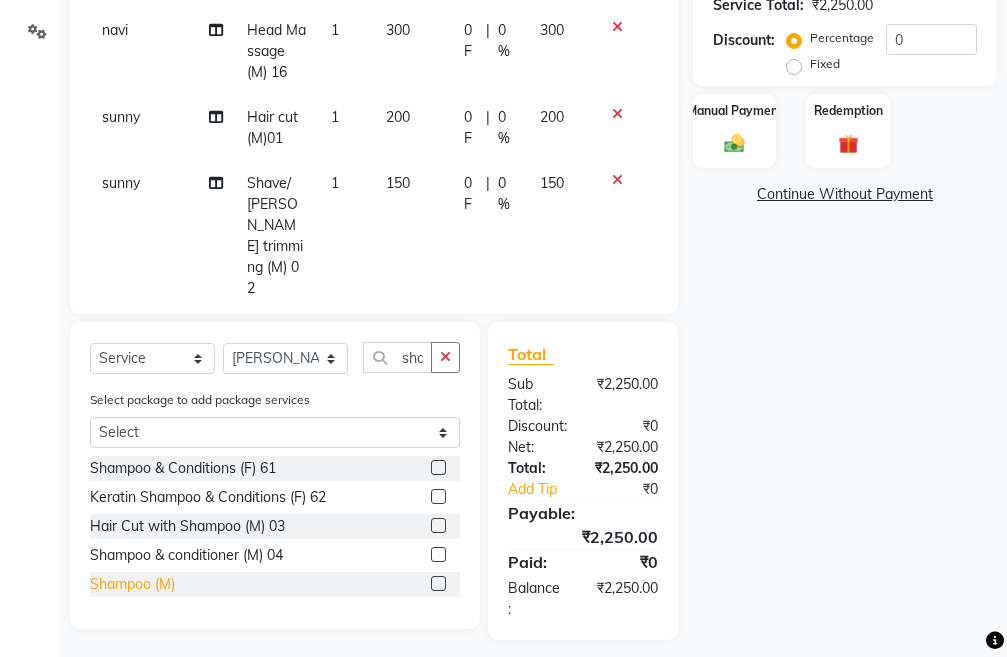 click on "Shampoo (M)" 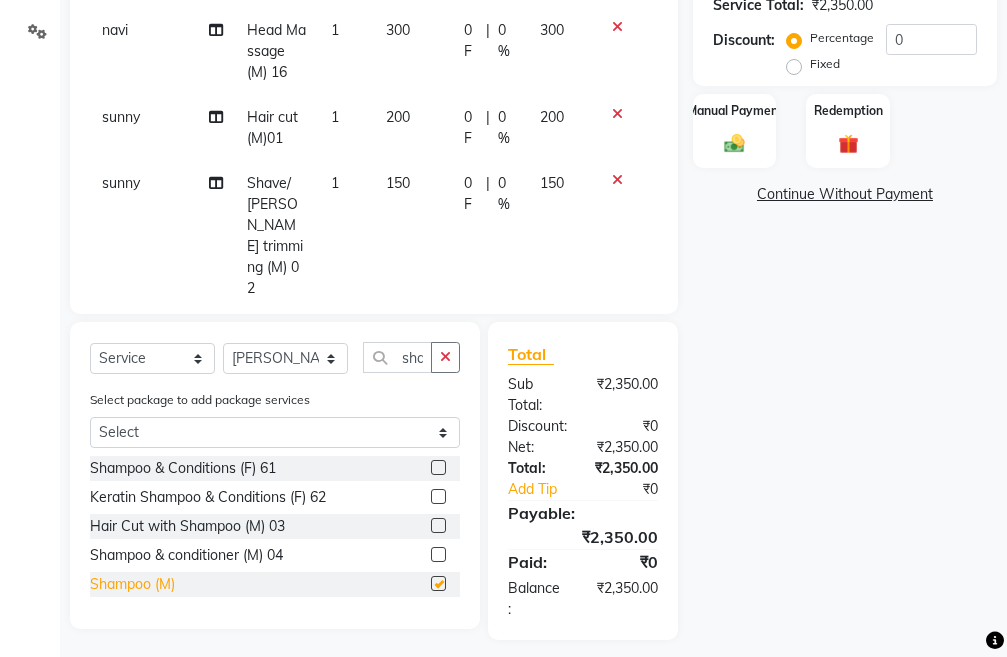 checkbox on "false" 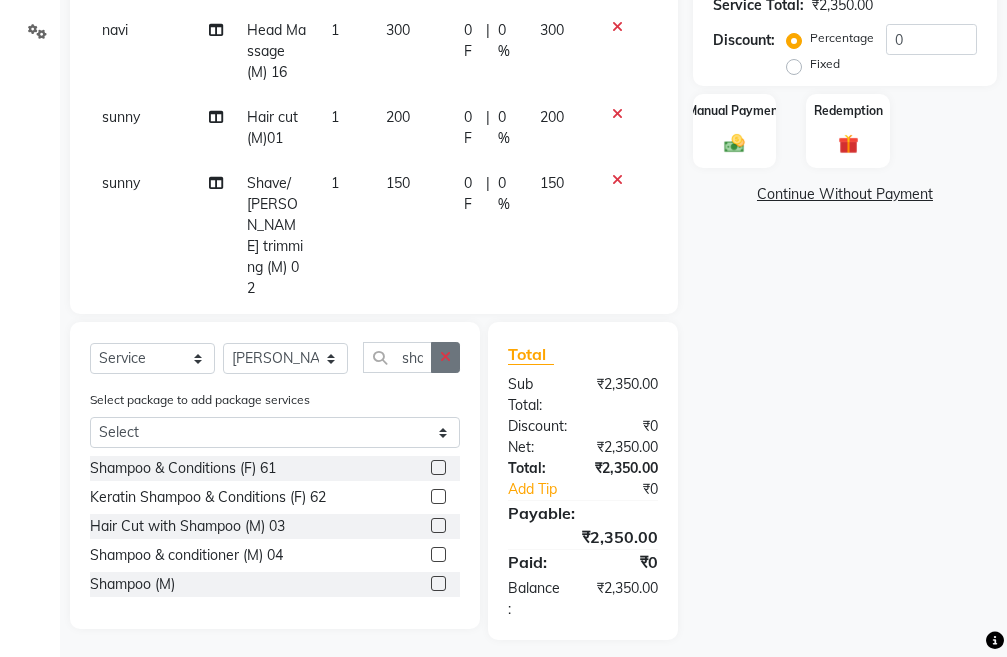 click 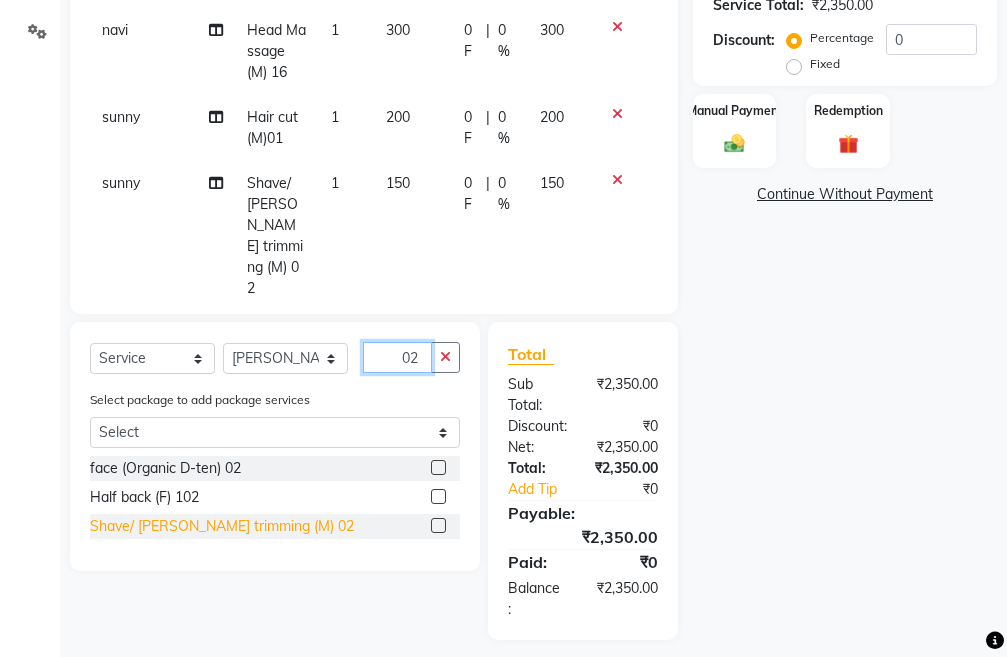 type on "02" 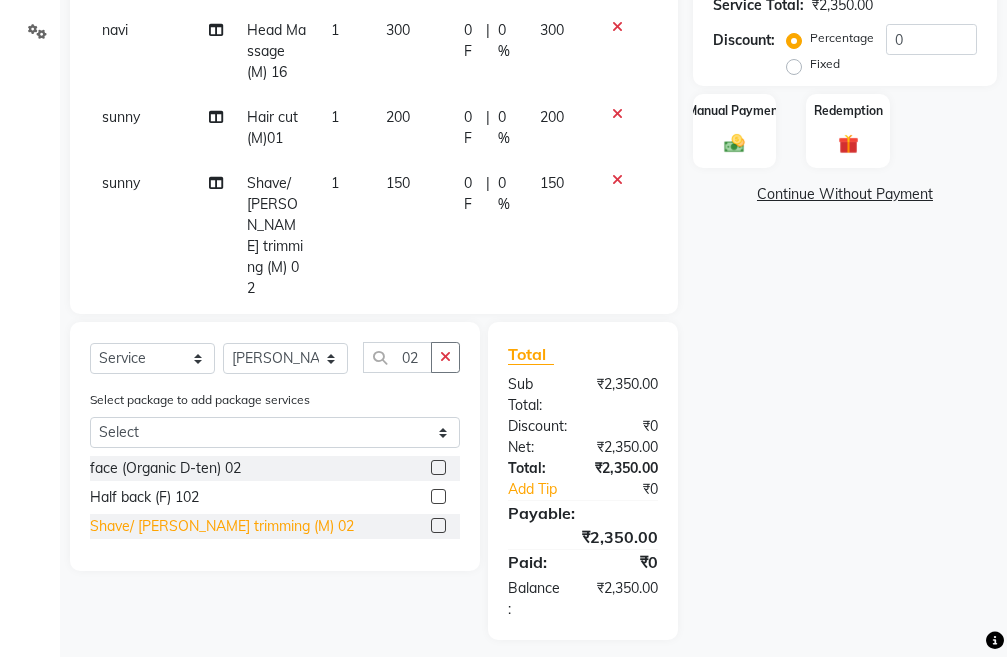 click on "Shave/ [PERSON_NAME] trimming (M) 02" 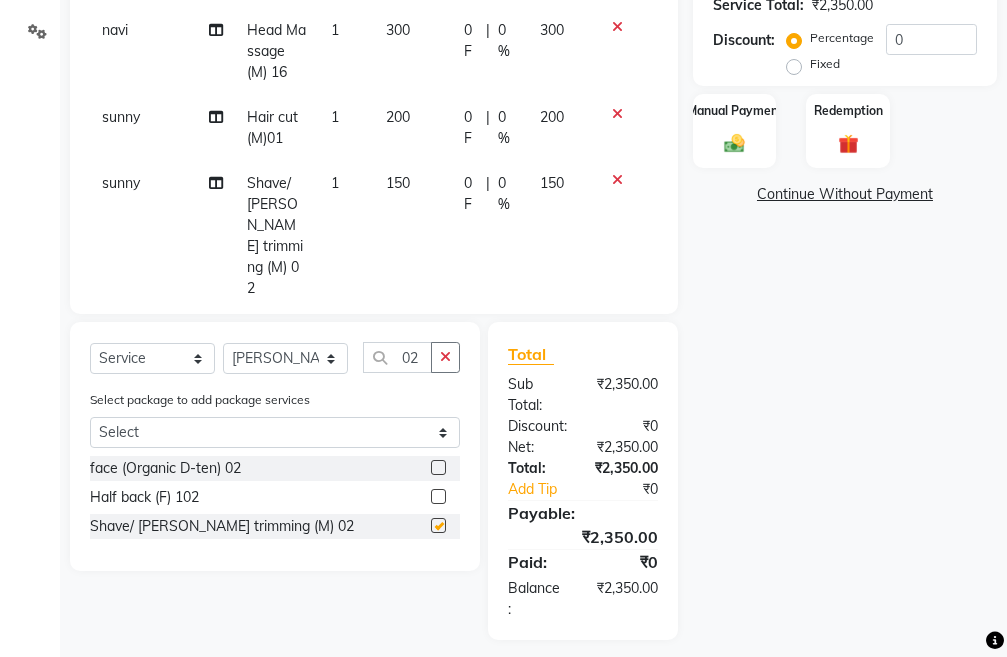checkbox on "false" 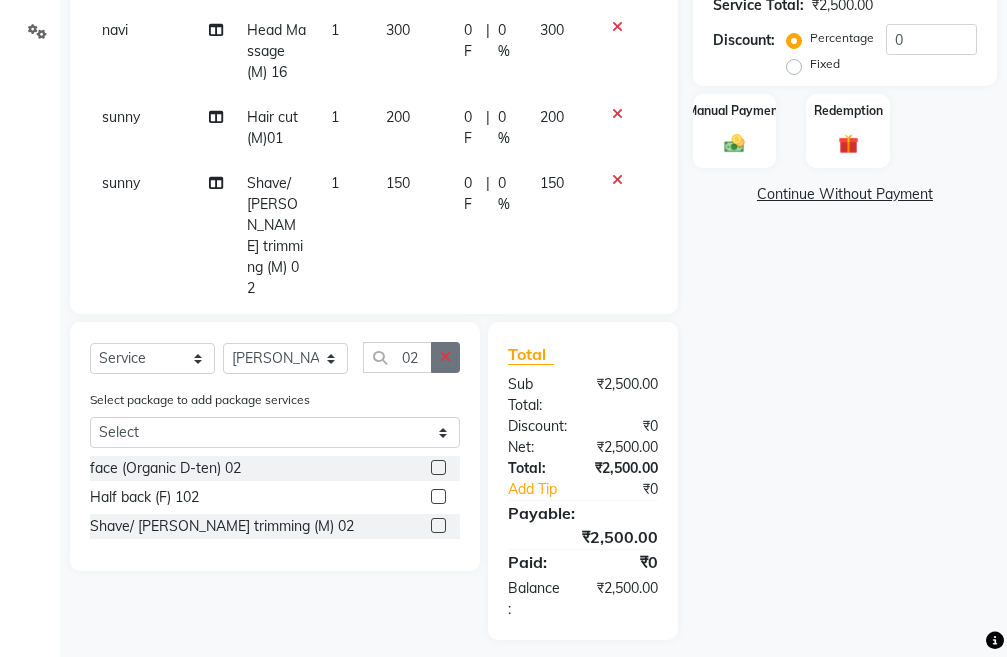 click 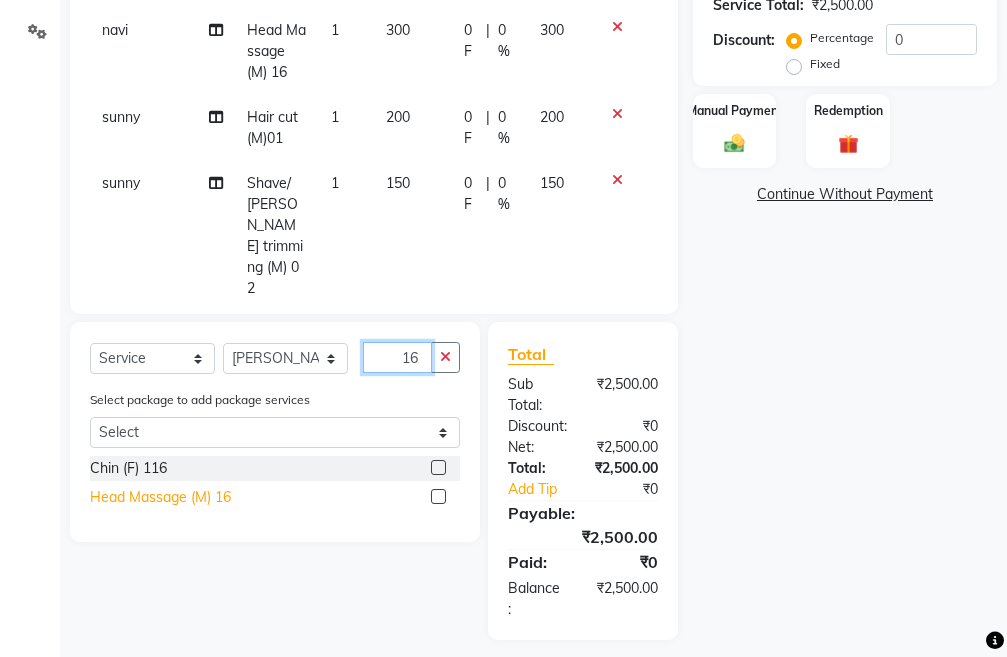type on "16" 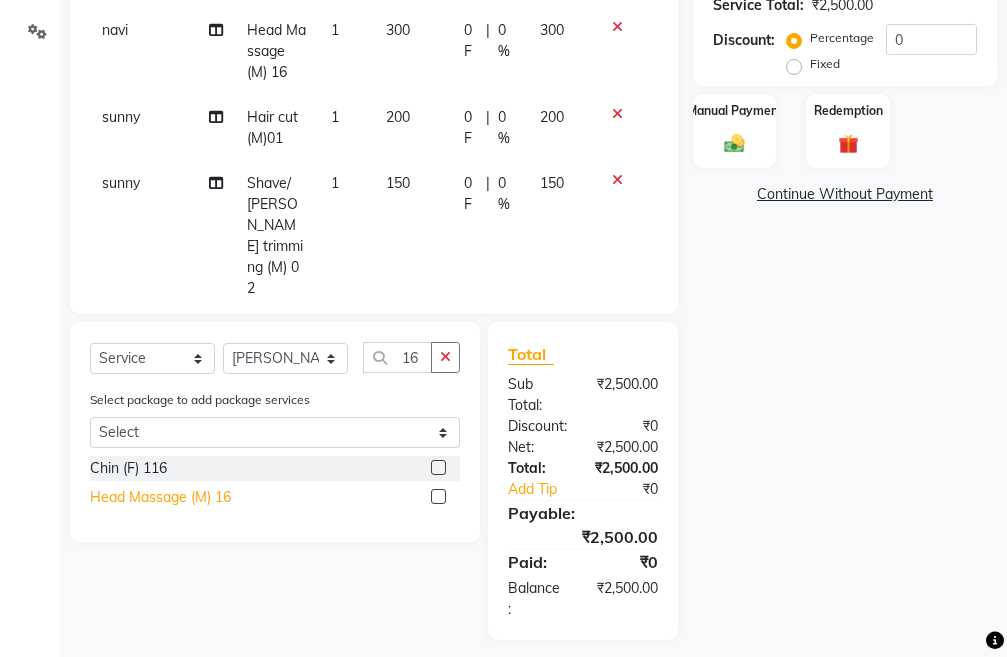 click on "Head Massage (M) 16" 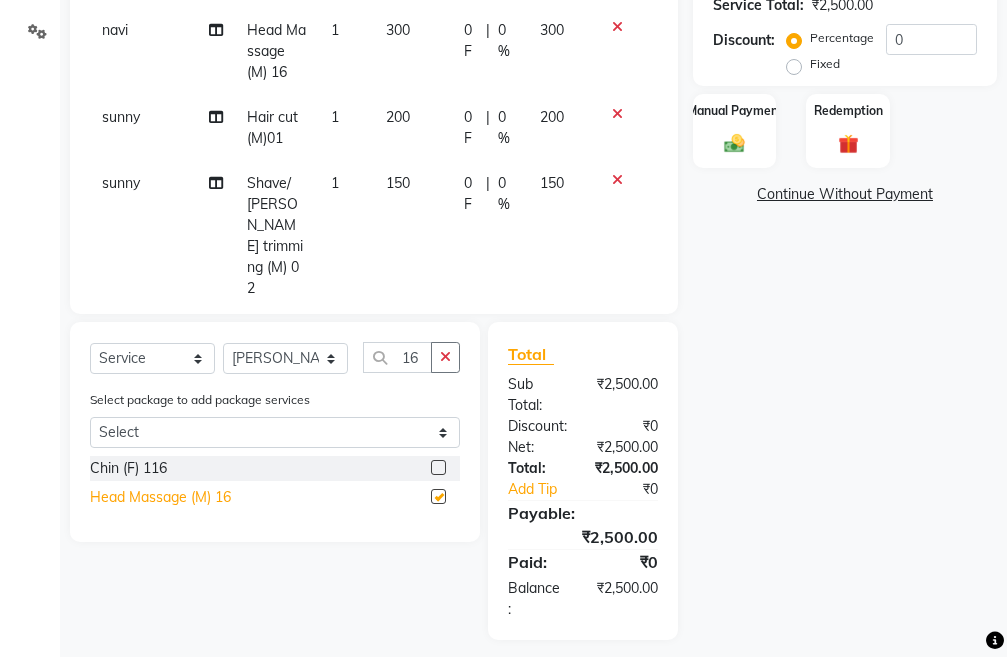 checkbox on "false" 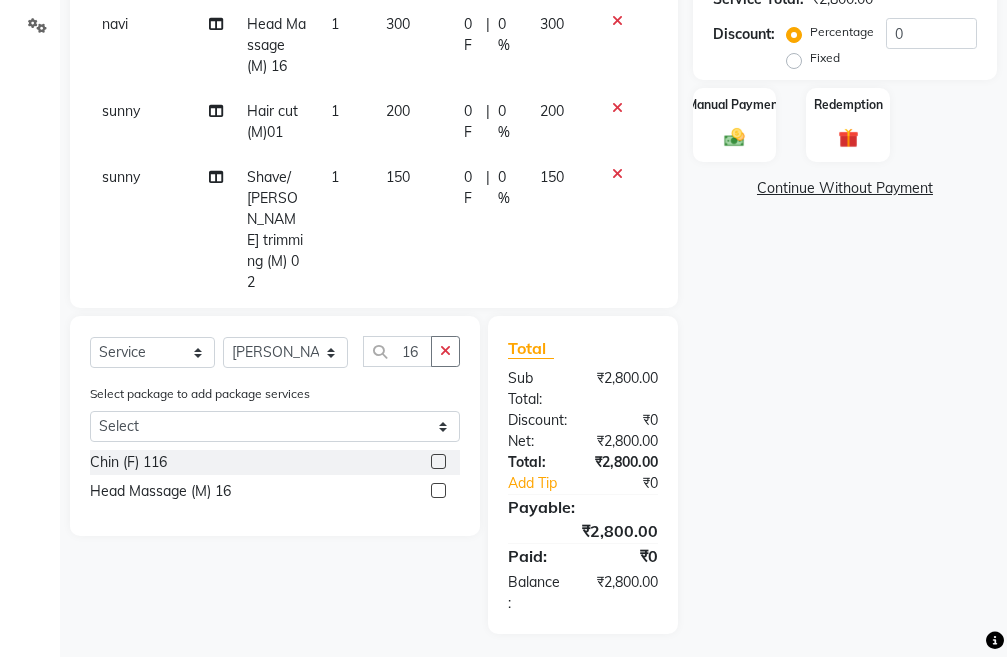 scroll, scrollTop: 494, scrollLeft: 0, axis: vertical 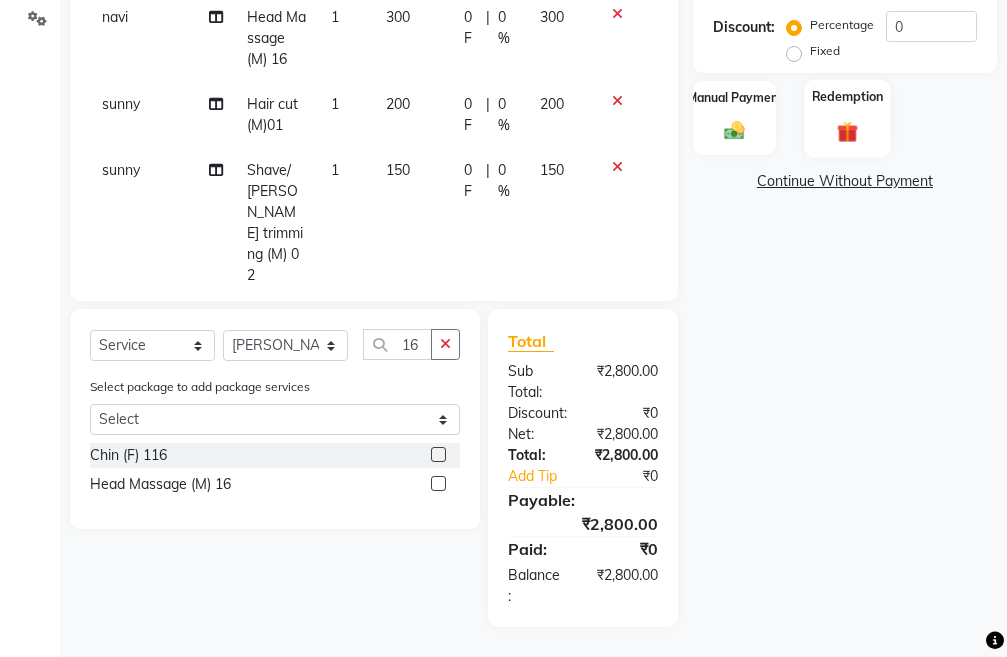 click 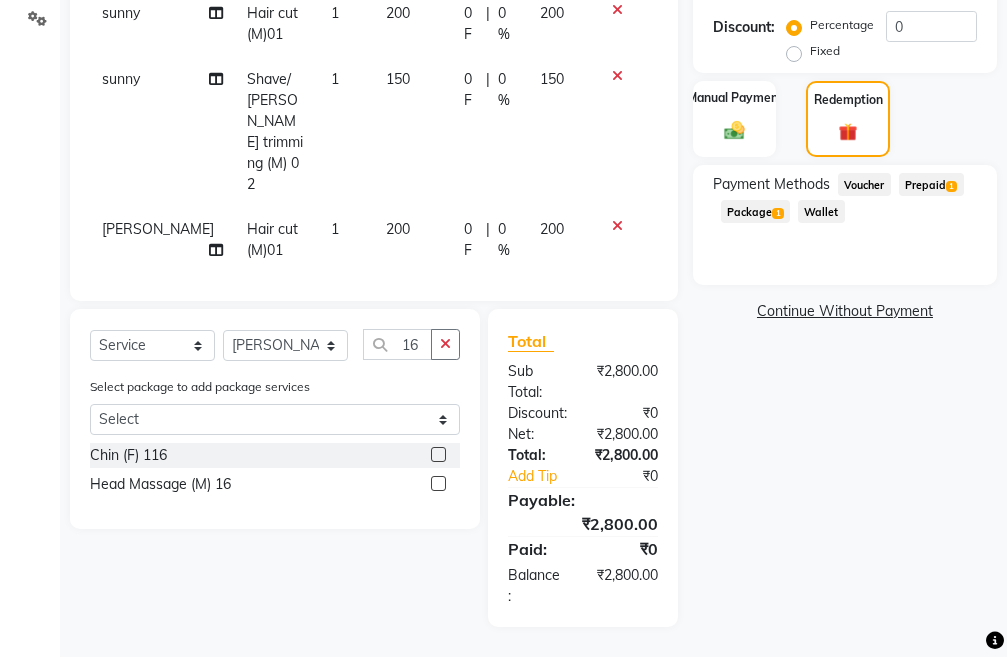 scroll, scrollTop: 335, scrollLeft: 0, axis: vertical 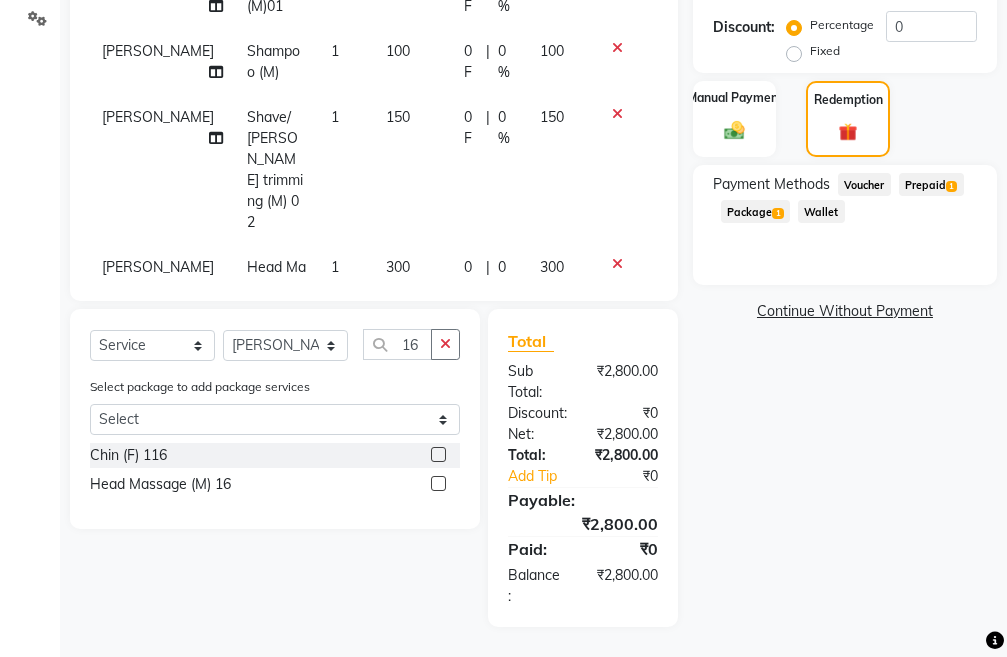 click on "Prepaid  1" 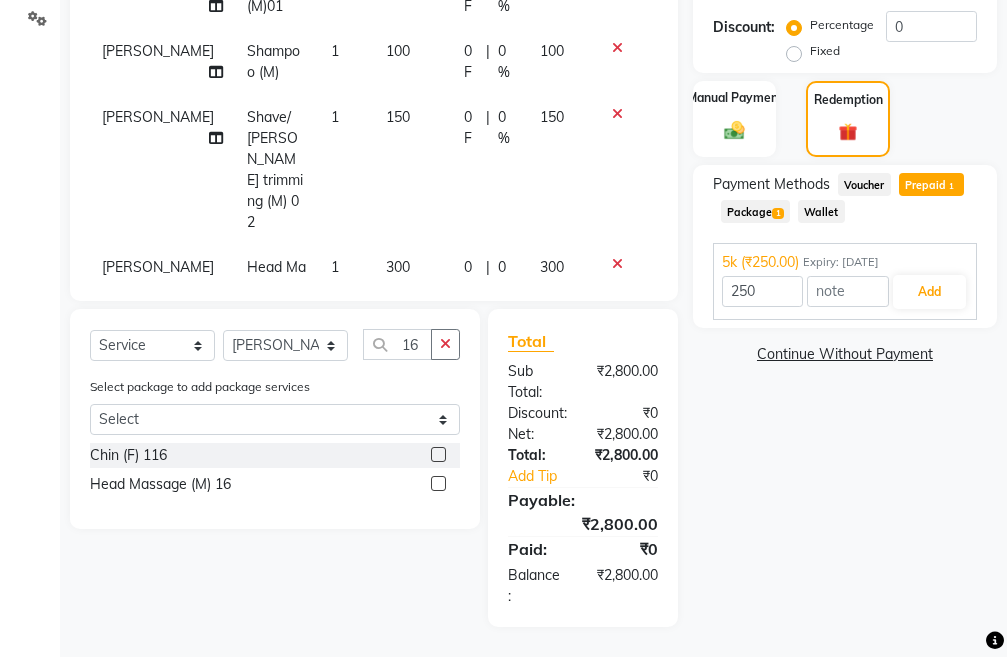 click on "Package  1" 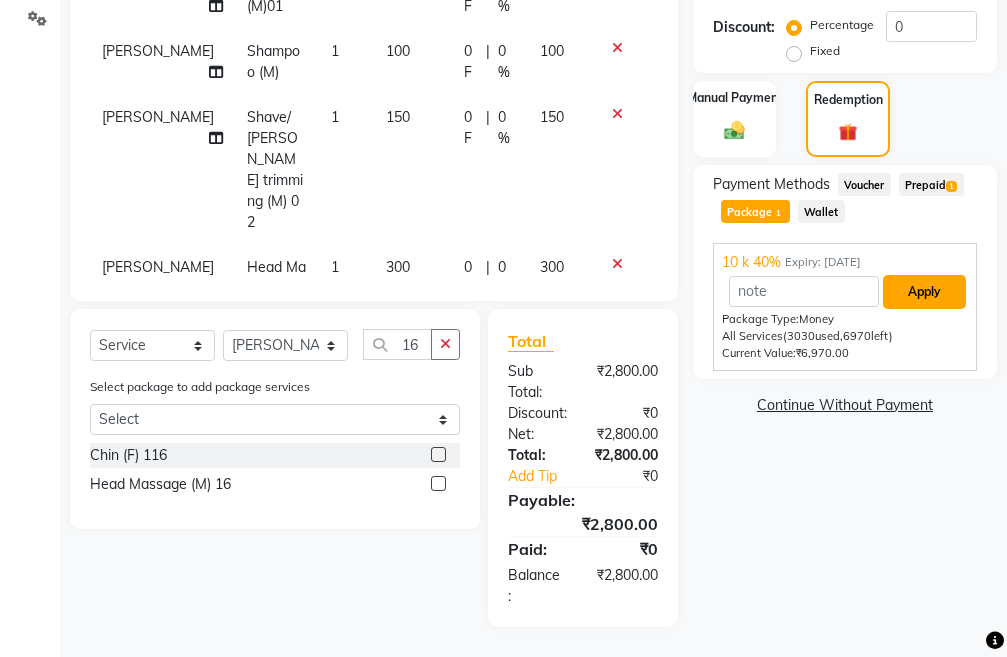 click on "Apply" at bounding box center (924, 292) 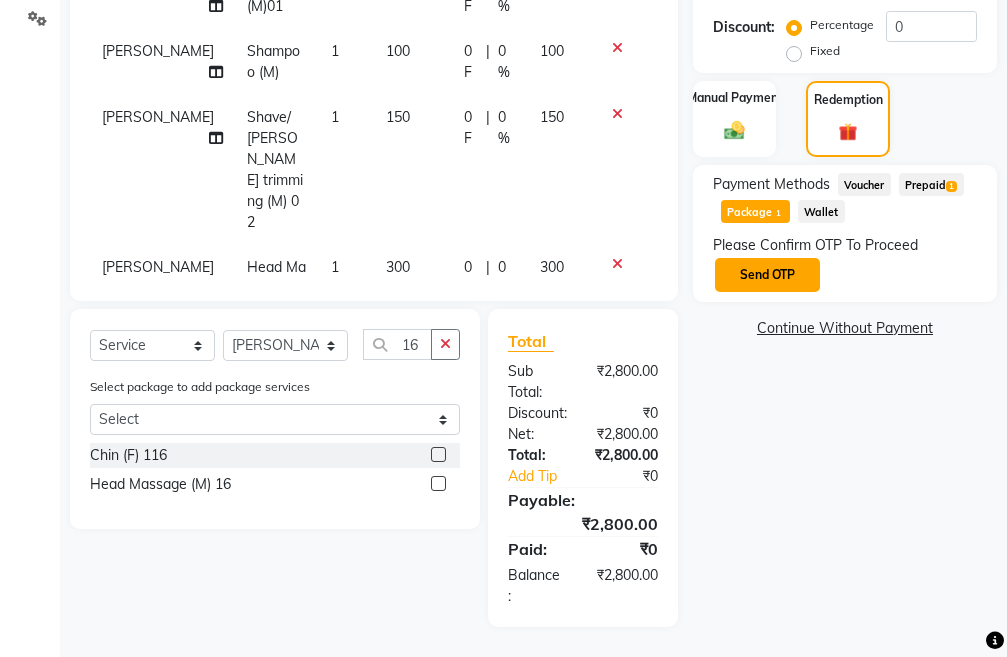 click on "Send OTP" 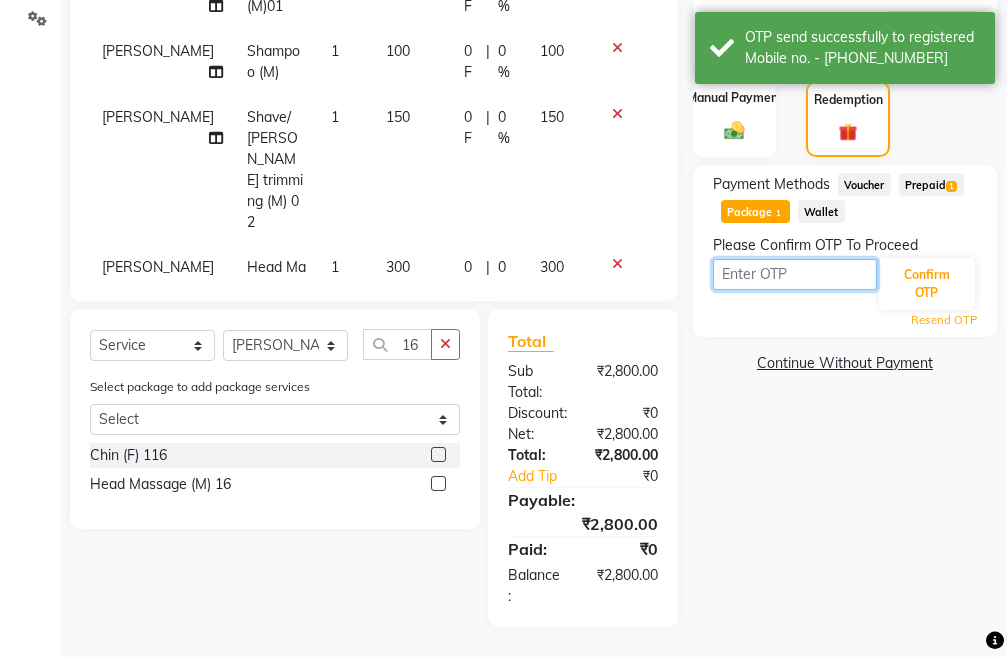 click at bounding box center [795, 274] 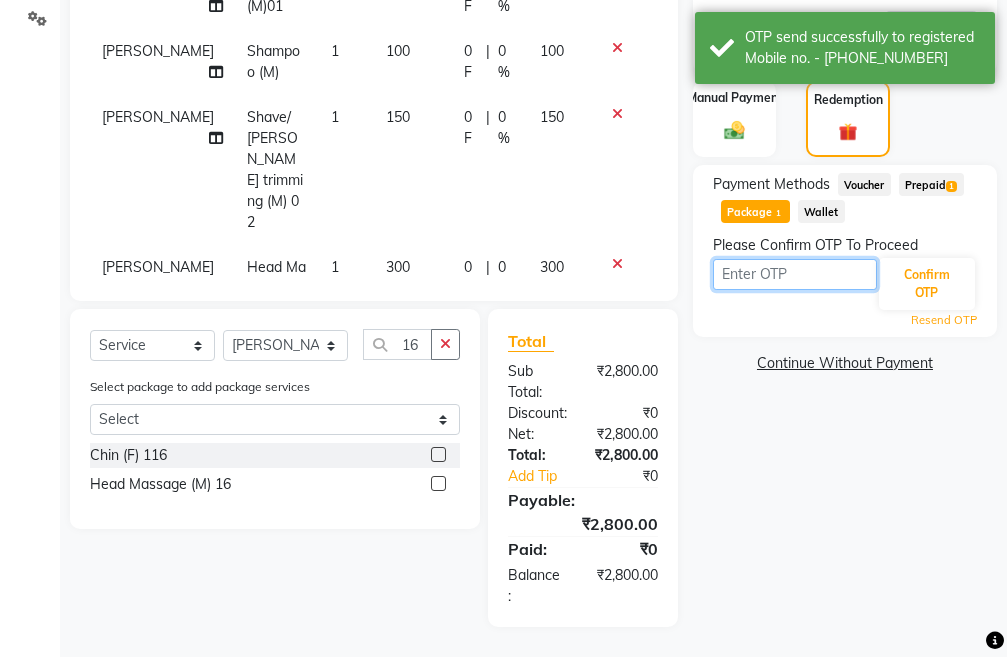 type on "0" 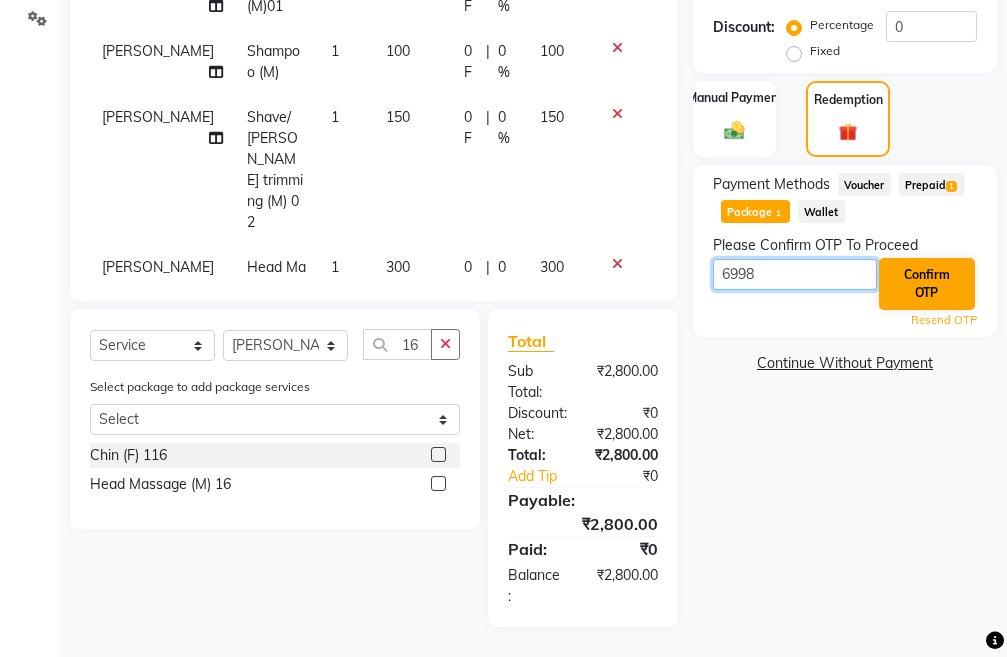 type on "6998" 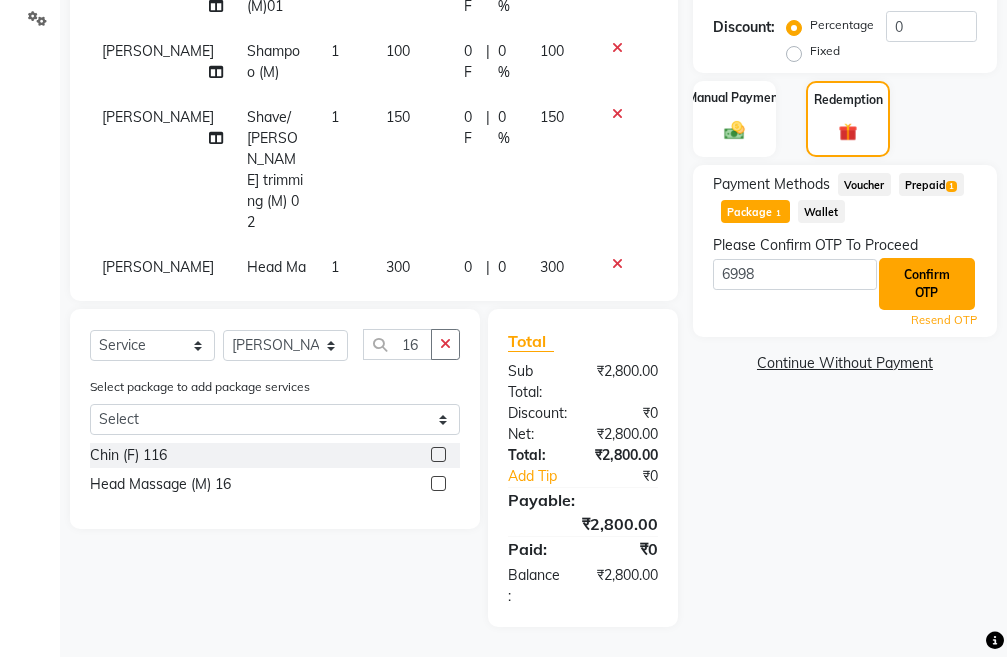 click on "Confirm OTP" 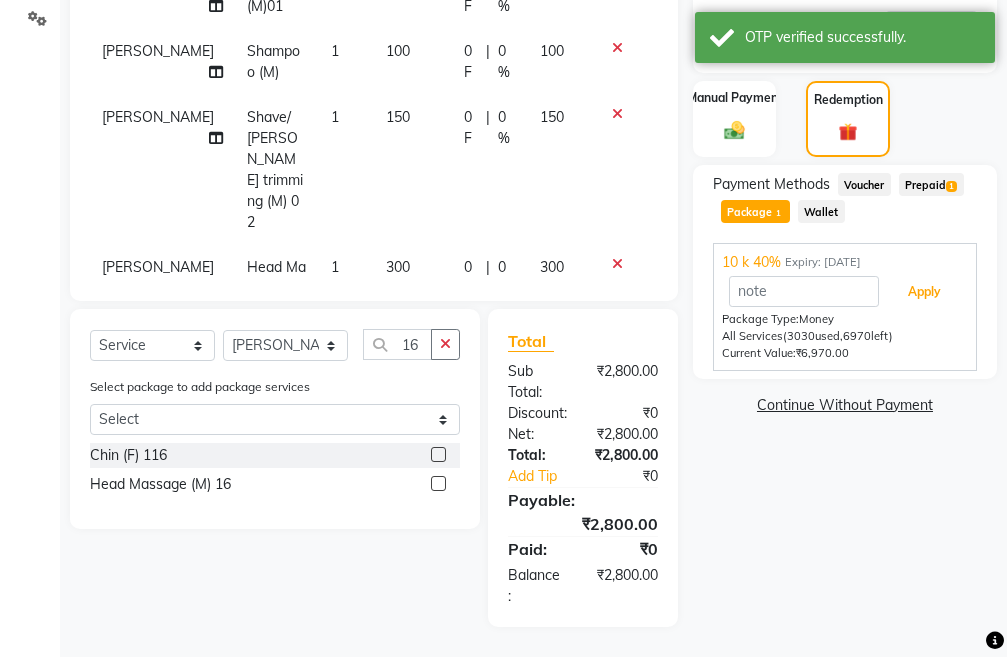 click on "Apply" at bounding box center (924, 292) 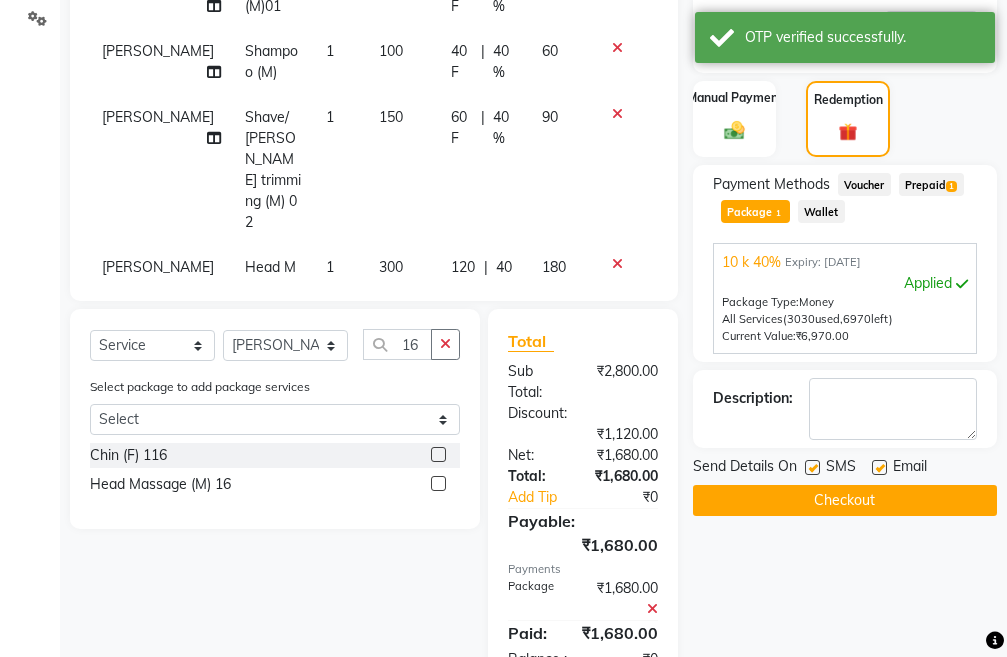 scroll, scrollTop: 578, scrollLeft: 0, axis: vertical 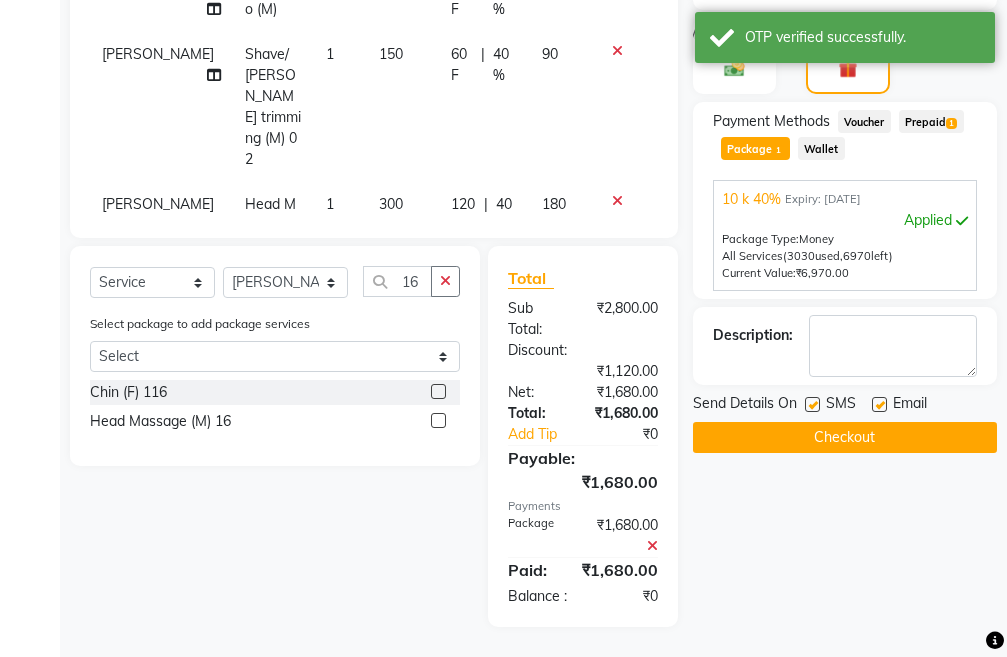 click on "Checkout" 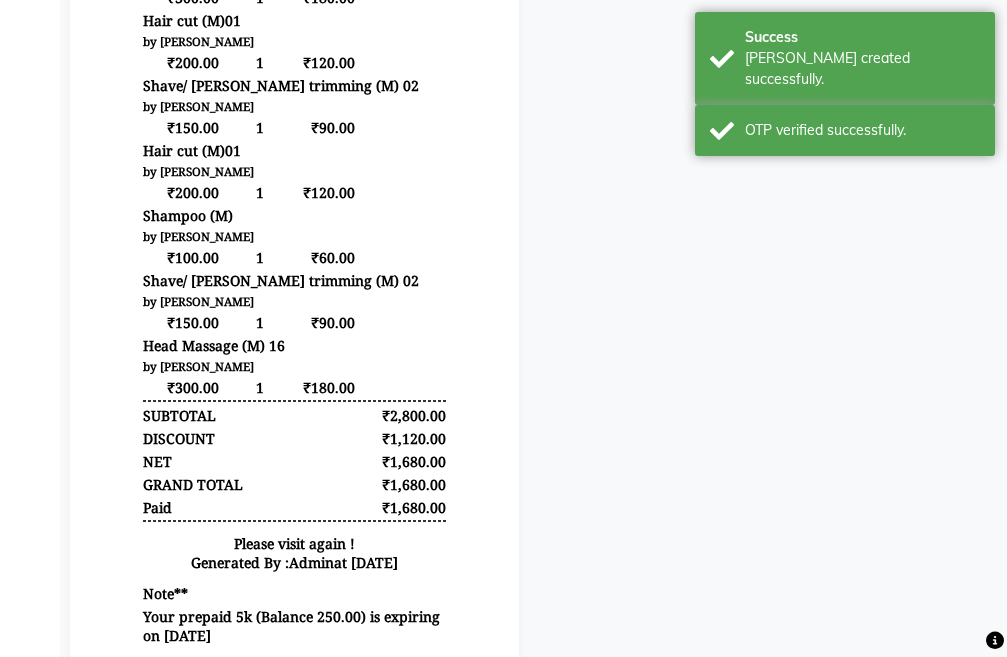 scroll, scrollTop: 896, scrollLeft: 0, axis: vertical 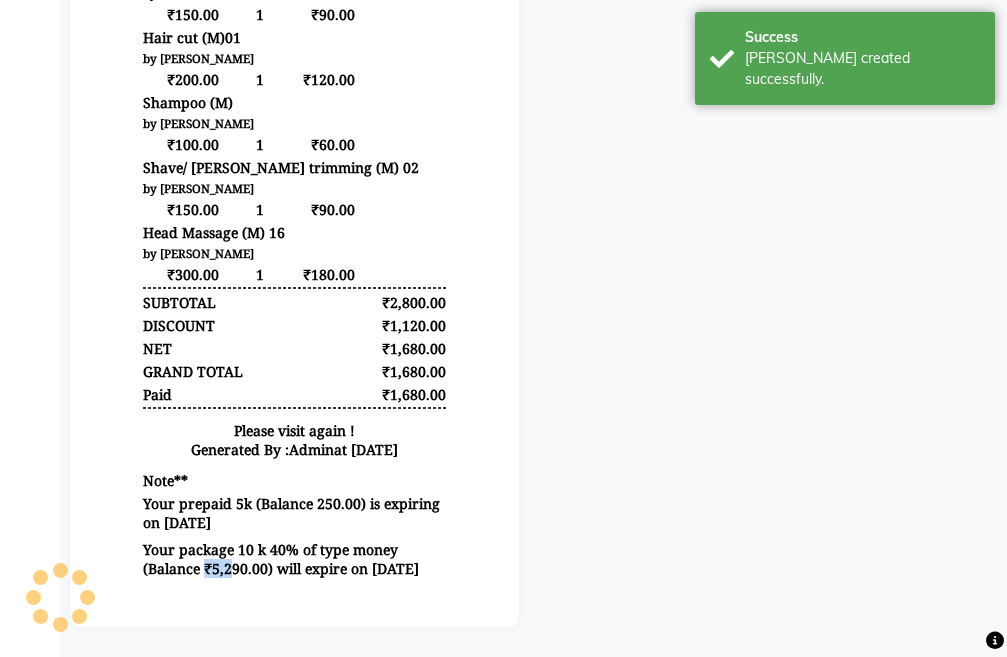 drag, startPoint x: 190, startPoint y: 568, endPoint x: 214, endPoint y: 578, distance: 26 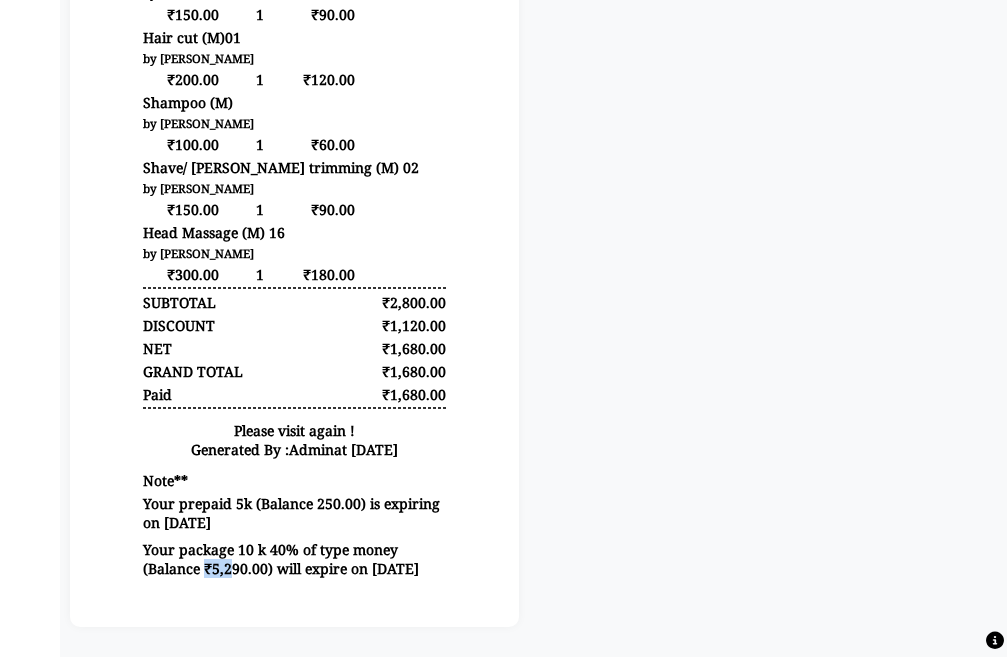 click on "₹2,800.00" at bounding box center [406, 302] 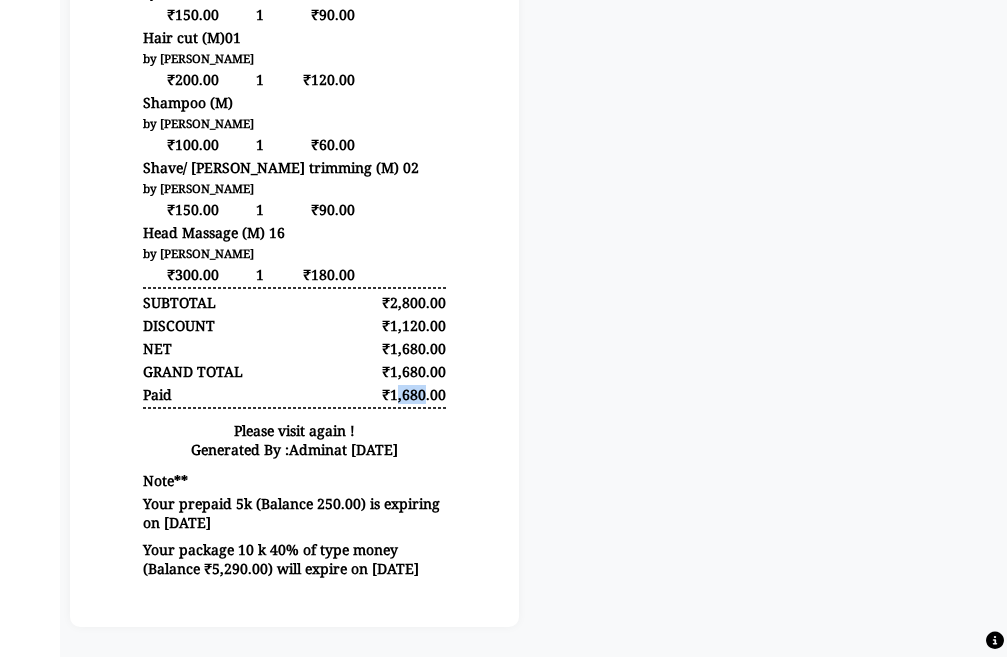 drag, startPoint x: 373, startPoint y: 396, endPoint x: 405, endPoint y: 404, distance: 32.984844 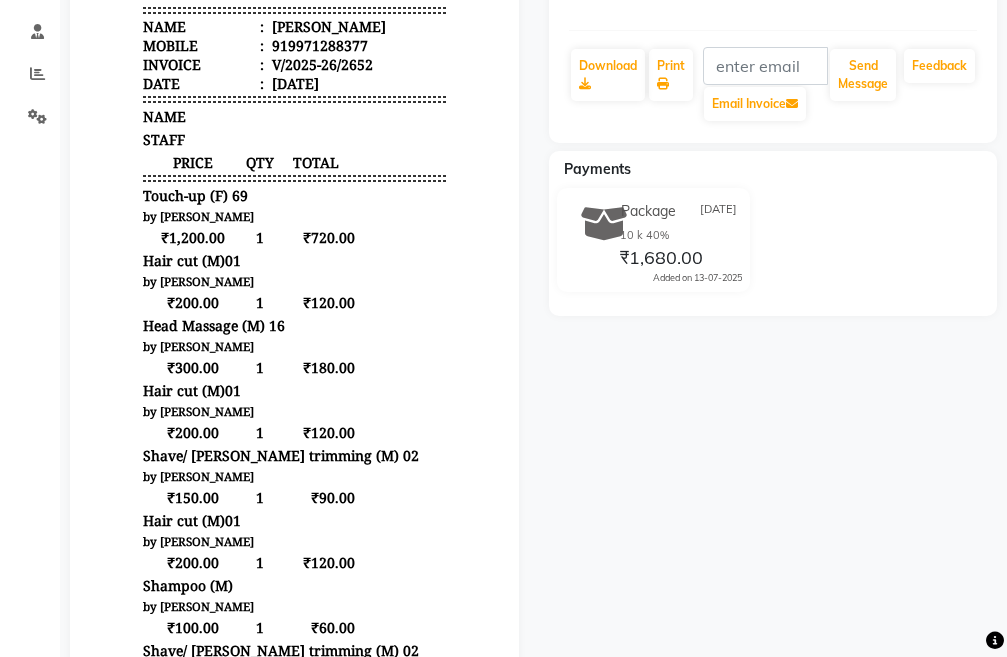 scroll, scrollTop: 0, scrollLeft: 0, axis: both 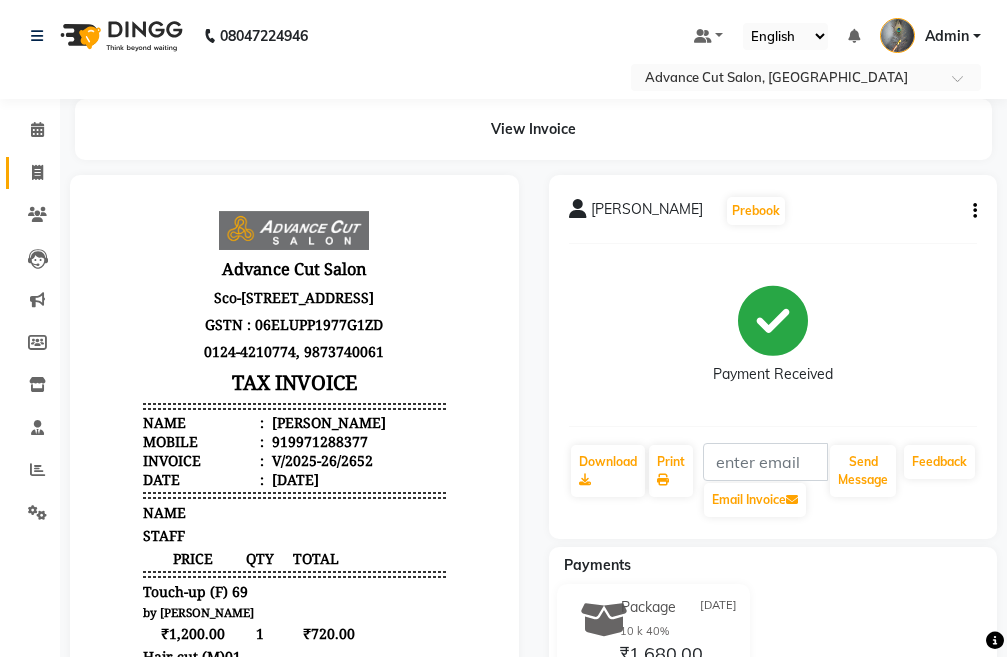 click on "Invoice" 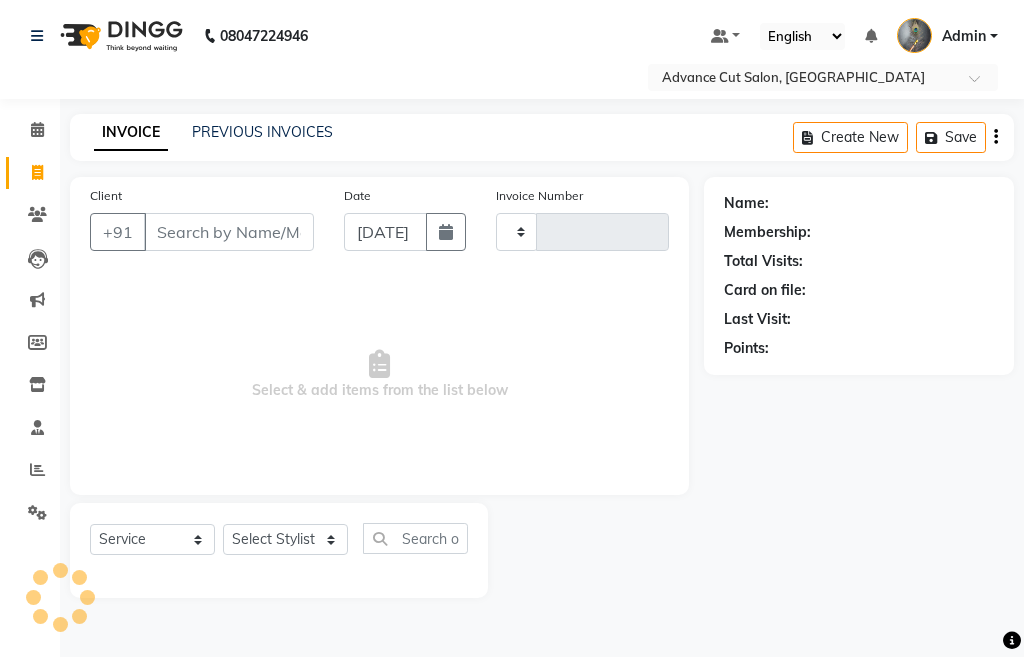 type on "2653" 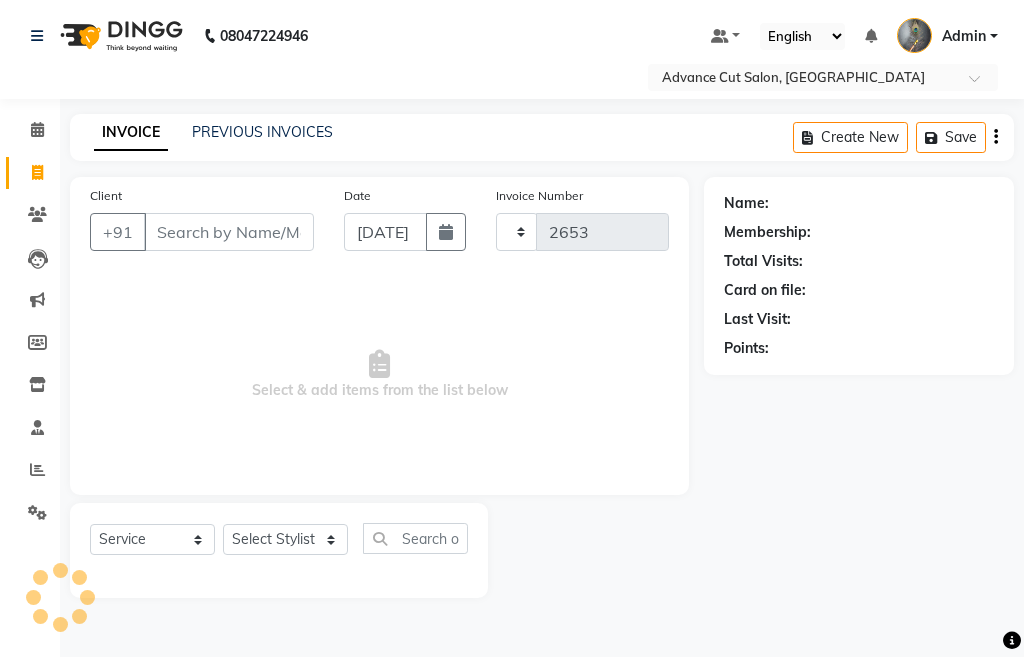 select on "4939" 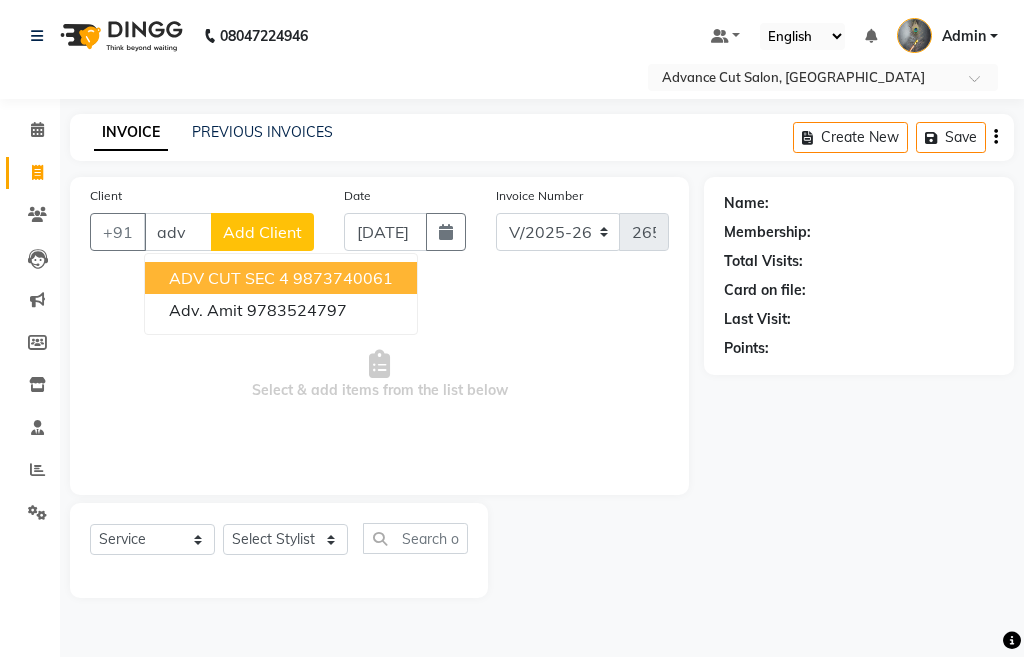 click on "ADV CUT SEC 4  9873740061" at bounding box center (281, 278) 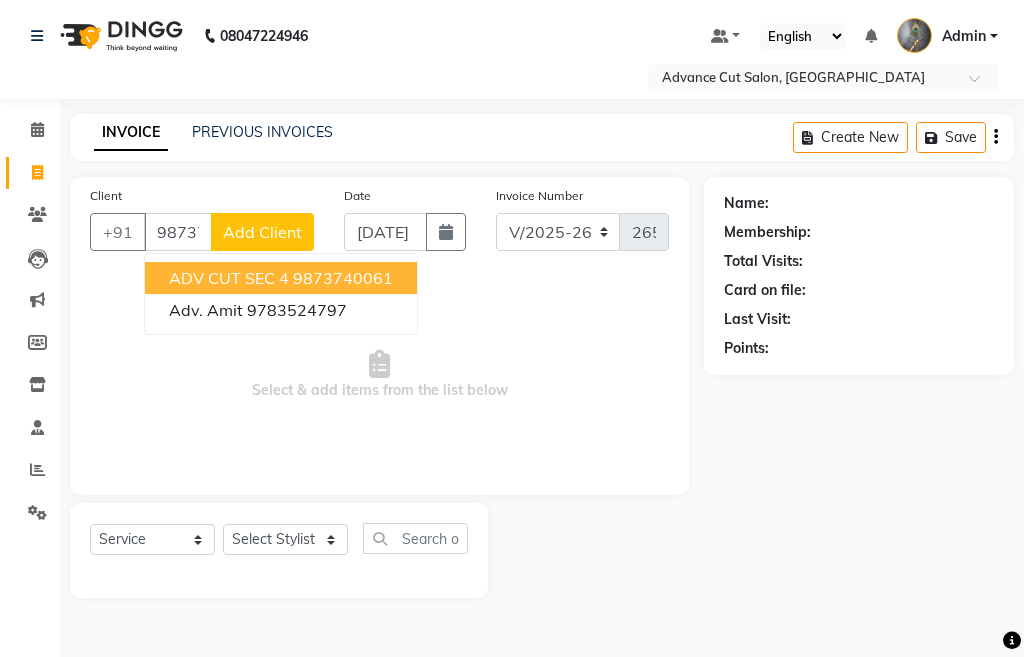 type on "9873740061" 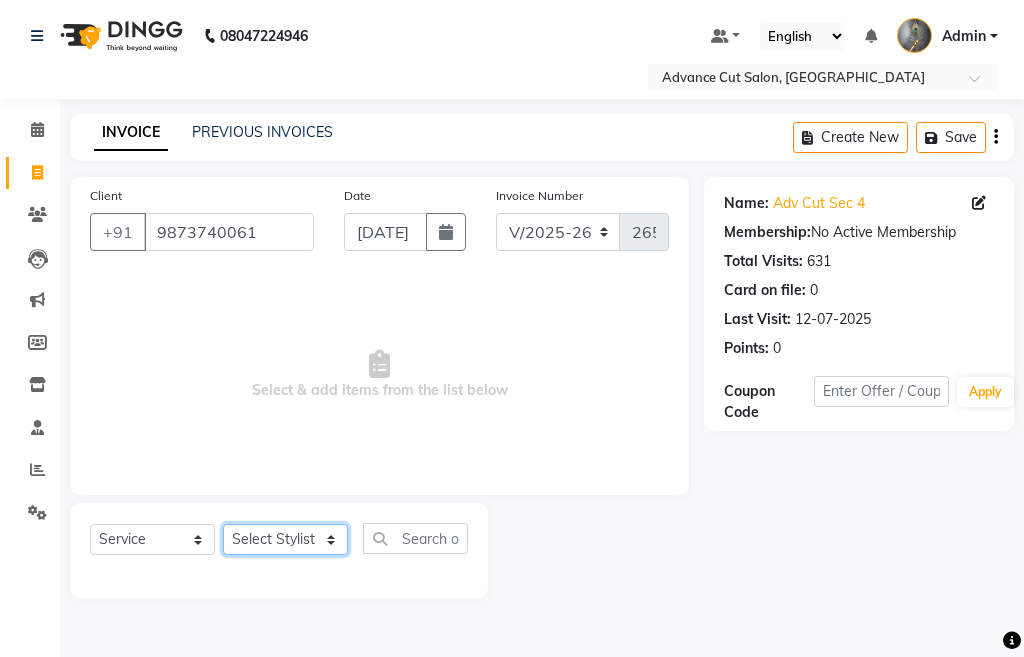click on "Select Stylist Admin chahit COUNTOR [PERSON_NAME] mamta [PERSON_NAME] navi [PERSON_NAME] [PERSON_NAME] [PERSON_NAME] sunny tip" 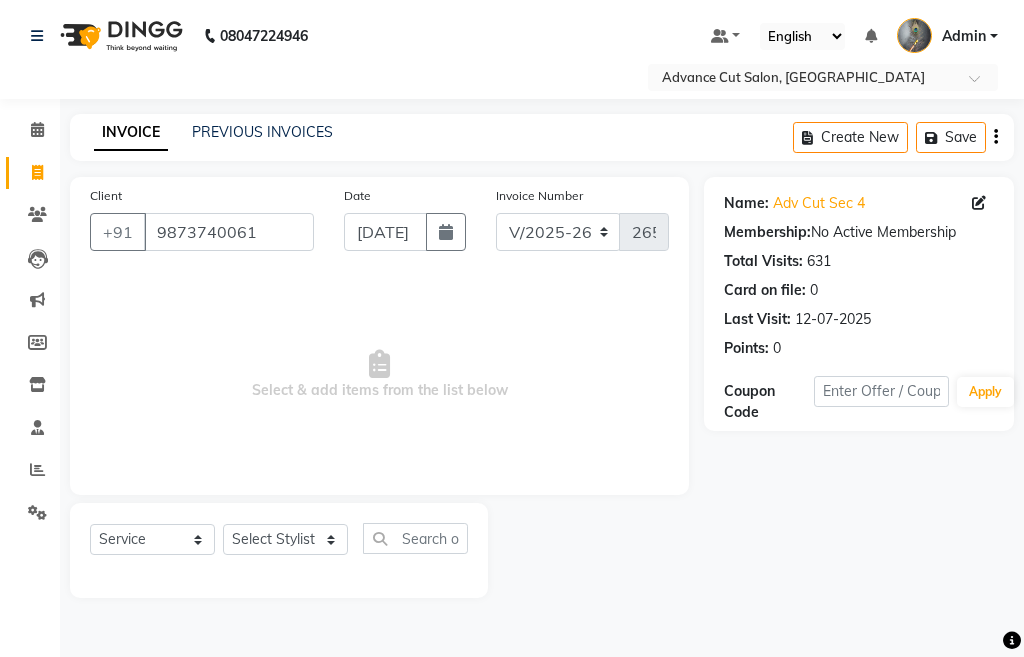 click on "Select & add items from the list below" at bounding box center (379, 375) 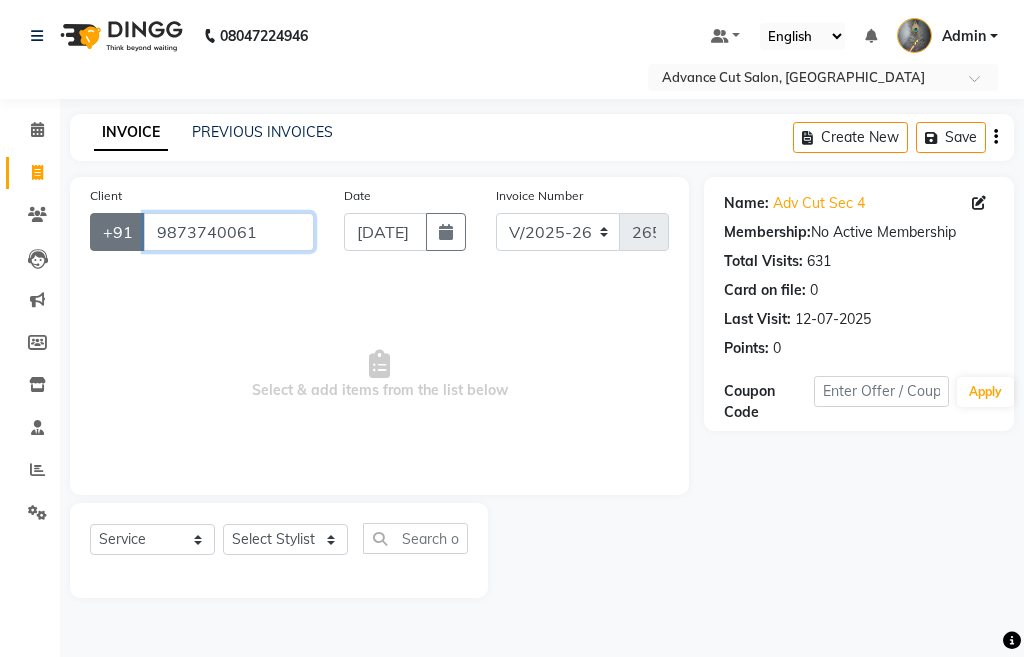 drag, startPoint x: 303, startPoint y: 228, endPoint x: 143, endPoint y: 235, distance: 160.15305 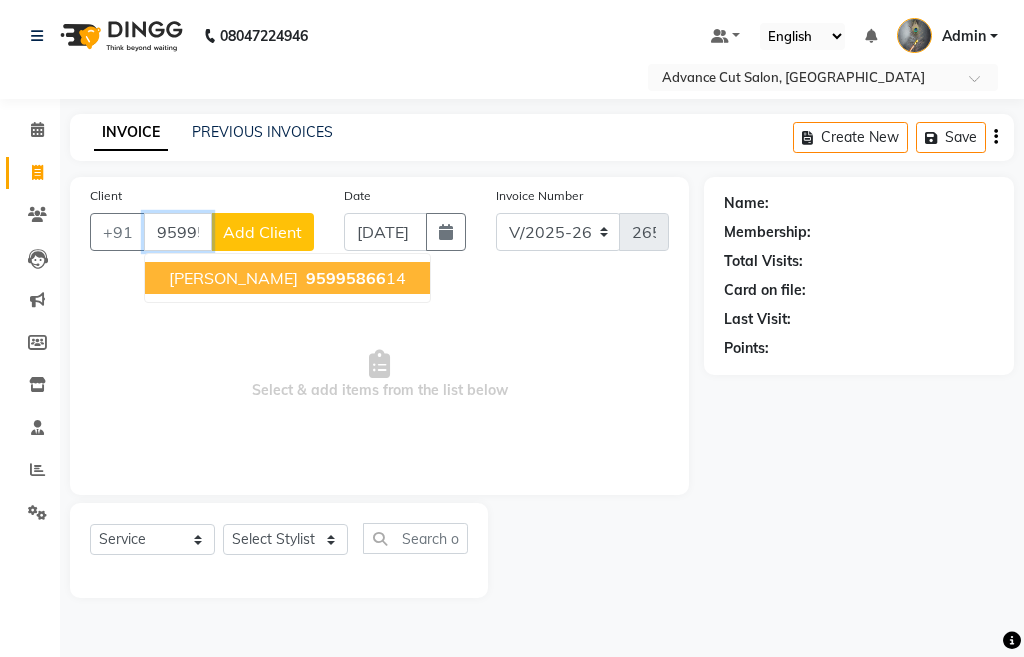 click on "[PERSON_NAME]" at bounding box center (233, 278) 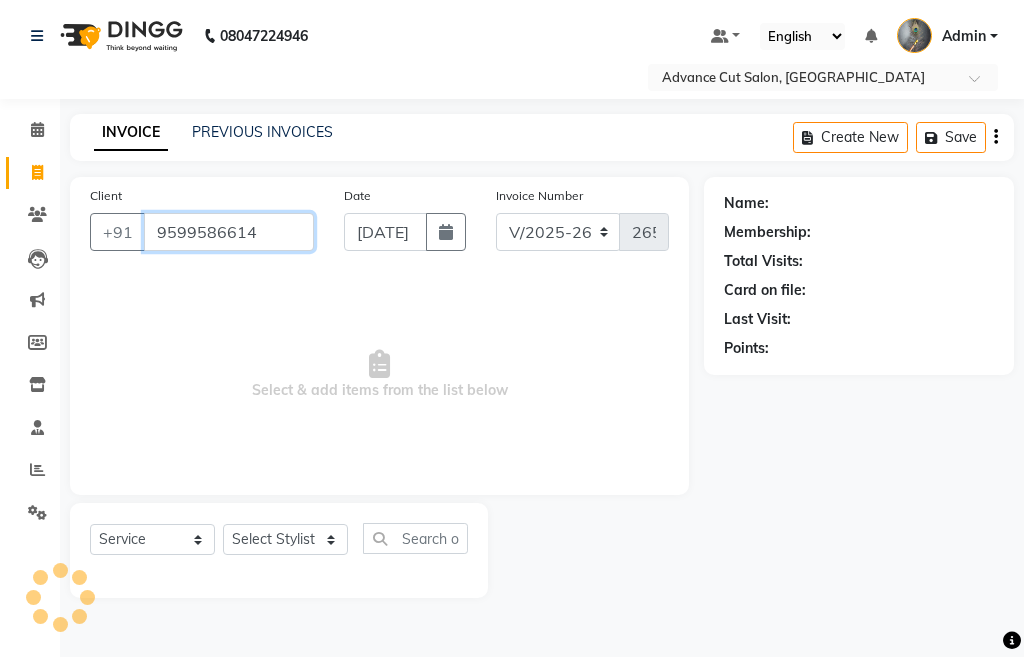 type on "9599586614" 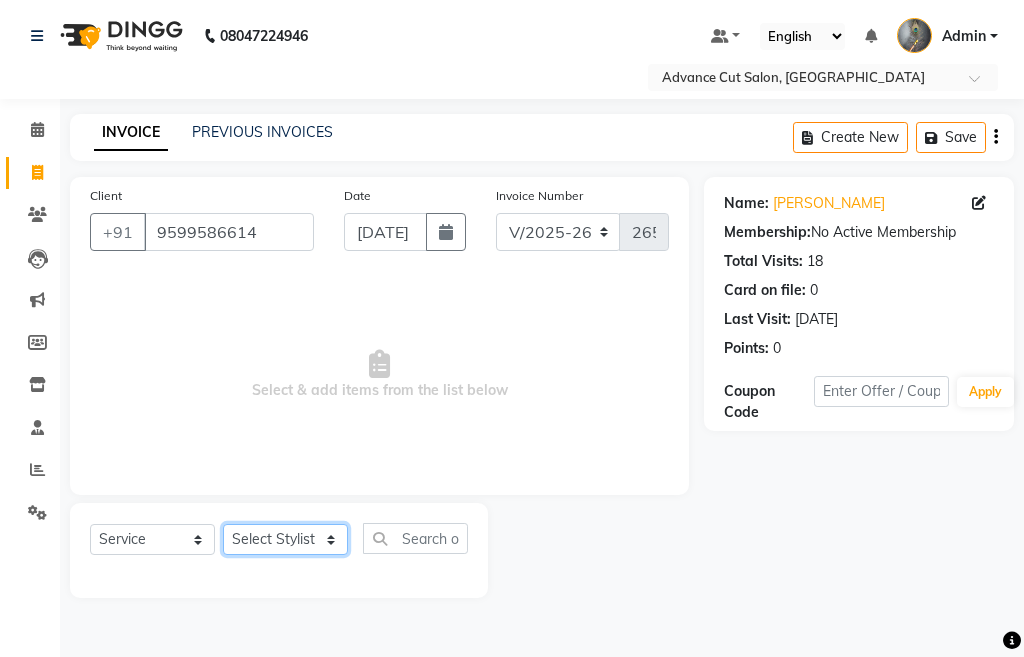 click on "Select Stylist Admin chahit COUNTOR [PERSON_NAME] mamta [PERSON_NAME] navi [PERSON_NAME] [PERSON_NAME] [PERSON_NAME] sunny tip" 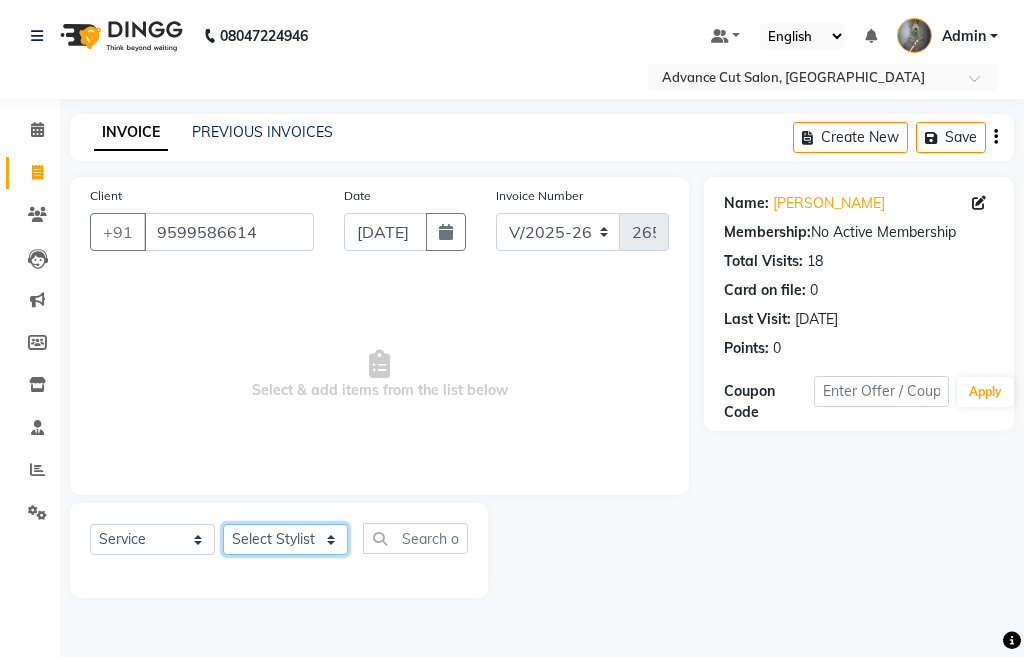 select on "30646" 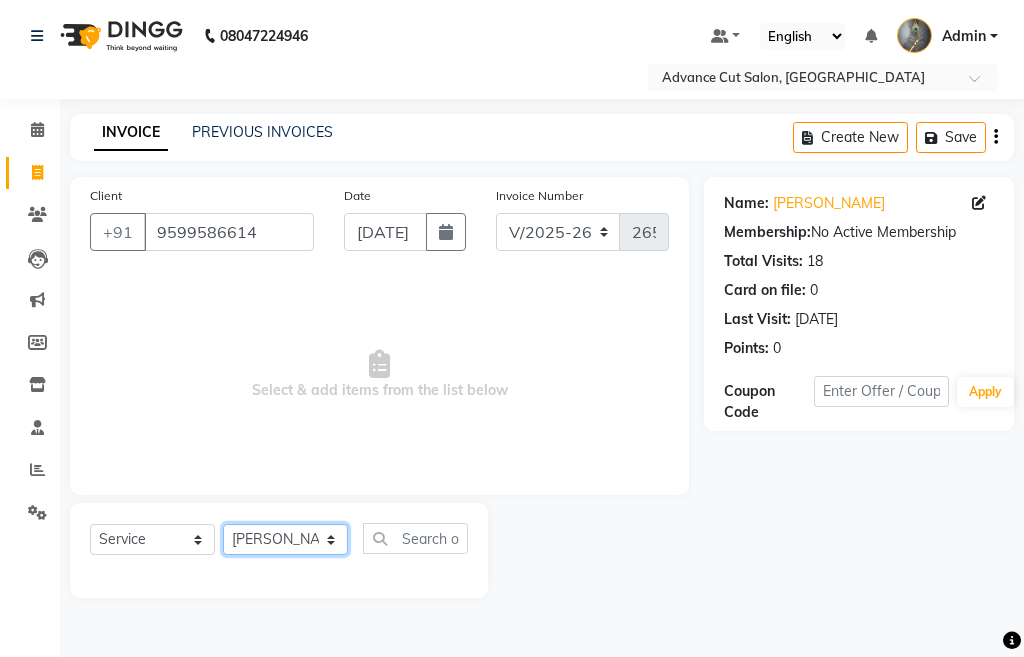 click on "Select Stylist Admin chahit COUNTOR [PERSON_NAME] mamta [PERSON_NAME] navi [PERSON_NAME] [PERSON_NAME] [PERSON_NAME] sunny tip" 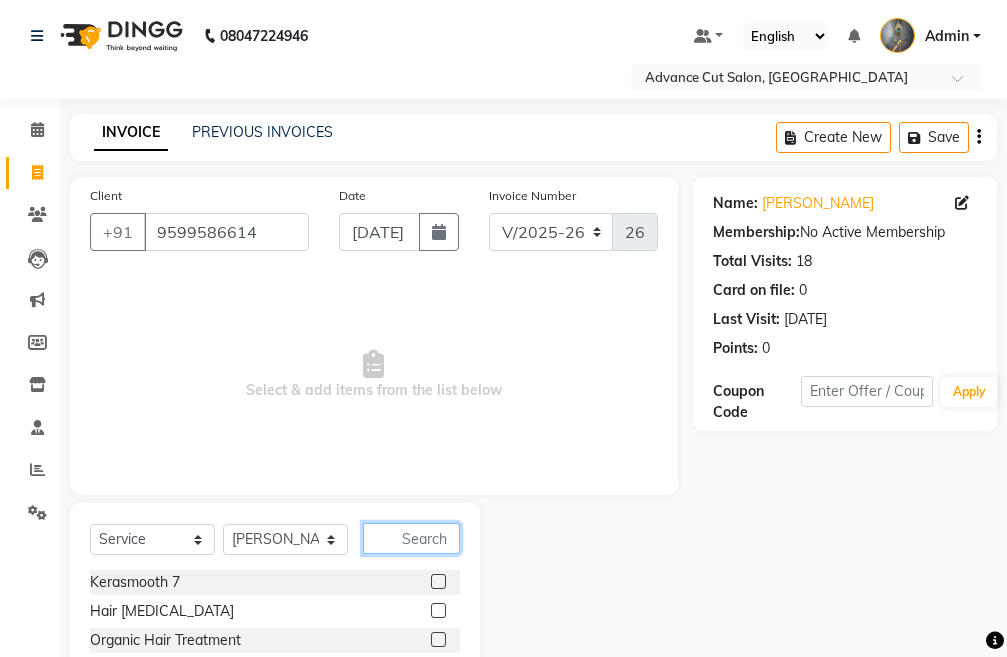 click 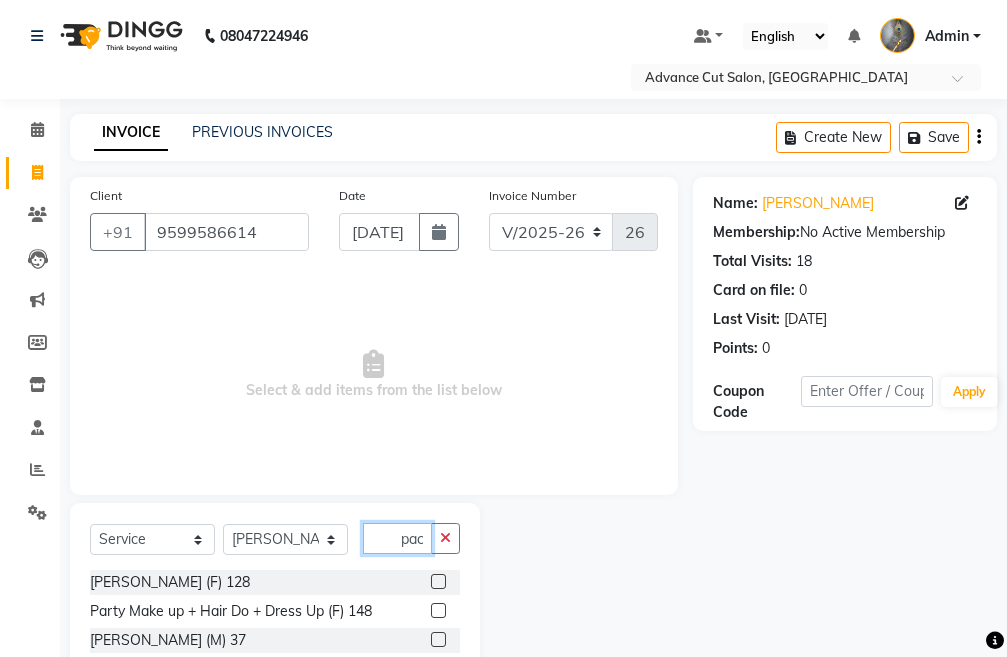 scroll, scrollTop: 0, scrollLeft: 0, axis: both 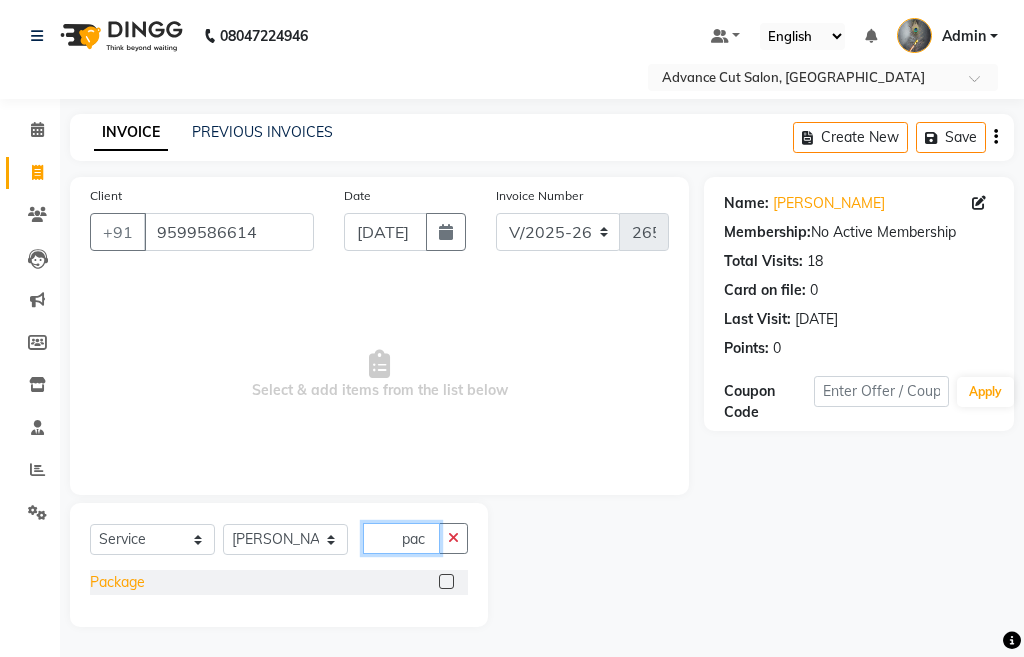type on "pac" 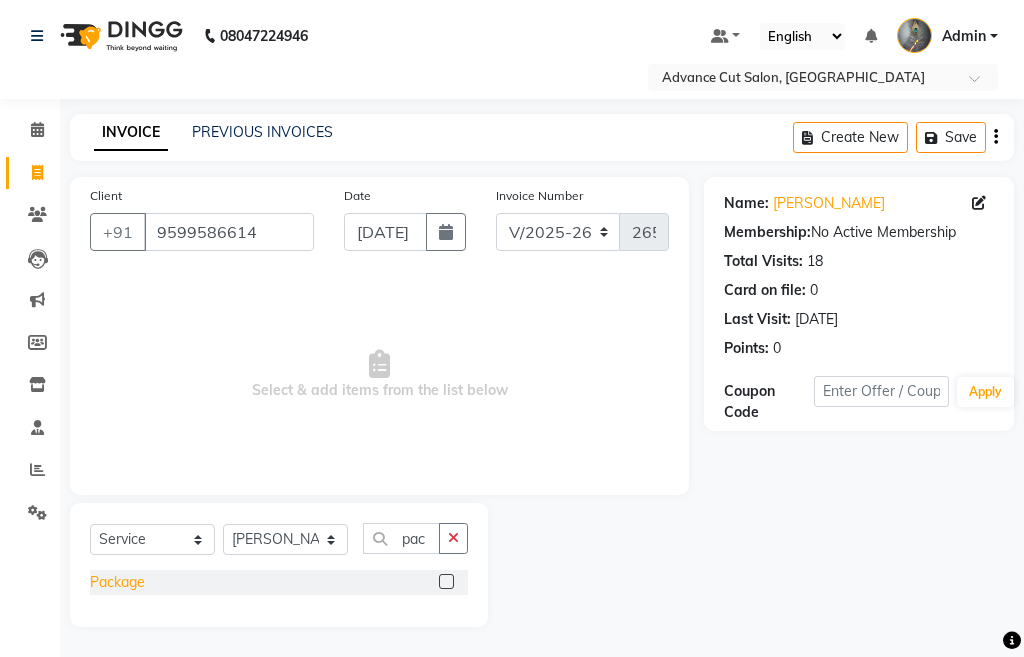 click on "Package" 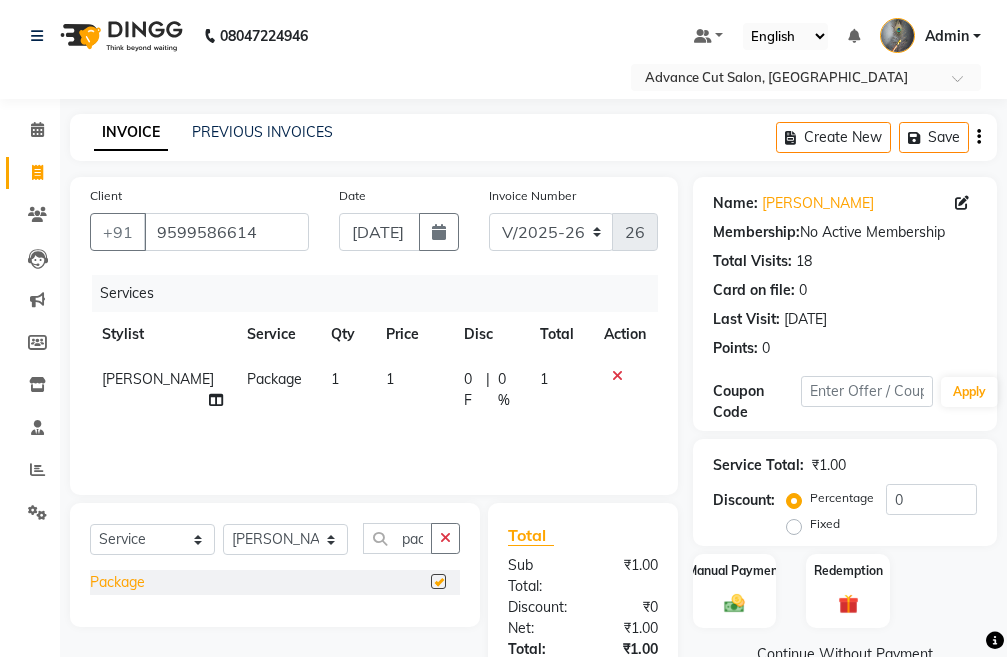 checkbox on "false" 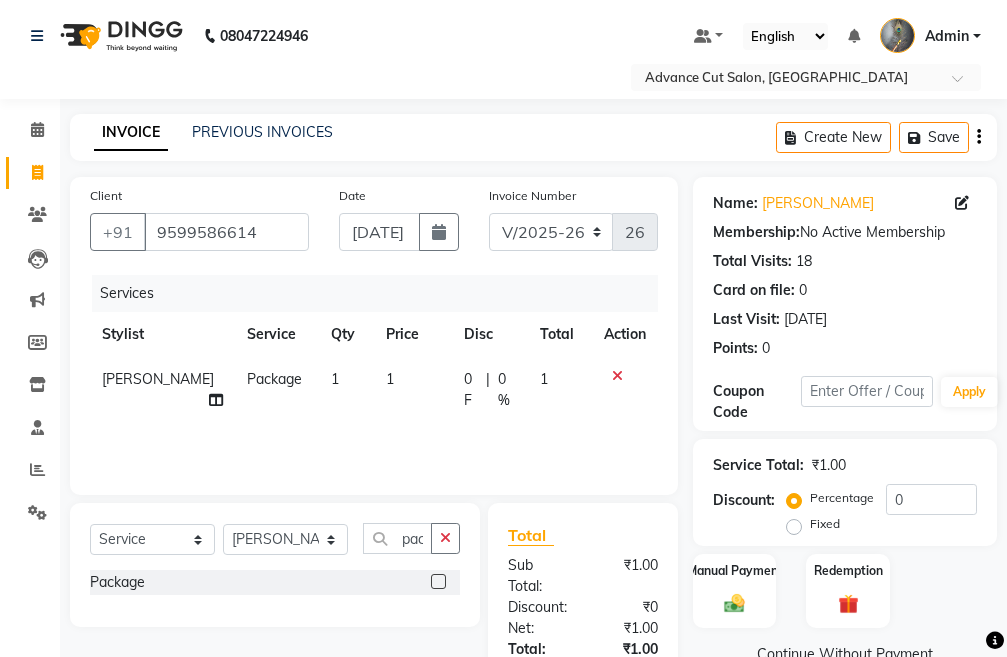 click on "1" 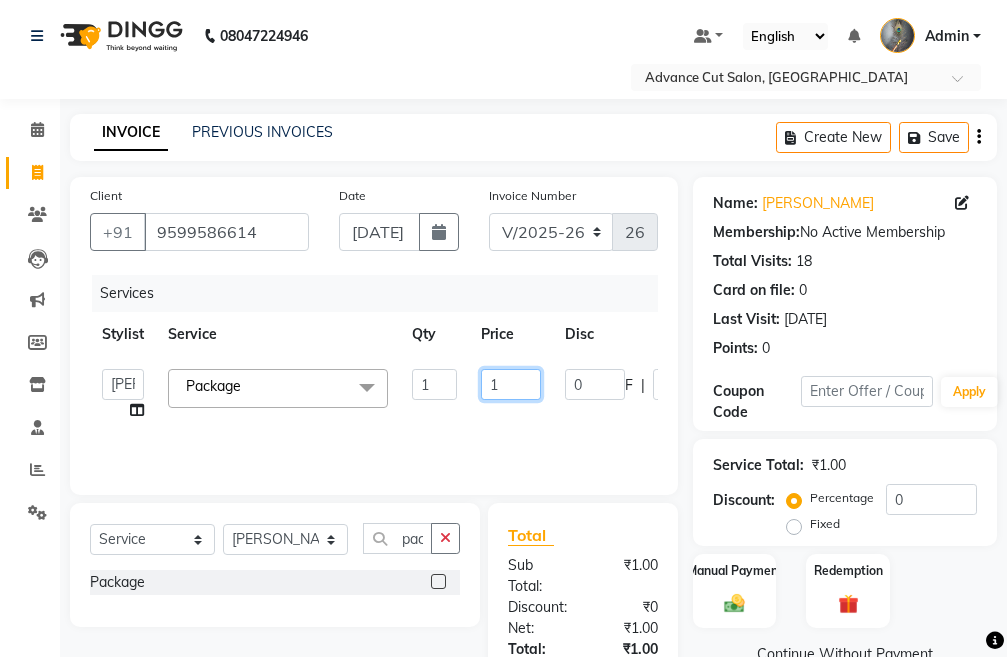 click on "1" 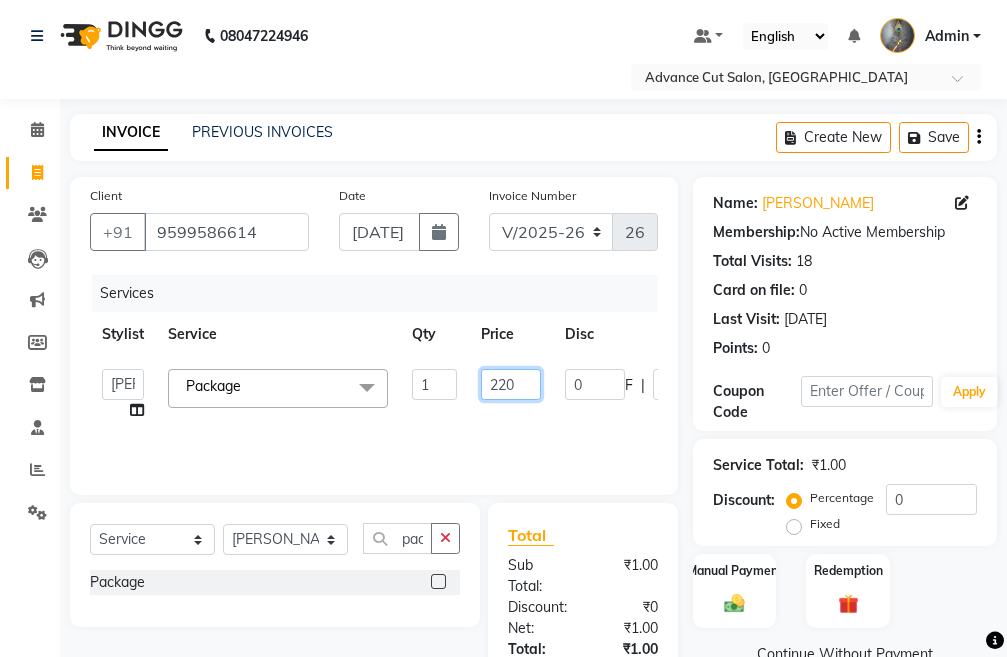 type on "2200" 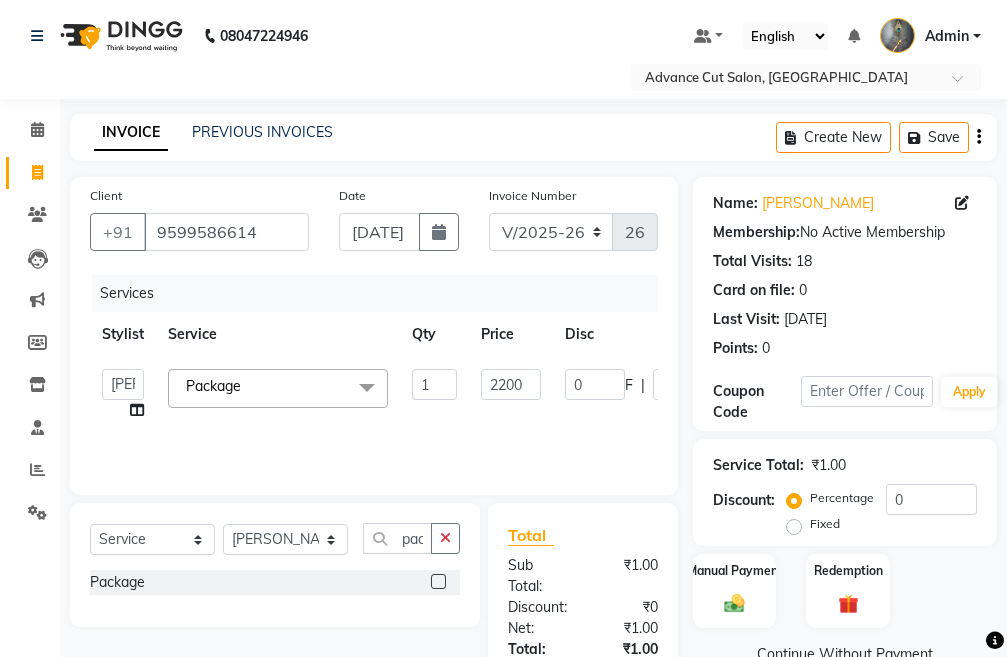 click on "Services Stylist Service Qty Price Disc Total Action  Admin   chahit   COUNTOR   [PERSON_NAME]   mamta   [PERSON_NAME]   navi   [PERSON_NAME]   [PERSON_NAME]   [PERSON_NAME]   sunny   tip  Package  x Kerasmooth 7 Hair [MEDICAL_DATA] Organic Hair Treatment Moisture Tretment hair wash & blow dry GK Keratin Threading Taxes raga Dtan face fruit Bleach Mavi treatment Poof treatment Nanoplastia Prebooking Mens makeup Wax hand & leg Nail cutting Perming O3 dtan kerateen [PERSON_NAME] dtan cheryls oxyferm oxy [PERSON_NAME] Prestige (F) 127 Clean-up (F) 122 Clean-up with Mask (F) 123 Whitening (F) 124 Totaly Floeless Rediance Expert Facial Age Perfectnist Casmara Vitamin Veg. Skinora Papaya Marshmellow (F) 128 Blanch (F) 129 Upendice (F) 130 Sothys Goji (F) 131 Casmara Gold Face (oxy/D-Tan) (F) 133 Face (Cheryls Oxyderm) (F) 134 Arms (F) 136 Legs (F) 137 Front/ Back (F) 138 Full Body (F) 139 face (Organic D-ten) 02 Classic Manicure (F) 140 PediPie Manicure (F) 141 Alga Manicure (F) 142 Classic Pedicure (F) 143 PediPie Pedicure (F) 144 1" 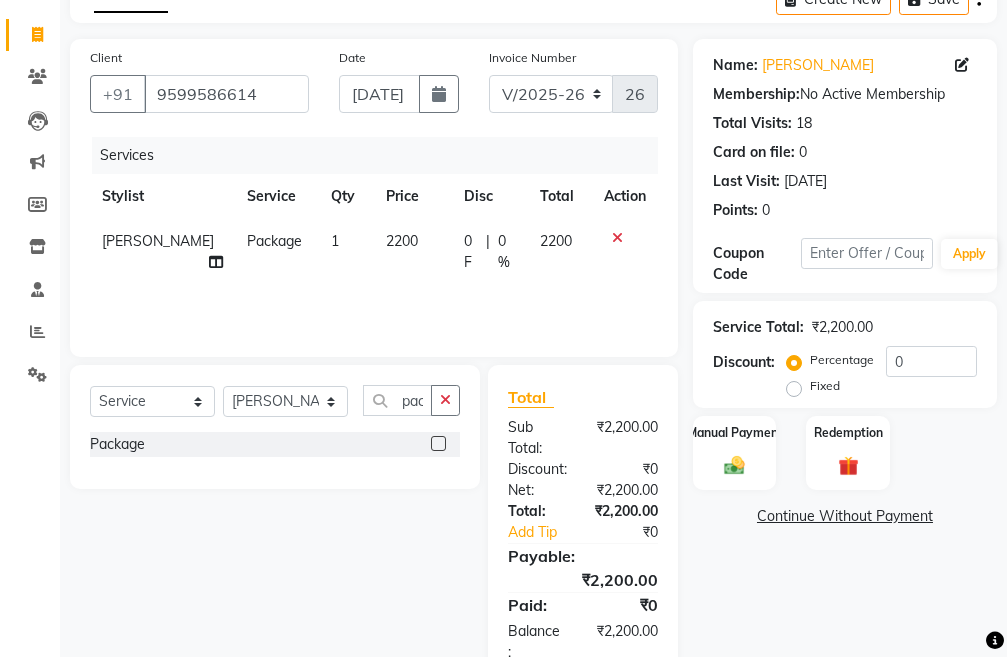 scroll, scrollTop: 194, scrollLeft: 0, axis: vertical 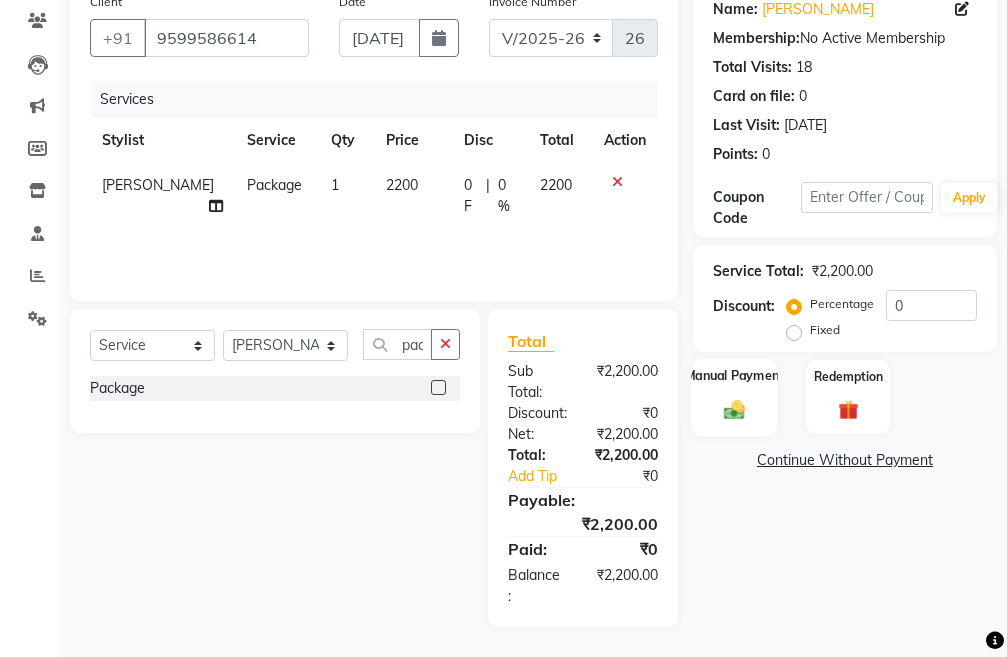 click on "Manual Payment" 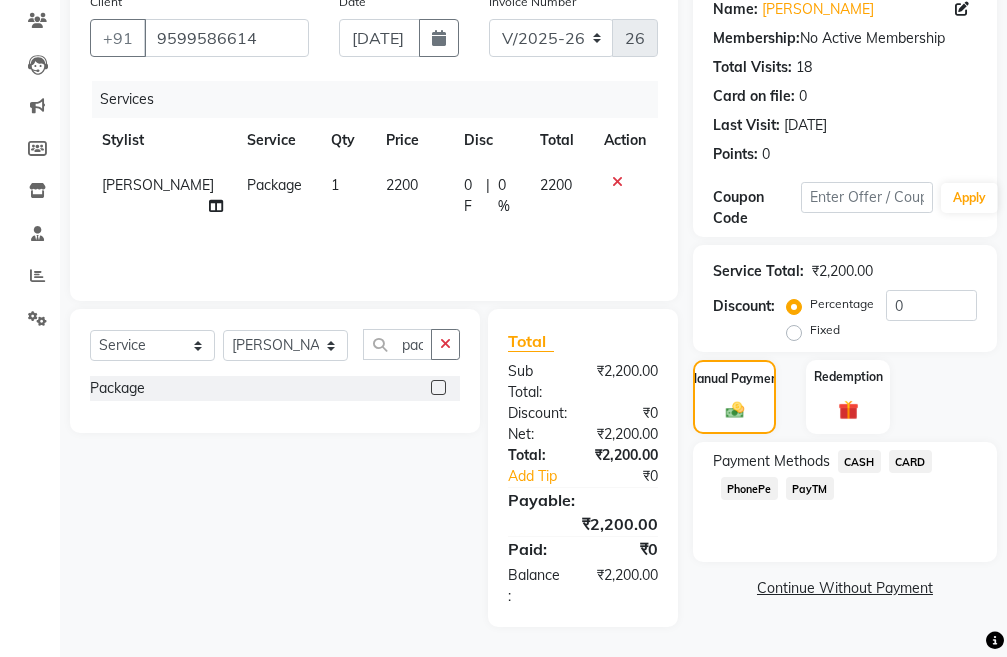 click on "PayTM" 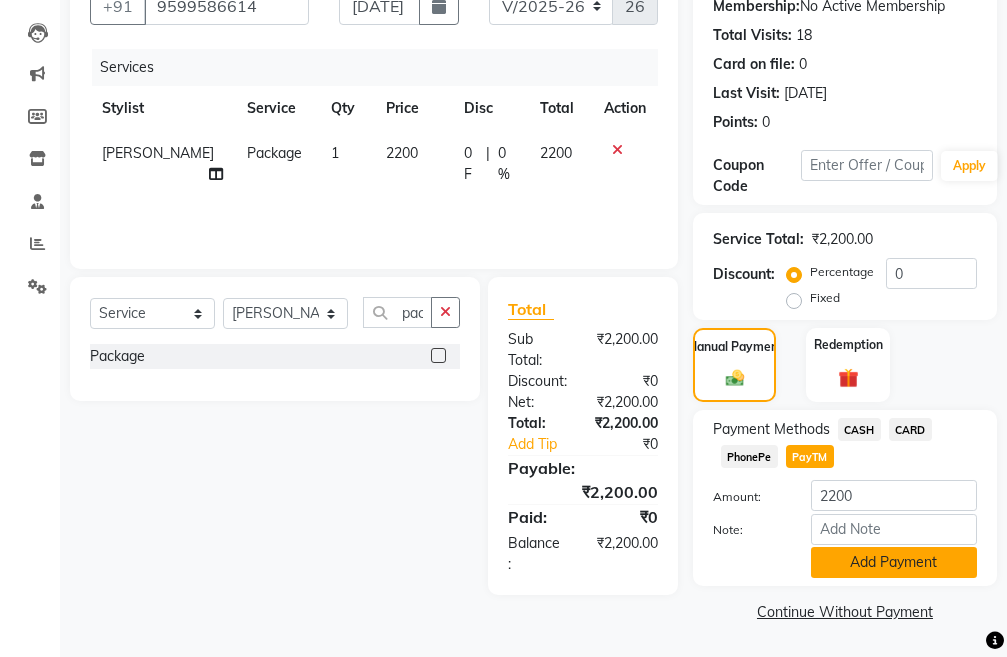 click on "Add Payment" 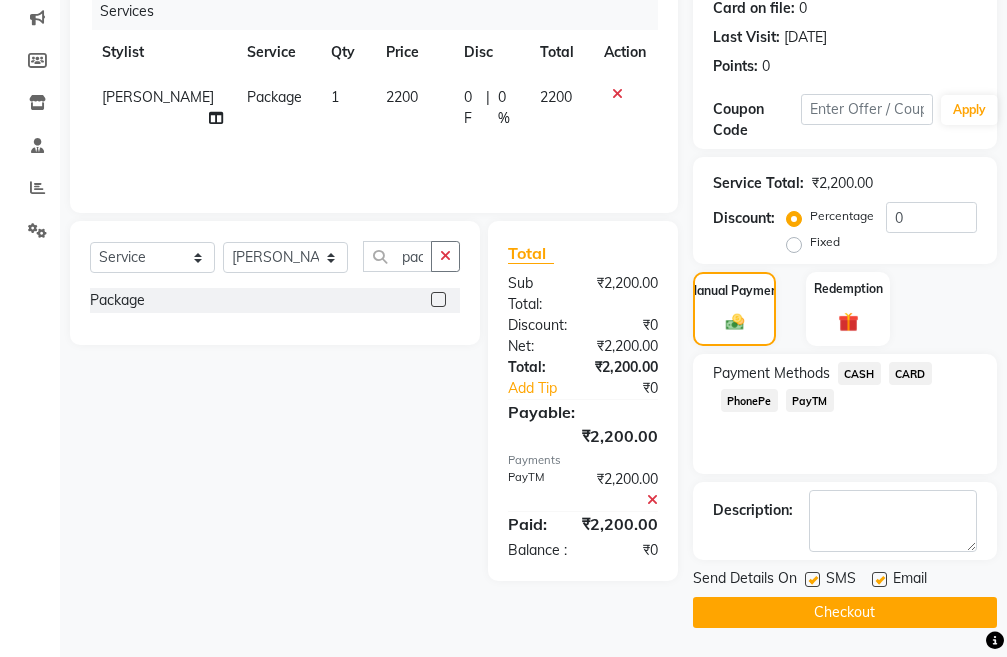 scroll, scrollTop: 283, scrollLeft: 0, axis: vertical 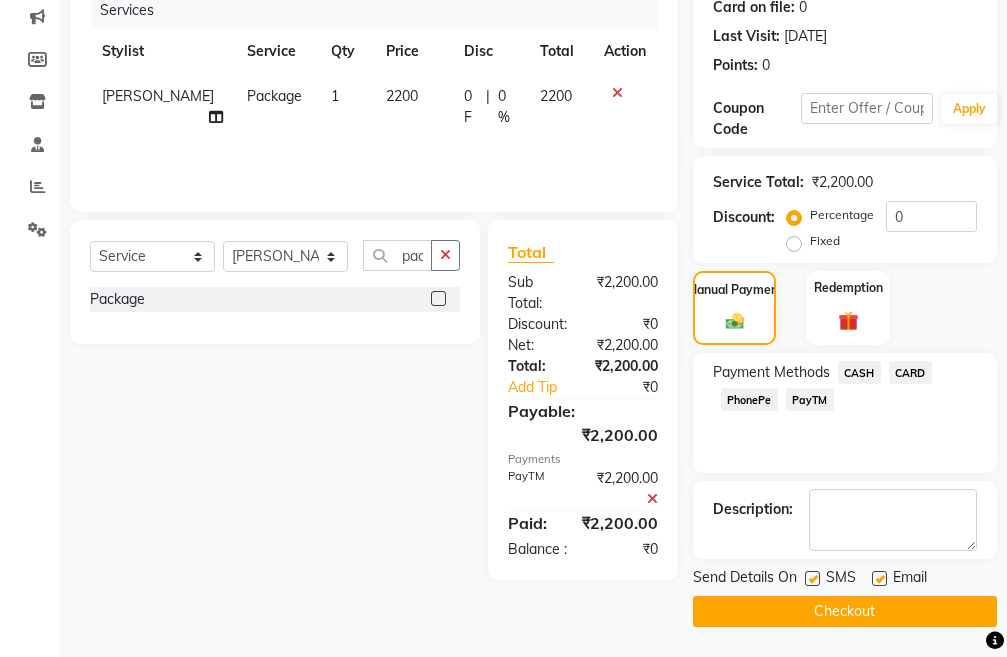 click on "Checkout" 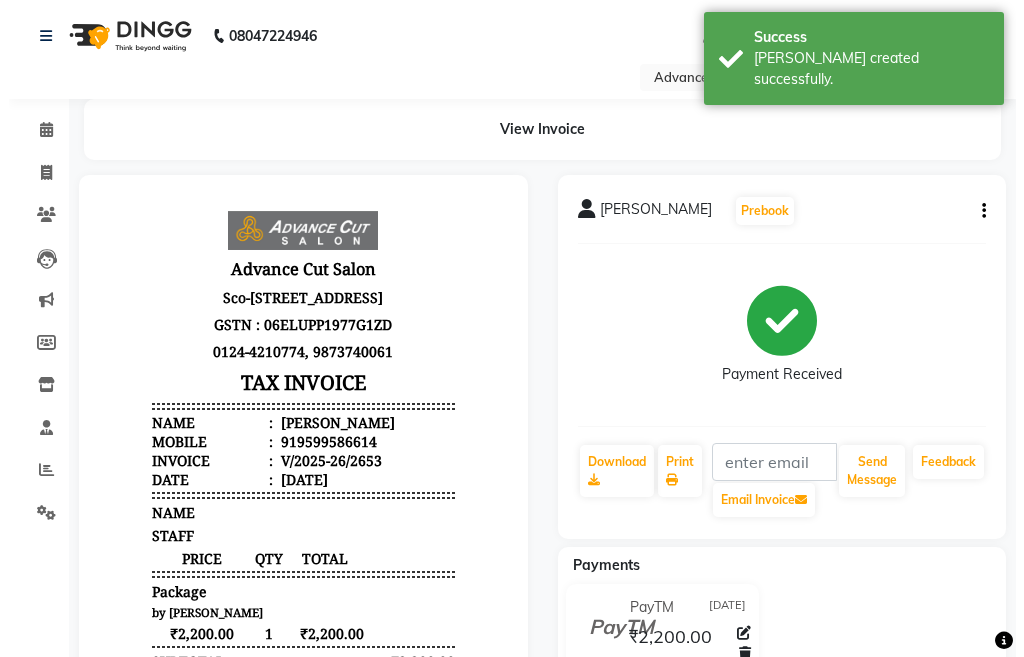scroll, scrollTop: 0, scrollLeft: 0, axis: both 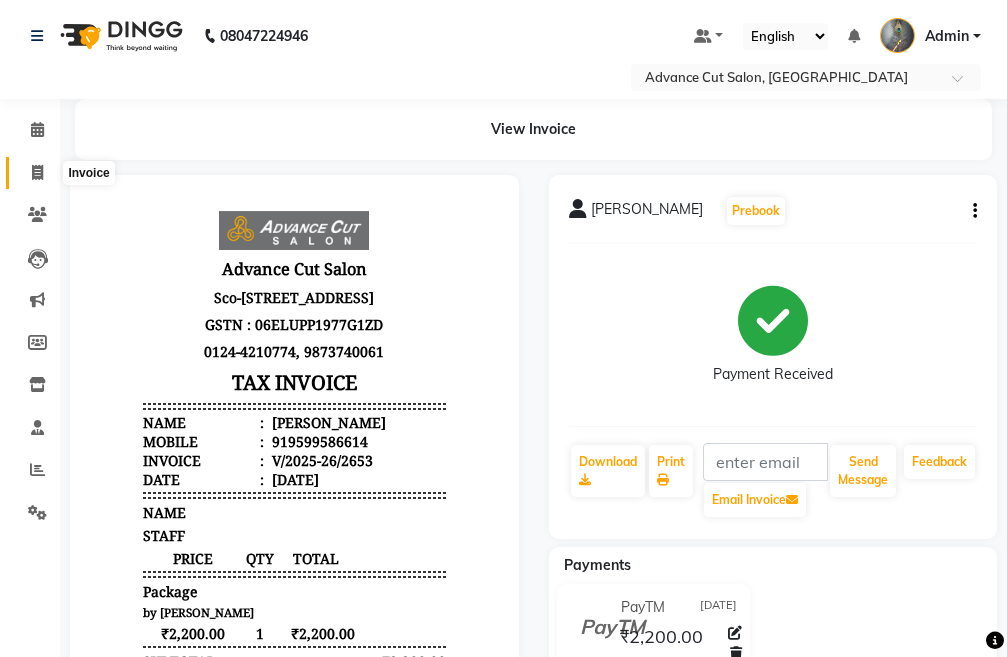 click 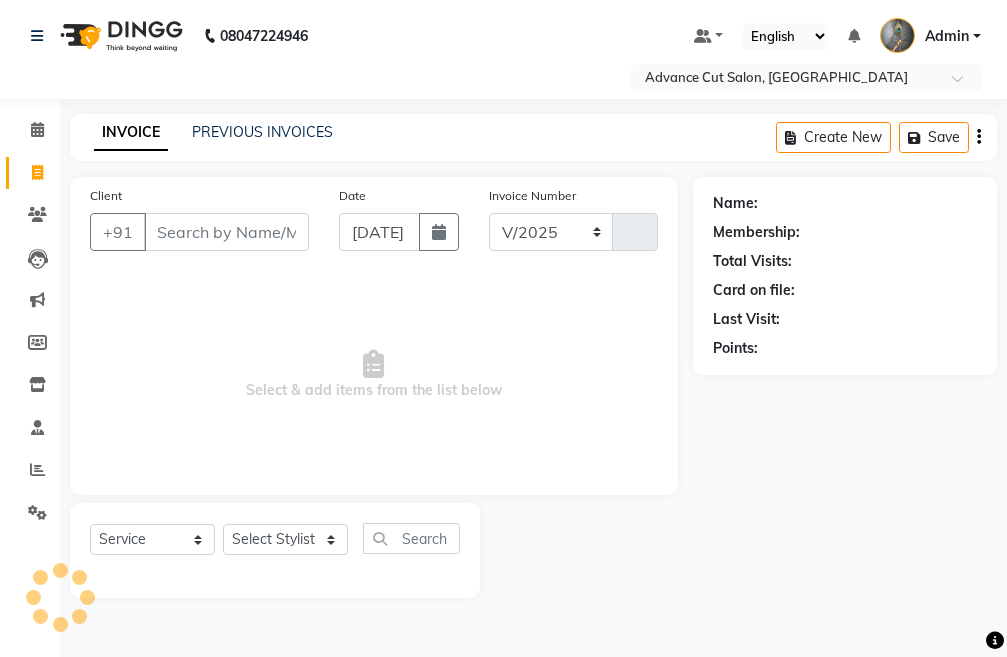 select on "4939" 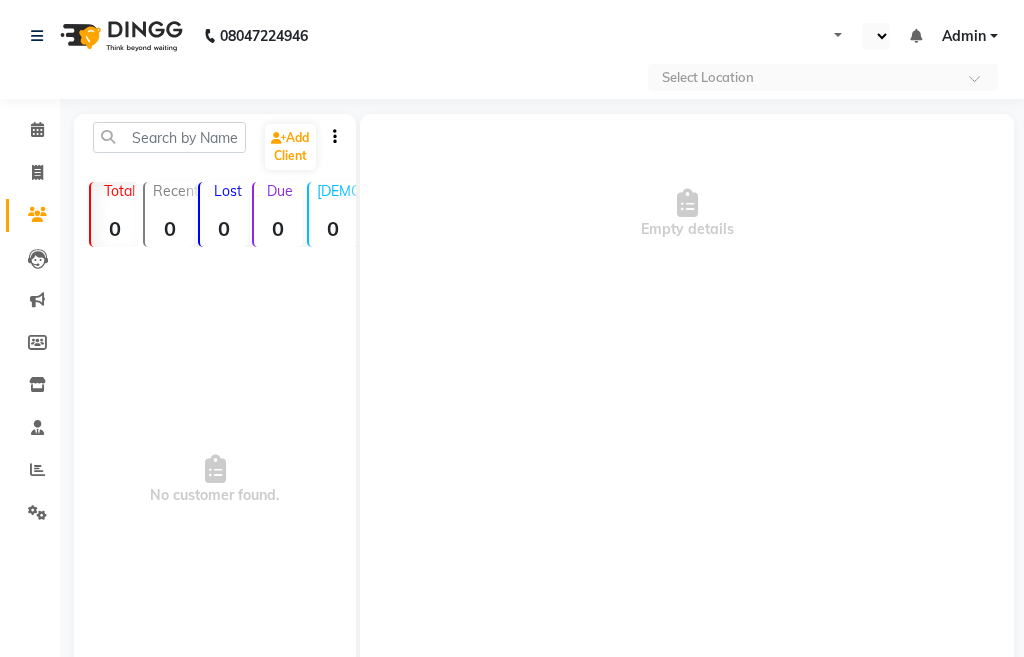 select on "en" 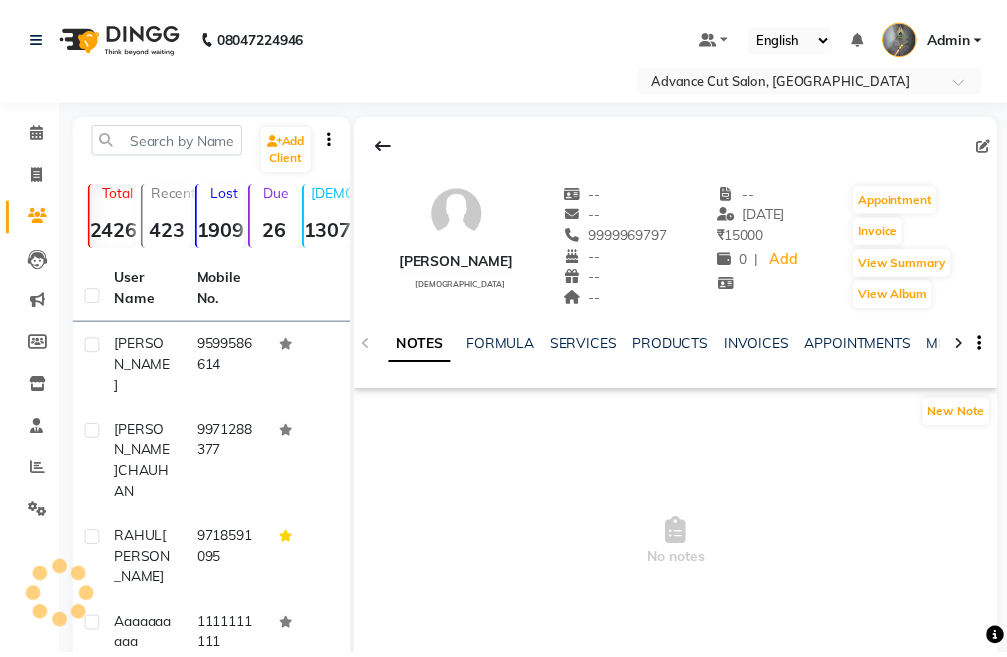 scroll, scrollTop: 0, scrollLeft: 0, axis: both 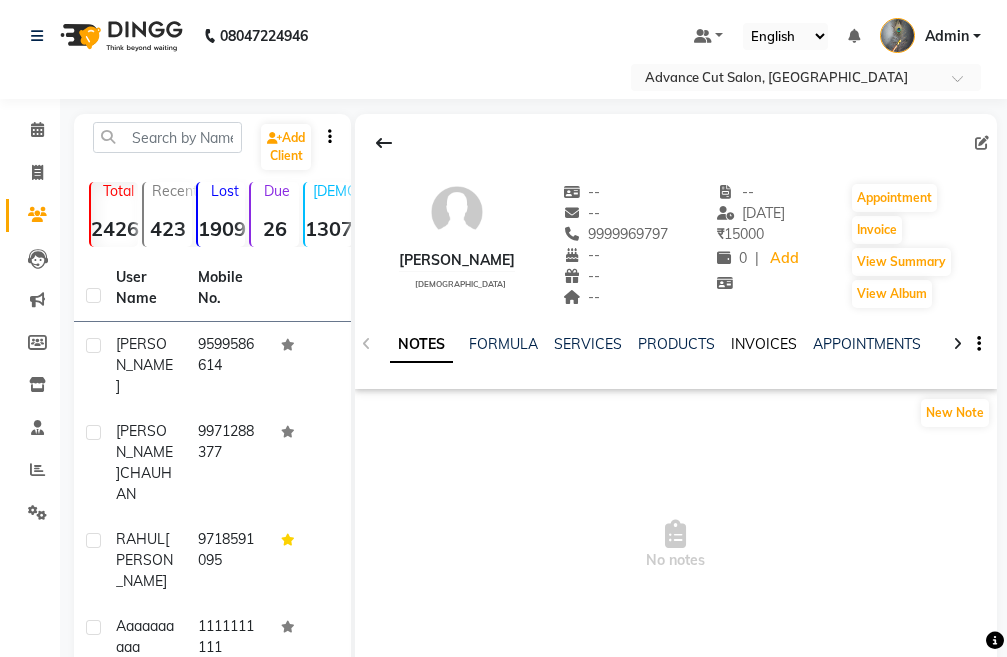 click on "INVOICES" 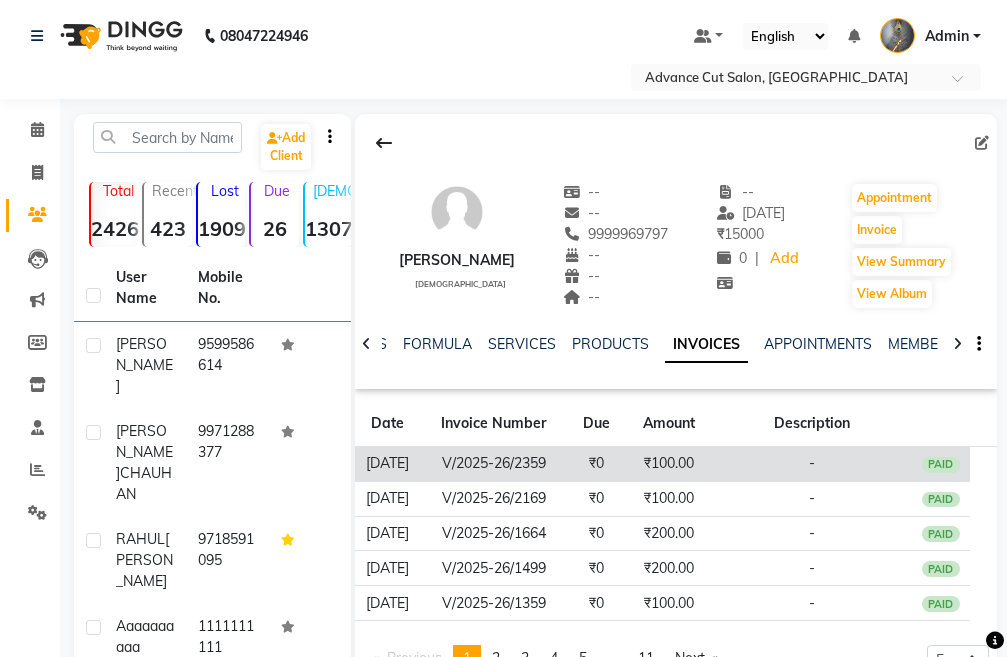click on "₹100.00" 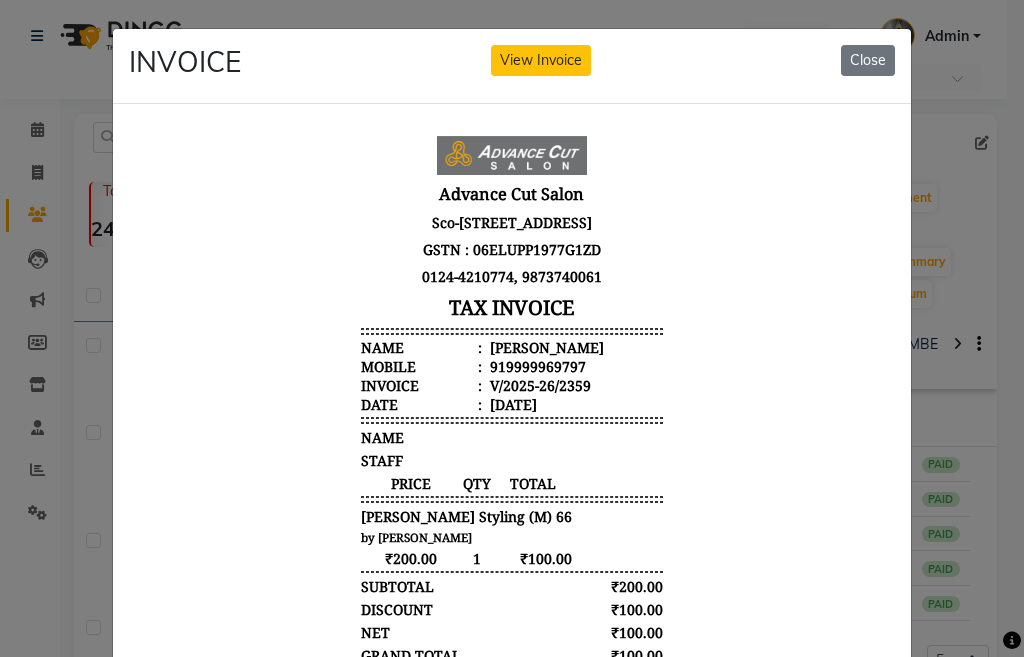 scroll, scrollTop: 16, scrollLeft: 0, axis: vertical 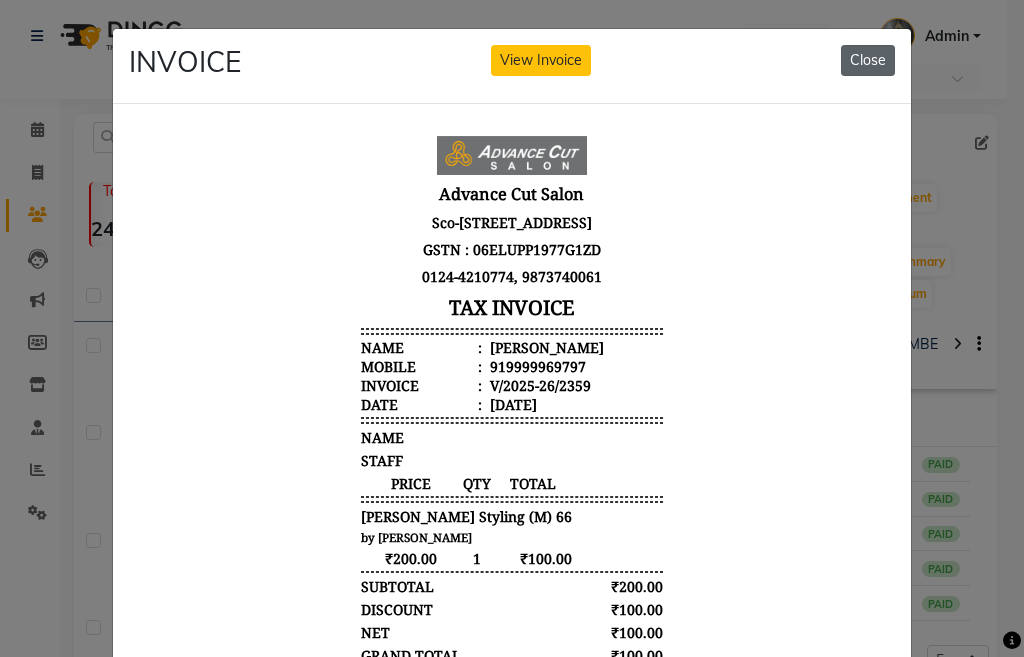 click on "Close" 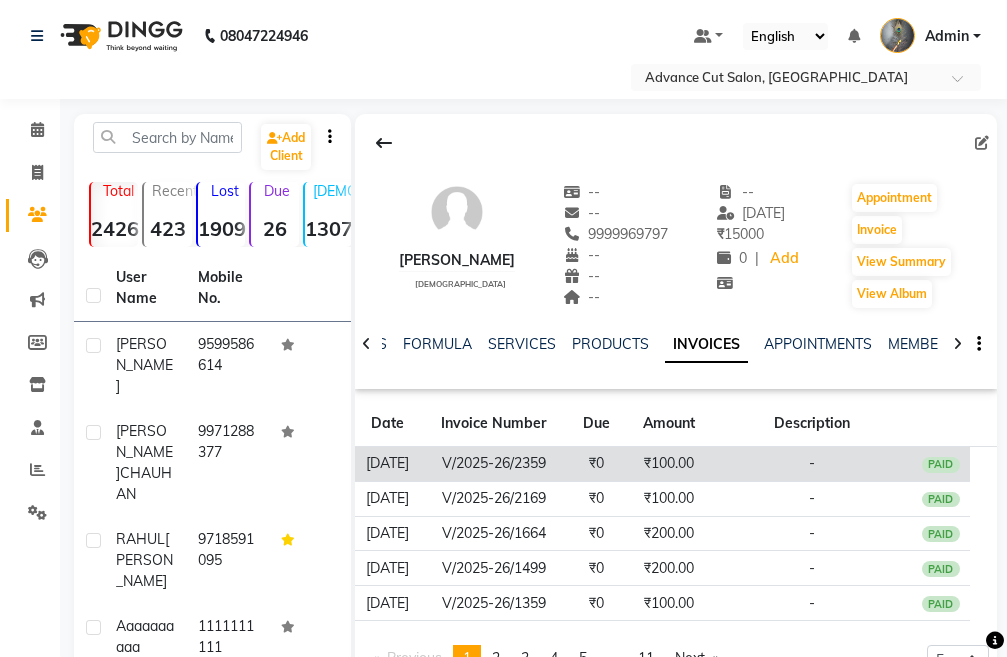 click on "₹100.00" 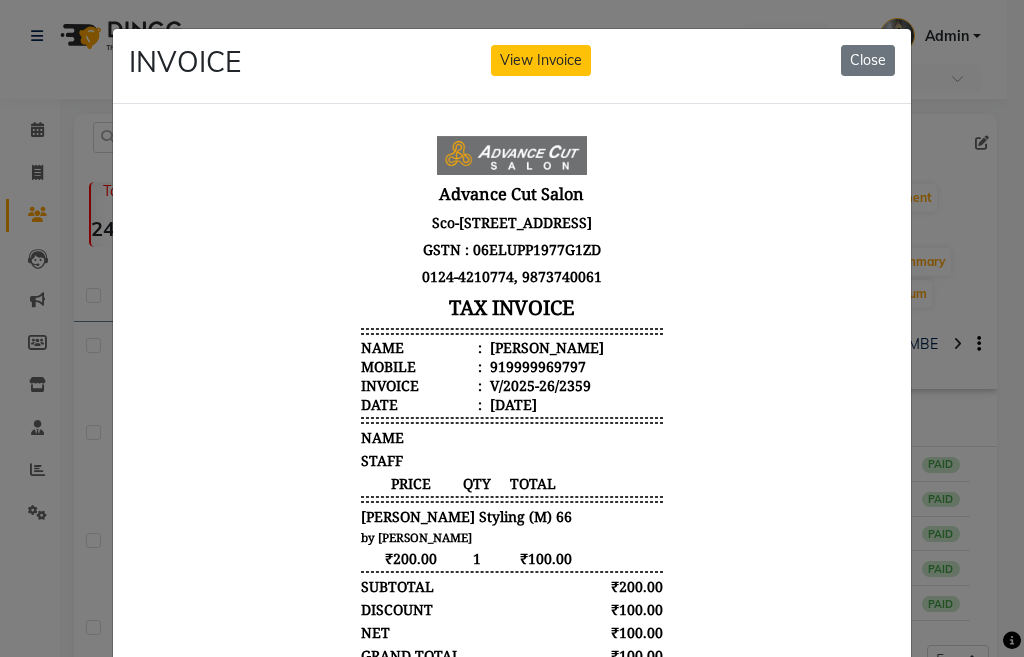 scroll, scrollTop: 16, scrollLeft: 0, axis: vertical 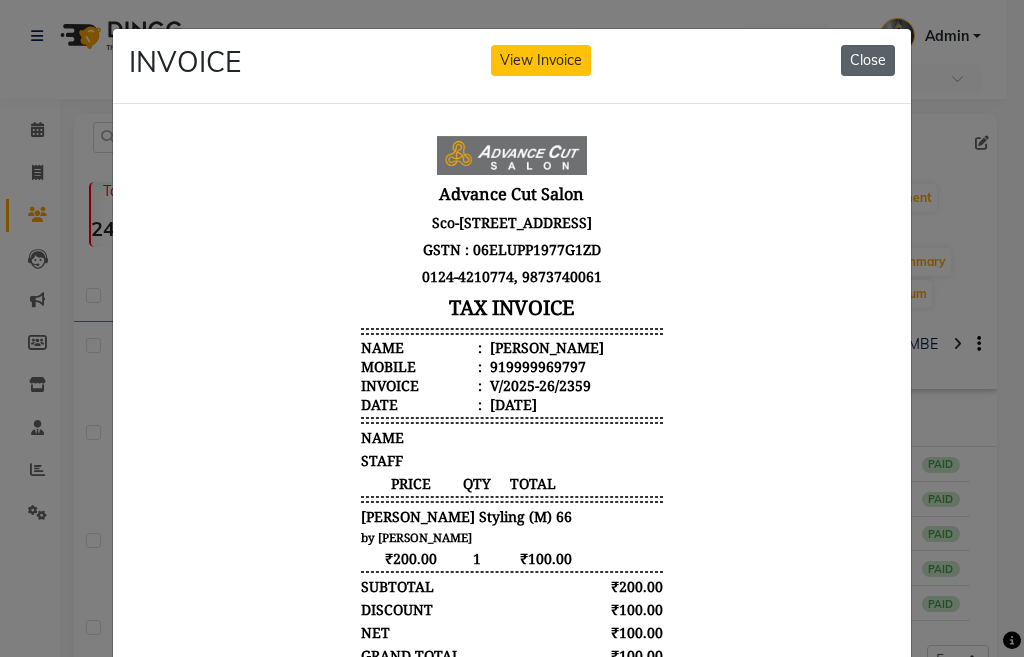 click on "Close" 